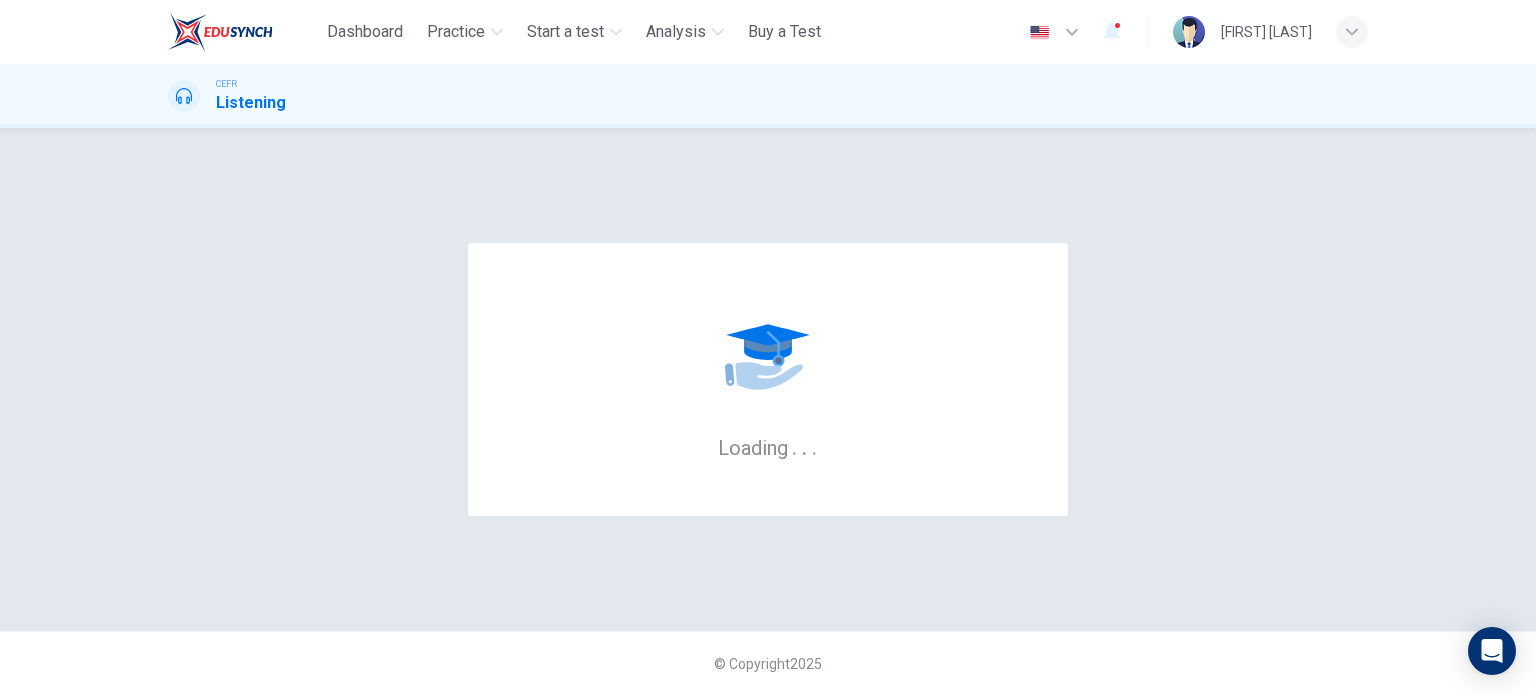 scroll, scrollTop: 0, scrollLeft: 0, axis: both 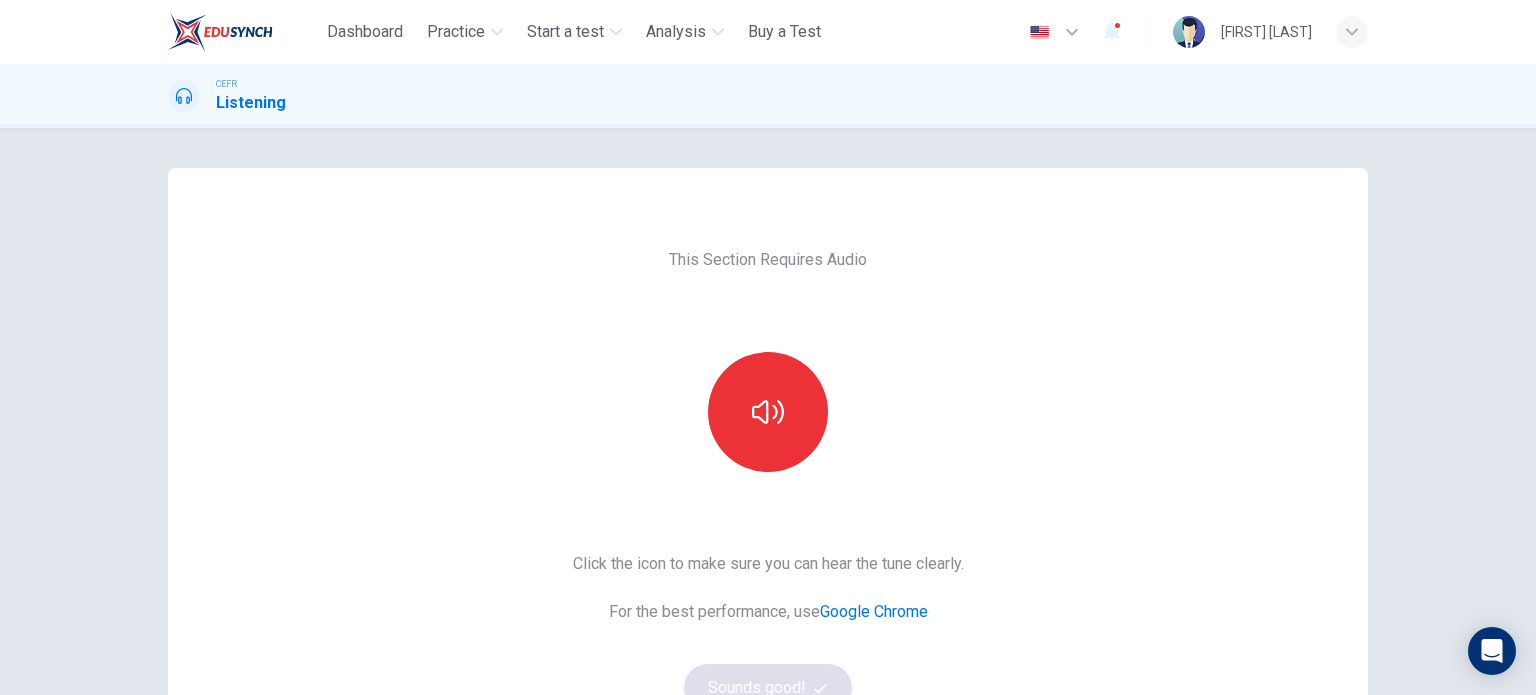 click on "This Section Requires Audio Click the icon to make sure you can hear the tune clearly. For the best performance, use  Google Chrome Sounds good! © Copyright  2025" at bounding box center [768, 411] 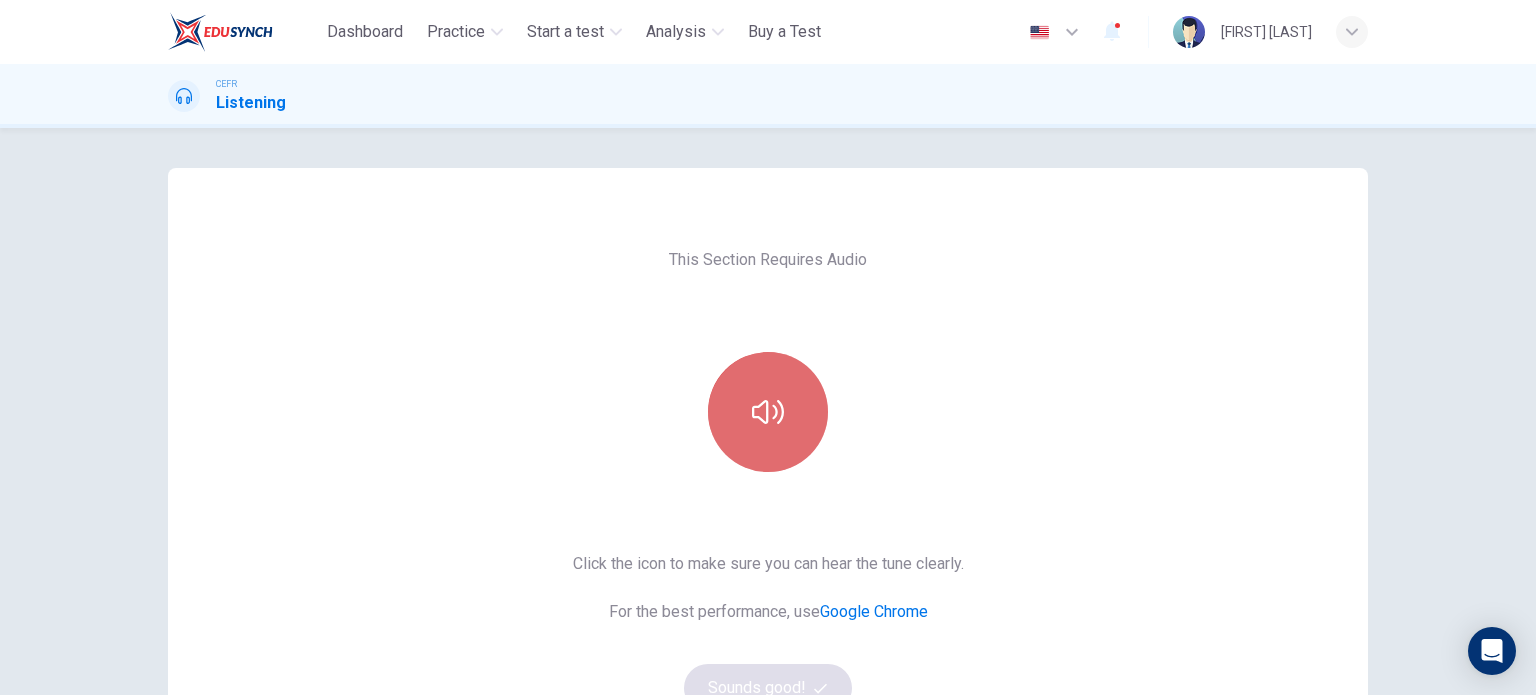 click at bounding box center [768, 412] 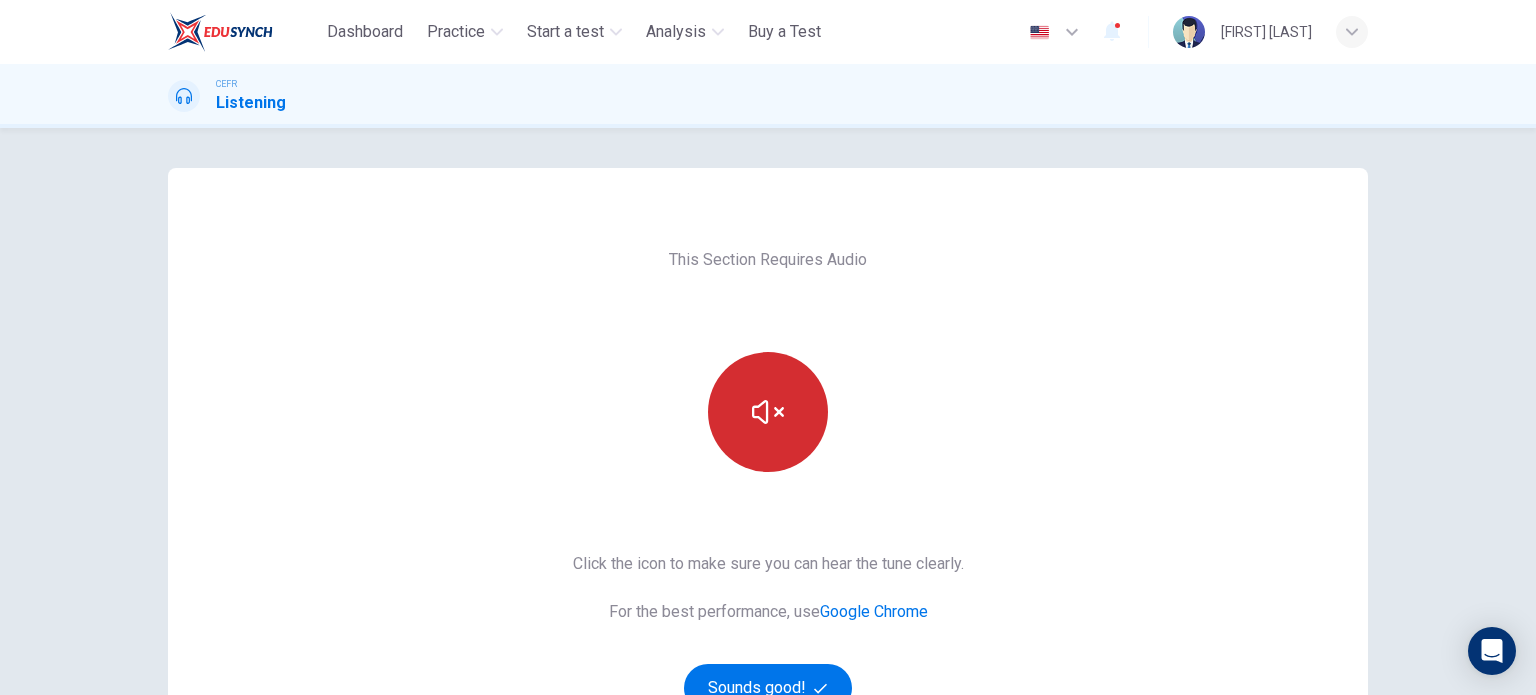 type 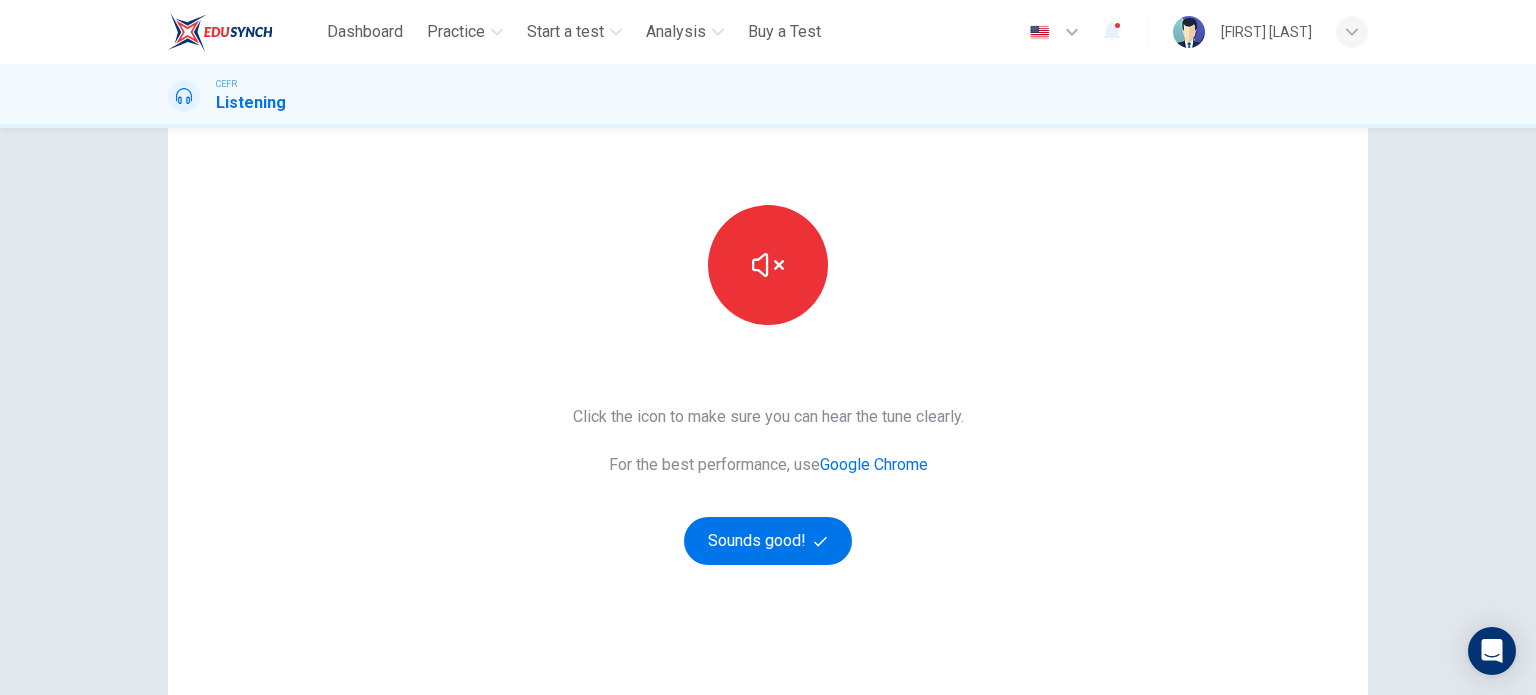 scroll, scrollTop: 148, scrollLeft: 0, axis: vertical 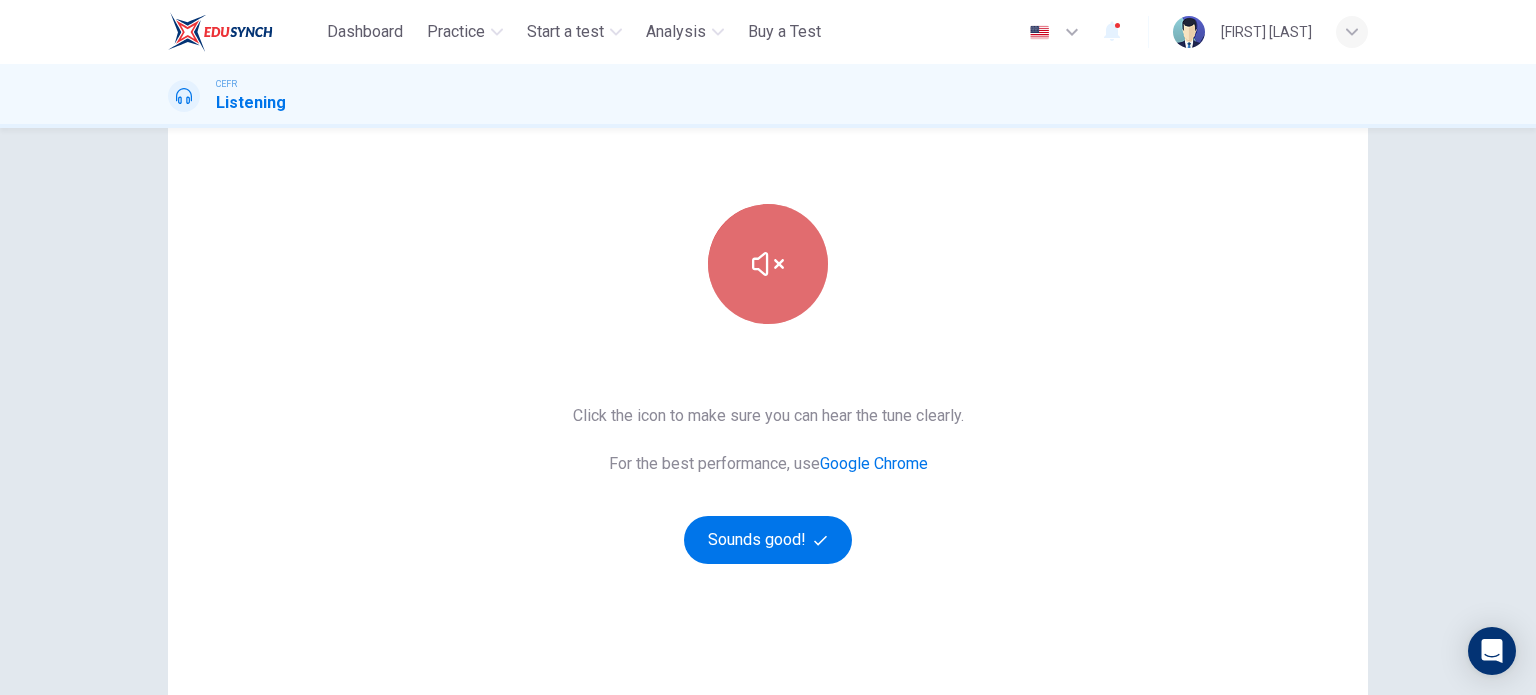 click at bounding box center [768, 264] 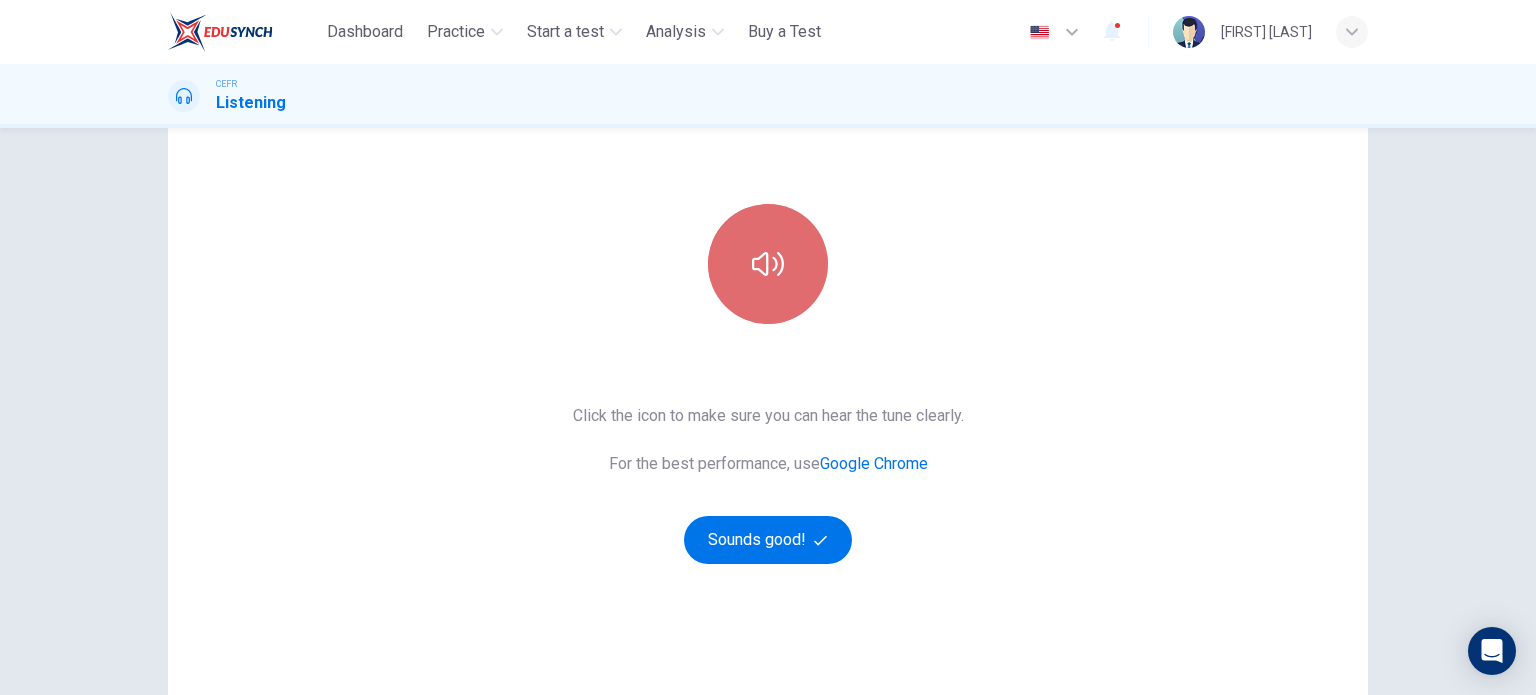 click at bounding box center [768, 264] 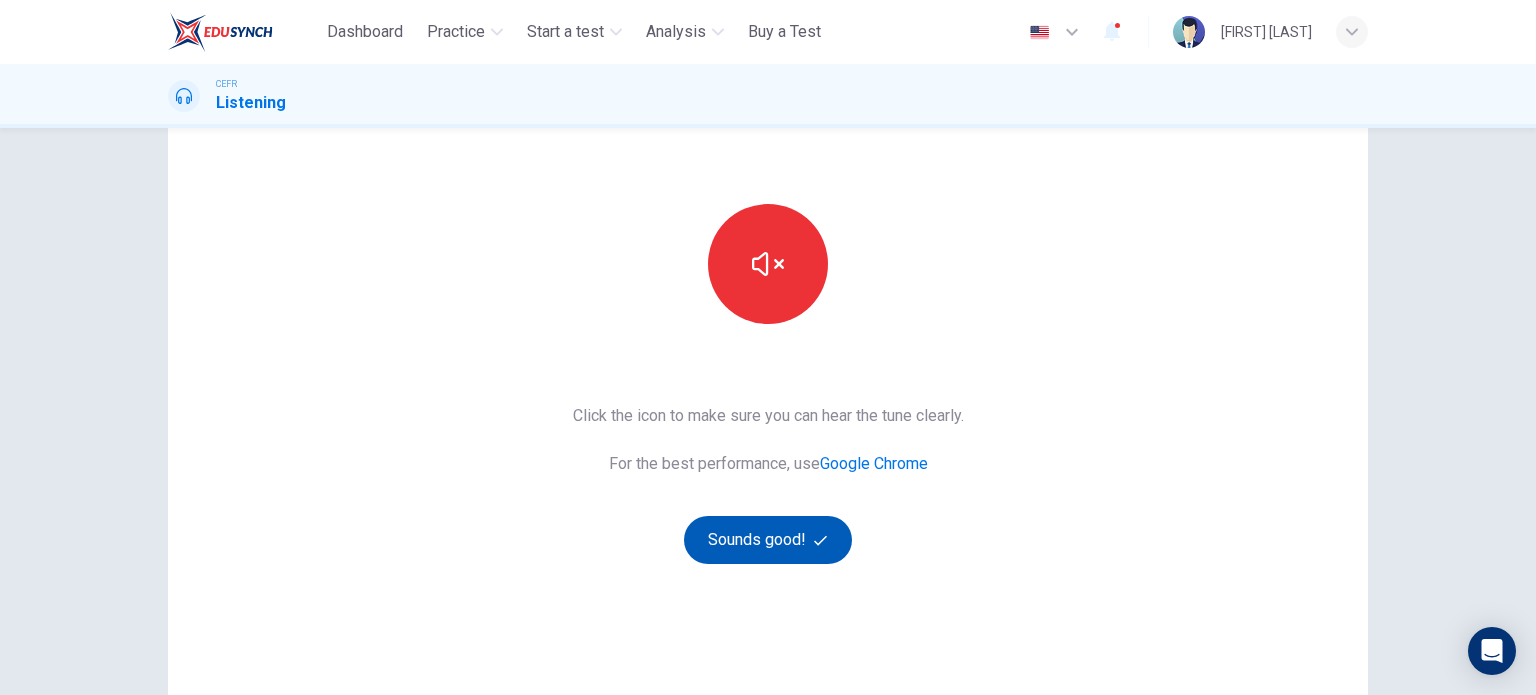click on "Sounds good!" at bounding box center (768, 540) 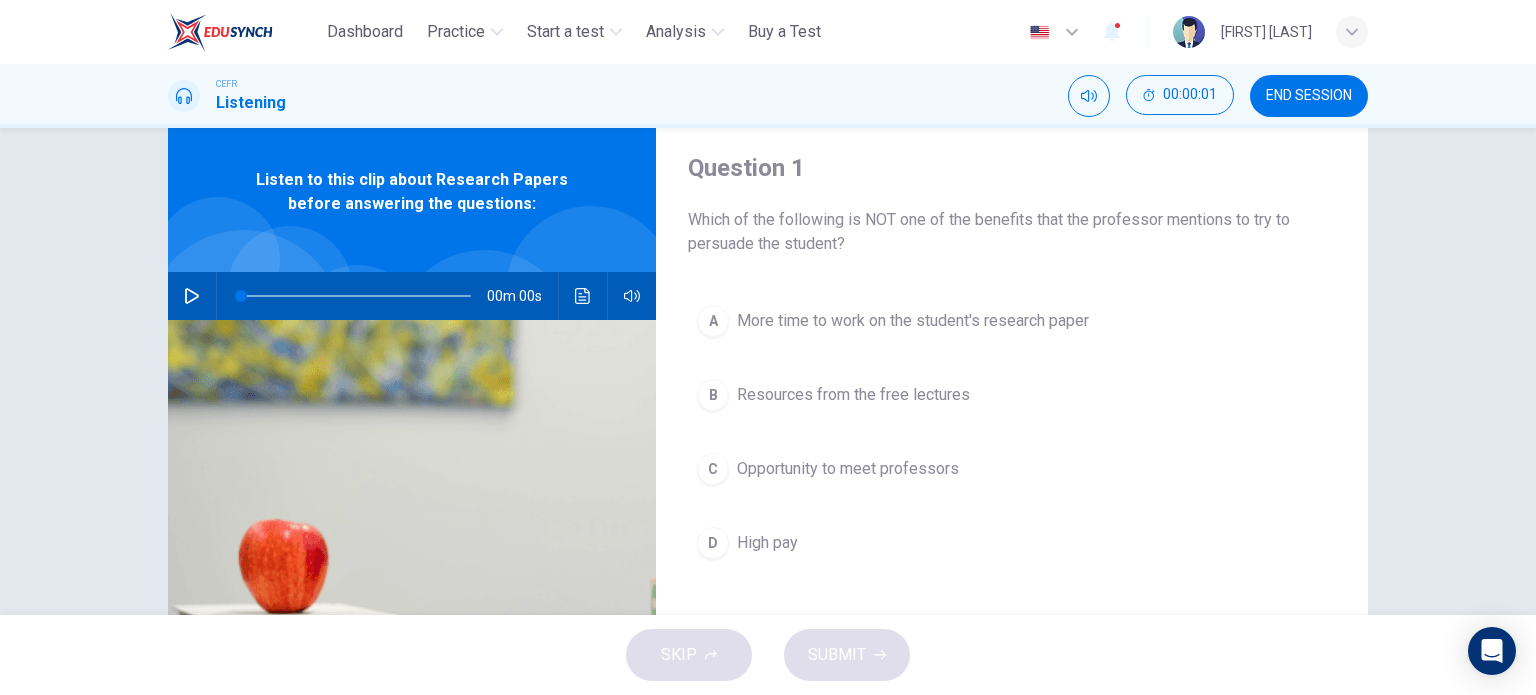 scroll, scrollTop: 44, scrollLeft: 0, axis: vertical 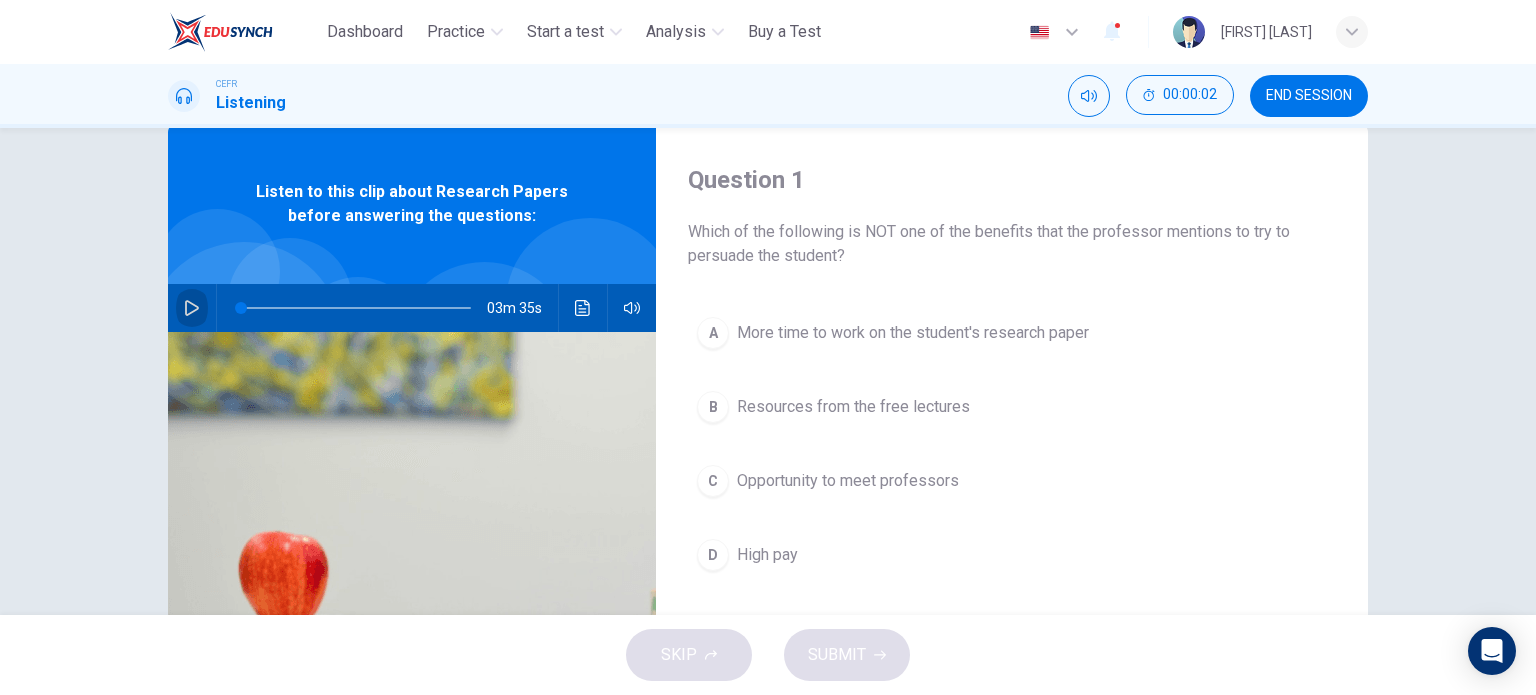 click at bounding box center [192, 308] 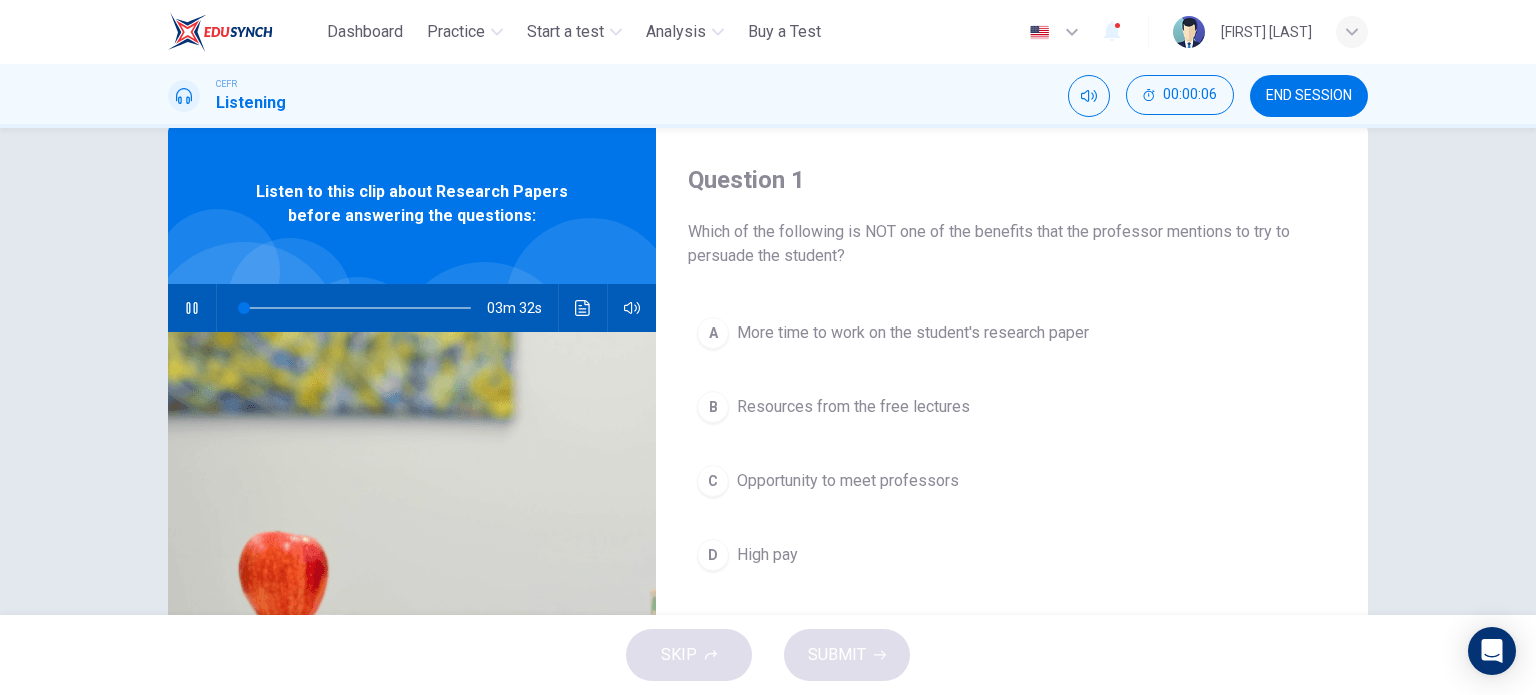 scroll, scrollTop: 0, scrollLeft: 0, axis: both 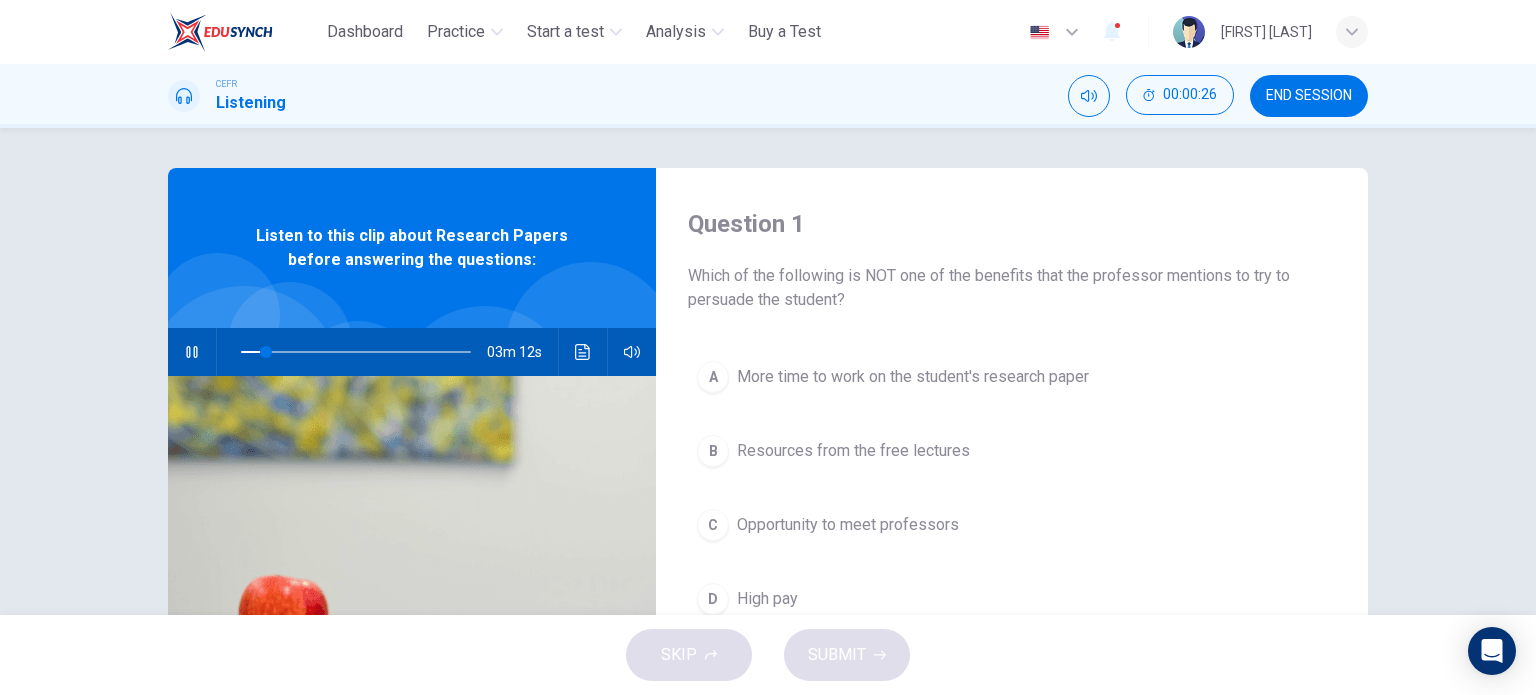 type 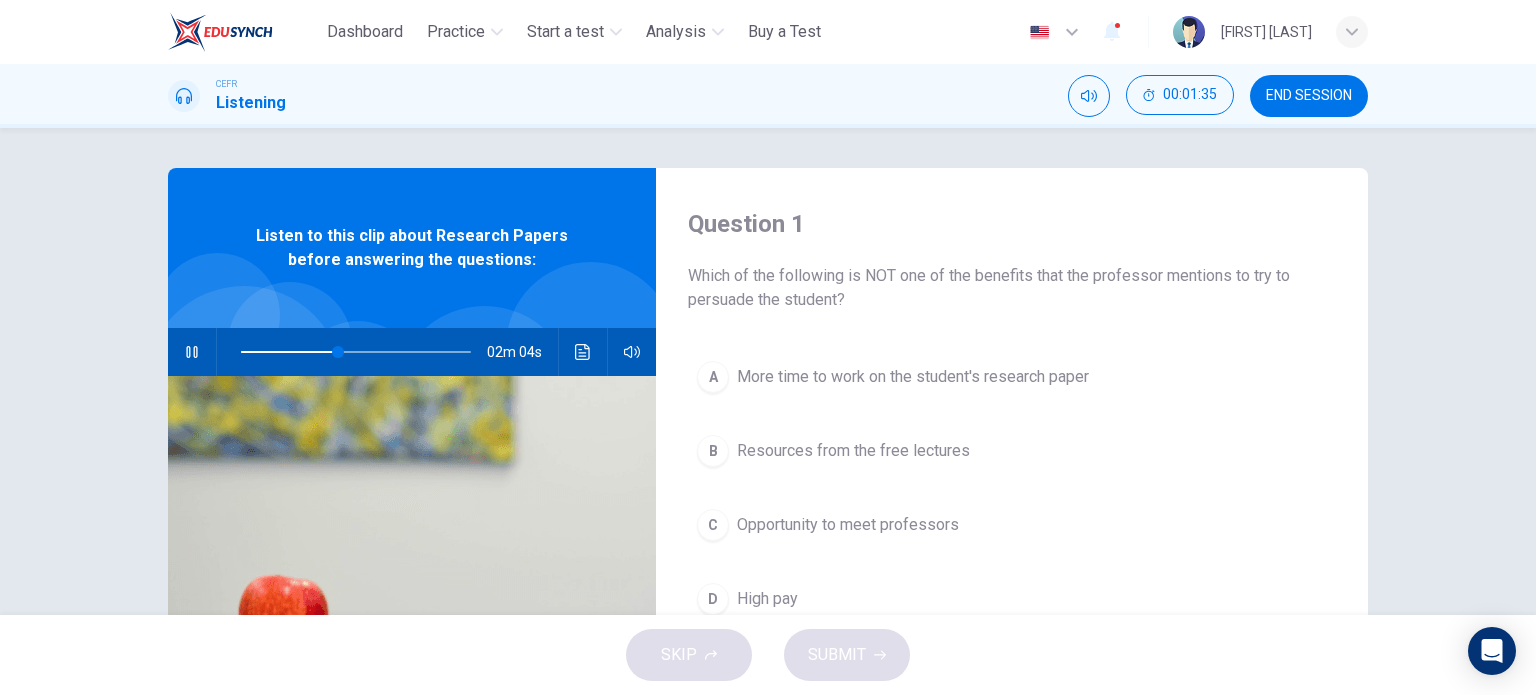 click on "More time to work on the student's research paper" at bounding box center [913, 377] 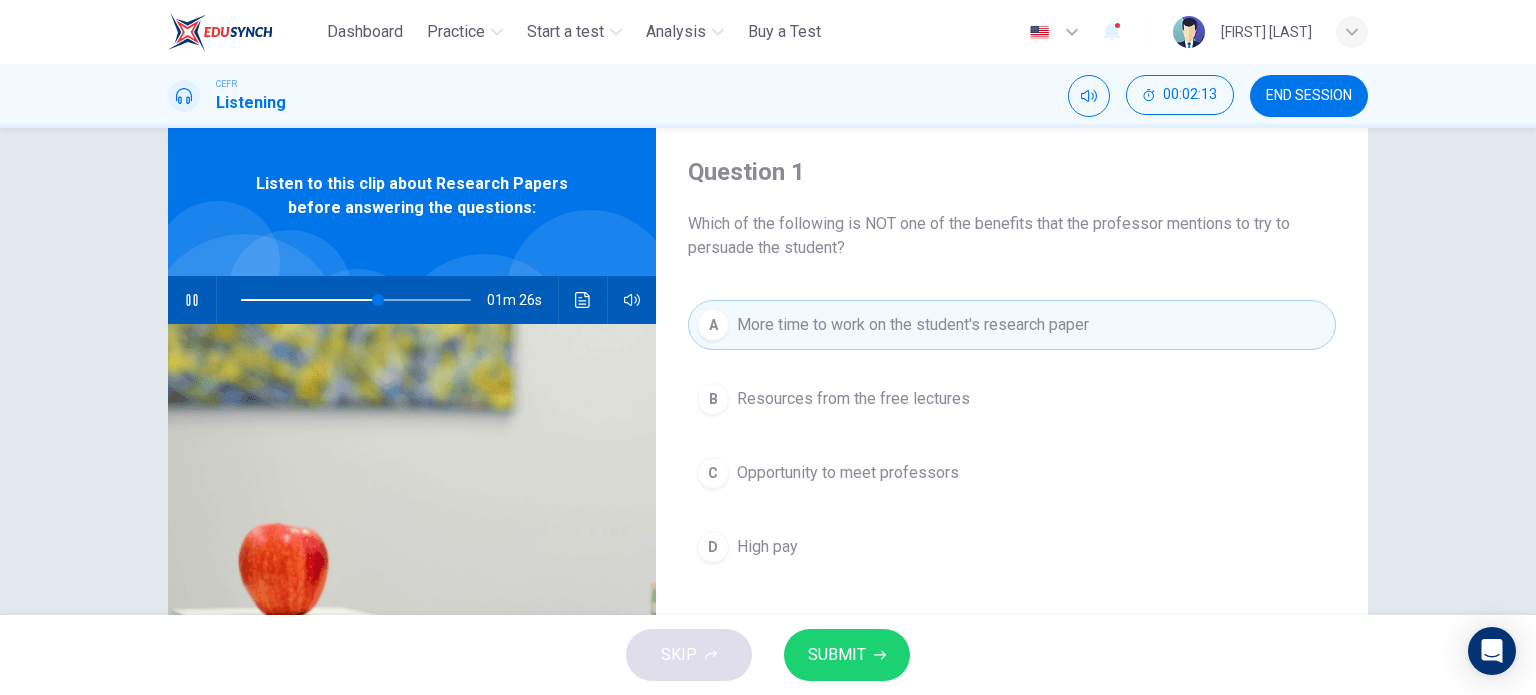 scroll, scrollTop: 66, scrollLeft: 0, axis: vertical 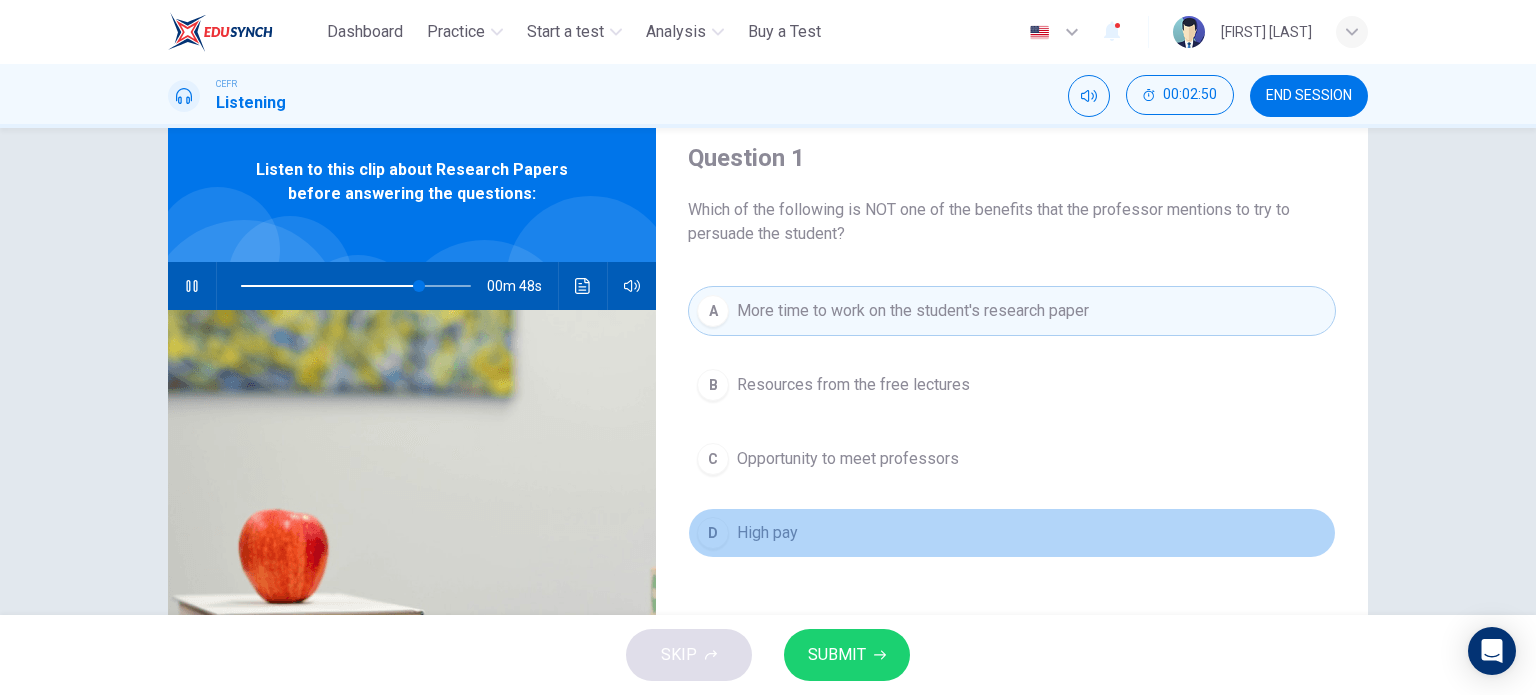 click on "High pay" at bounding box center [853, 385] 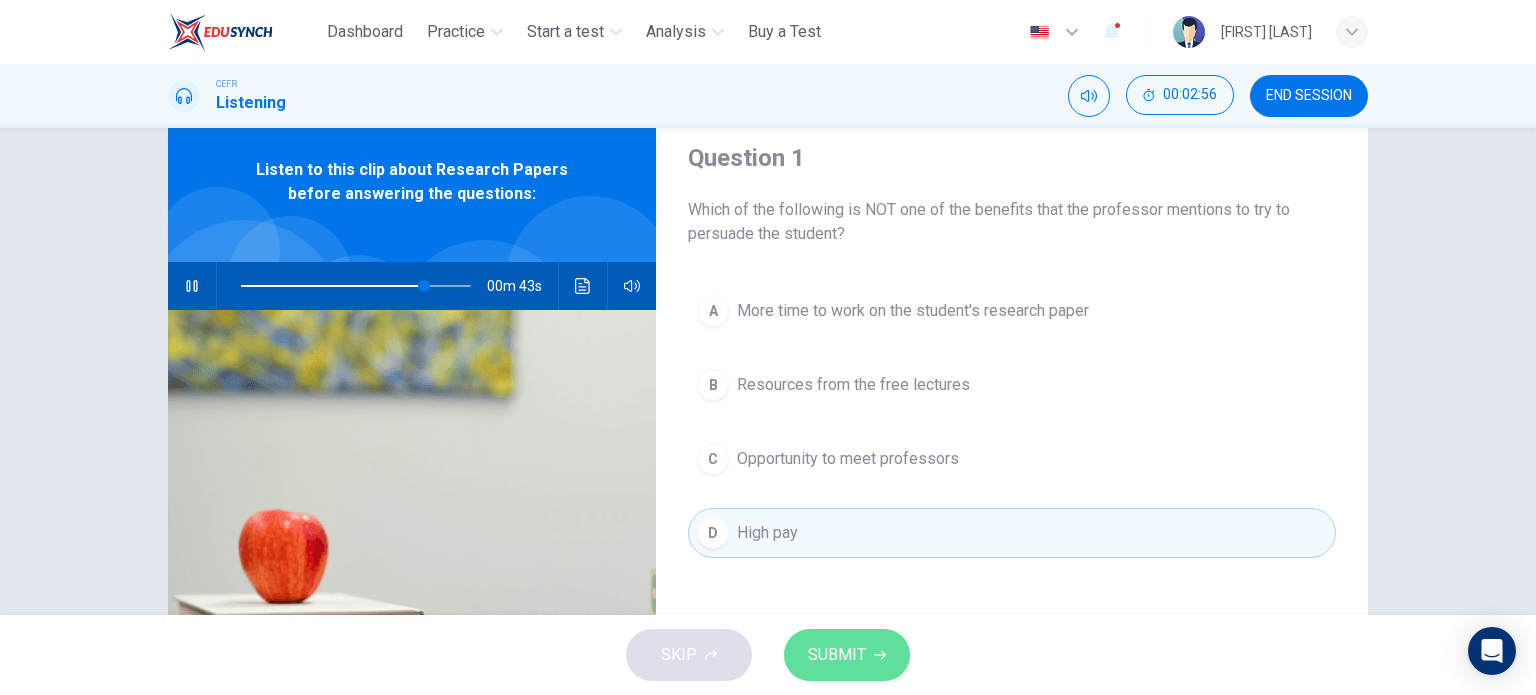 click on "SUBMIT" at bounding box center (847, 655) 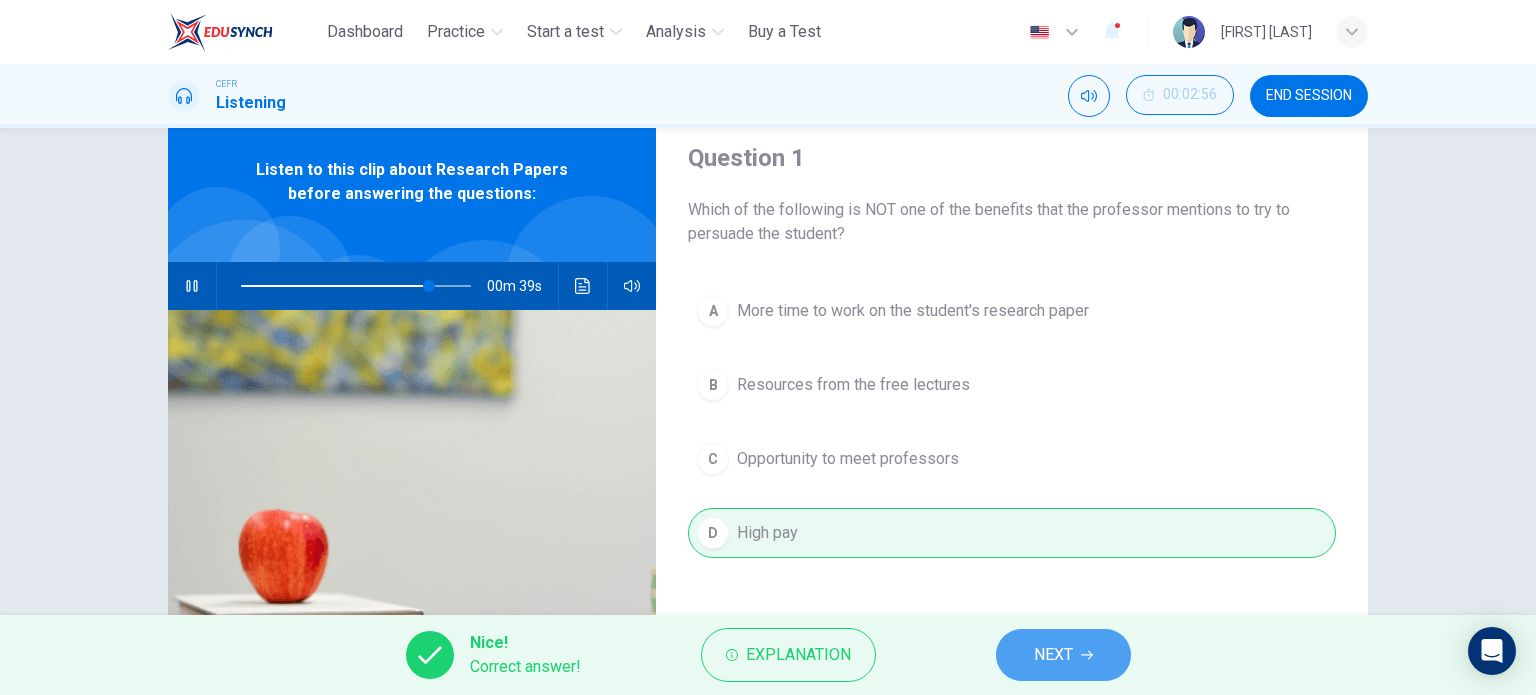 click on "NEXT" at bounding box center (1053, 655) 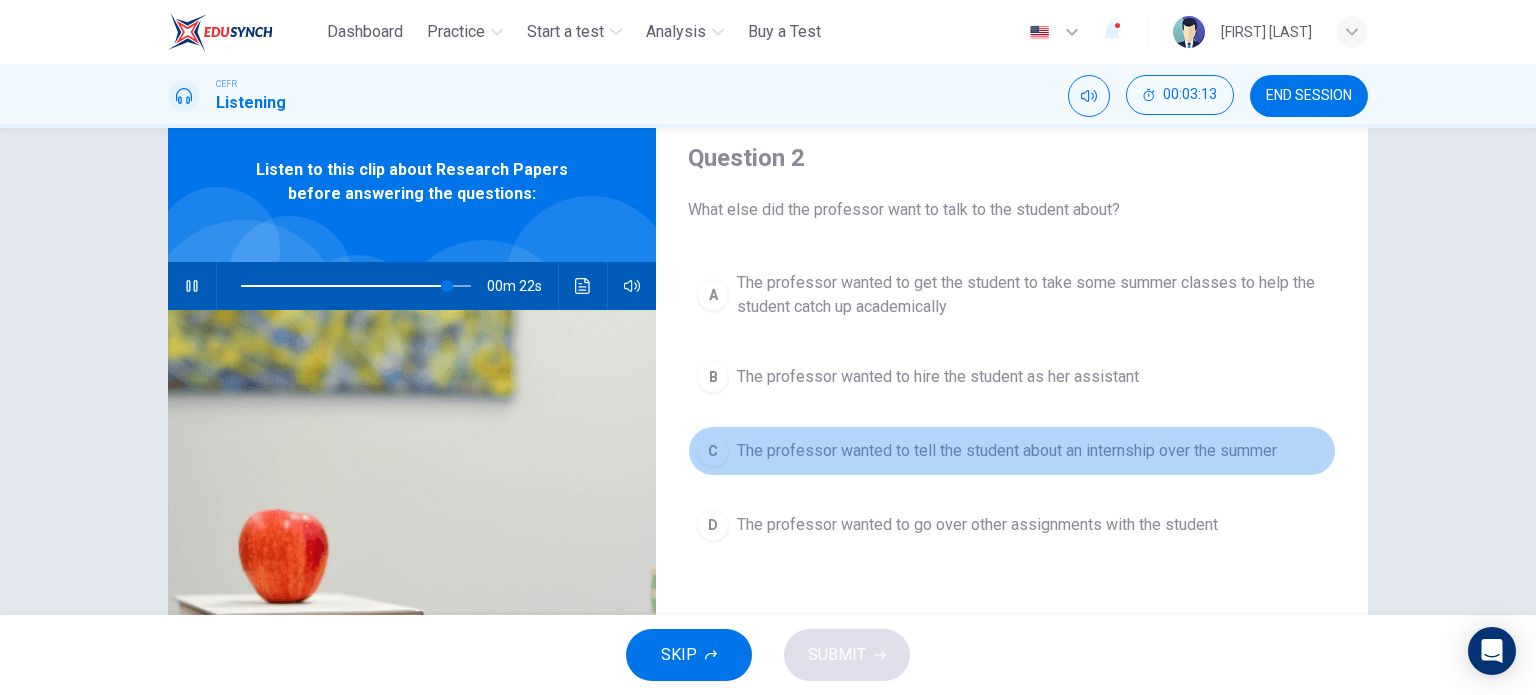 click on "C" at bounding box center (713, 295) 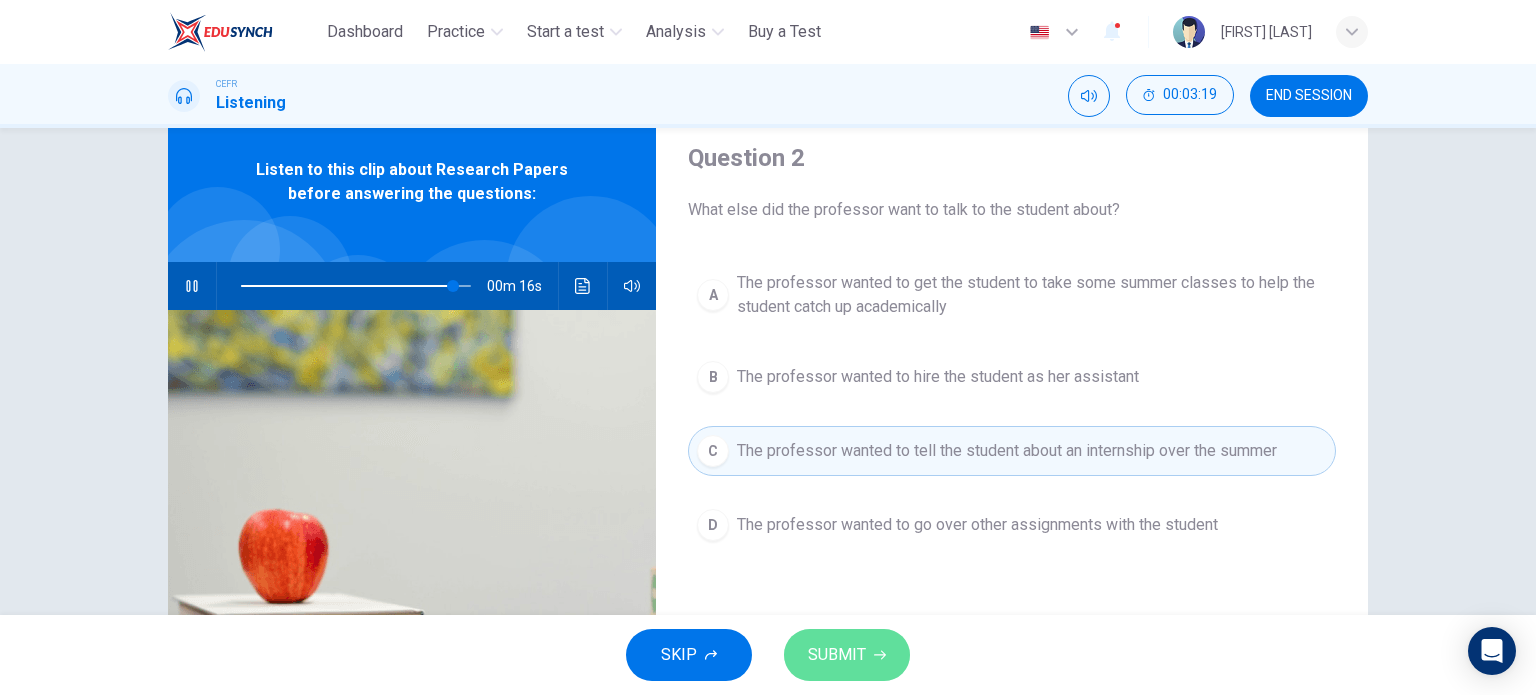 click on "SUBMIT" at bounding box center (837, 655) 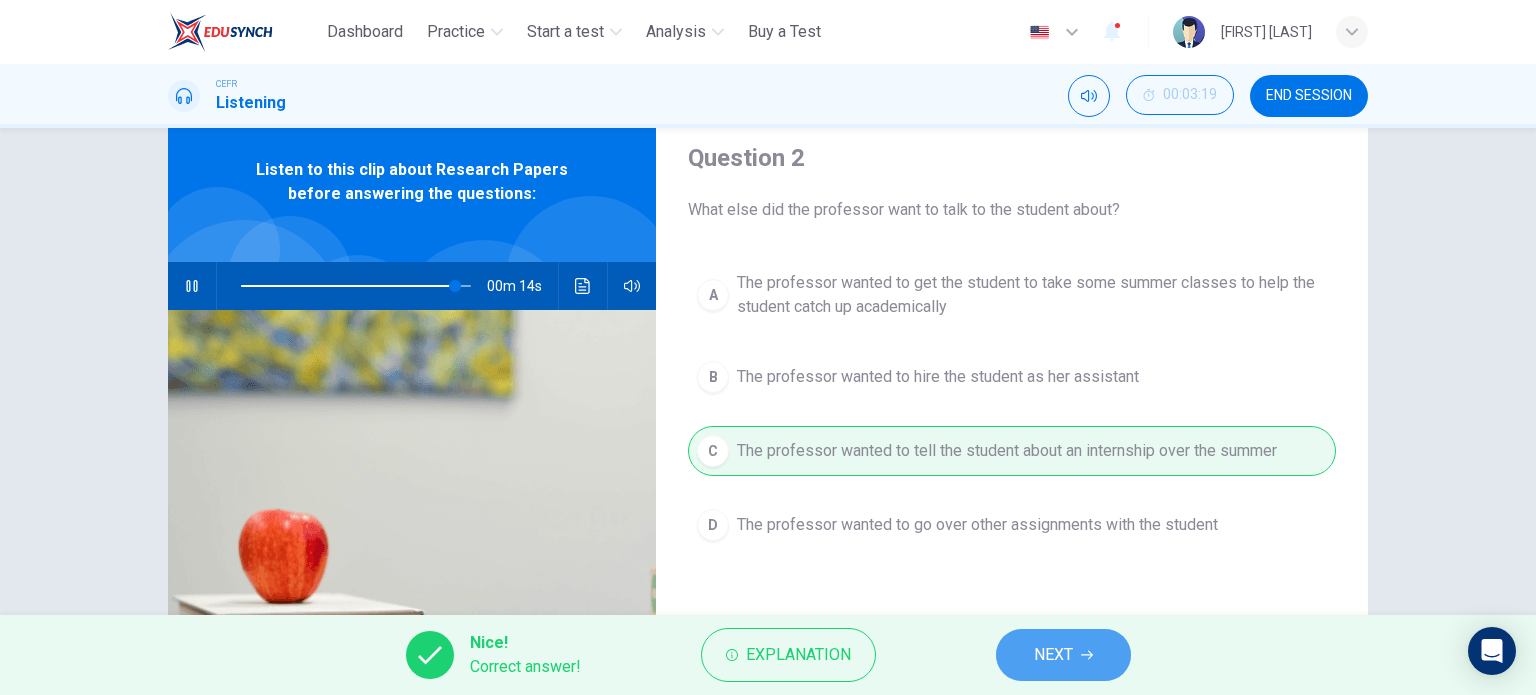 click on "NEXT" at bounding box center (1053, 655) 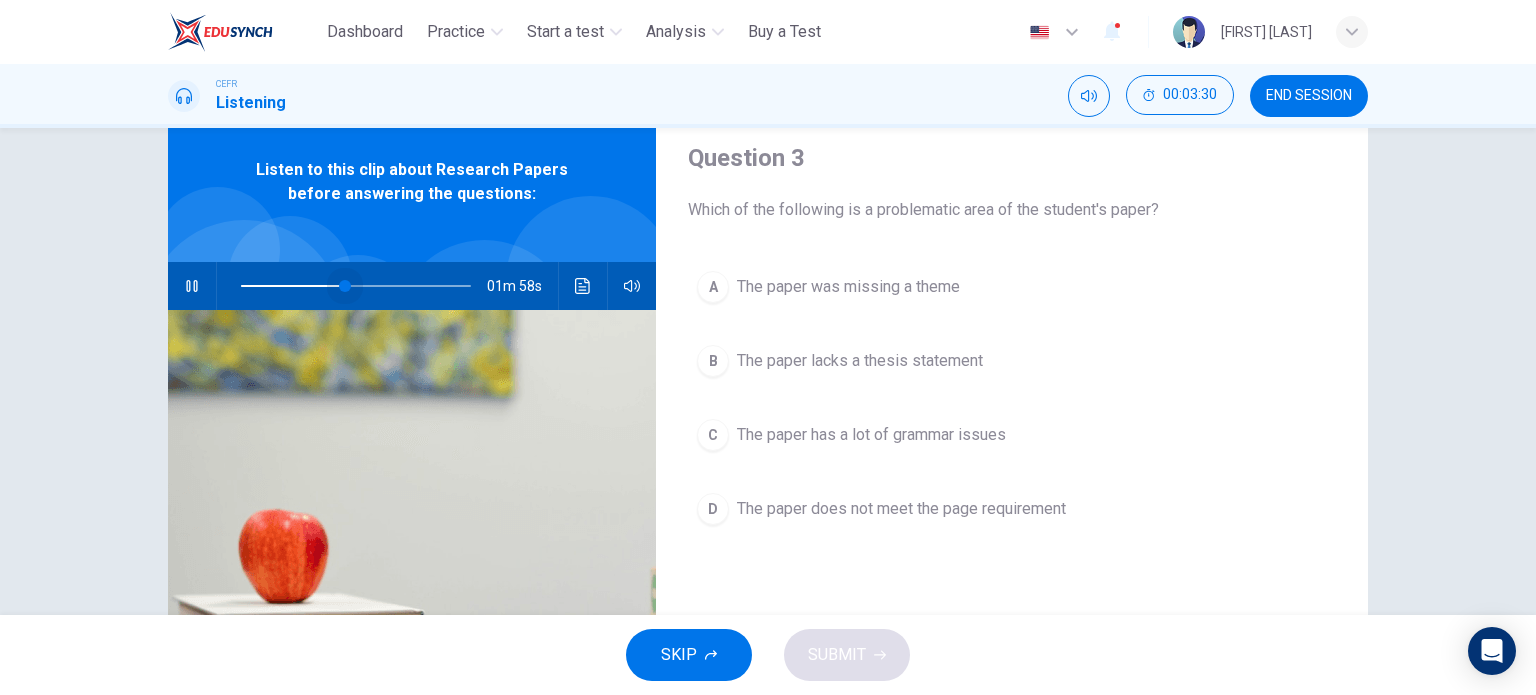click at bounding box center [356, 286] 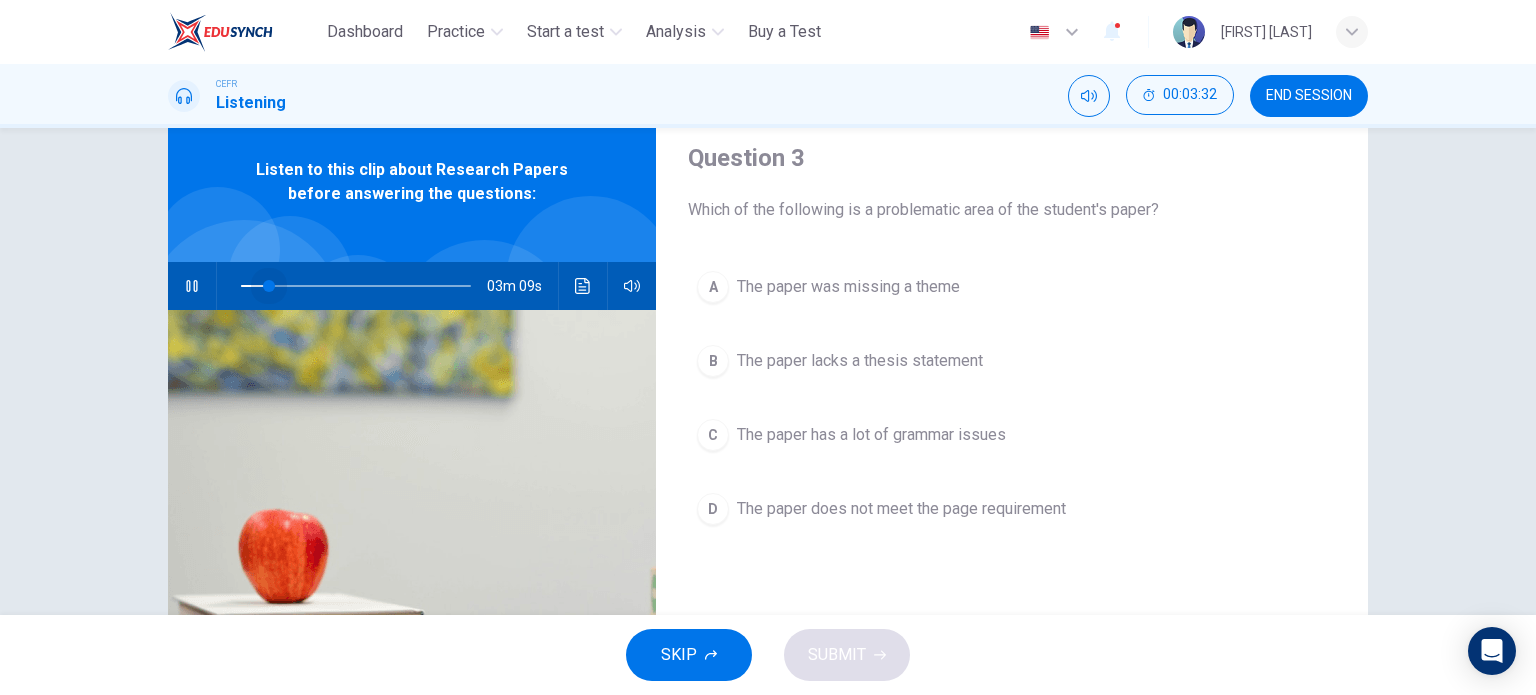 click at bounding box center [356, 286] 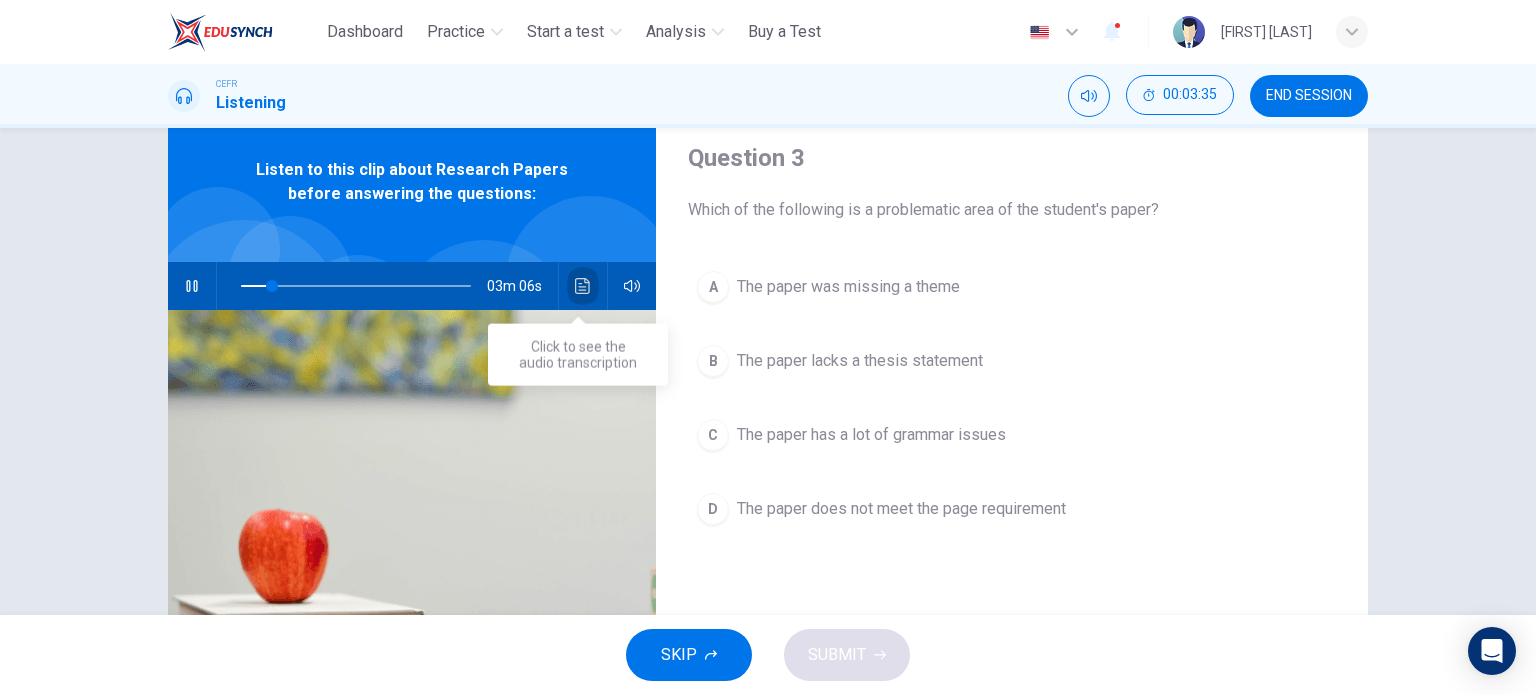 click at bounding box center (583, 286) 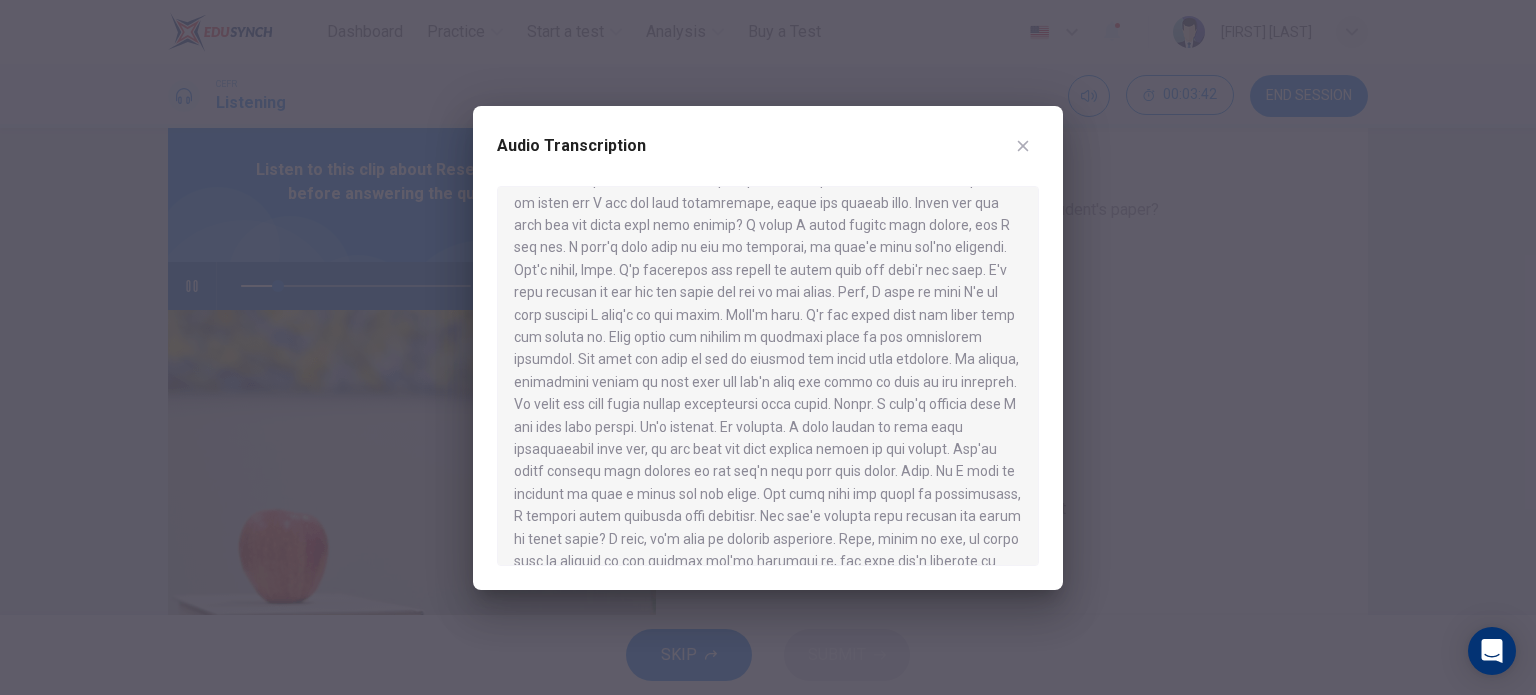 scroll, scrollTop: 79, scrollLeft: 0, axis: vertical 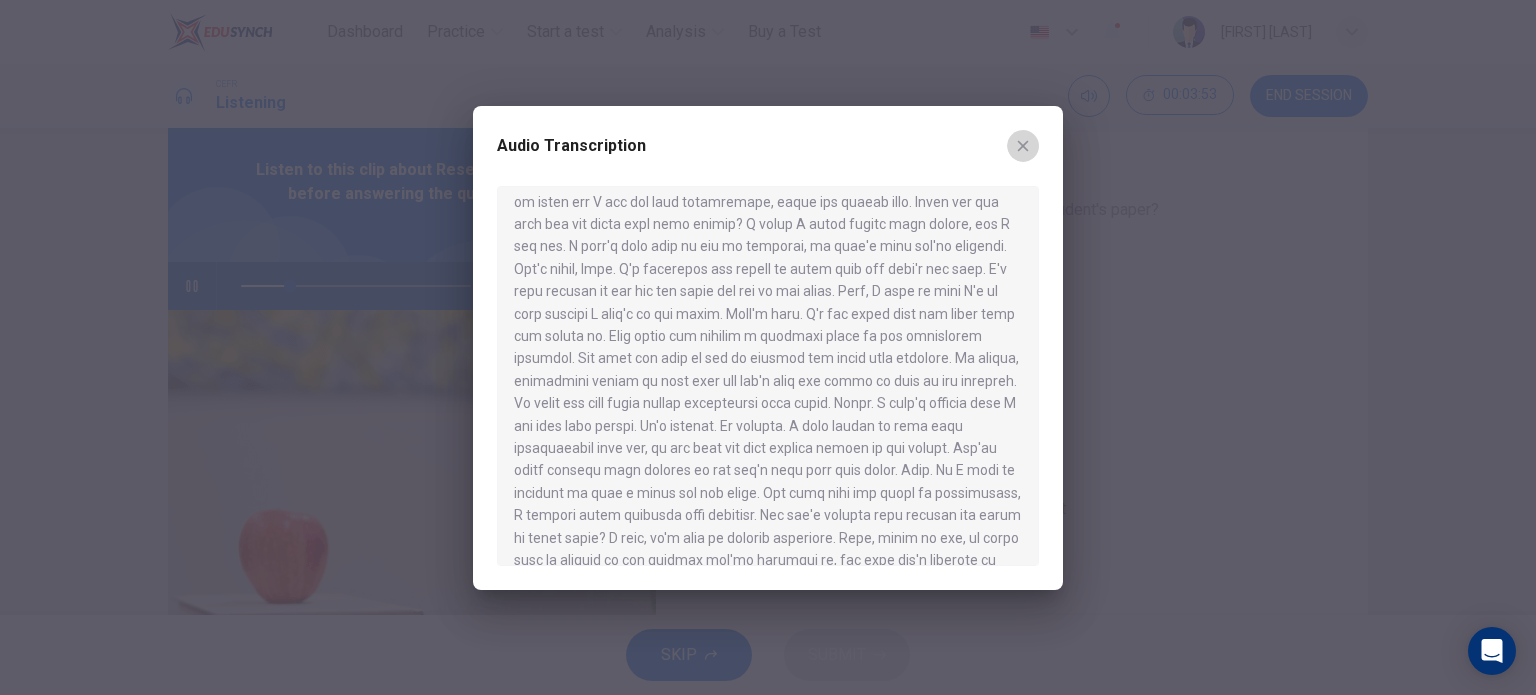 click at bounding box center [1023, 146] 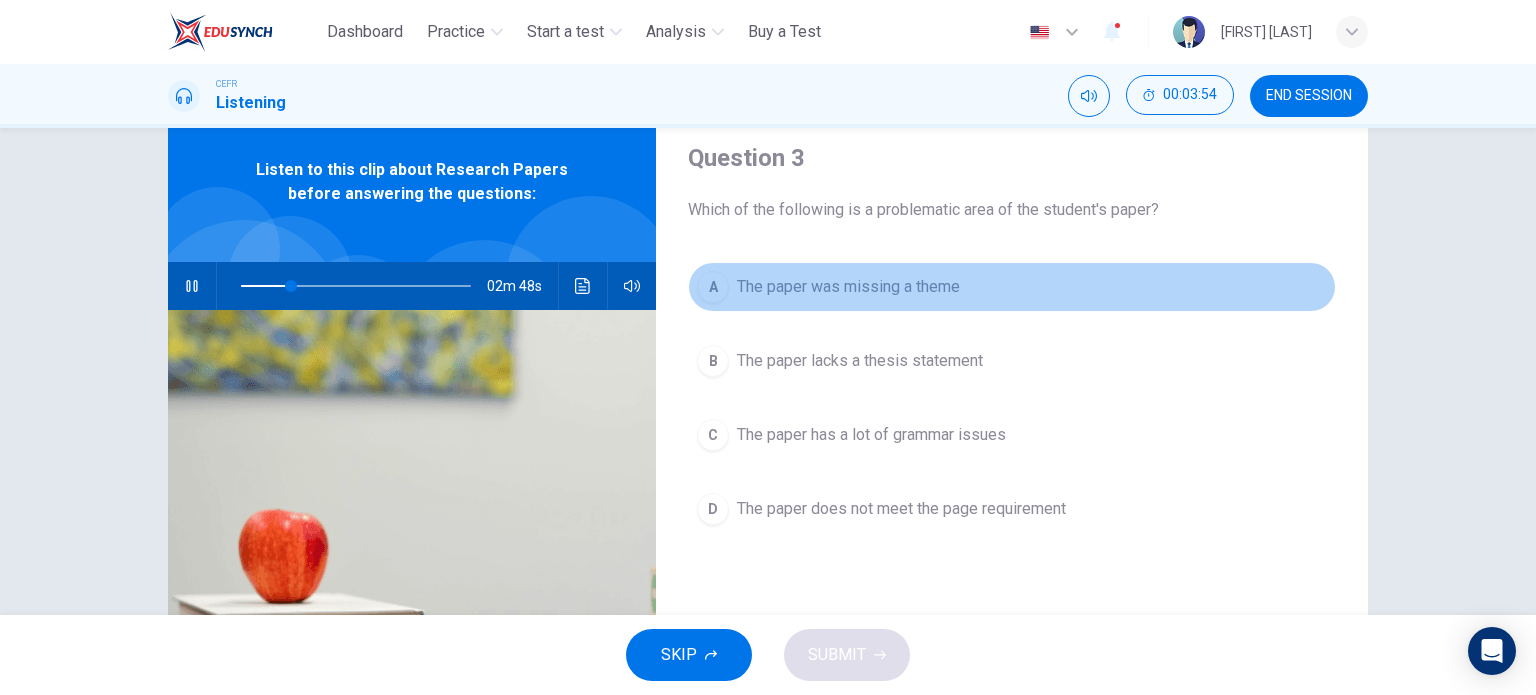 click on "The paper was missing a theme" at bounding box center [848, 287] 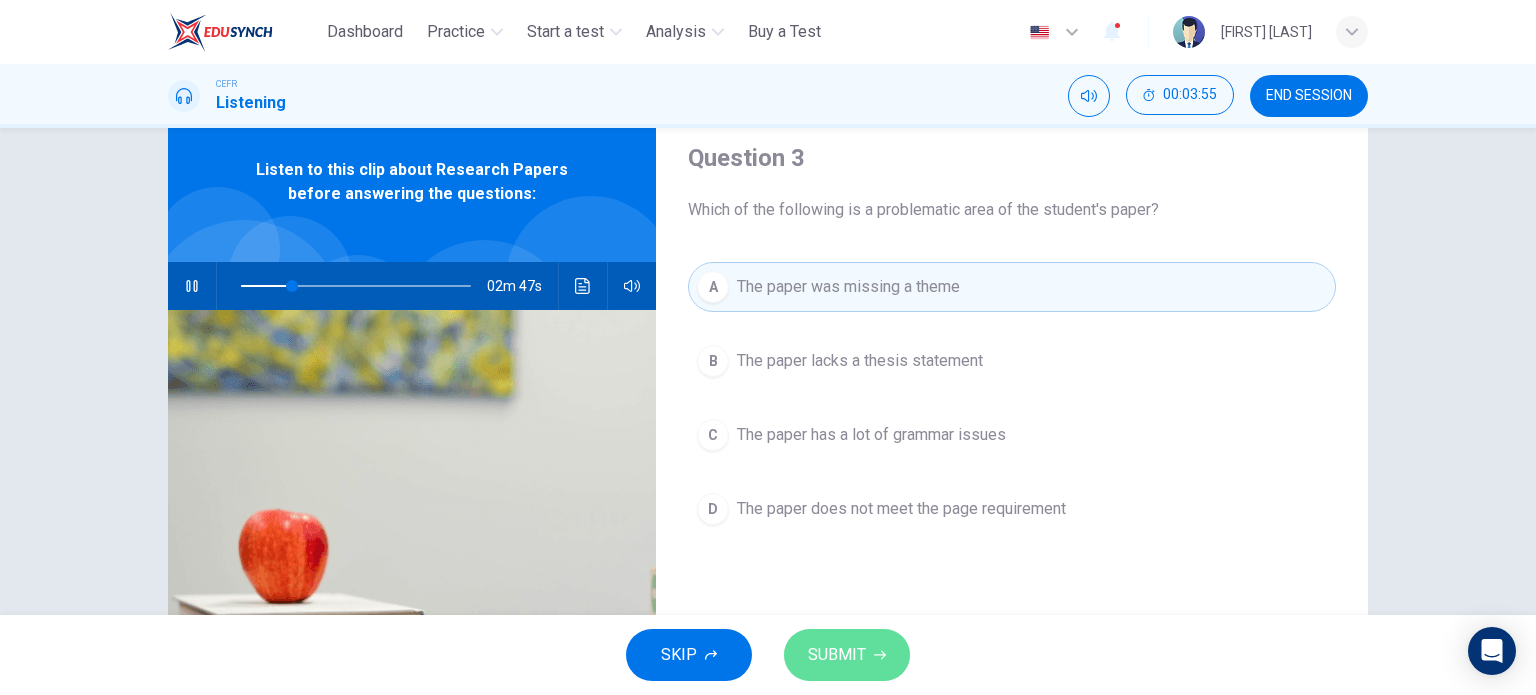 click on "SUBMIT" at bounding box center (837, 655) 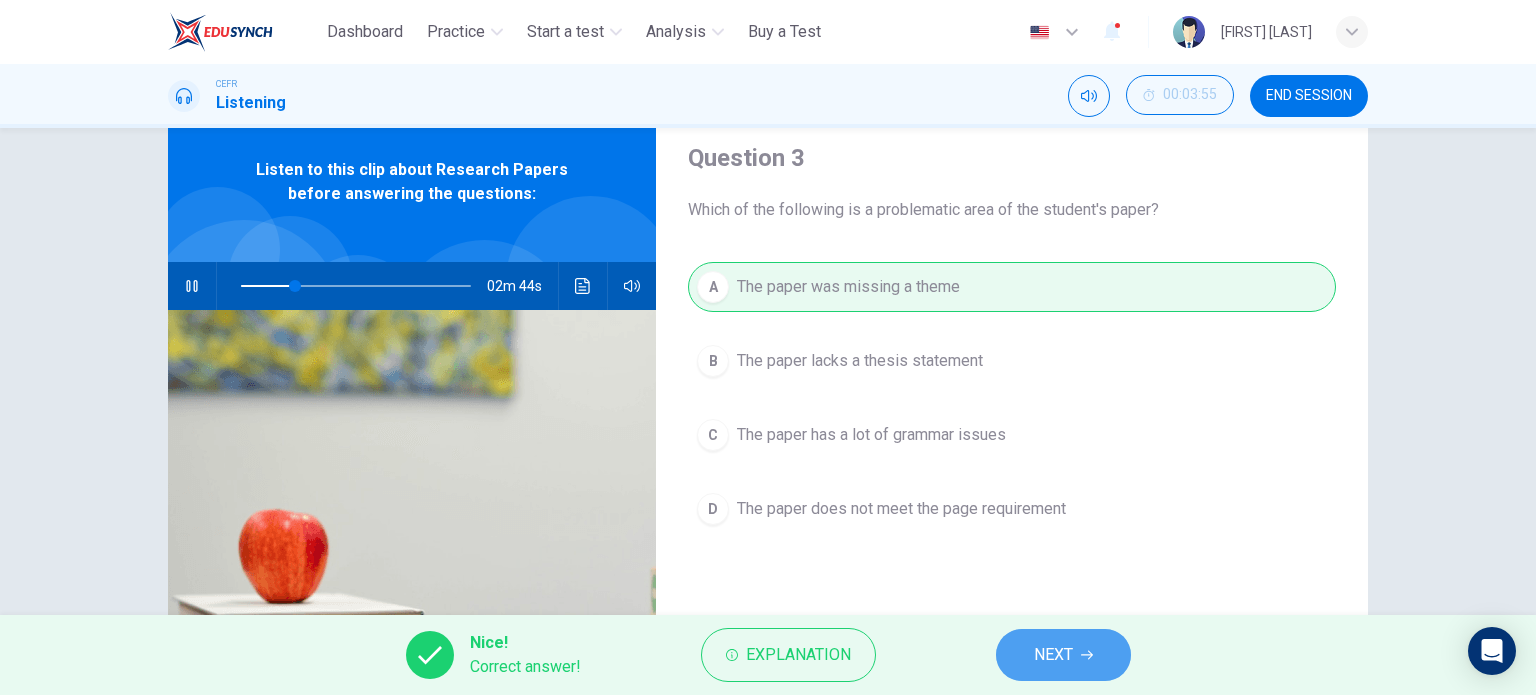 click on "NEXT" at bounding box center [1063, 655] 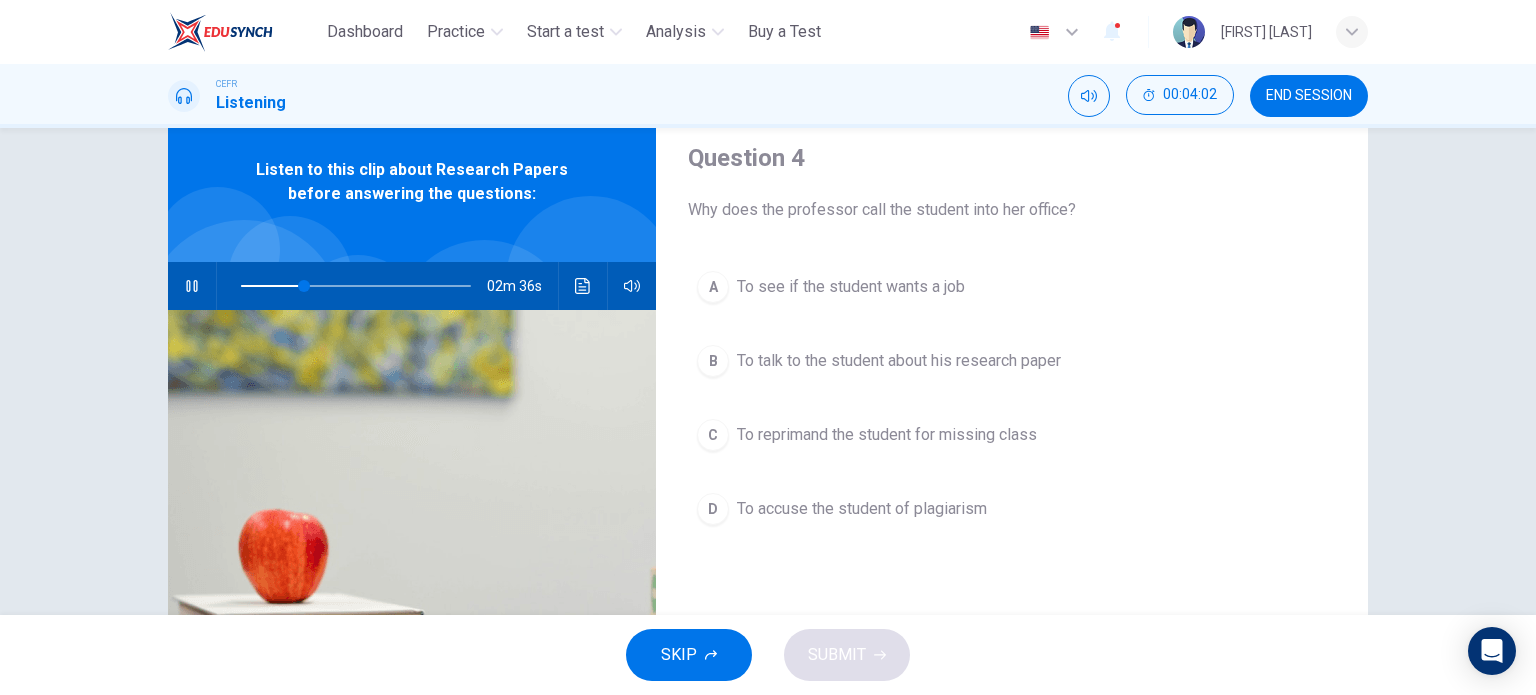 click on "A" at bounding box center (713, 287) 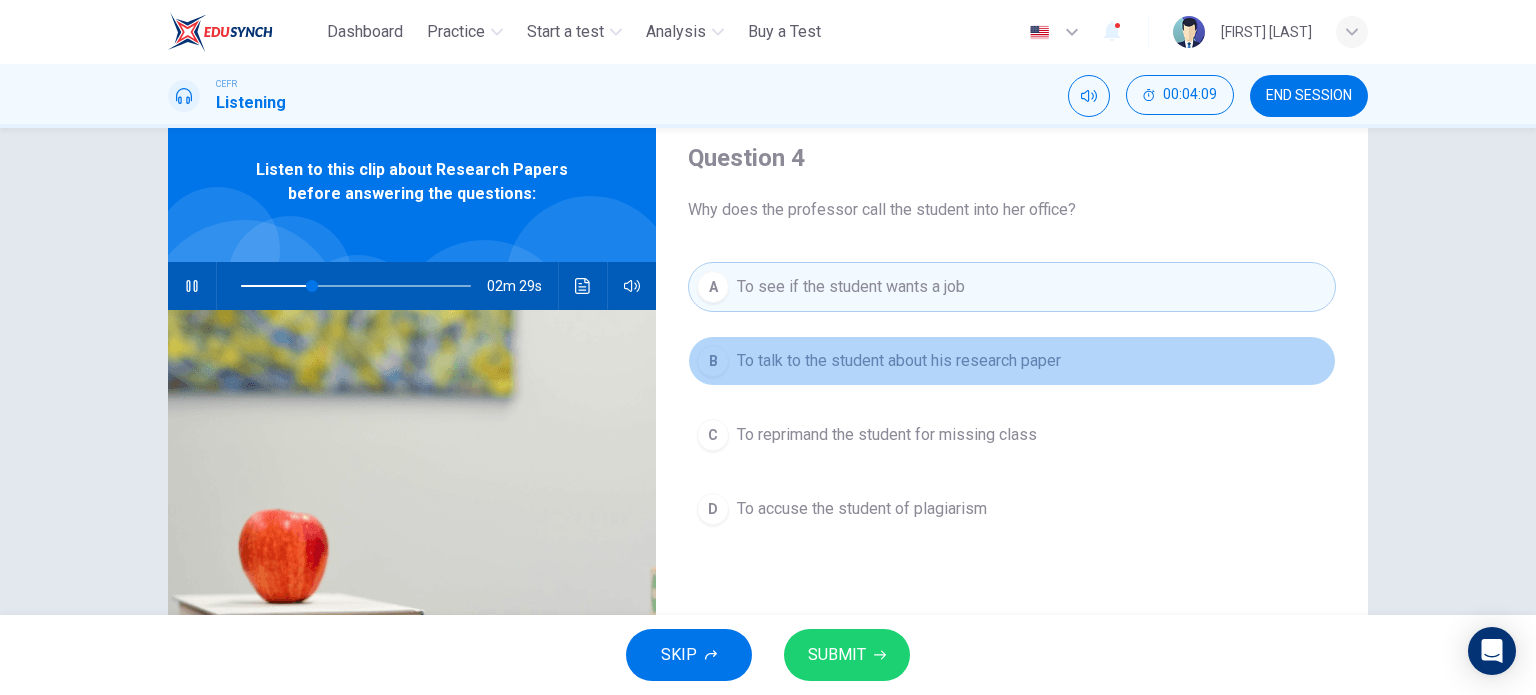 click on "B" at bounding box center (713, 361) 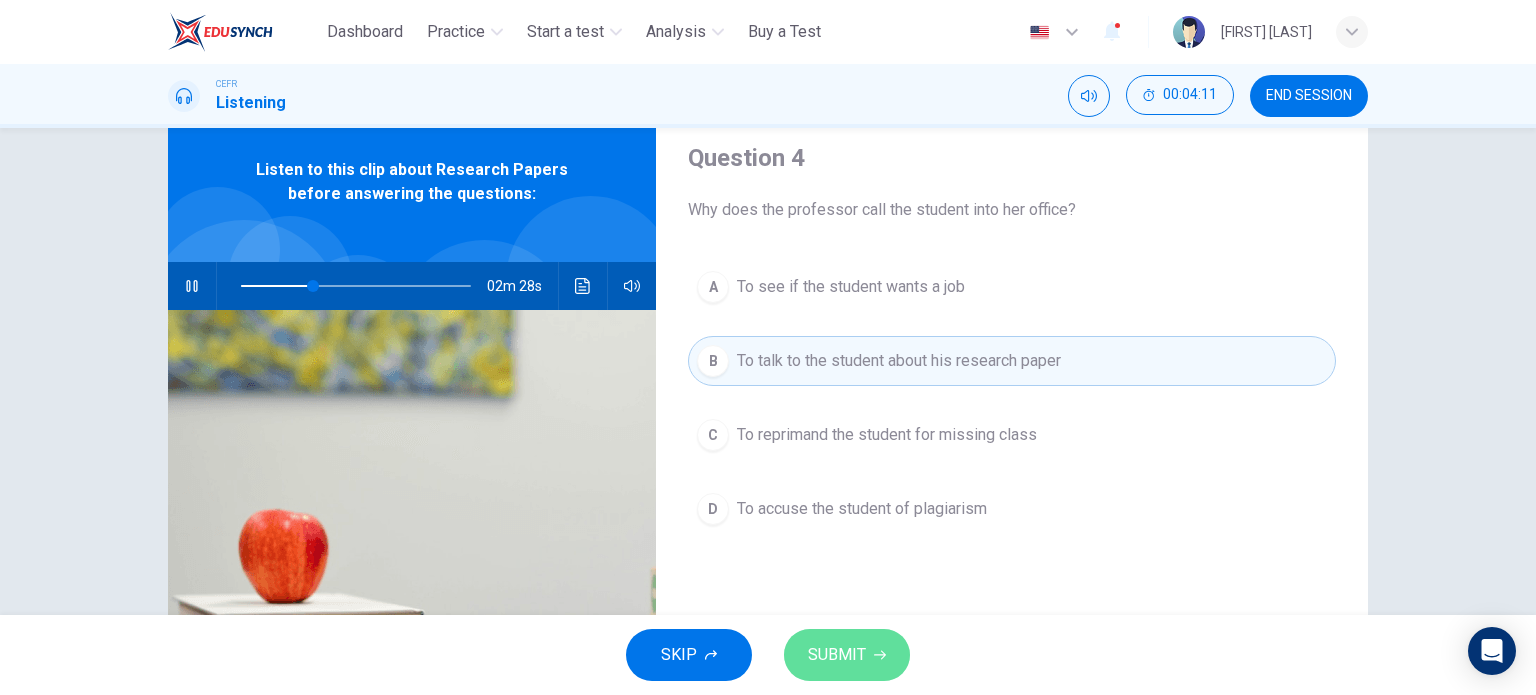click on "SUBMIT" at bounding box center (837, 655) 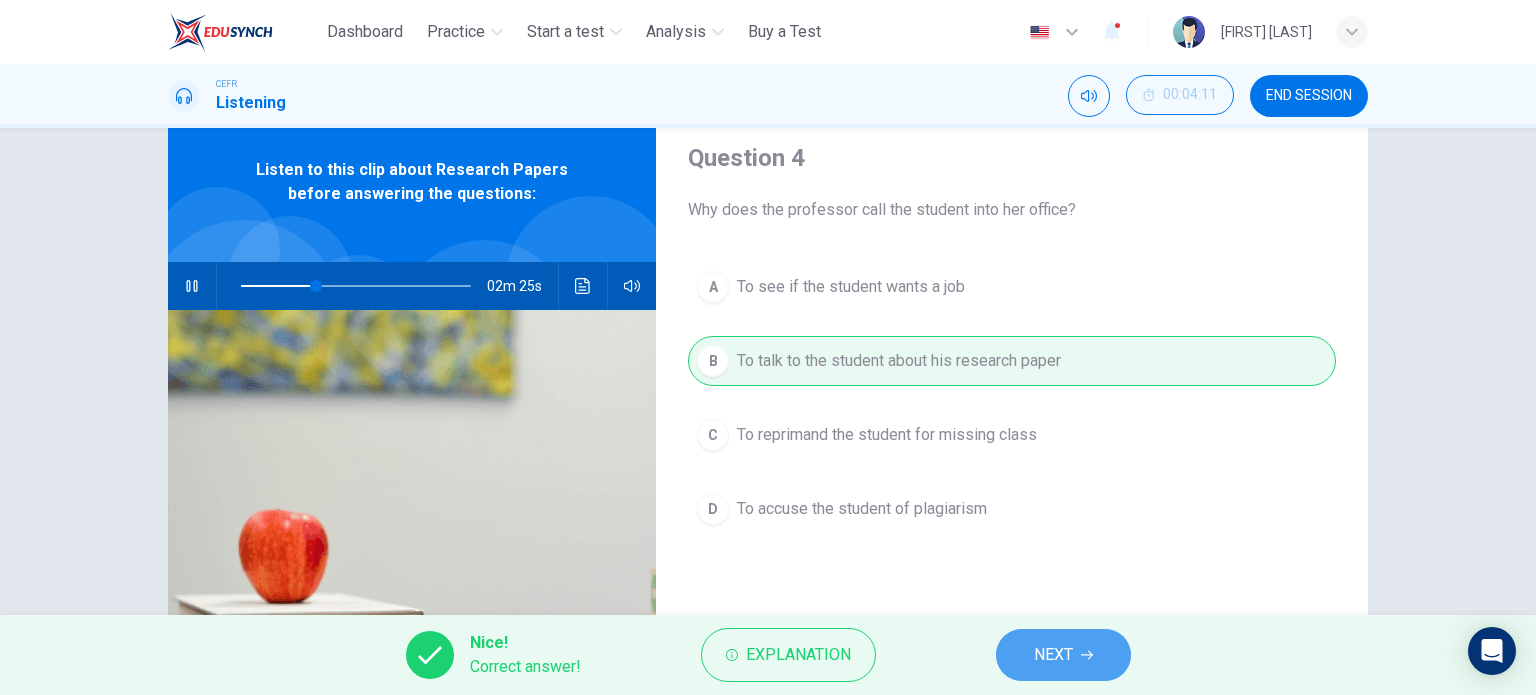 click on "NEXT" at bounding box center (1063, 655) 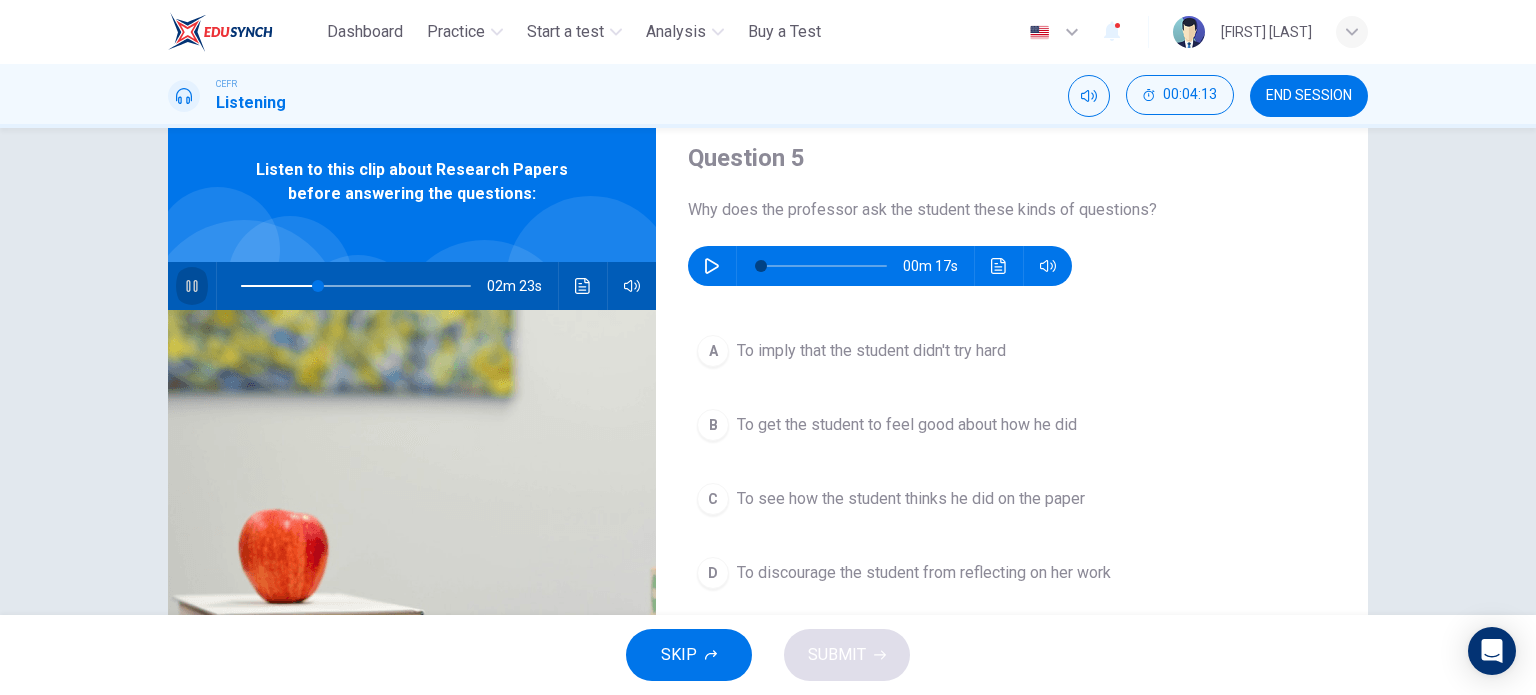click at bounding box center [192, 286] 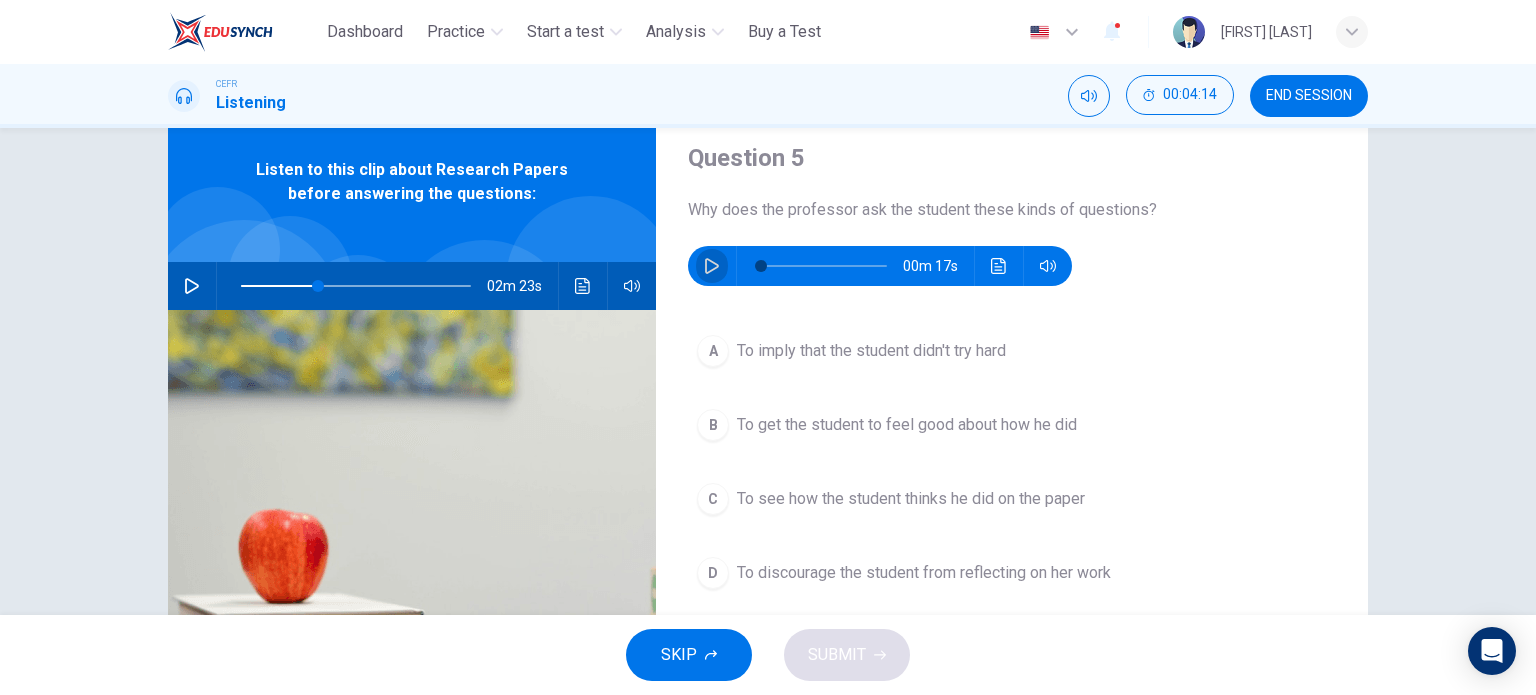 click at bounding box center [712, 266] 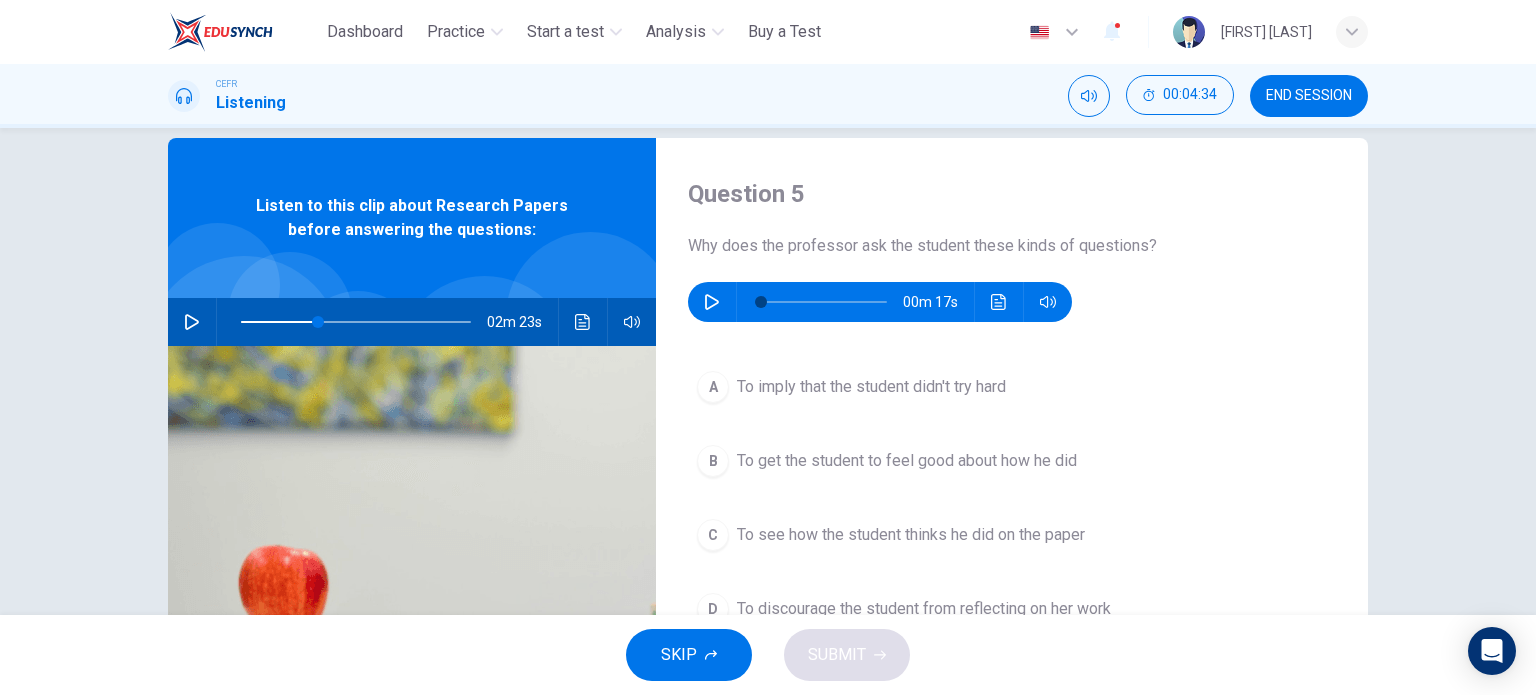 scroll, scrollTop: 28, scrollLeft: 0, axis: vertical 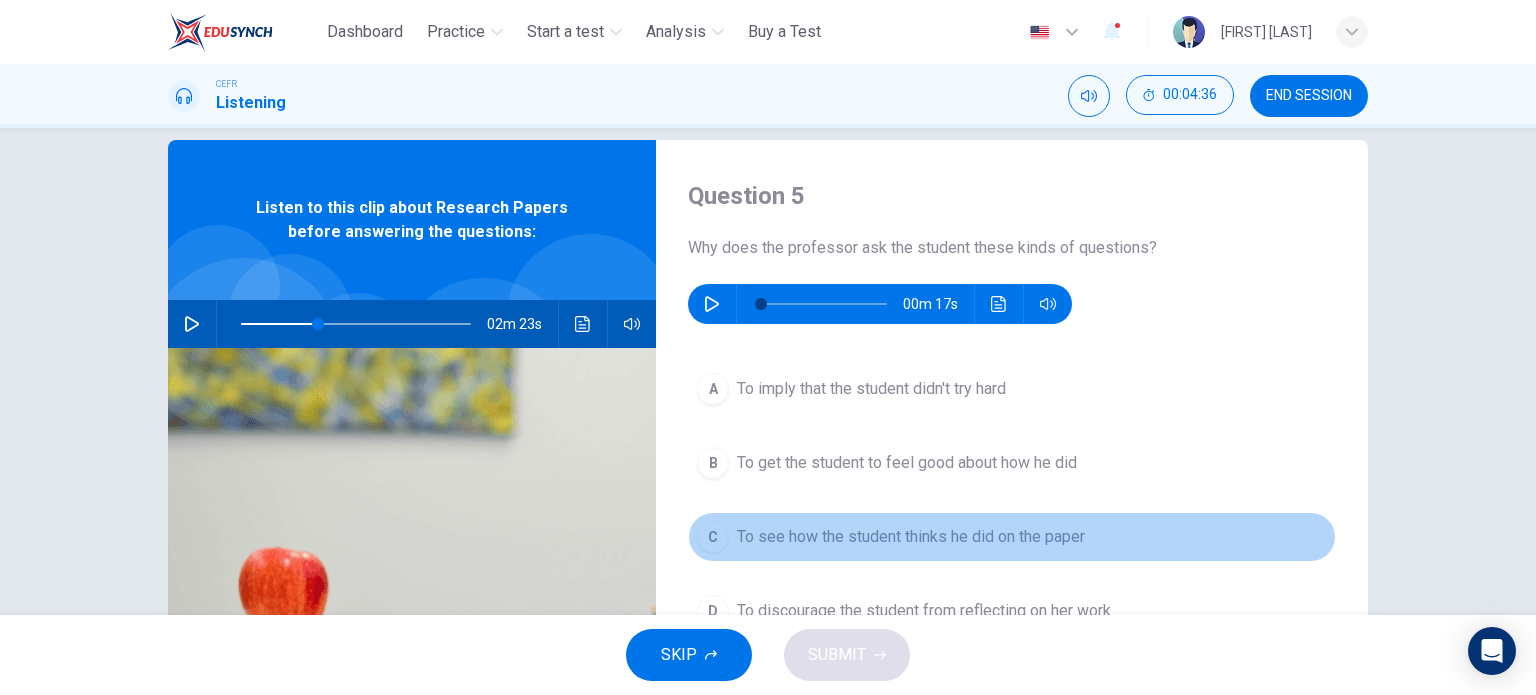 click on "C To see how the student thinks he did on the paper" at bounding box center [1012, 537] 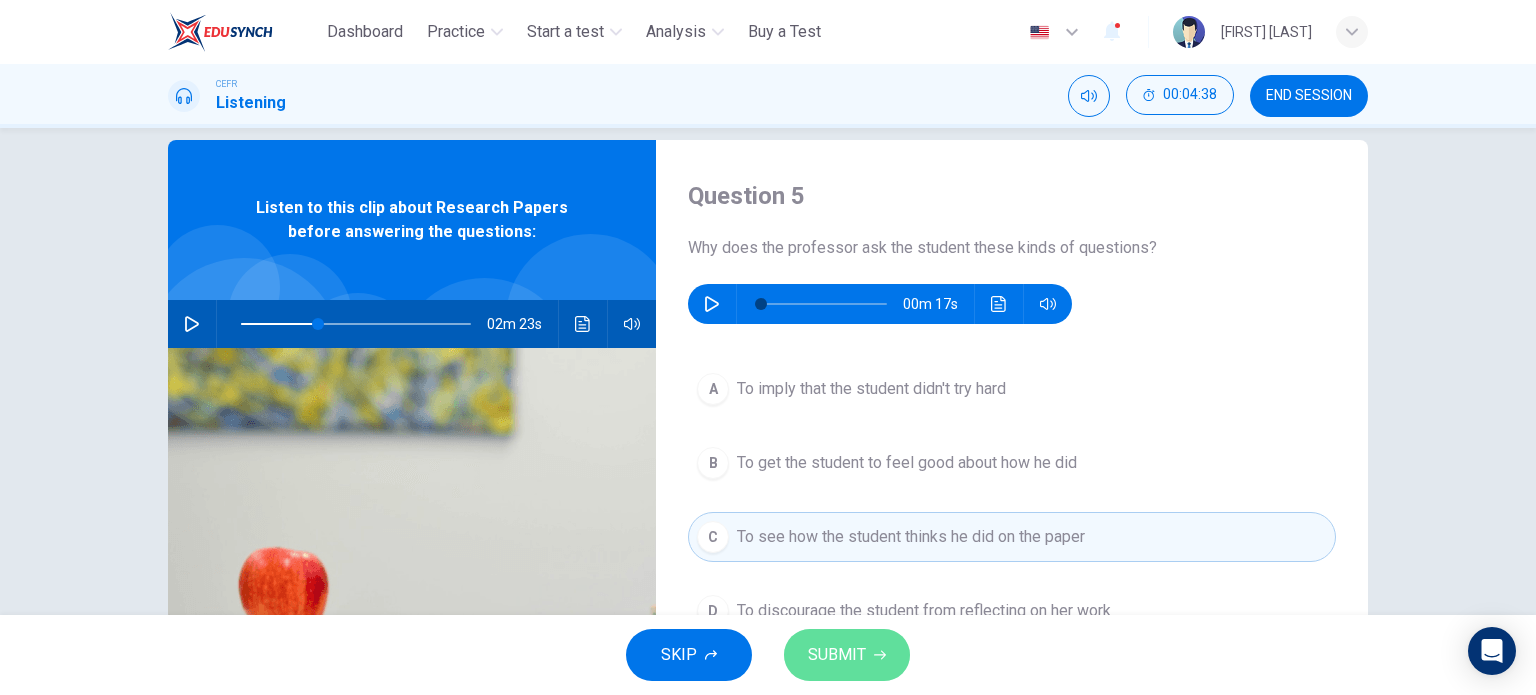 click on "SUBMIT" at bounding box center [837, 655] 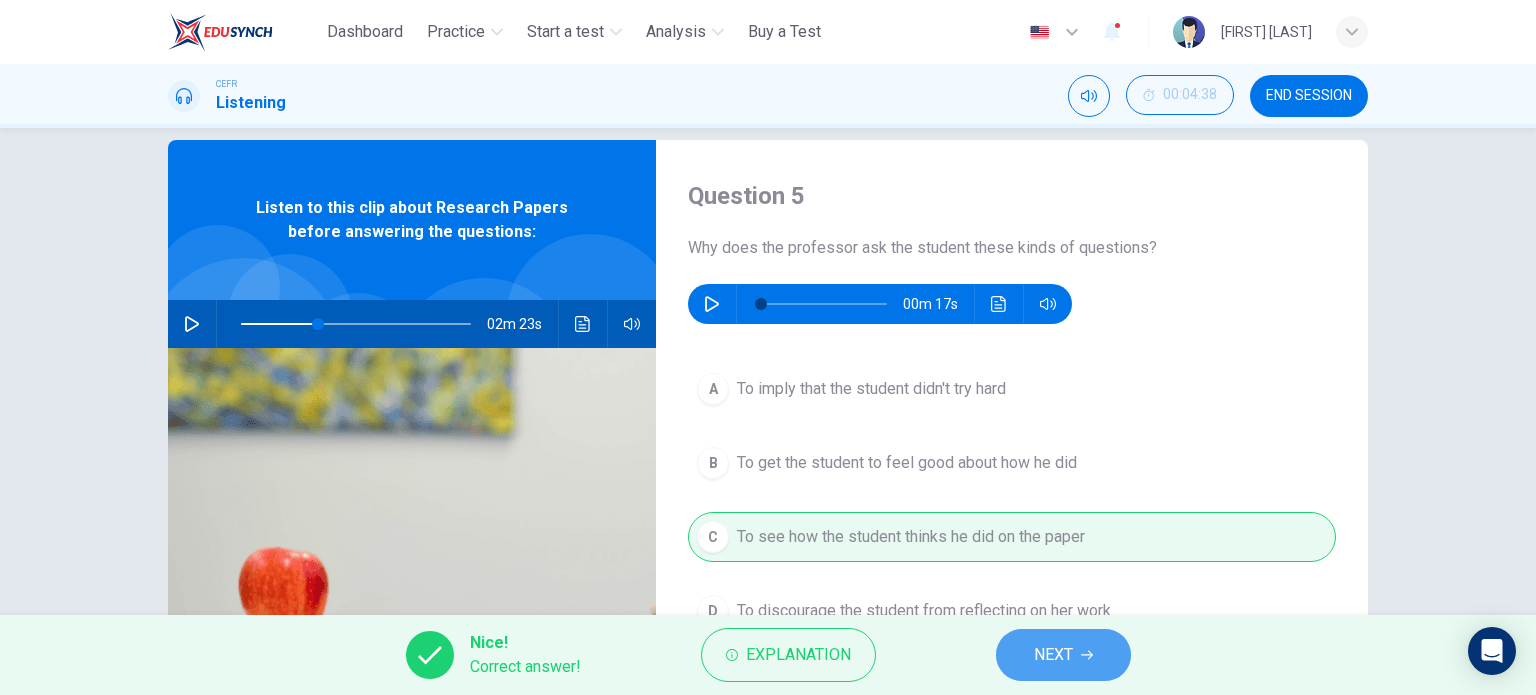 click on "NEXT" at bounding box center (1053, 655) 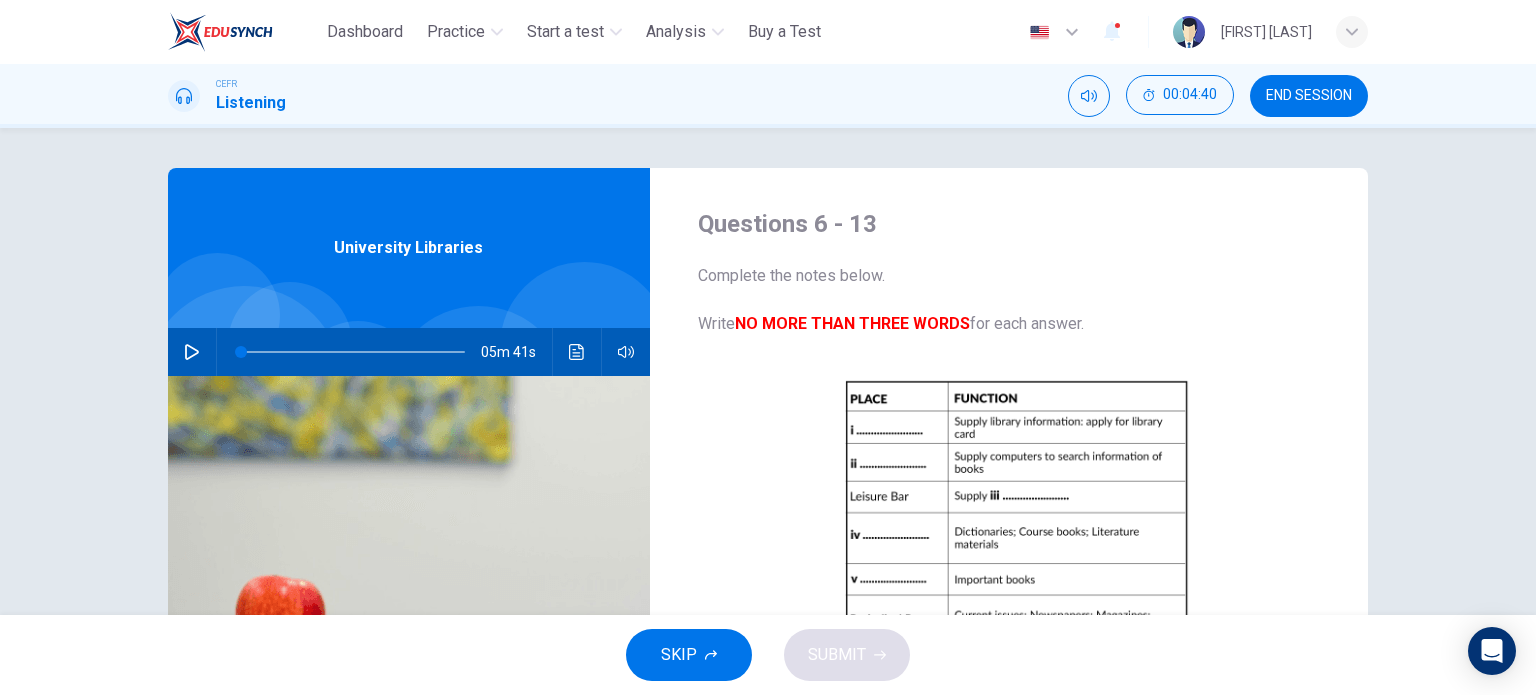 click at bounding box center (192, 352) 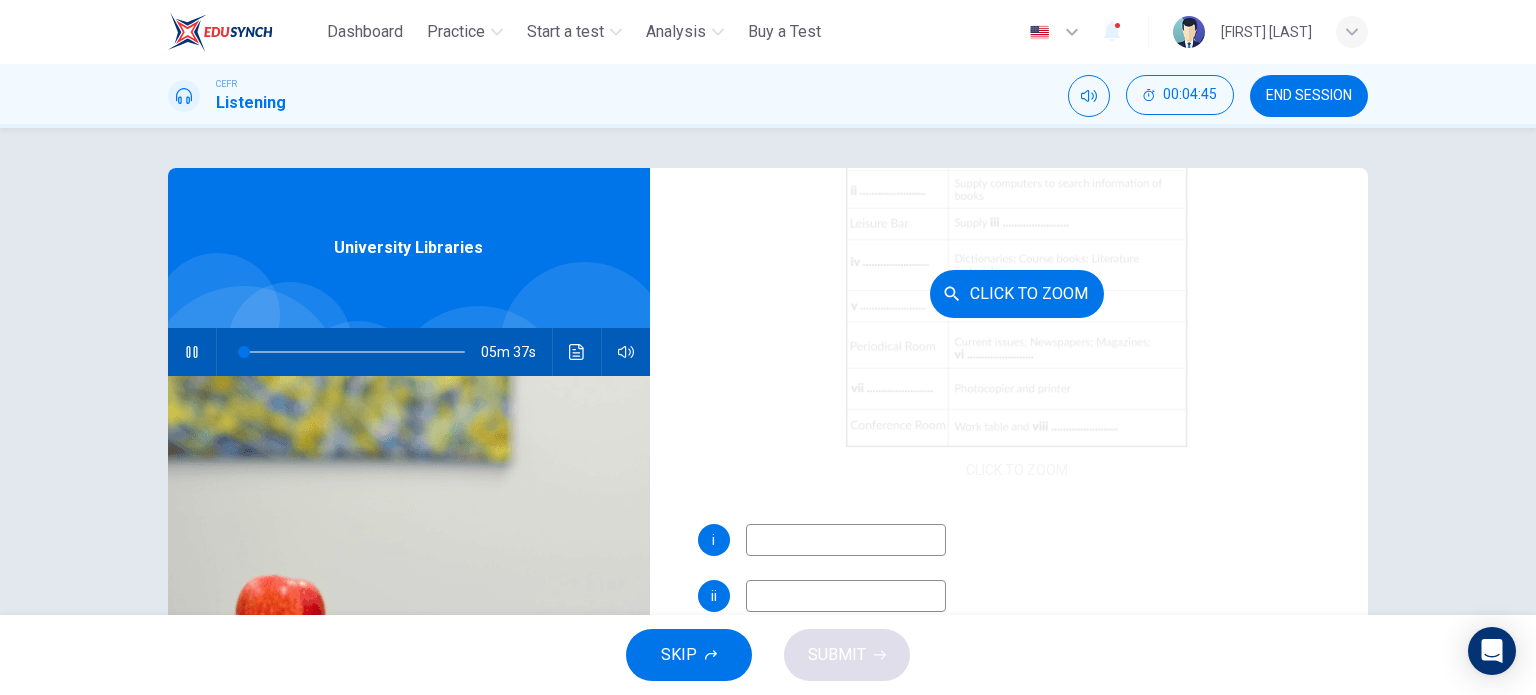 scroll, scrollTop: 222, scrollLeft: 0, axis: vertical 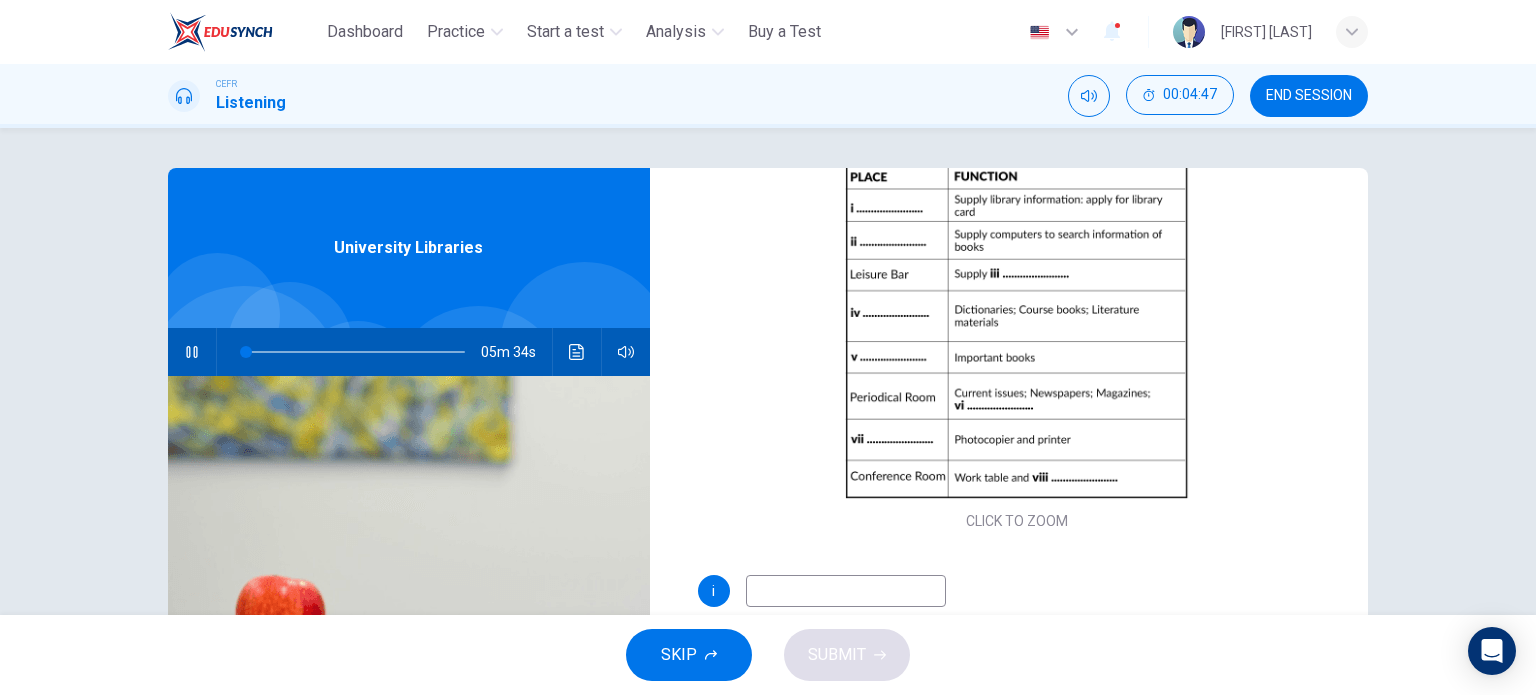 click at bounding box center [846, 591] 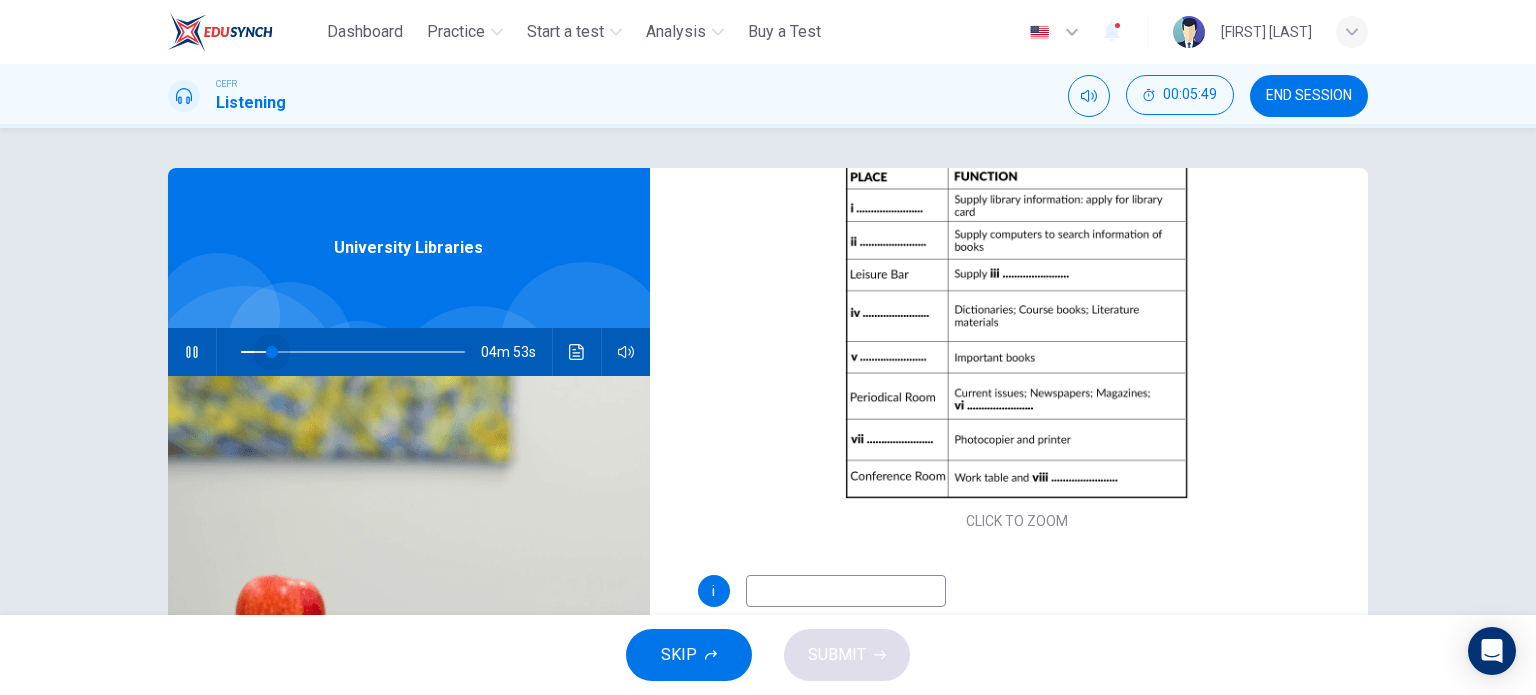 click at bounding box center (272, 352) 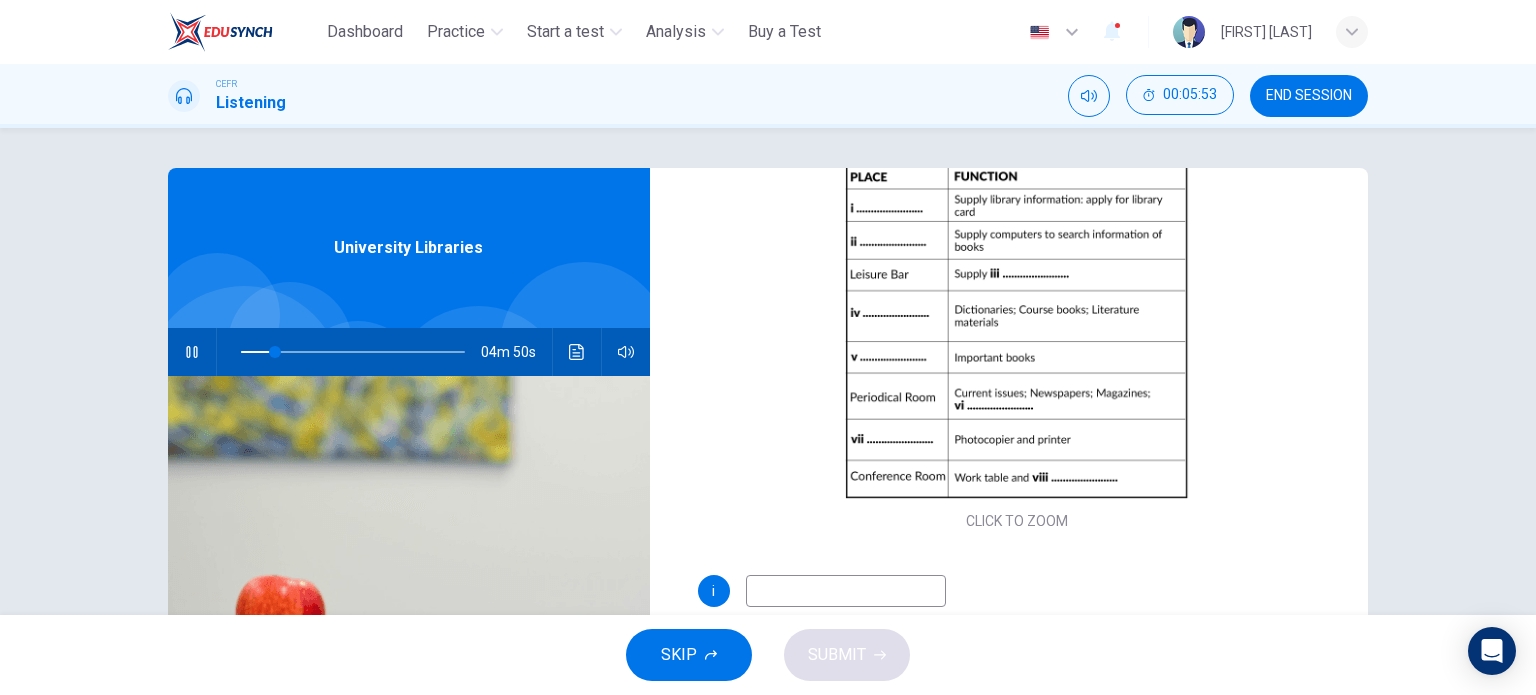 click at bounding box center (846, 591) 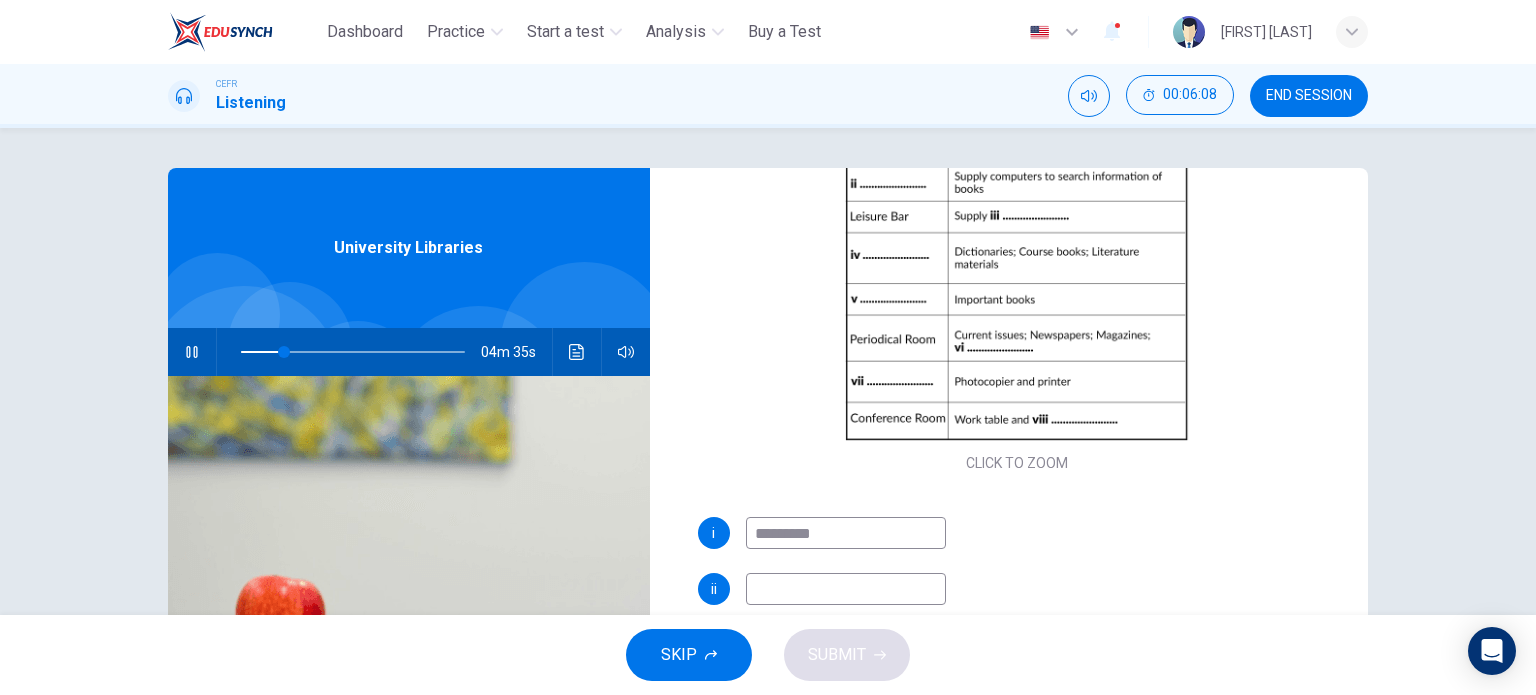scroll, scrollTop: 281, scrollLeft: 0, axis: vertical 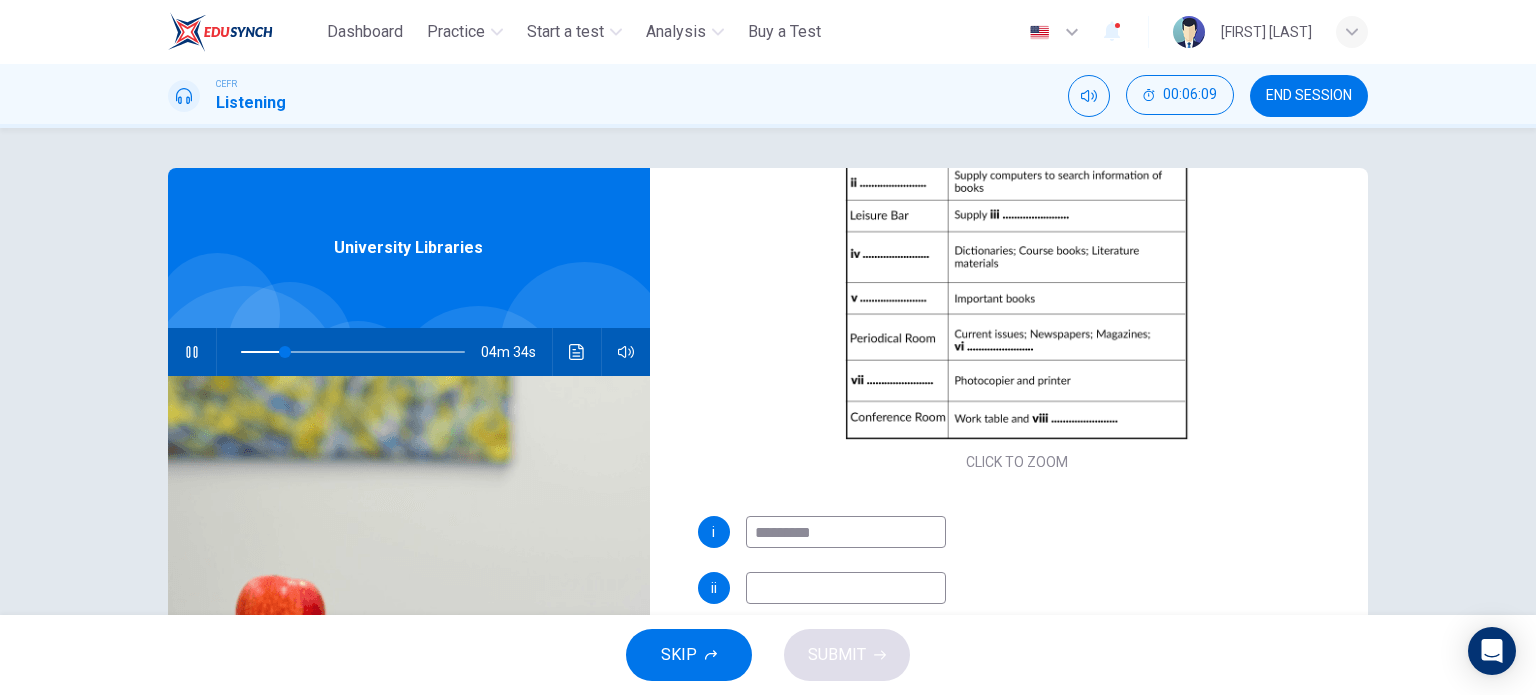 type on "*********" 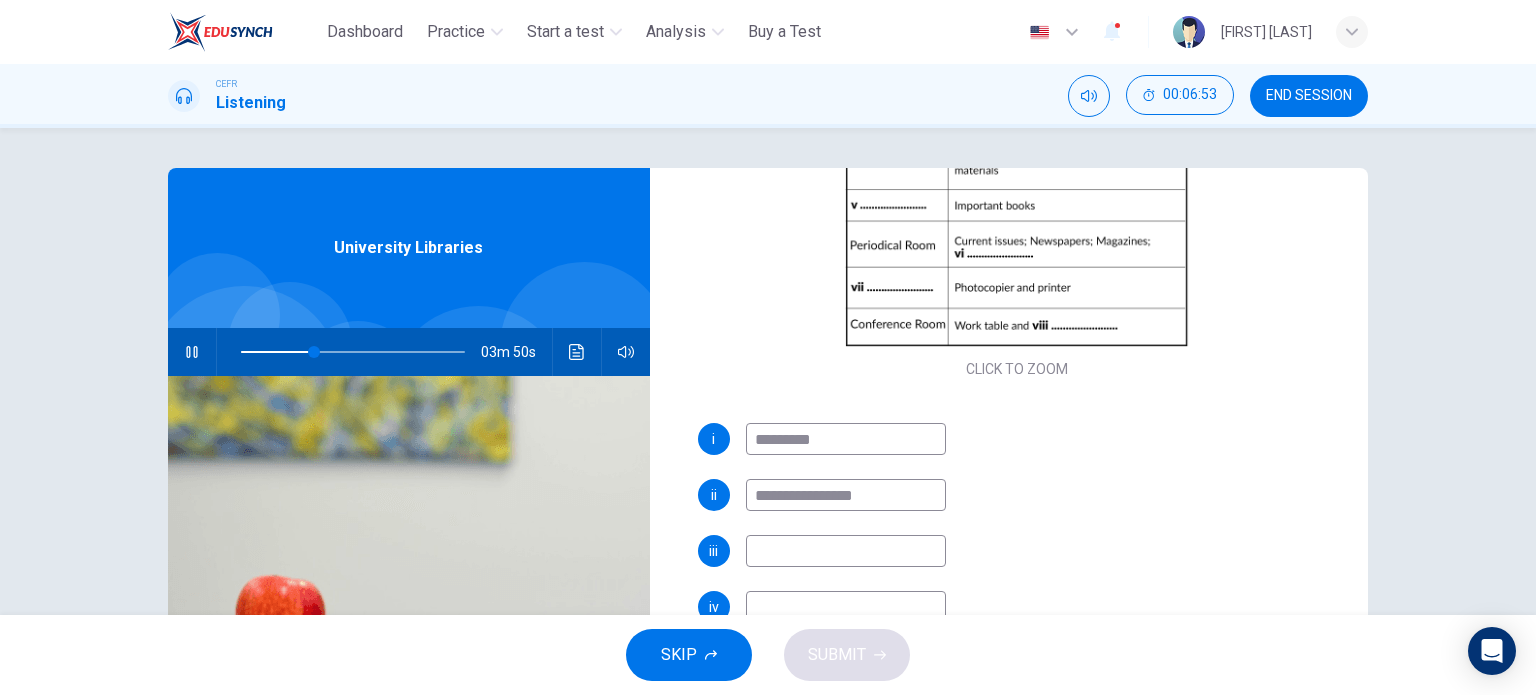 scroll, scrollTop: 377, scrollLeft: 0, axis: vertical 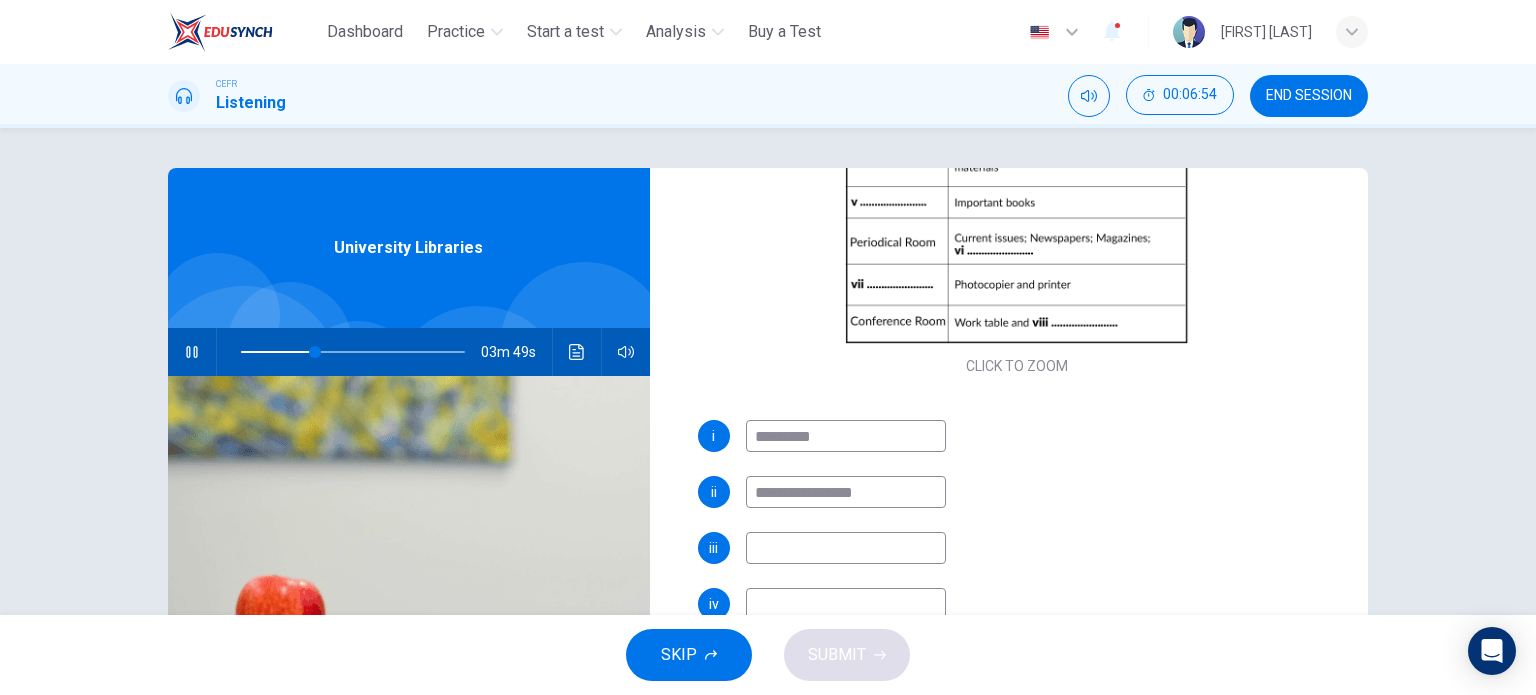 type on "**********" 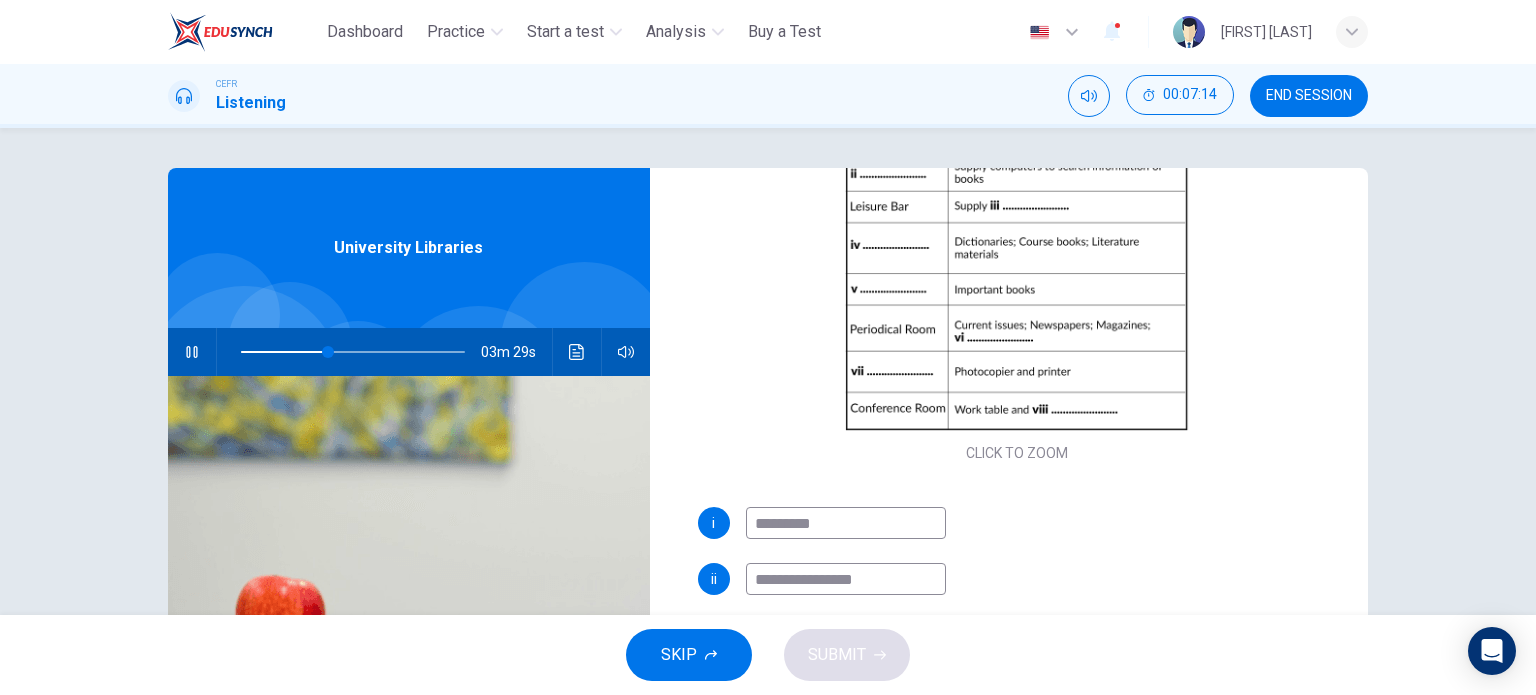 scroll, scrollTop: 397, scrollLeft: 0, axis: vertical 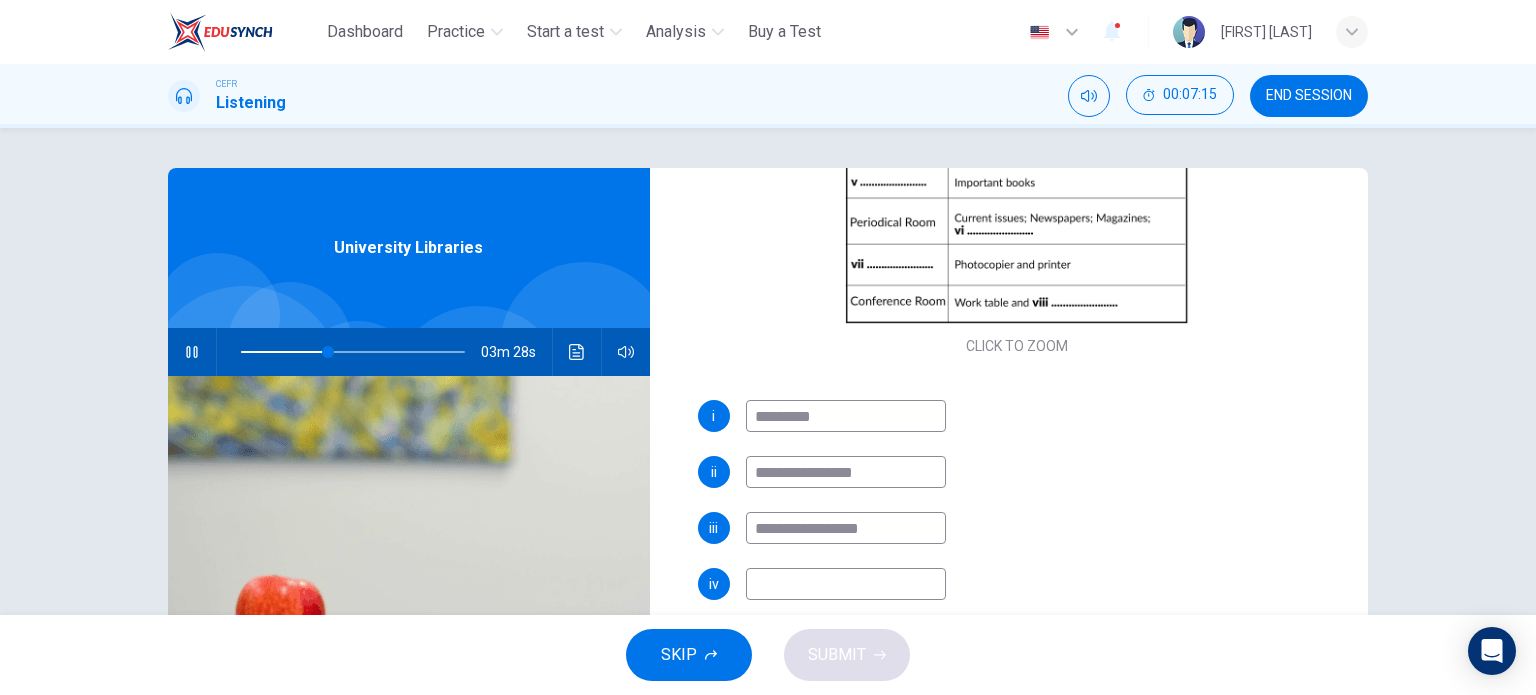 type on "**********" 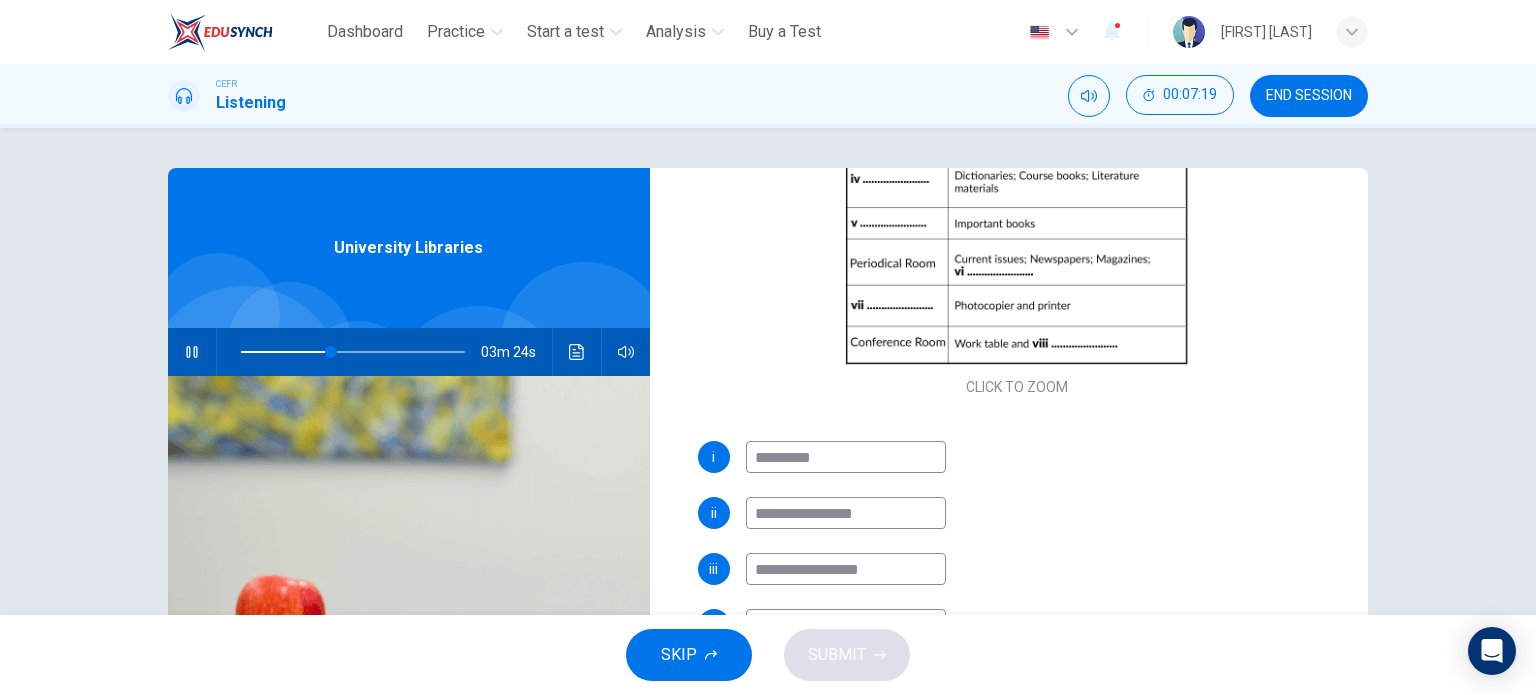 scroll, scrollTop: 397, scrollLeft: 0, axis: vertical 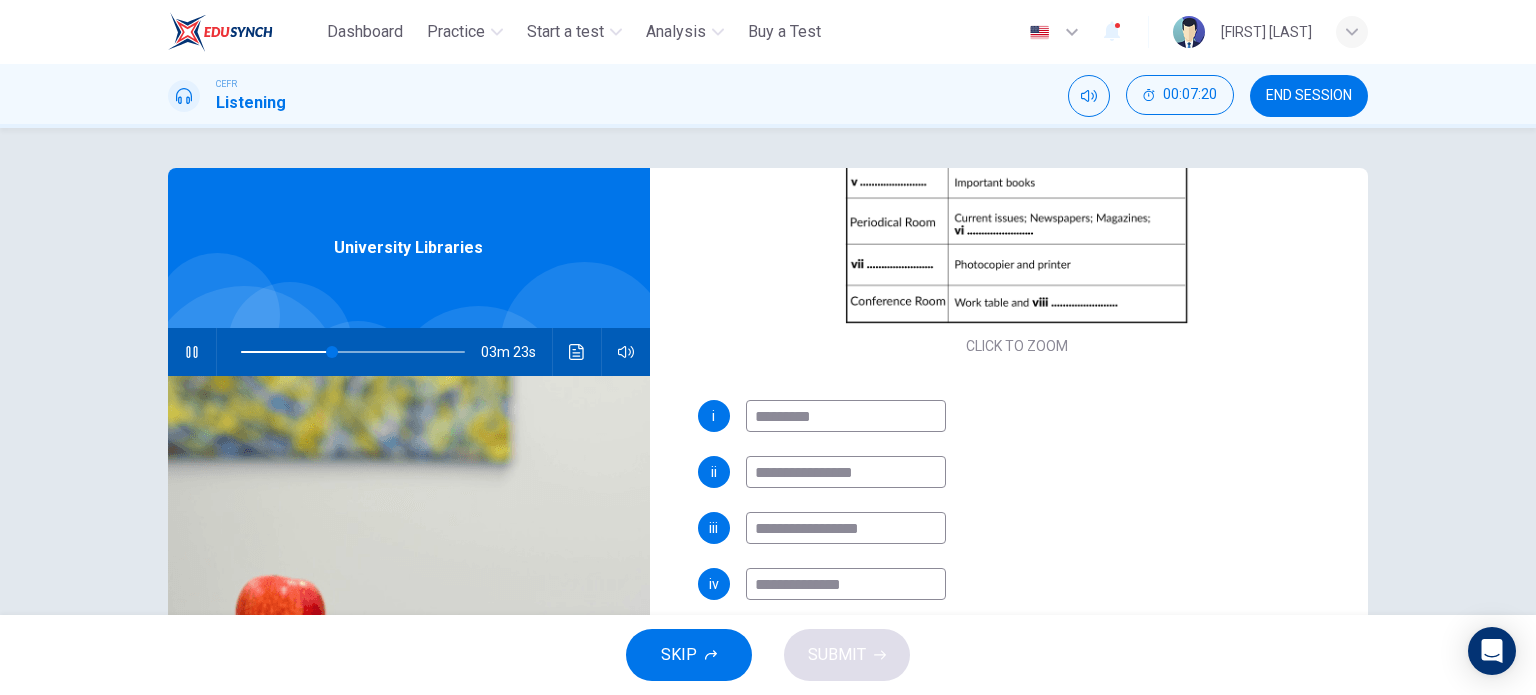 click on "**********" at bounding box center (846, 416) 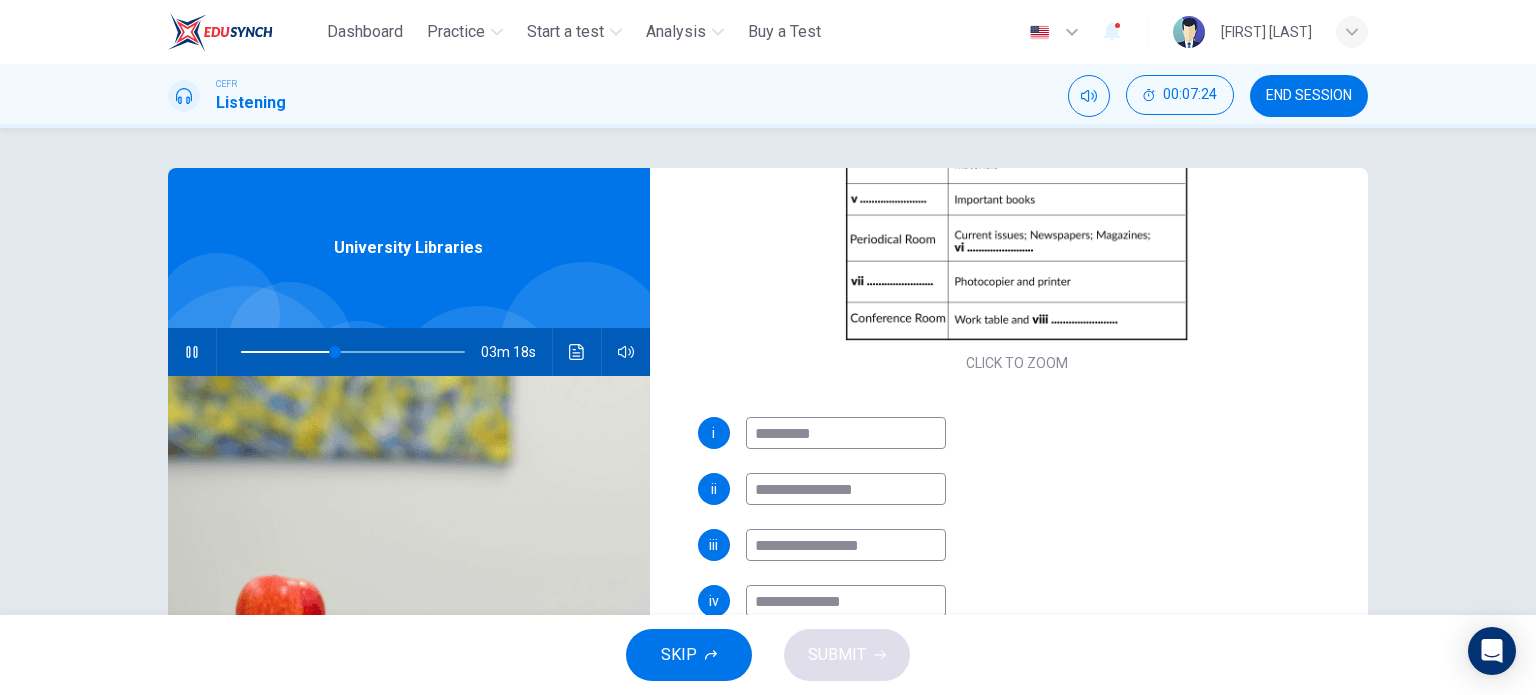 scroll, scrollTop: 386, scrollLeft: 0, axis: vertical 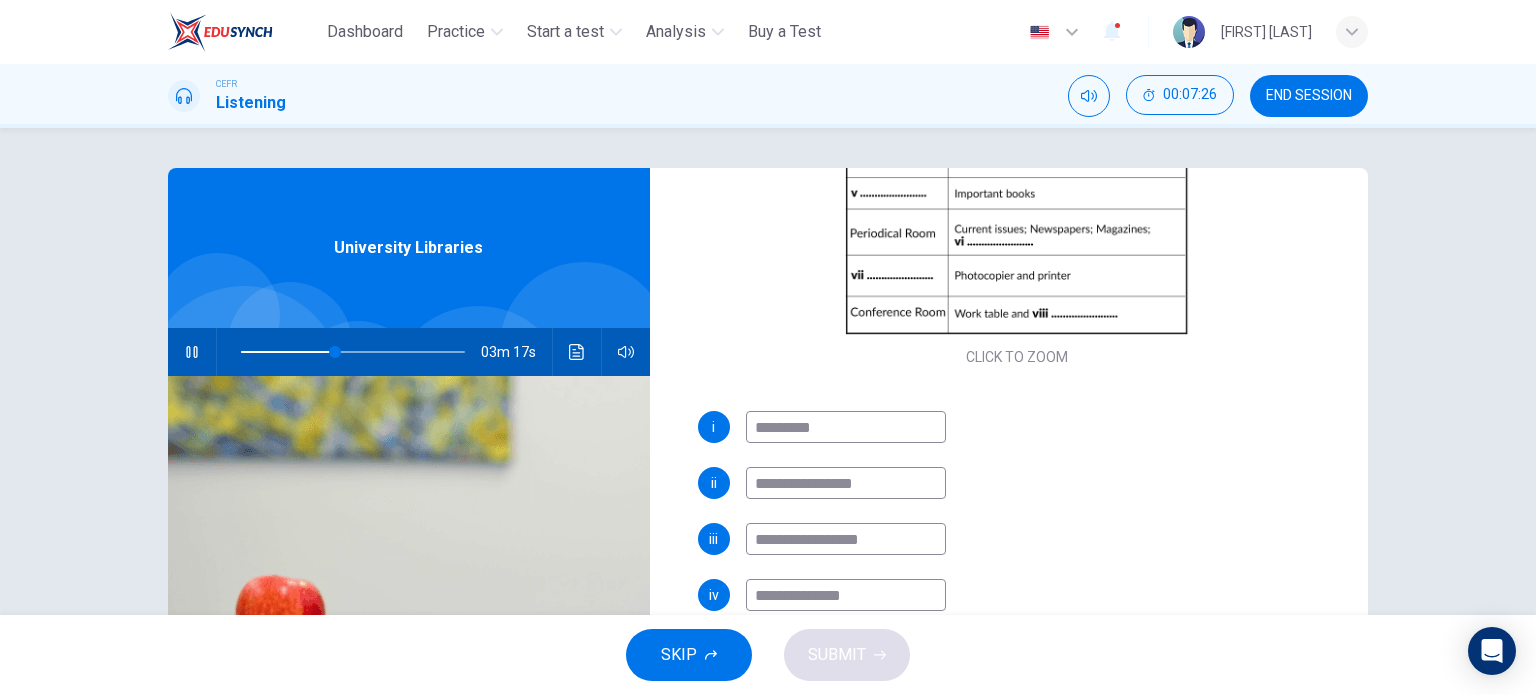 type on "**********" 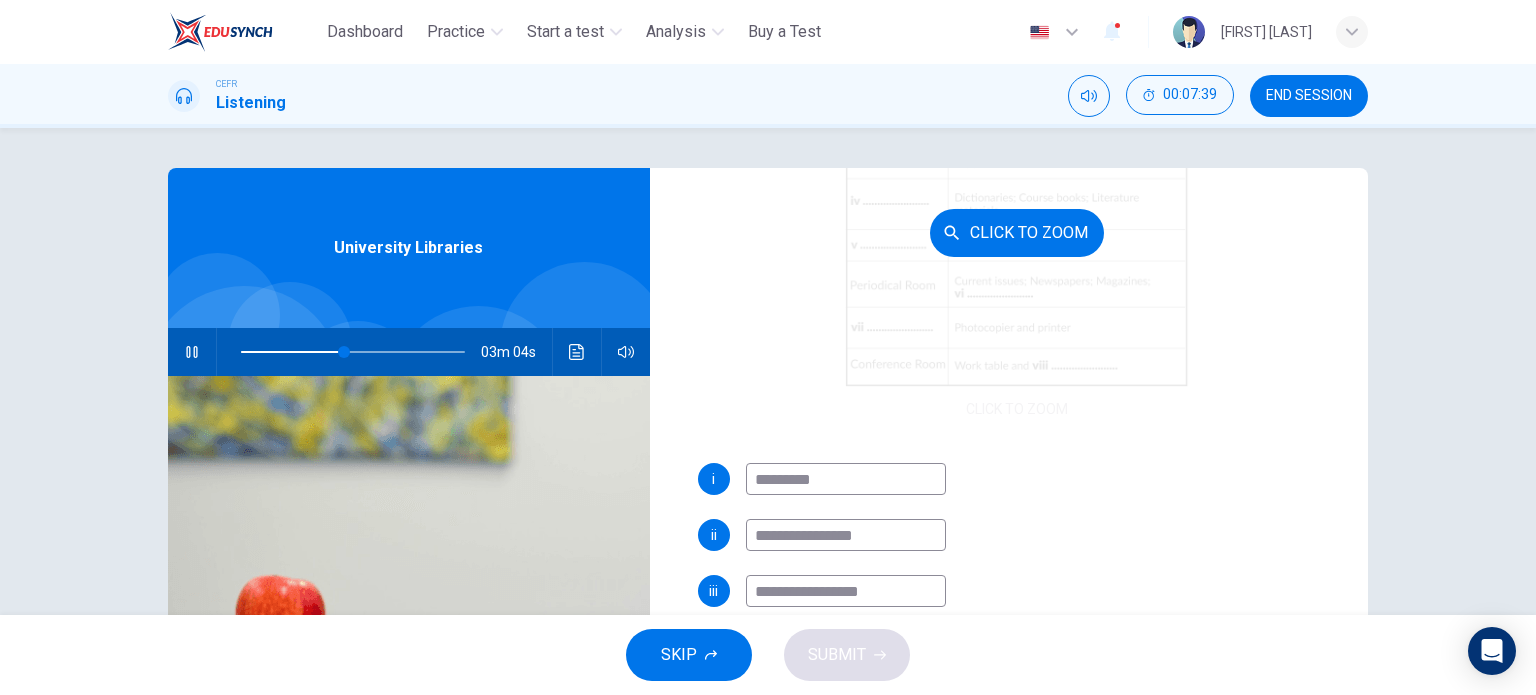 scroll, scrollTop: 397, scrollLeft: 0, axis: vertical 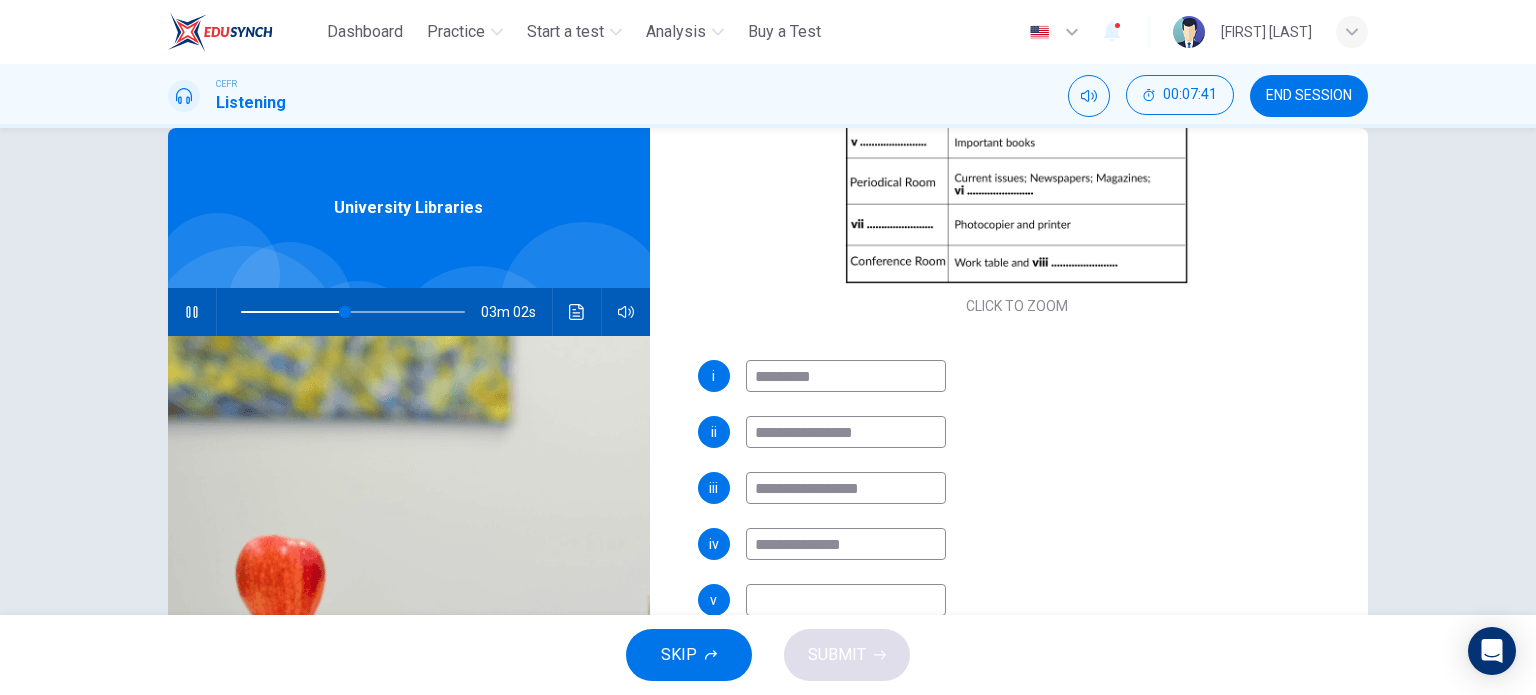 type on "**********" 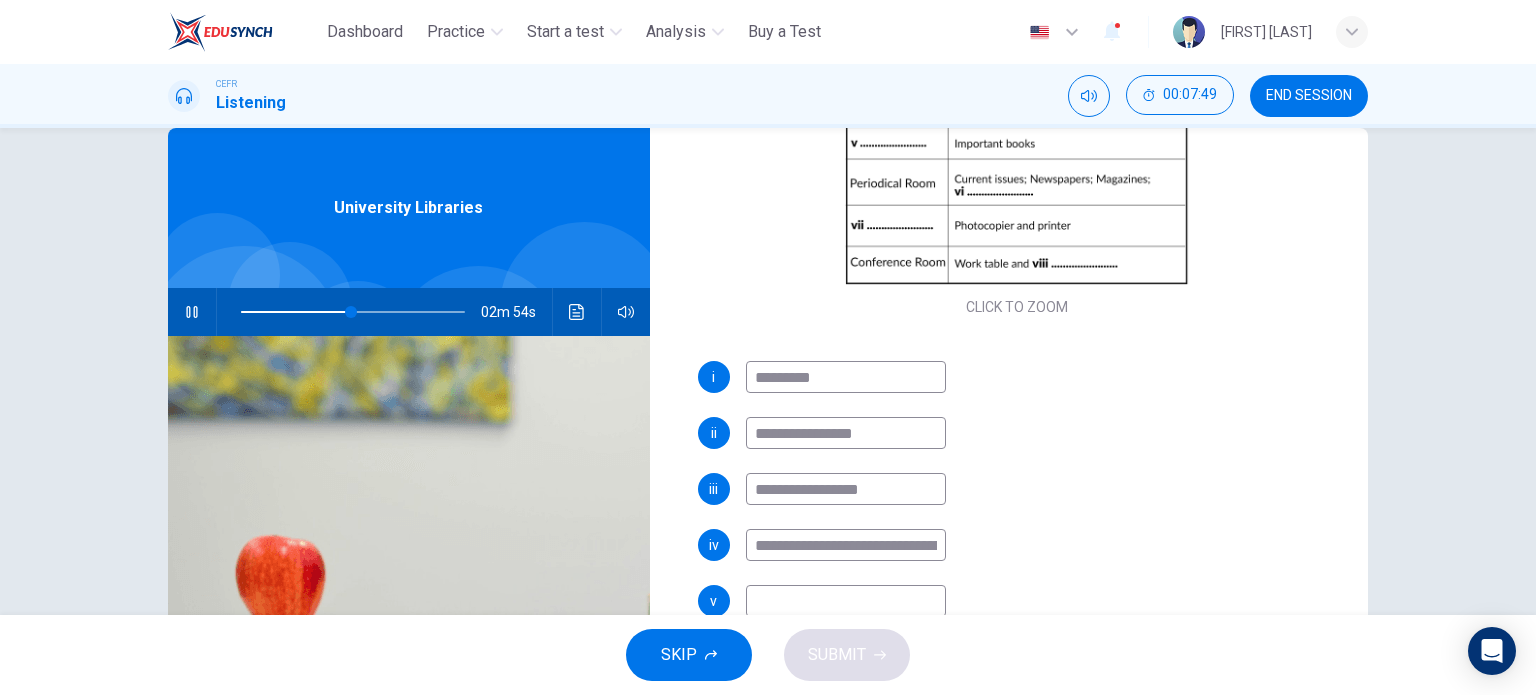 scroll, scrollTop: 397, scrollLeft: 0, axis: vertical 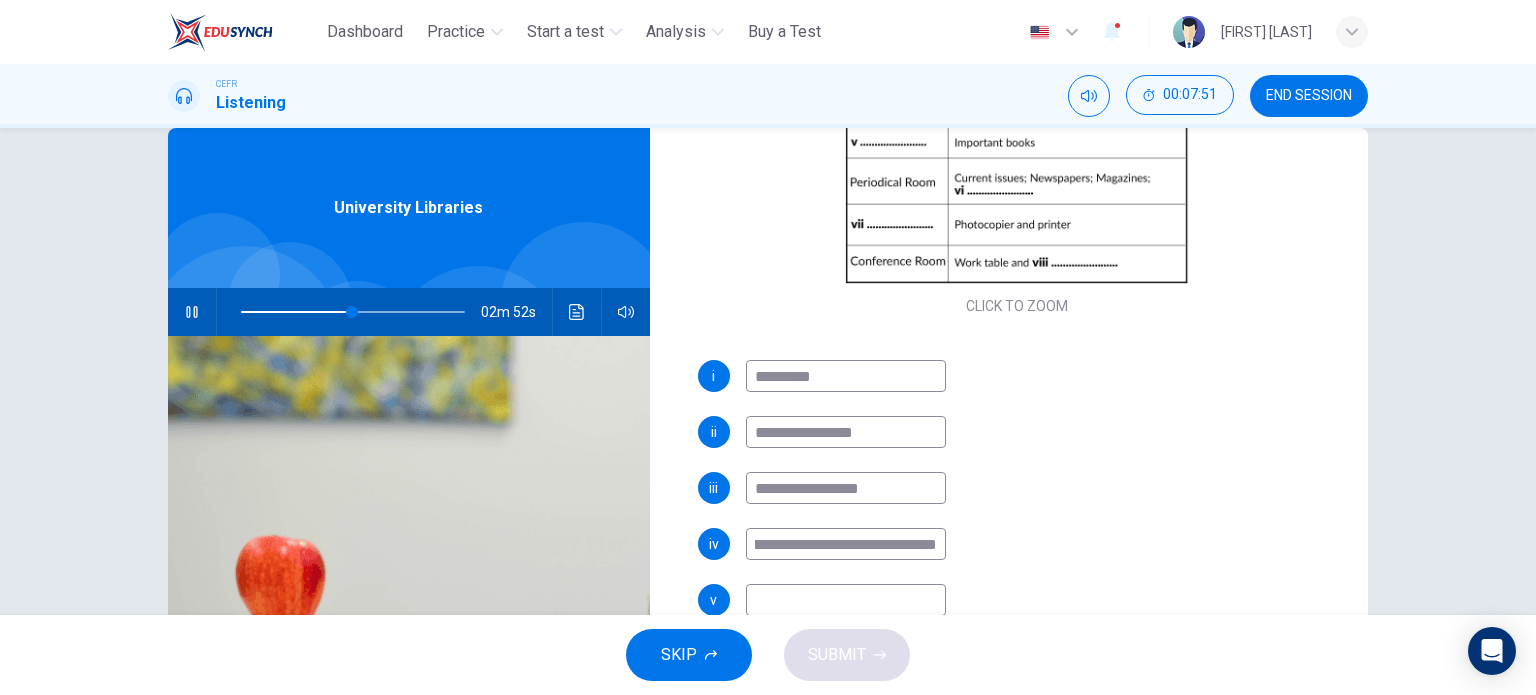 drag, startPoint x: 911, startPoint y: 543, endPoint x: 951, endPoint y: 546, distance: 40.112343 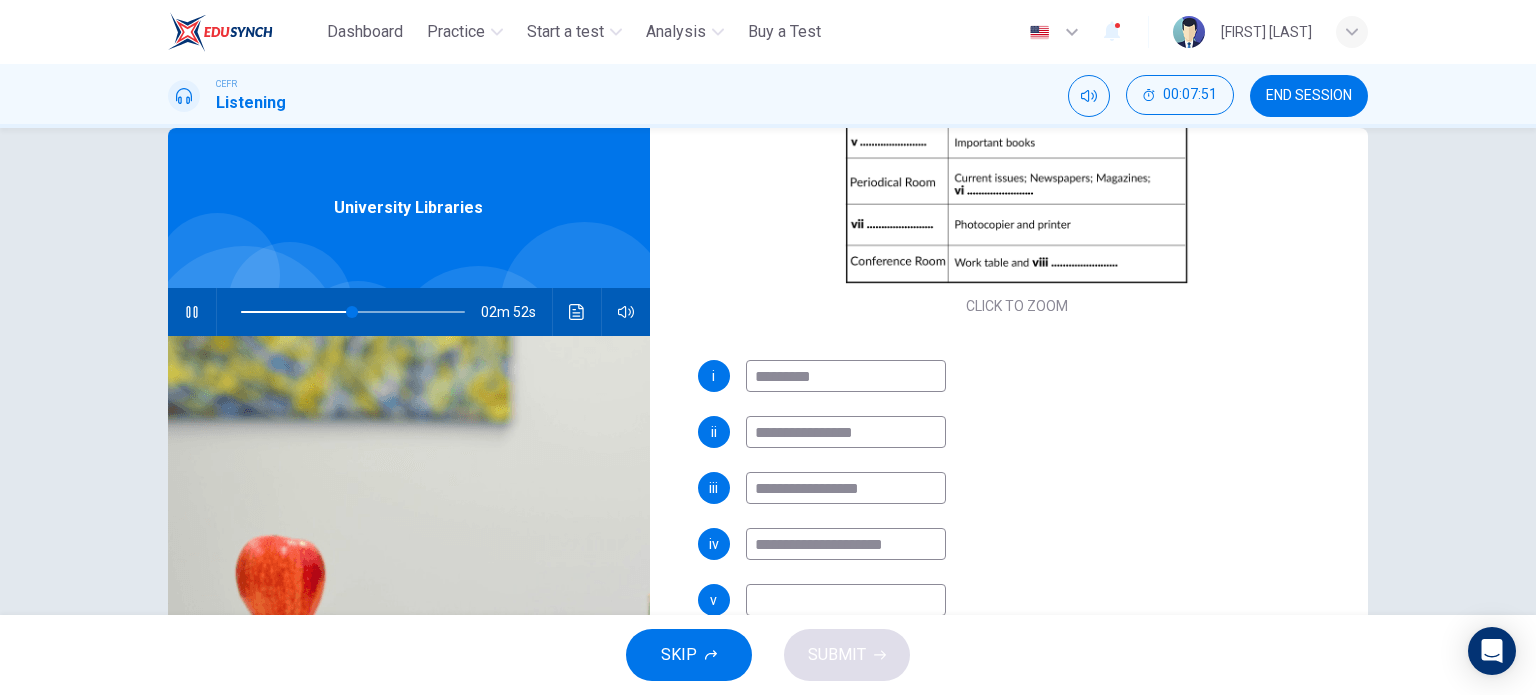 scroll, scrollTop: 0, scrollLeft: 0, axis: both 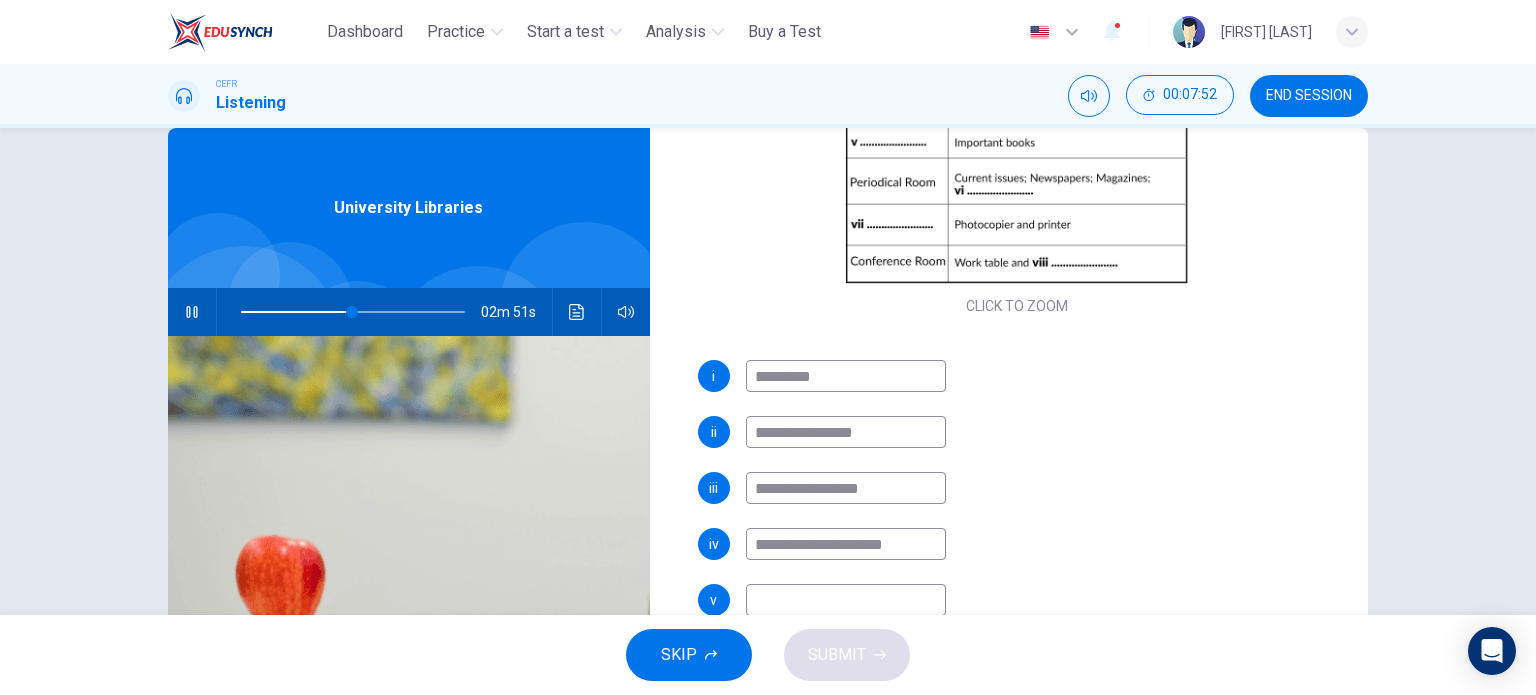 click on "**********" at bounding box center [846, 376] 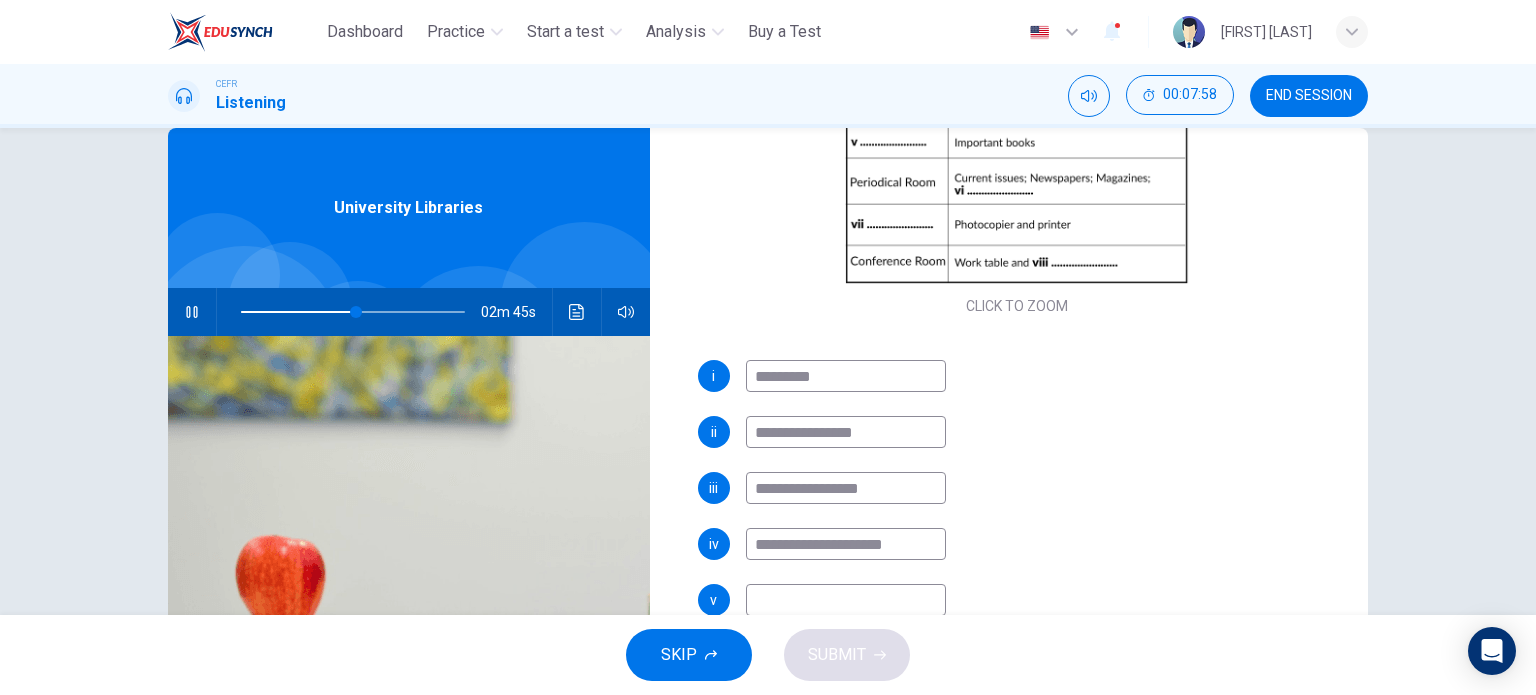 type on "**********" 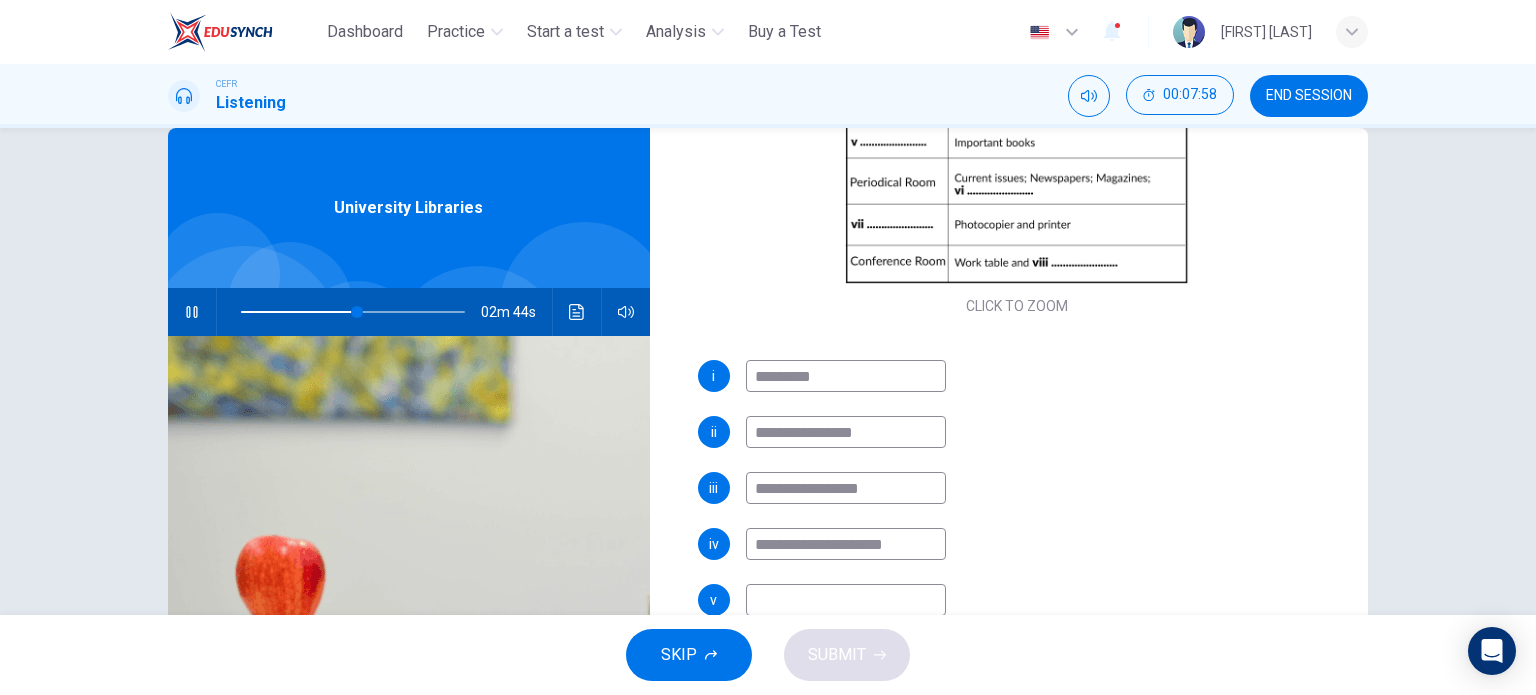 click at bounding box center (846, 376) 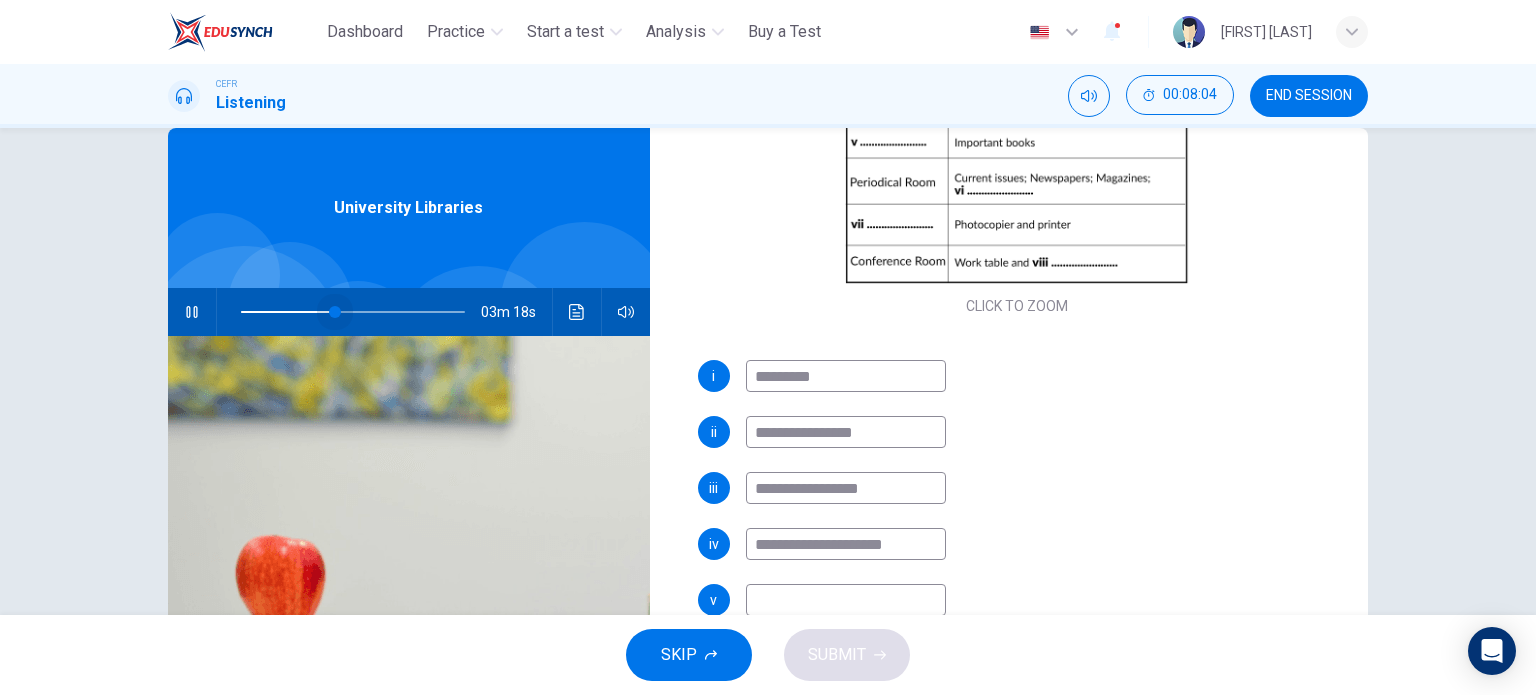 click at bounding box center (353, 312) 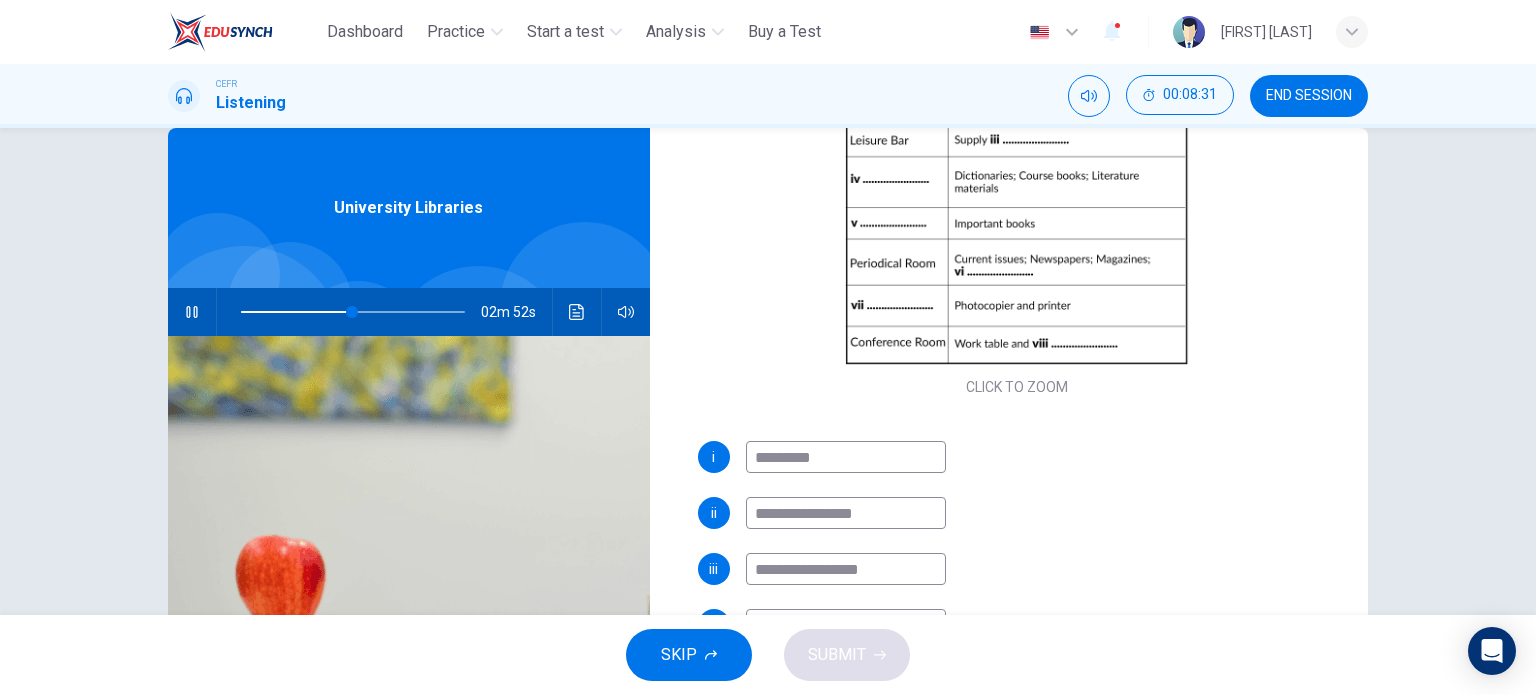 scroll, scrollTop: 272, scrollLeft: 0, axis: vertical 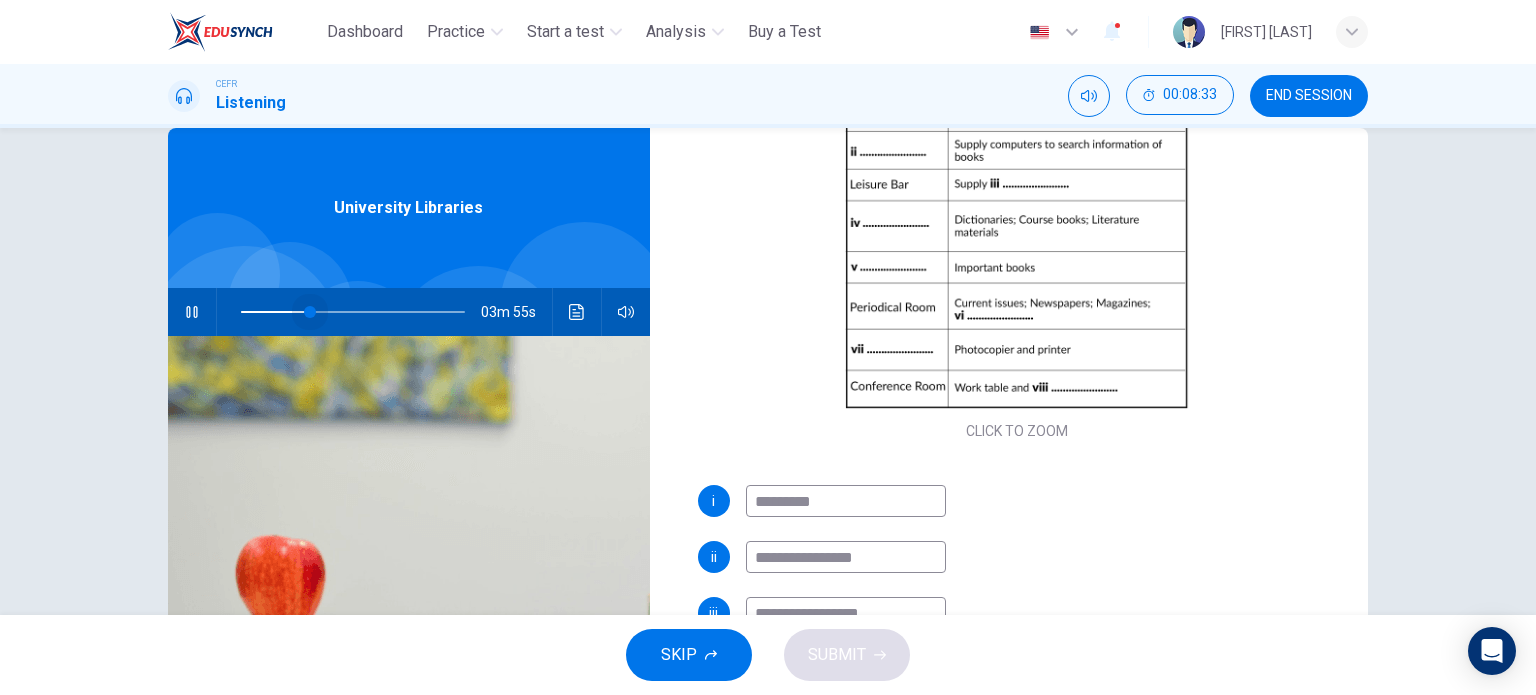 click at bounding box center [353, 312] 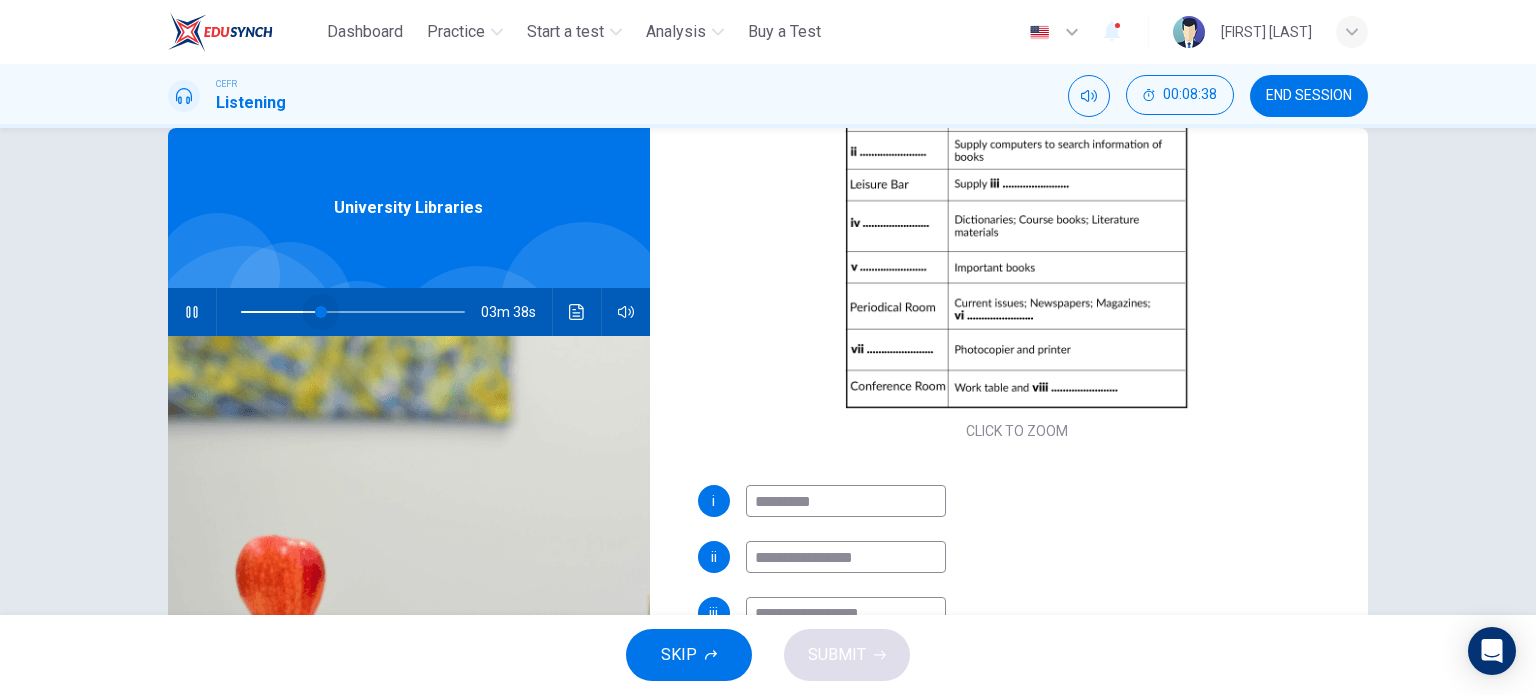 click at bounding box center [321, 312] 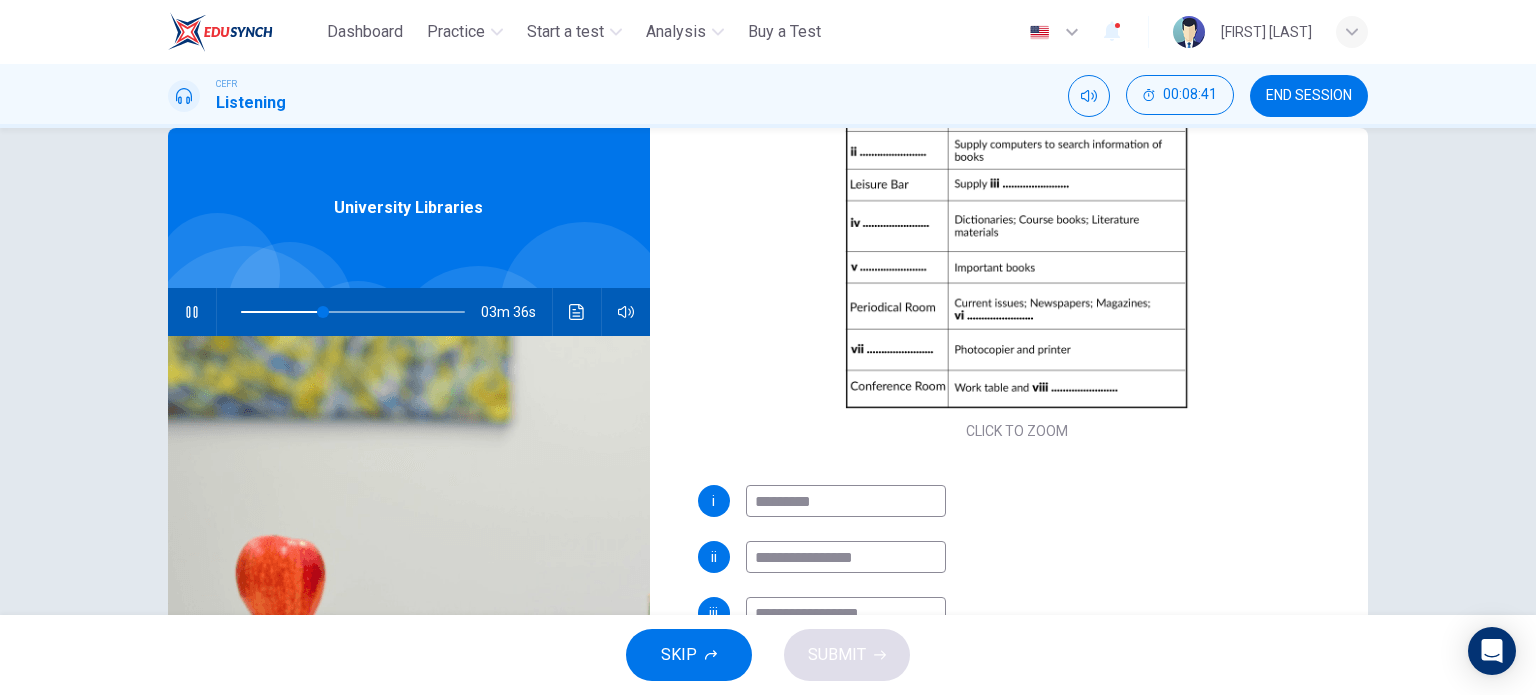 scroll, scrollTop: 397, scrollLeft: 0, axis: vertical 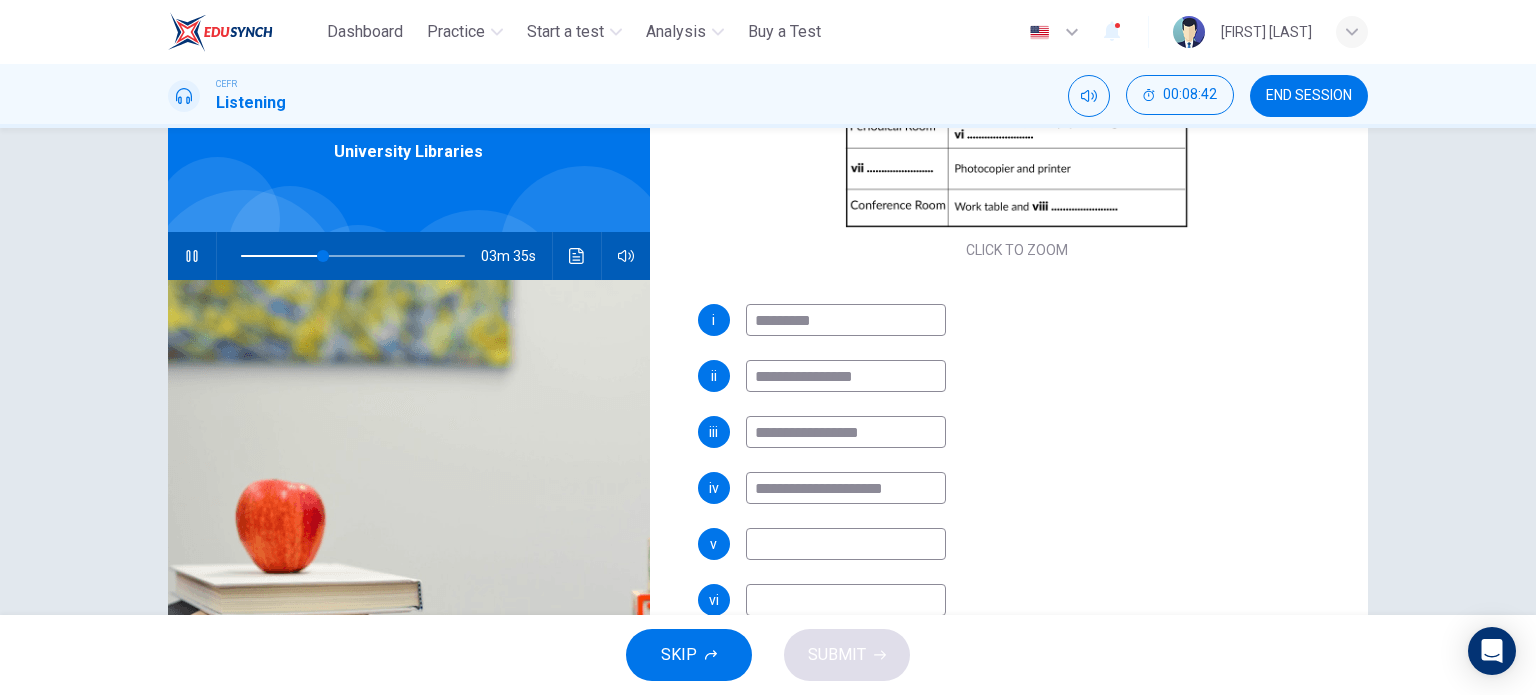 click on "**********" at bounding box center (846, 320) 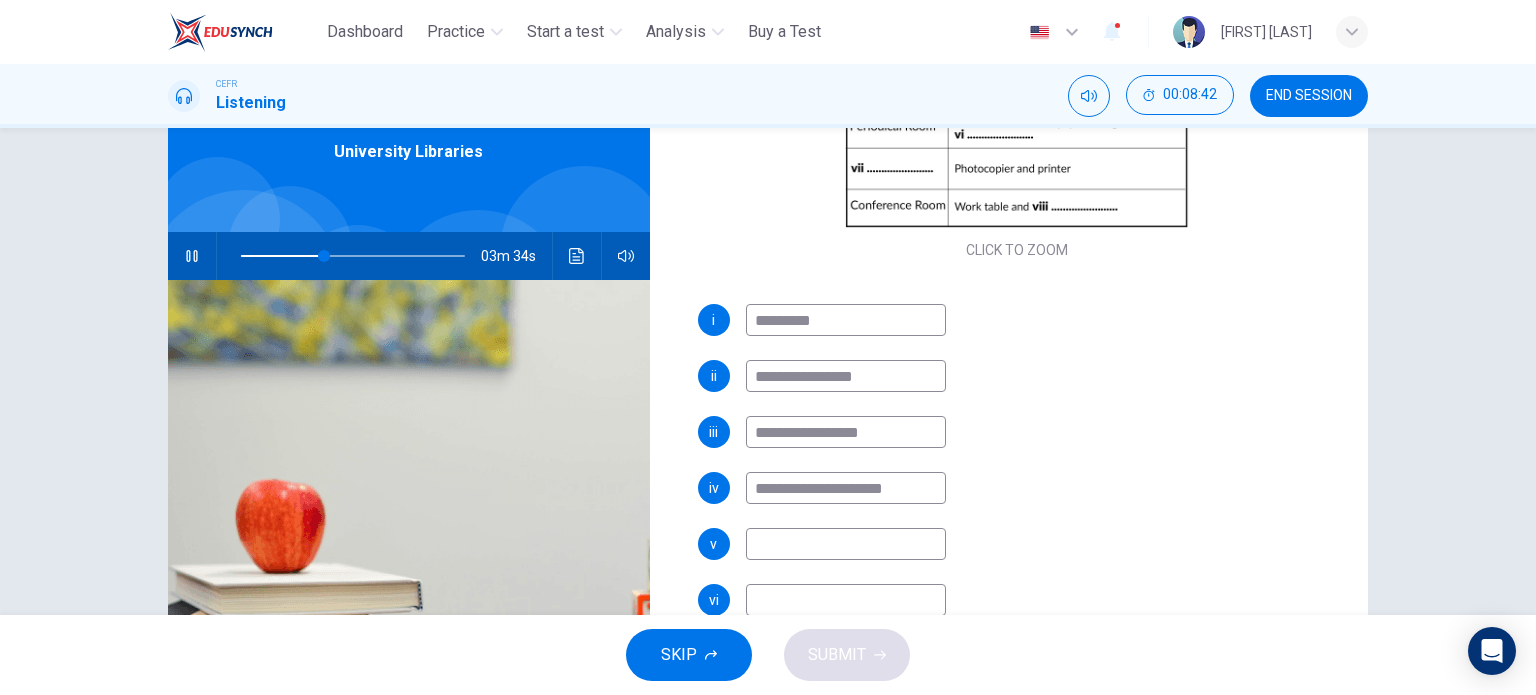 click on "**********" at bounding box center [846, 320] 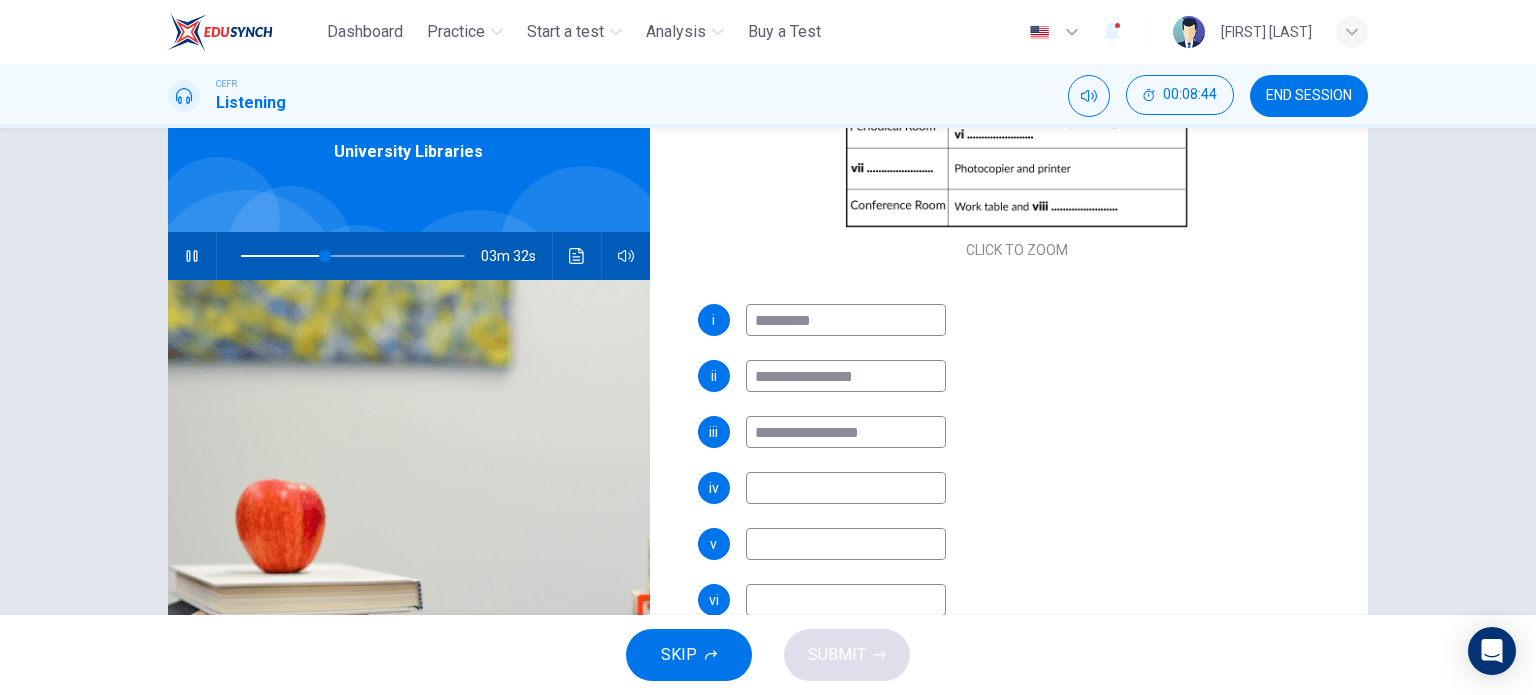 type 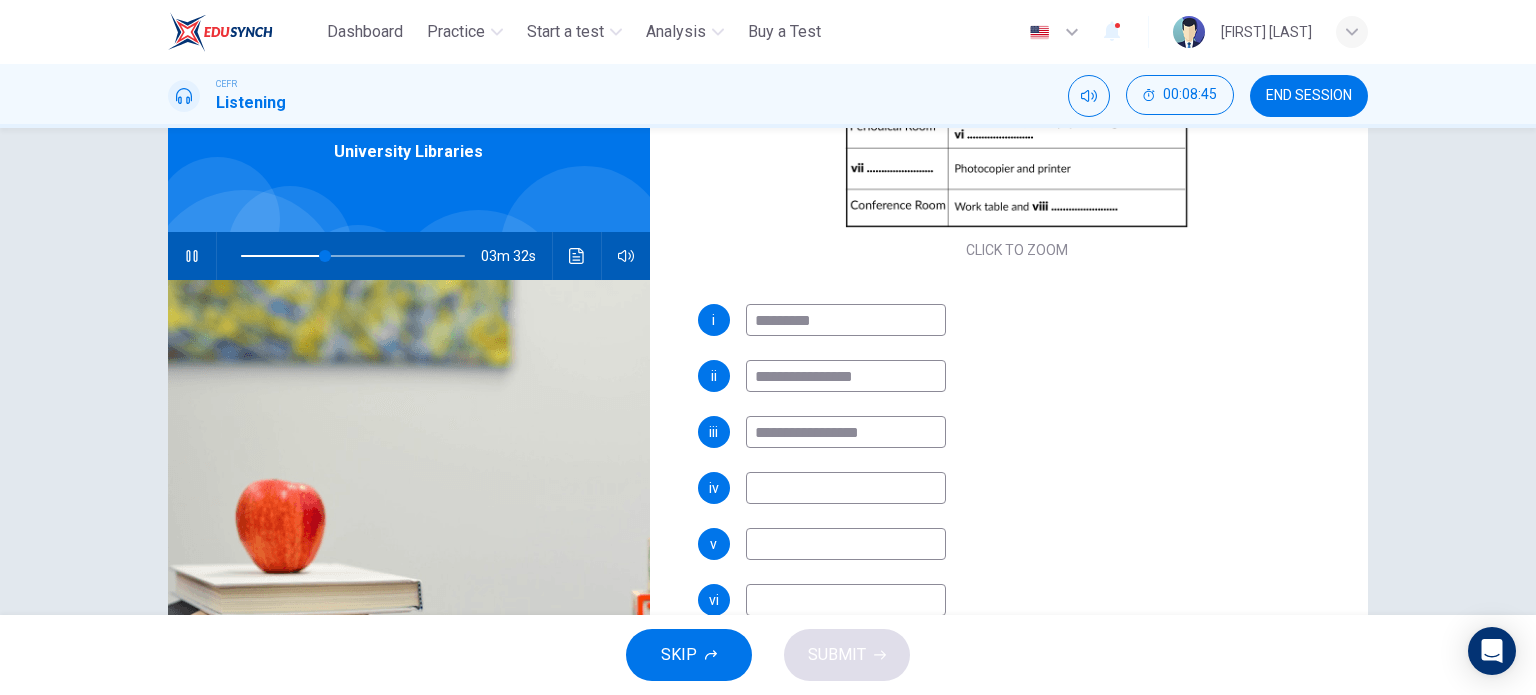 click at bounding box center [846, 320] 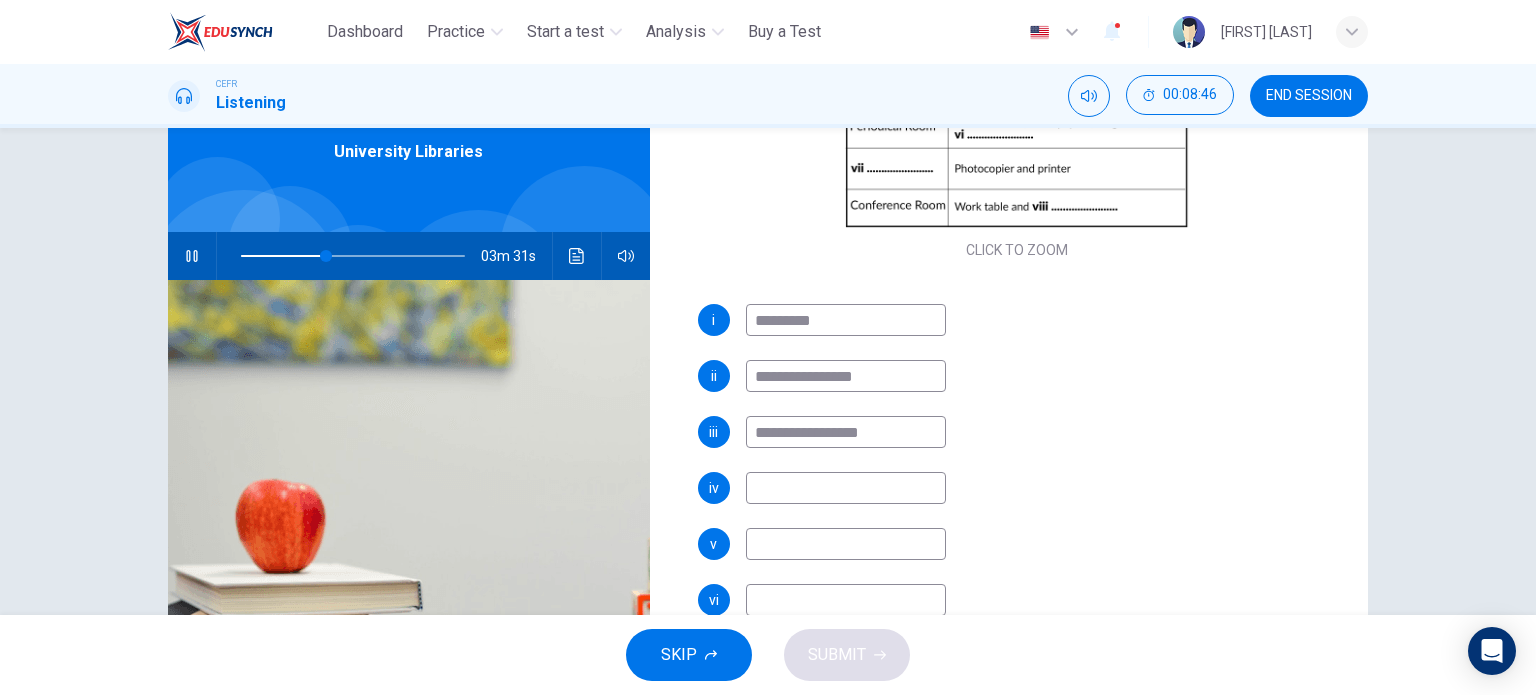 paste on "*" 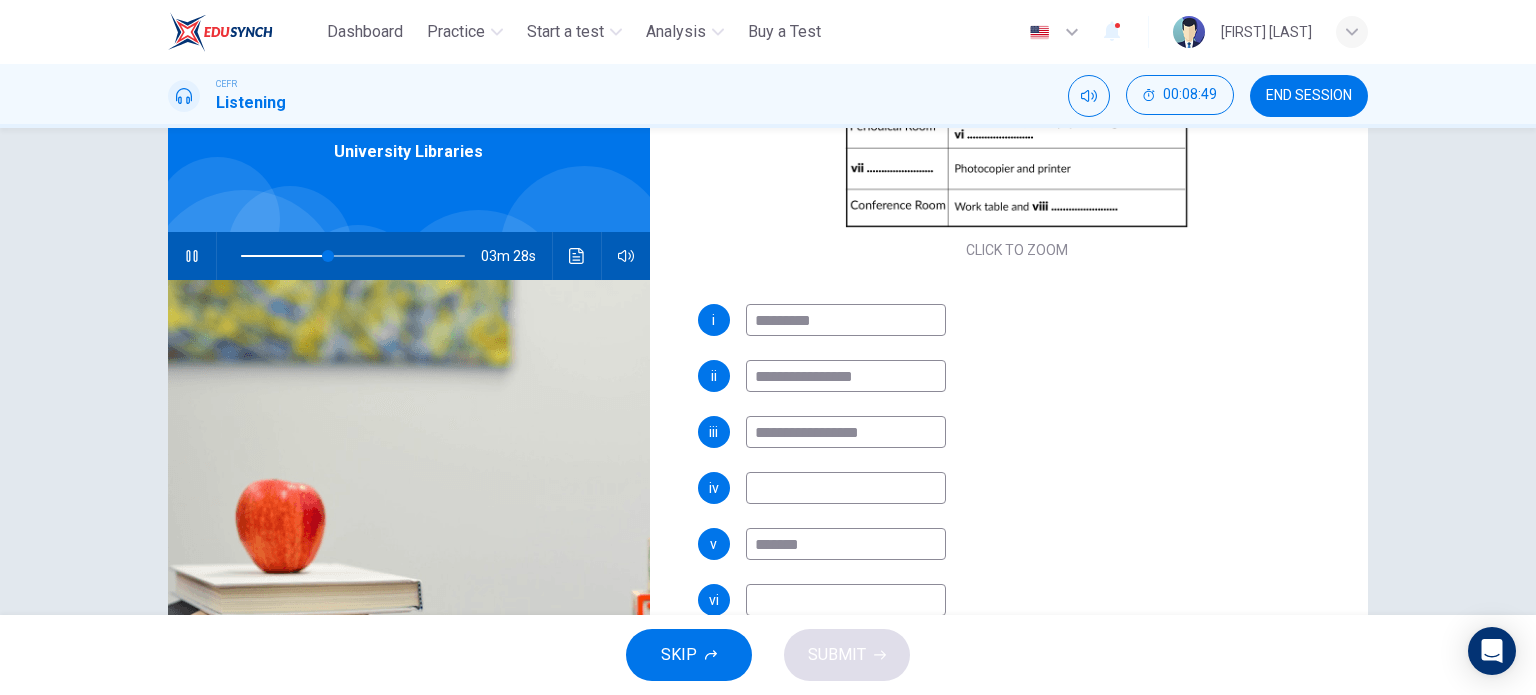 type on "******" 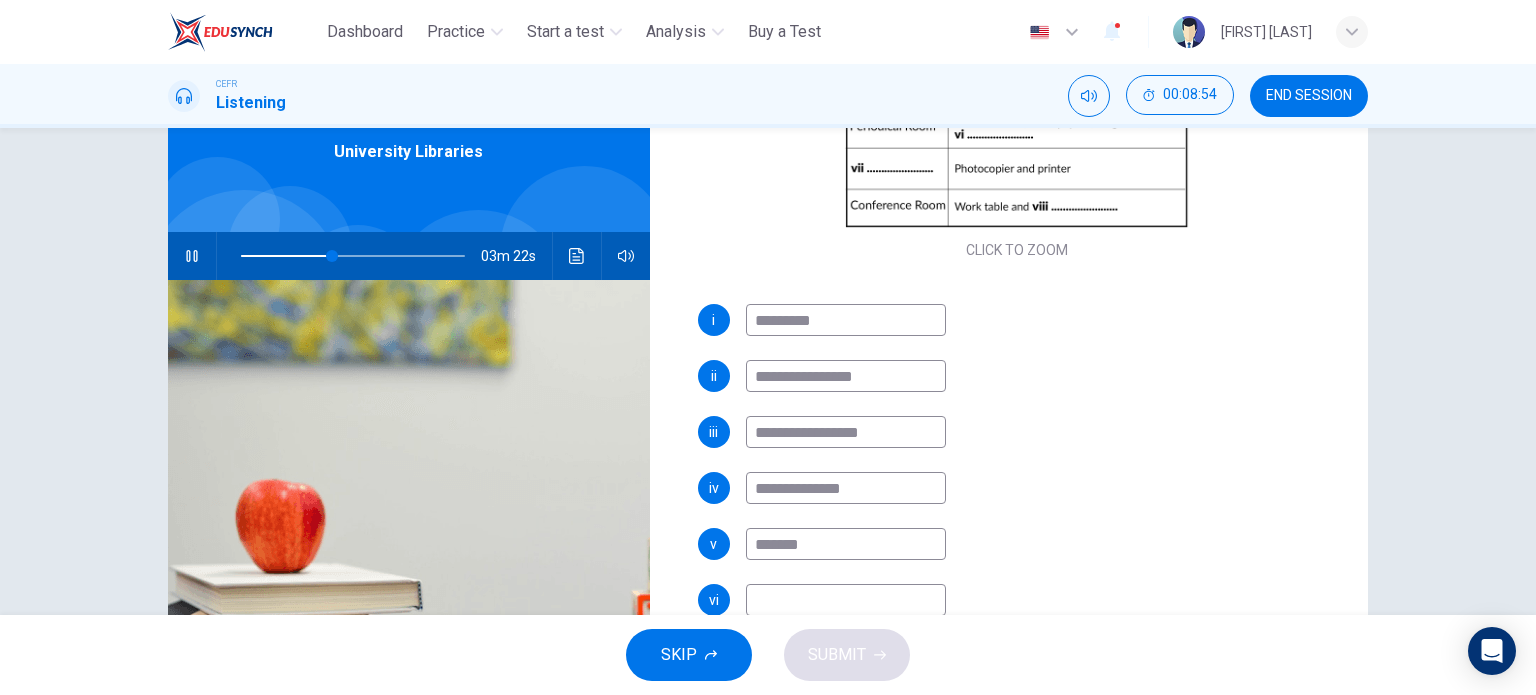 type on "**********" 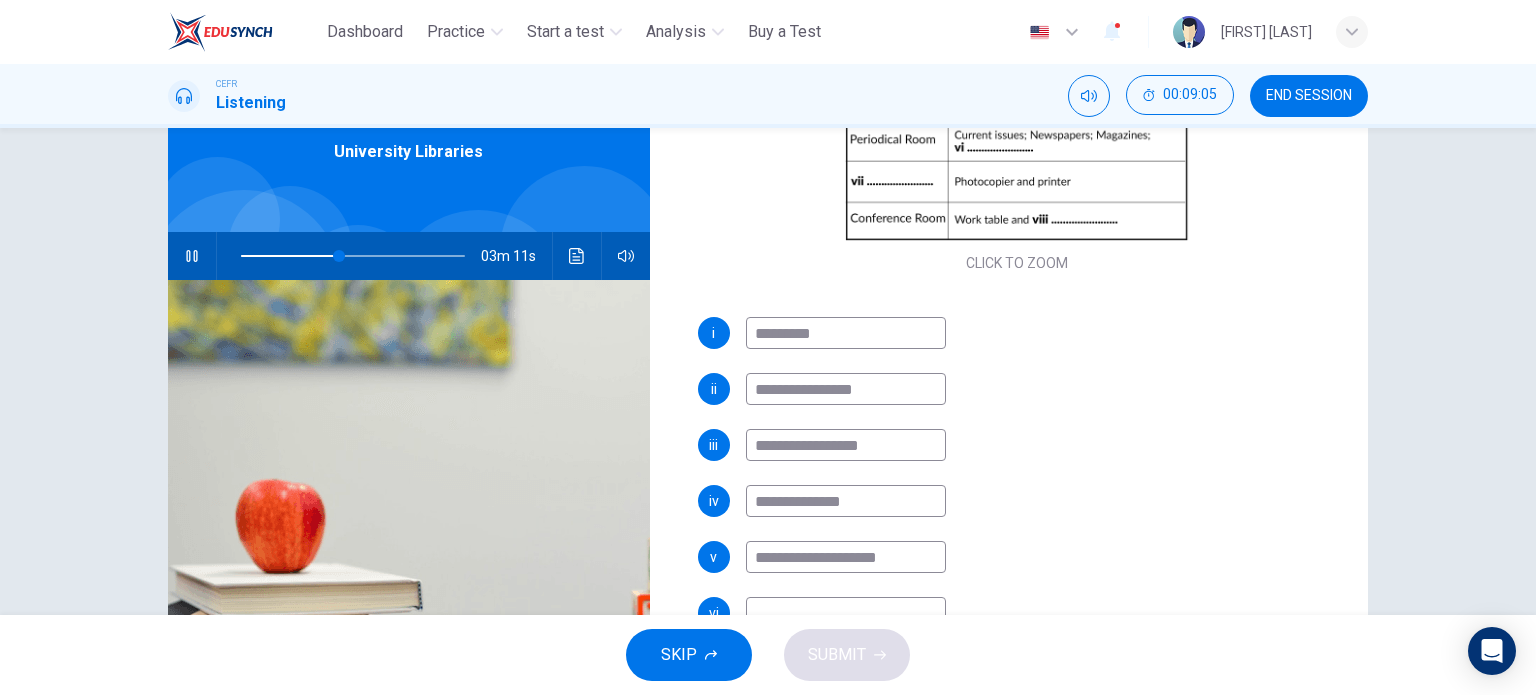 scroll, scrollTop: 397, scrollLeft: 0, axis: vertical 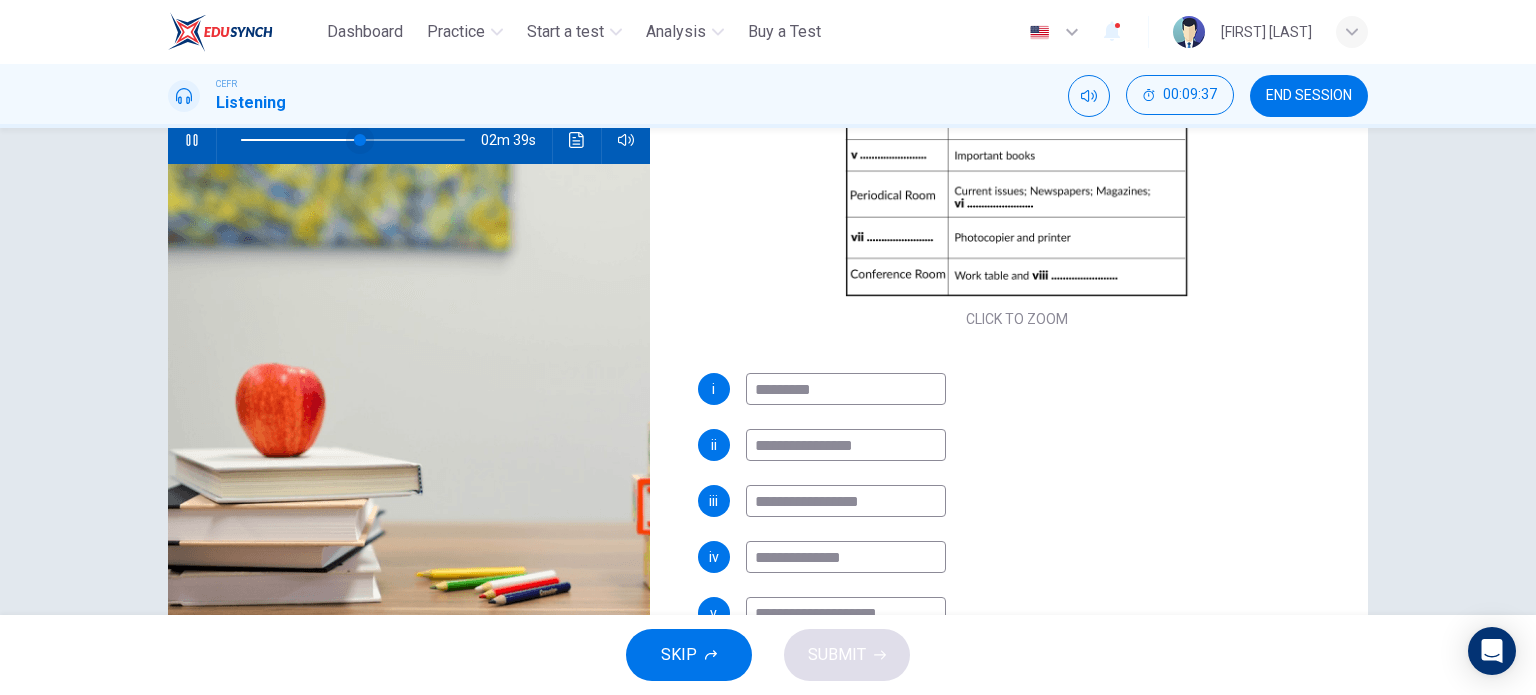 type on "**********" 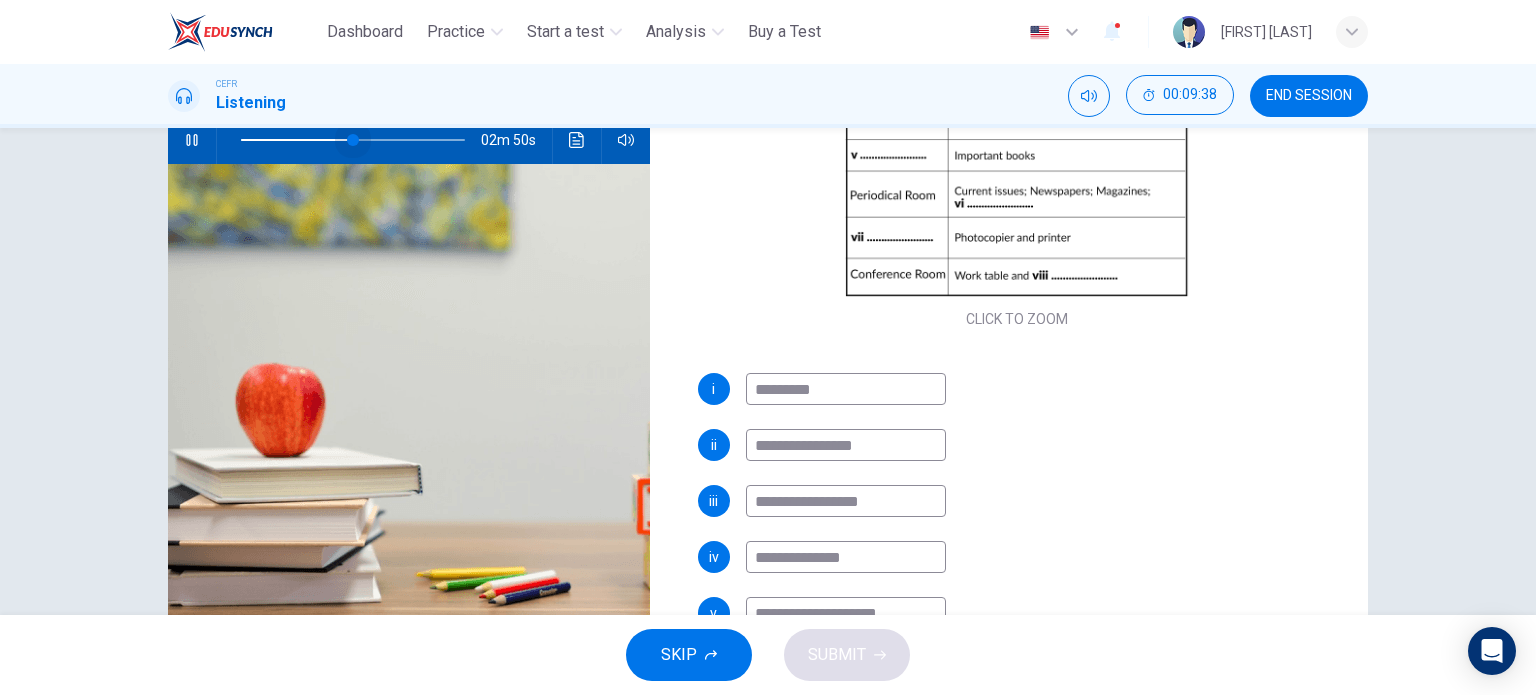 click at bounding box center (353, 140) 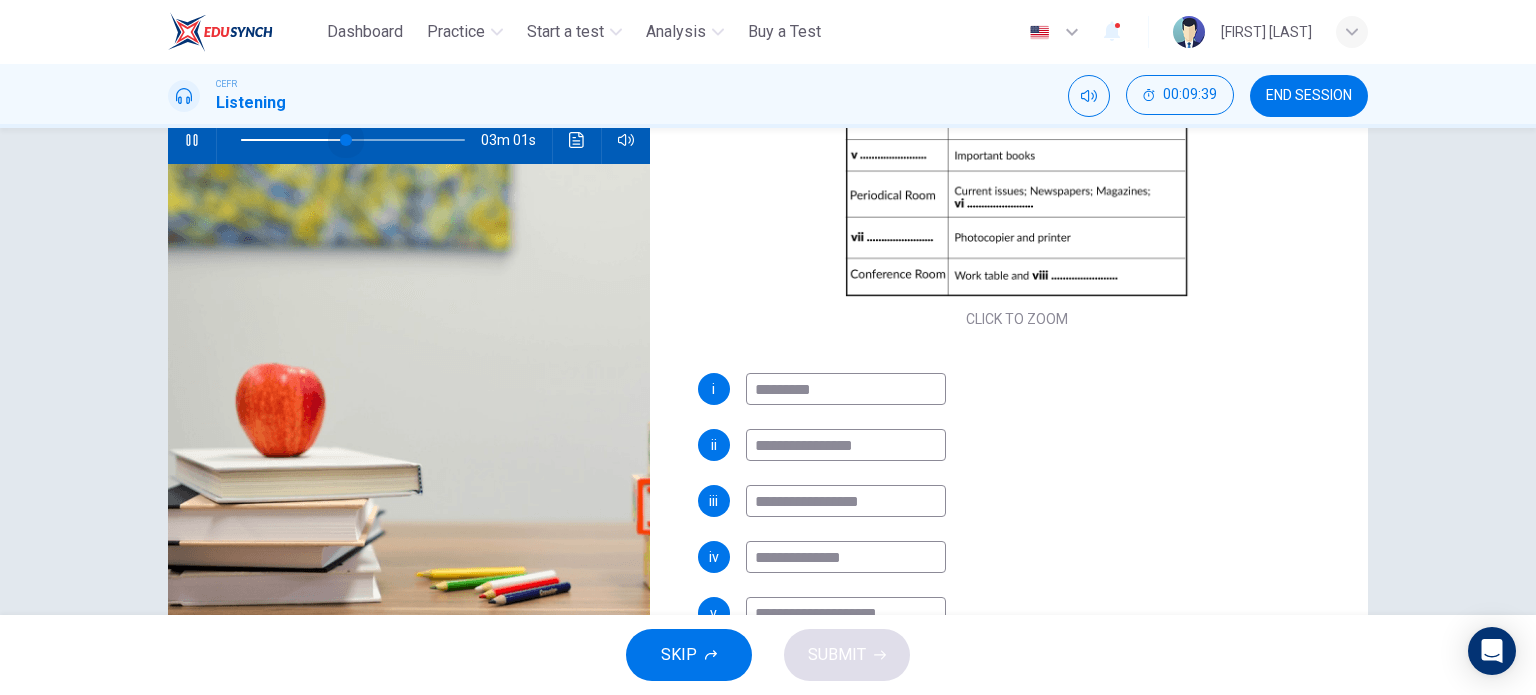 click at bounding box center (346, 140) 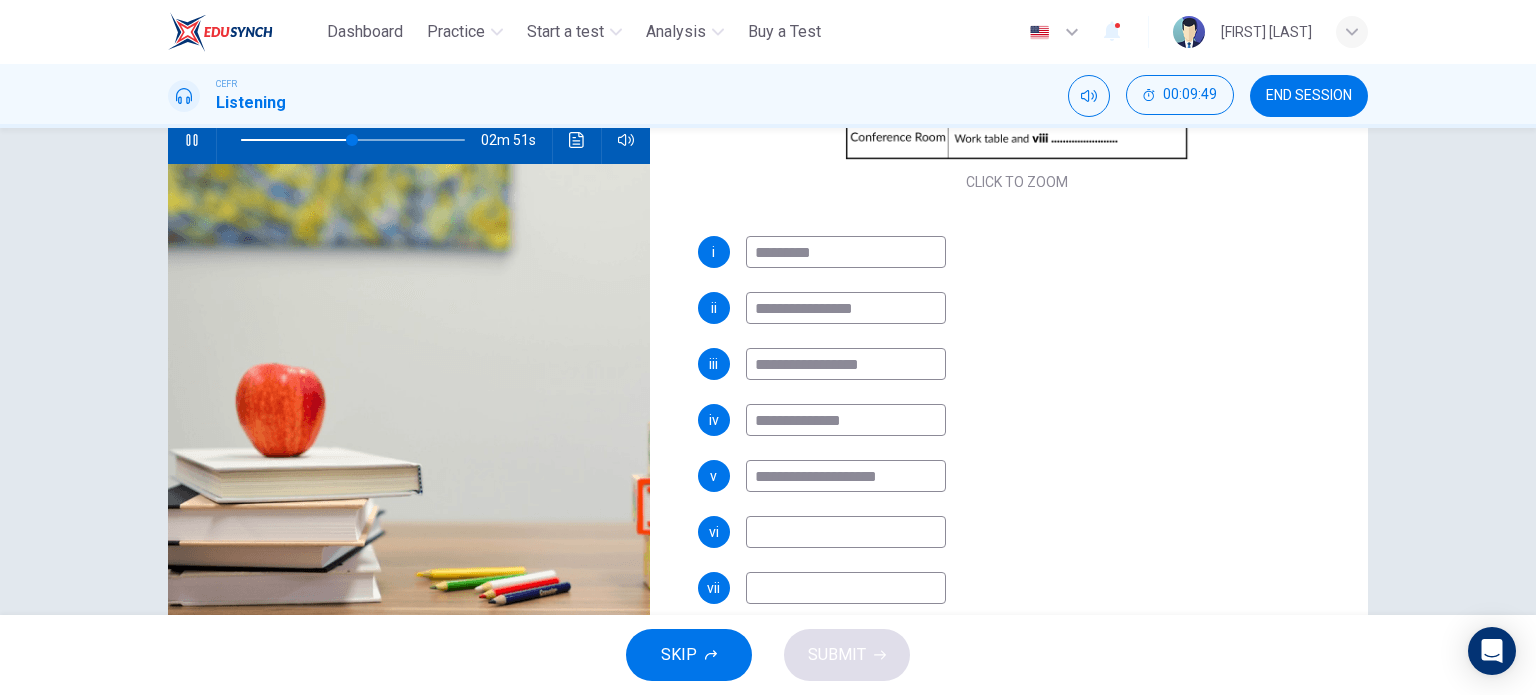 scroll, scrollTop: 350, scrollLeft: 0, axis: vertical 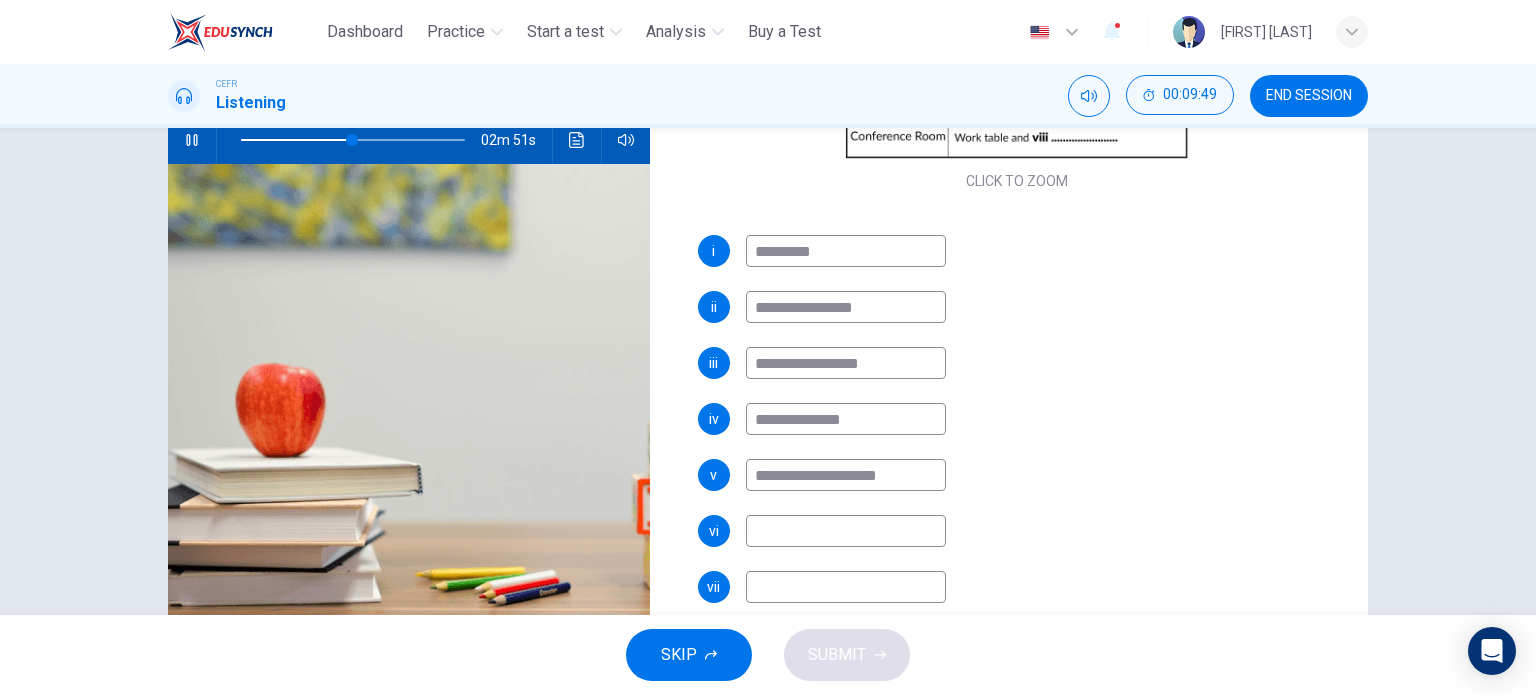 click at bounding box center (846, 251) 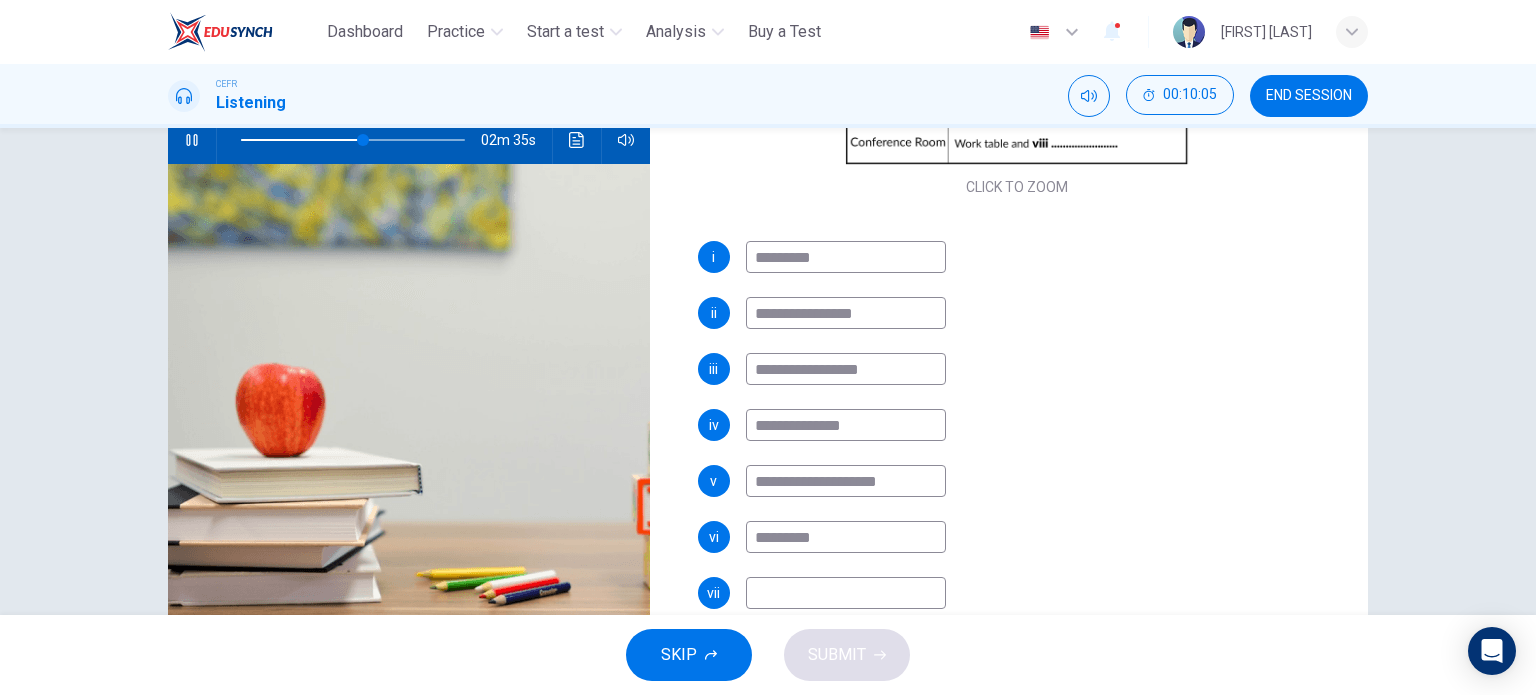 scroll, scrollTop: 372, scrollLeft: 0, axis: vertical 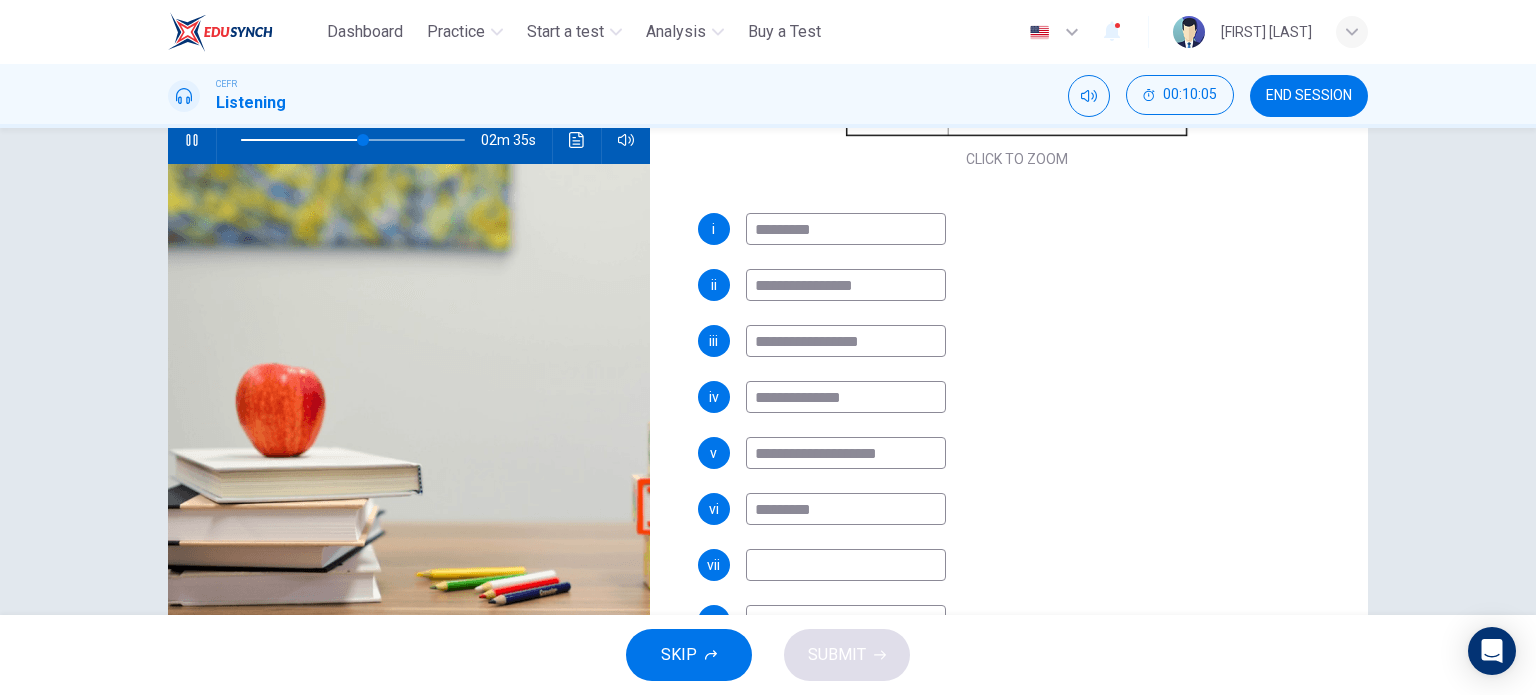 type on "********" 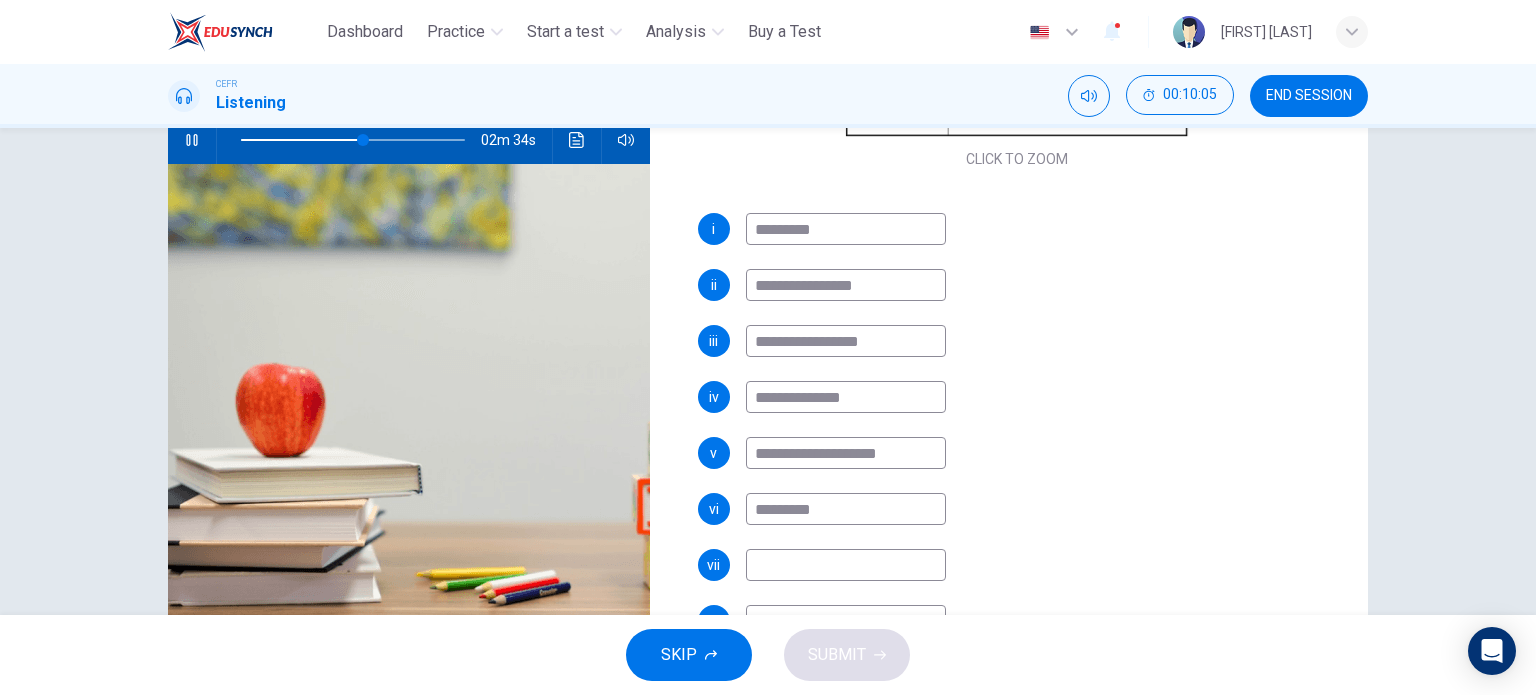 click at bounding box center (846, 229) 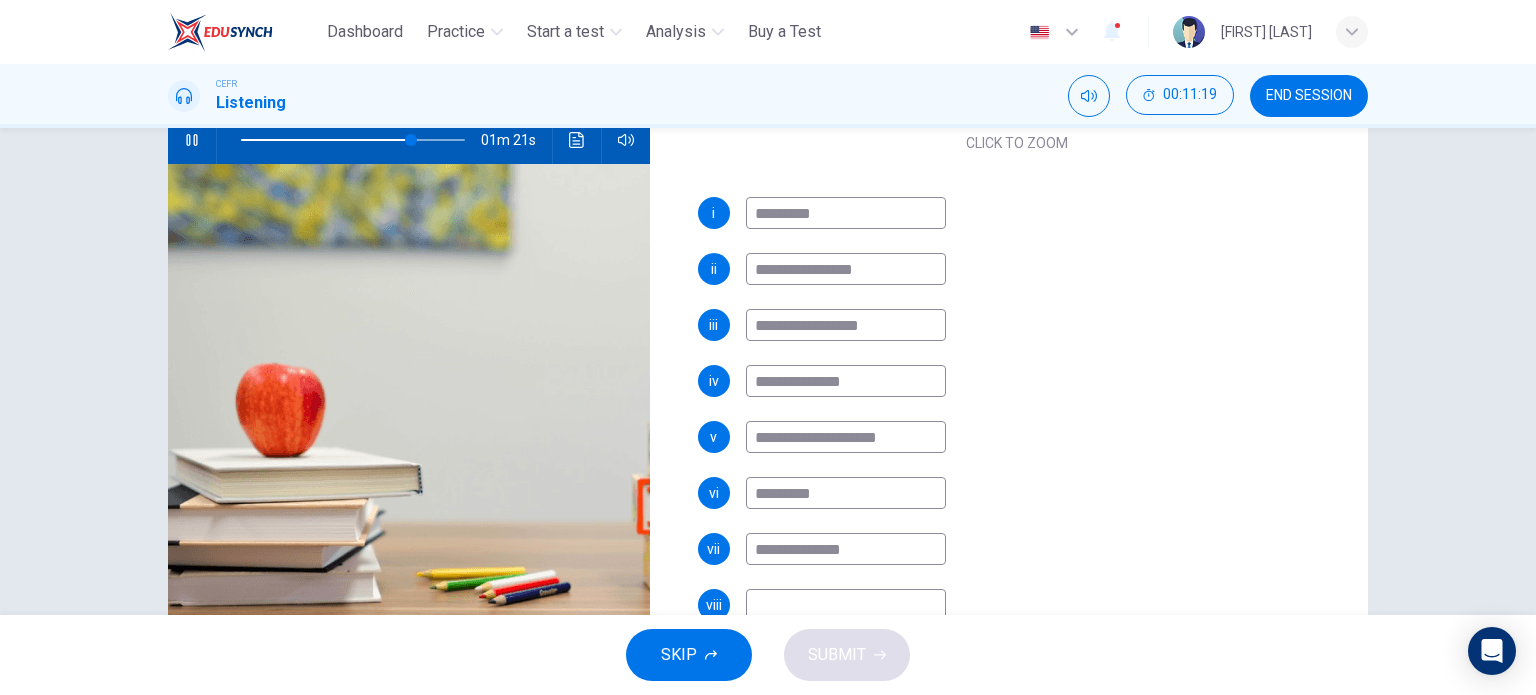 scroll, scrollTop: 392, scrollLeft: 0, axis: vertical 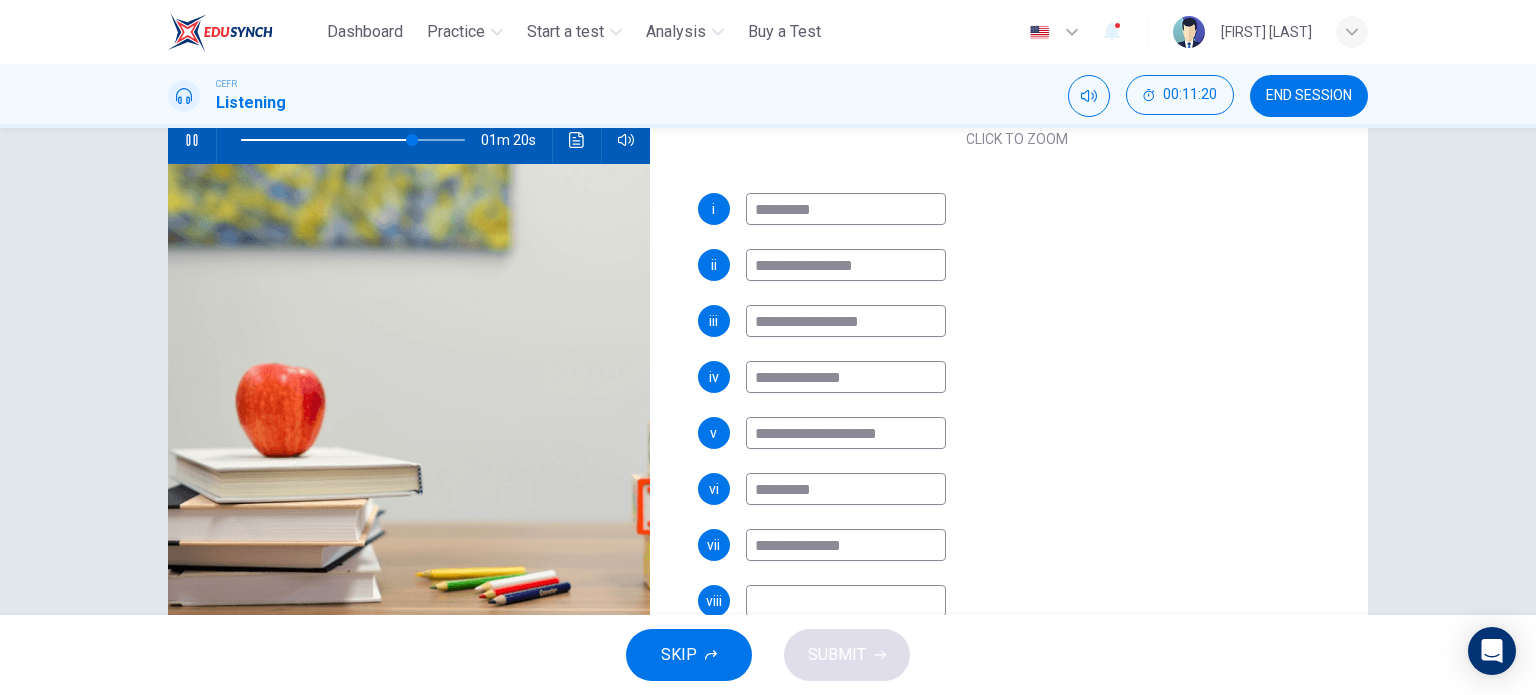 type on "**********" 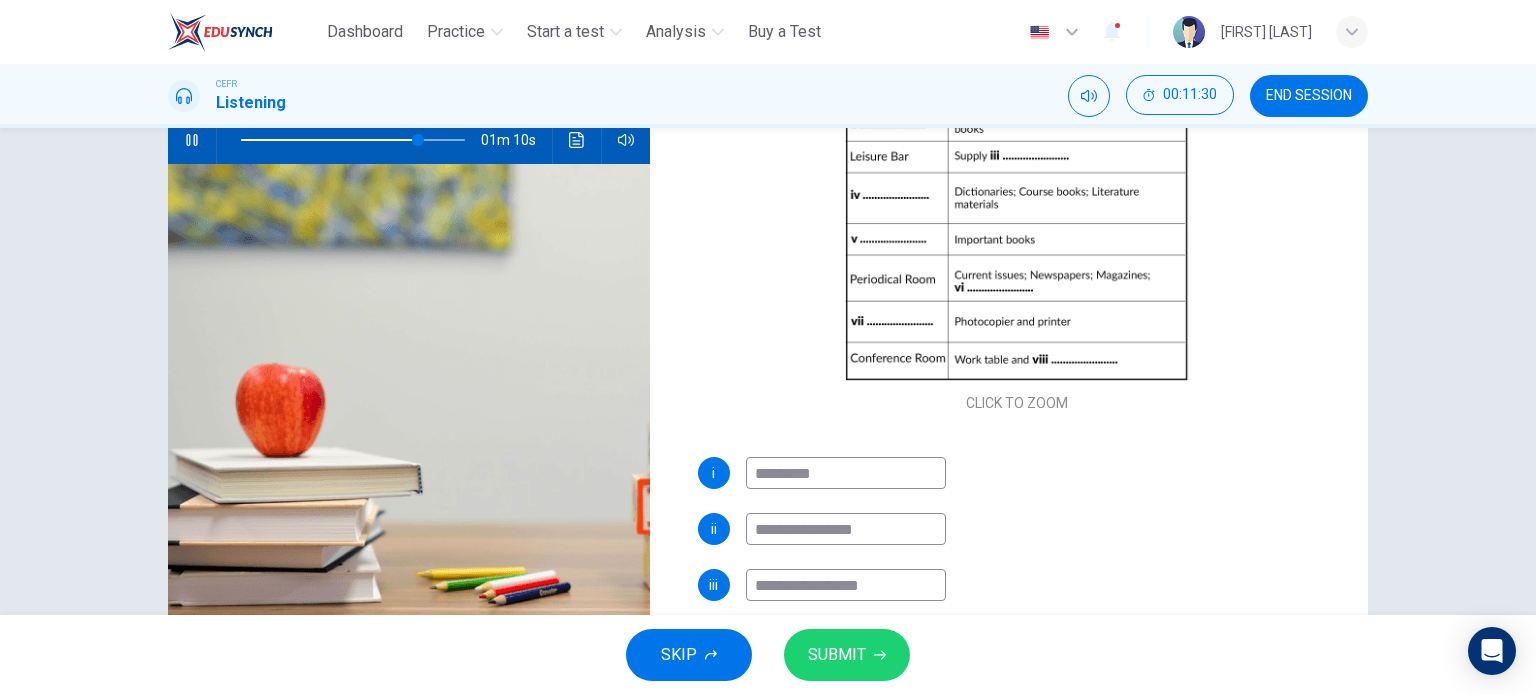 scroll, scrollTop: 397, scrollLeft: 0, axis: vertical 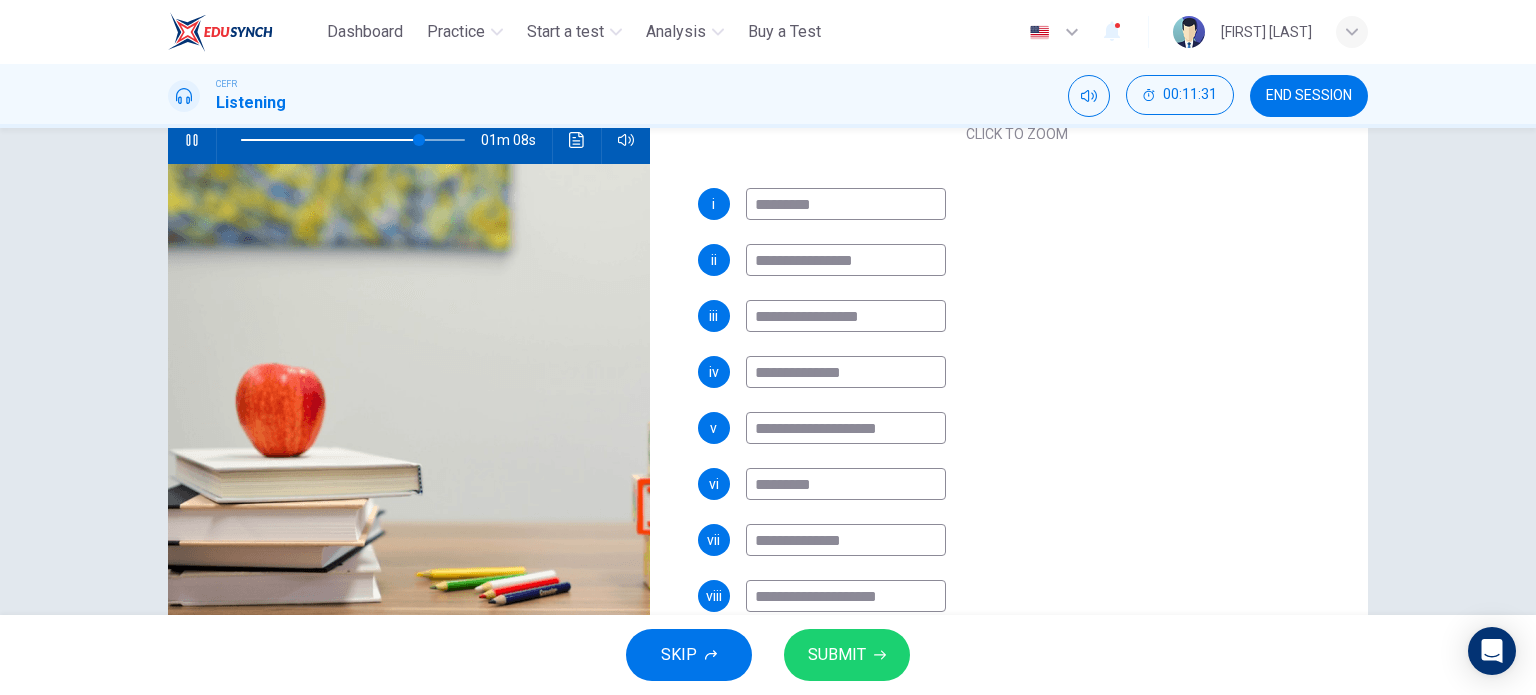 type on "**********" 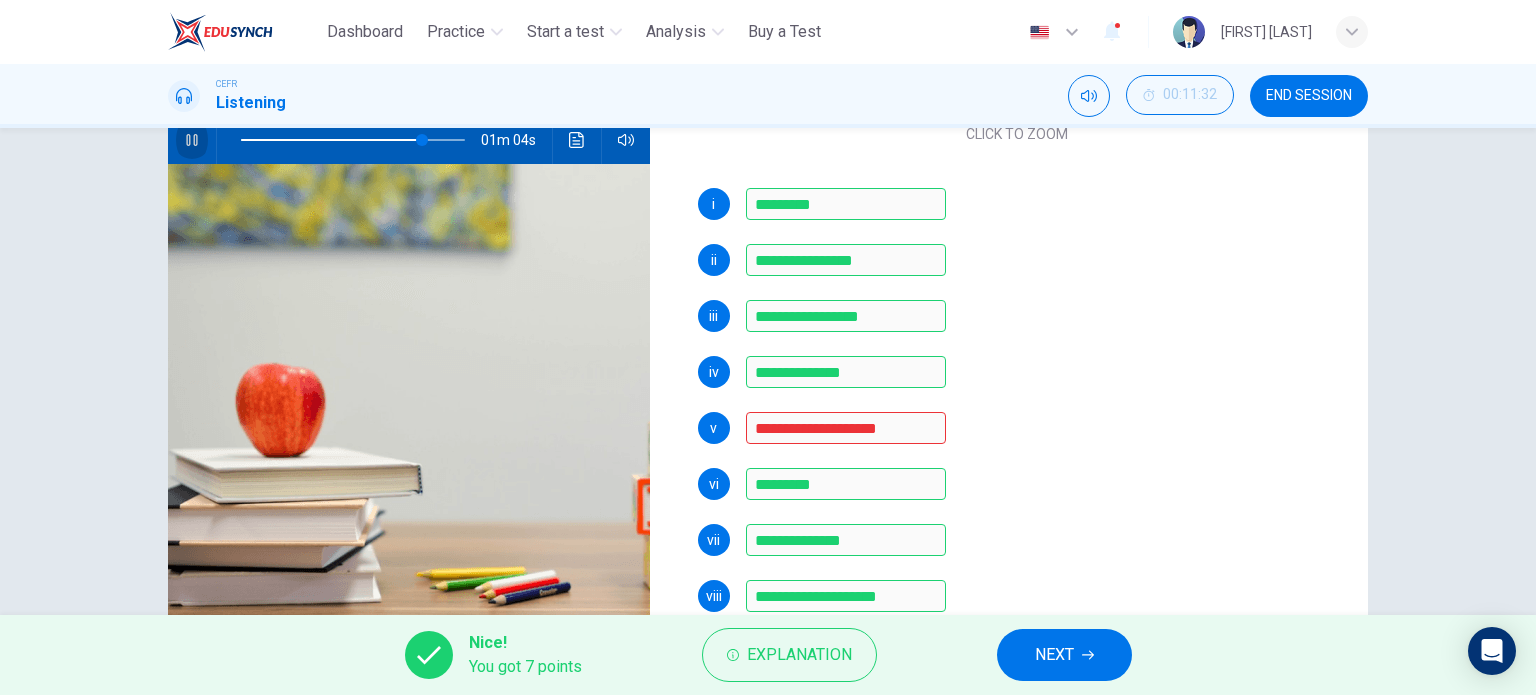 click at bounding box center [191, 140] 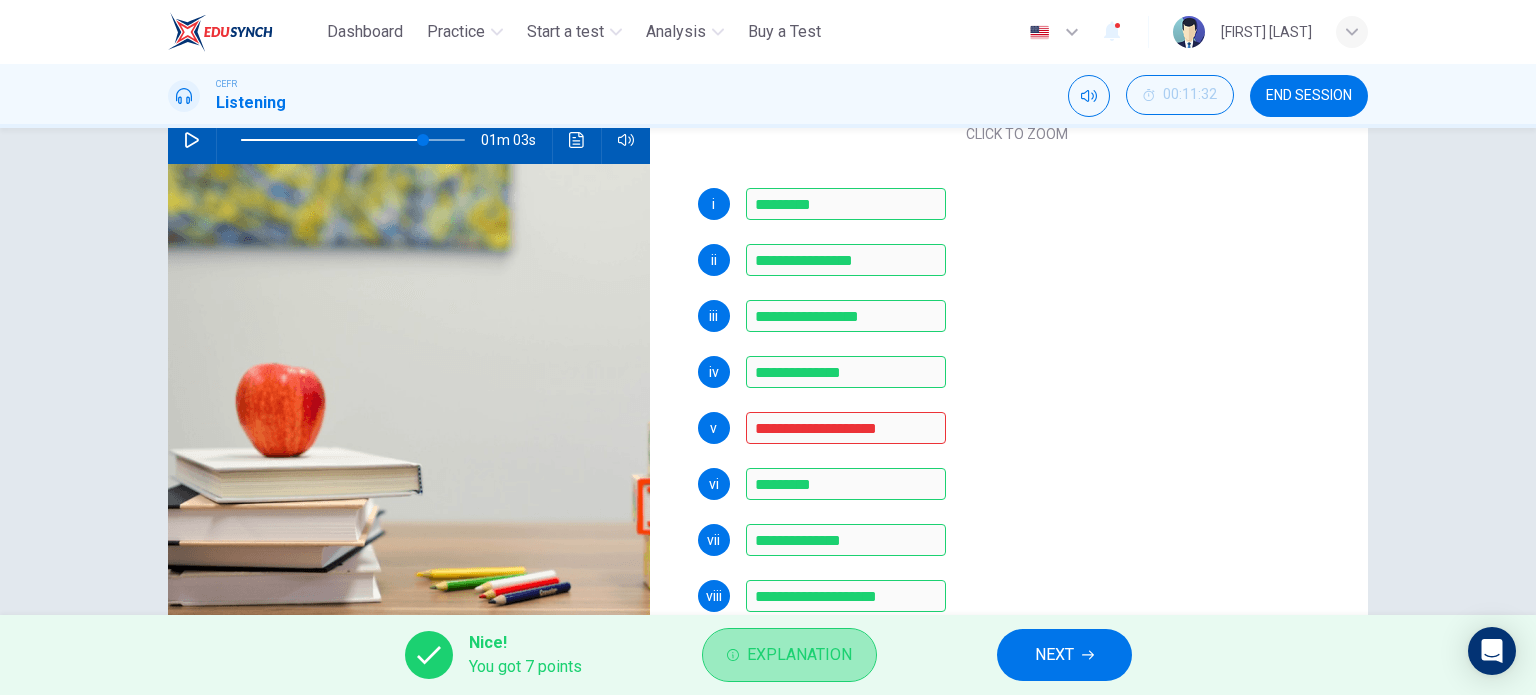 click on "Explanation" at bounding box center [799, 655] 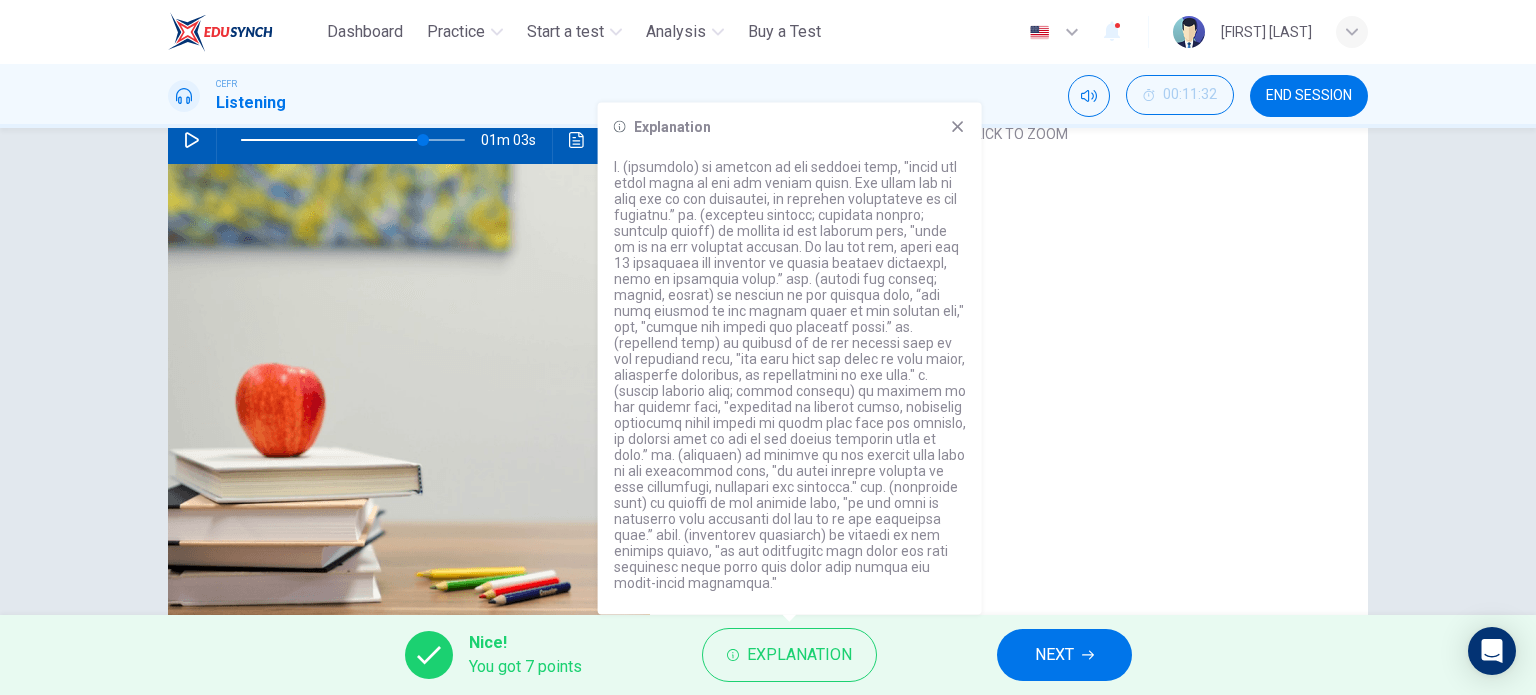 click at bounding box center [958, 127] 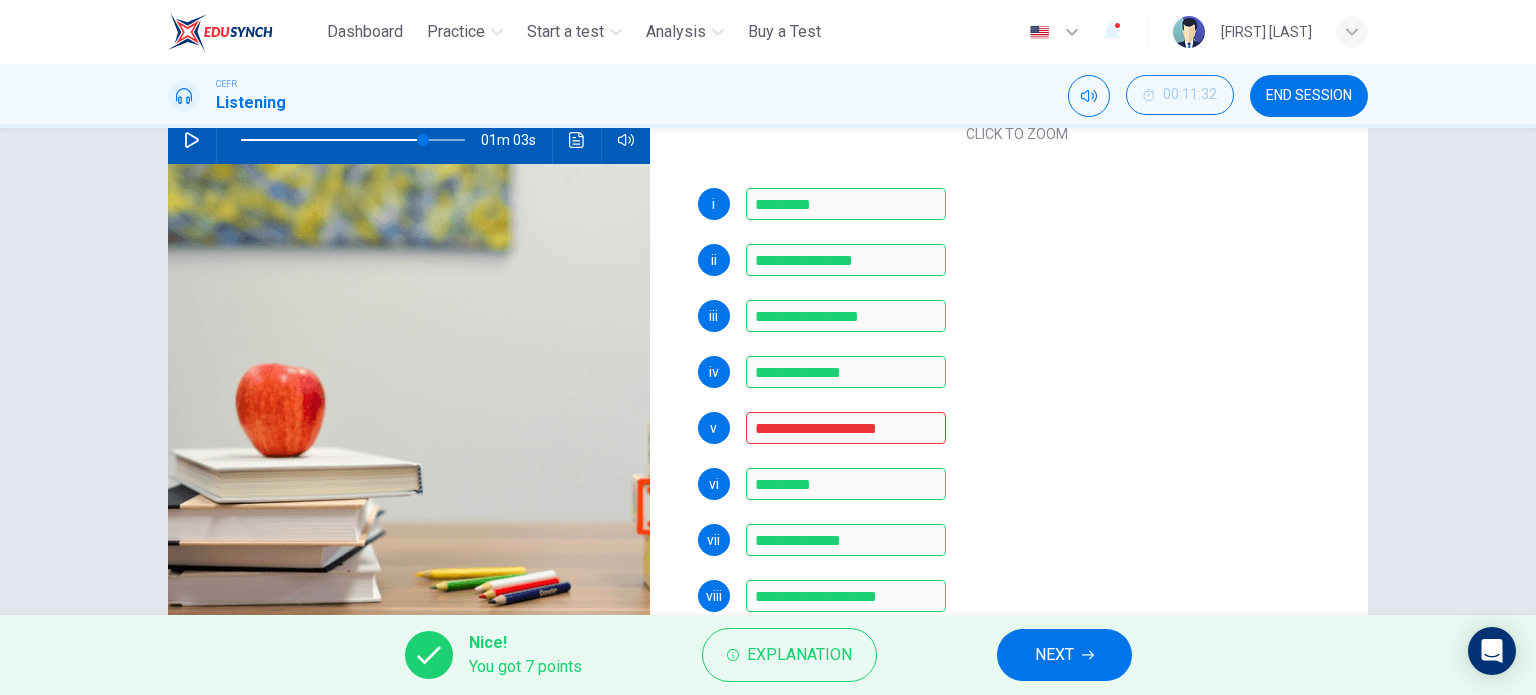 scroll, scrollTop: 288, scrollLeft: 0, axis: vertical 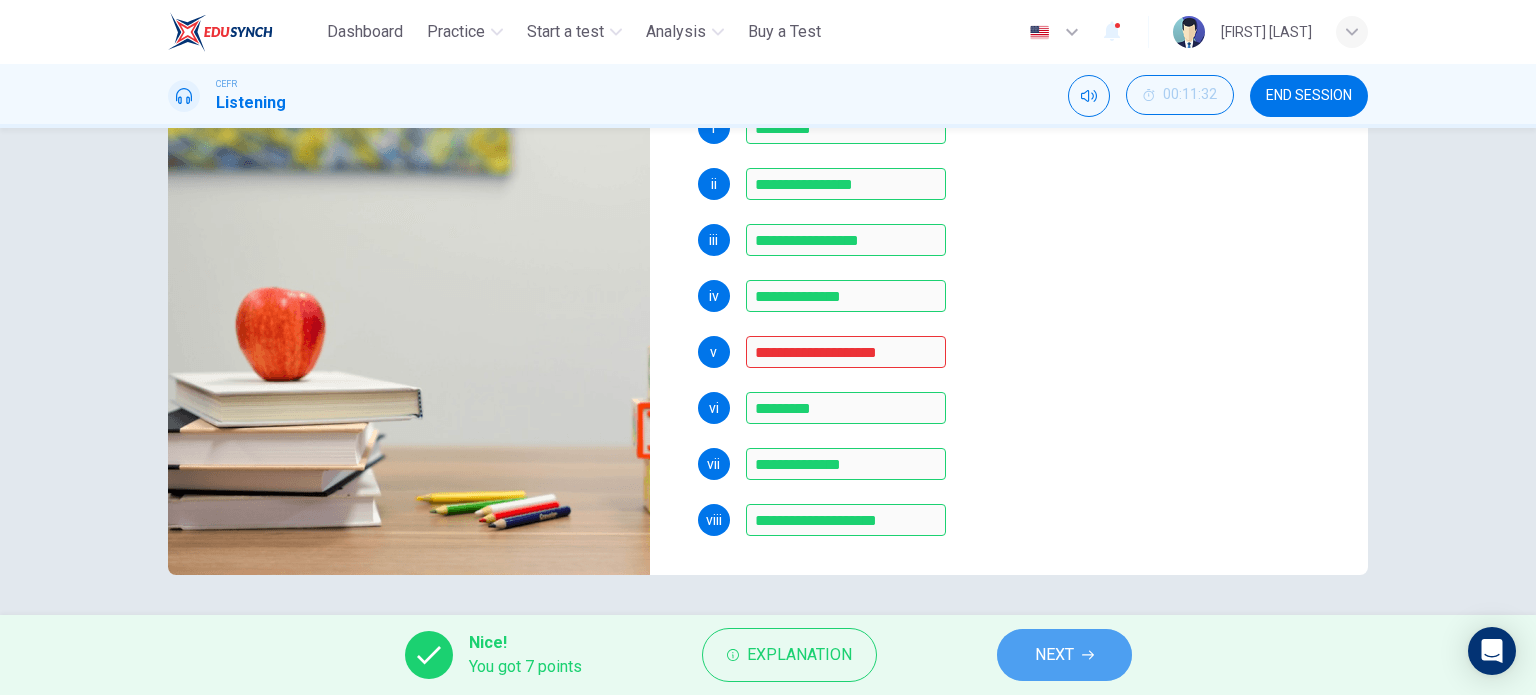 click on "NEXT" at bounding box center (1054, 655) 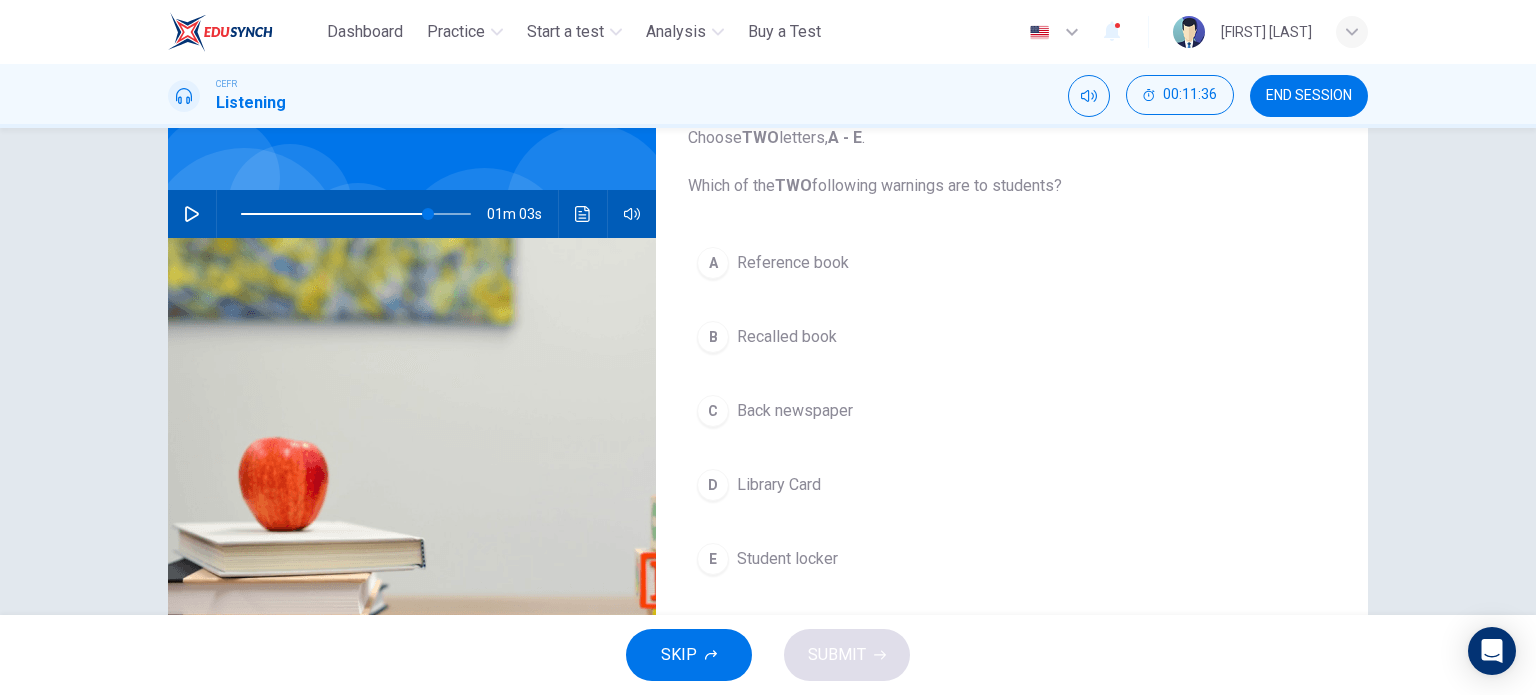 scroll, scrollTop: 140, scrollLeft: 0, axis: vertical 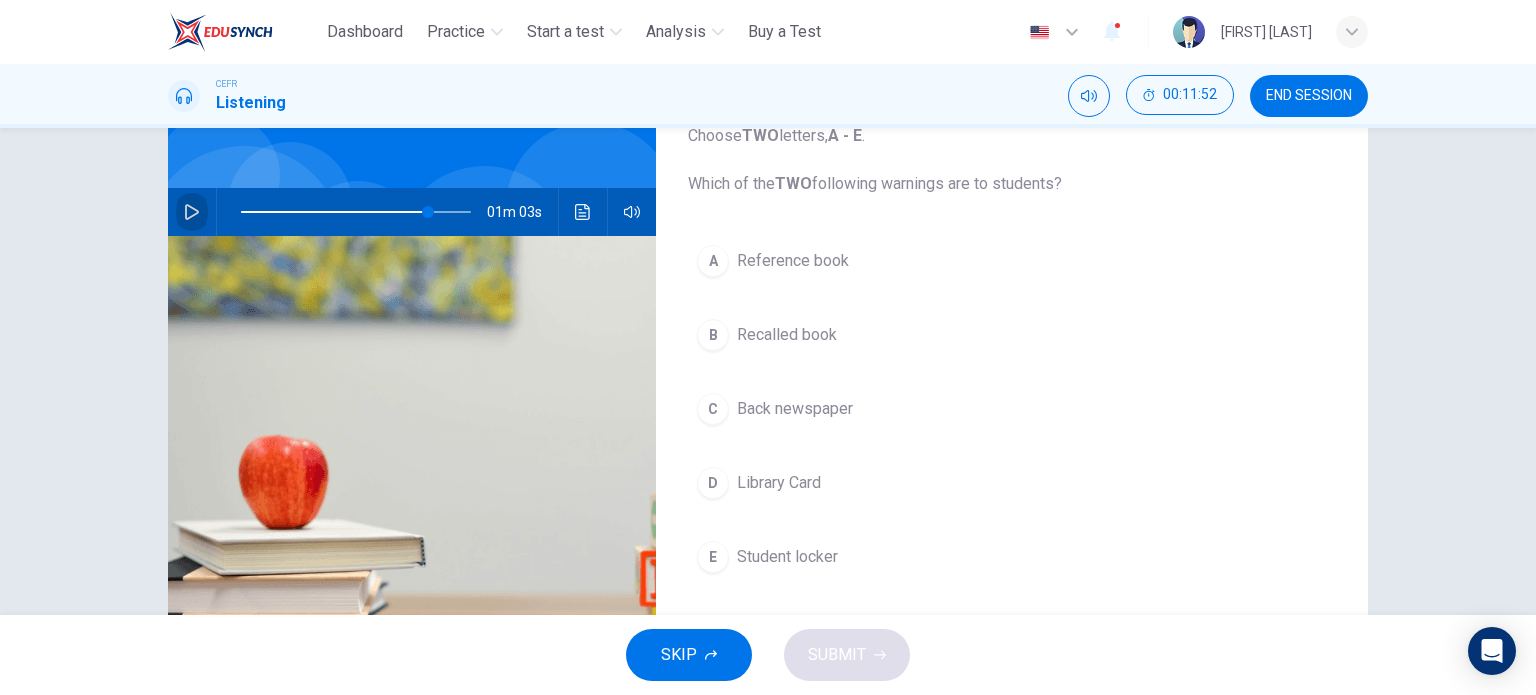 click at bounding box center (192, 212) 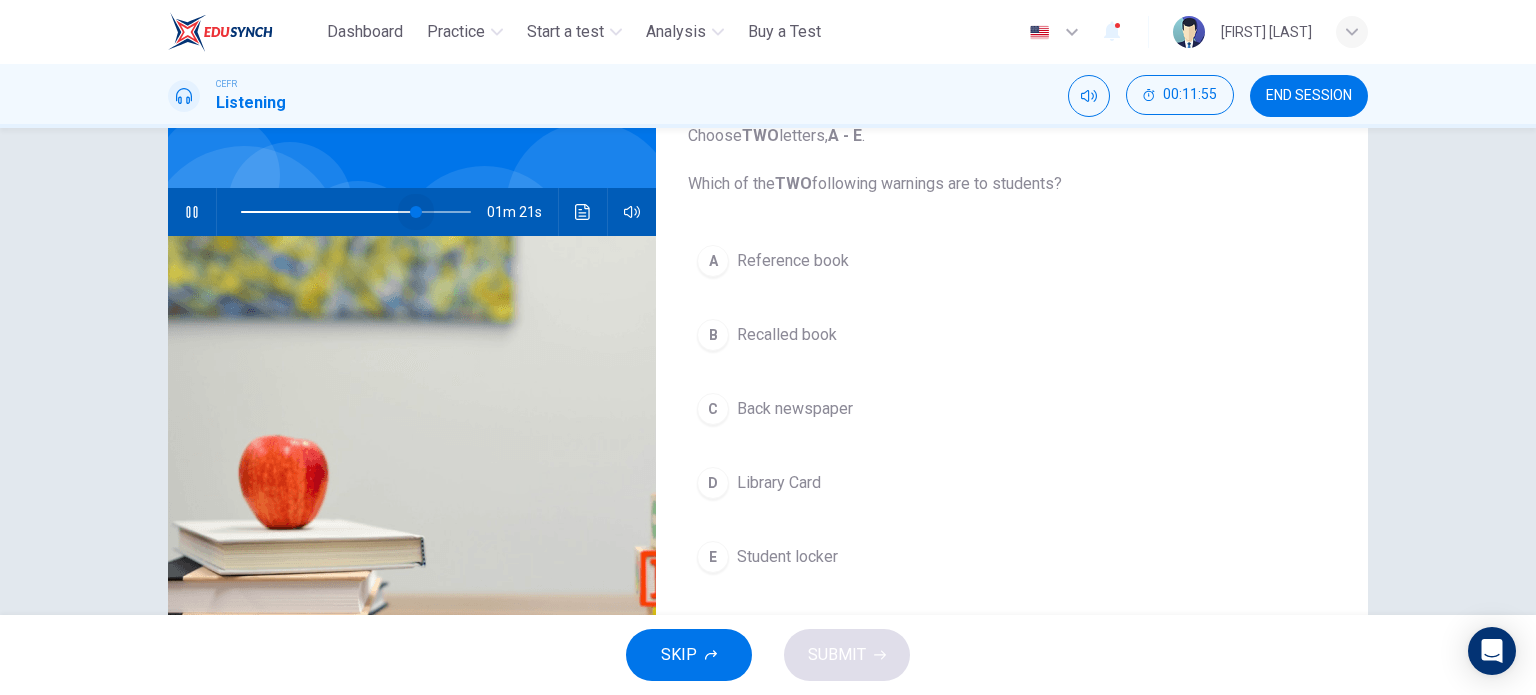 click at bounding box center [416, 212] 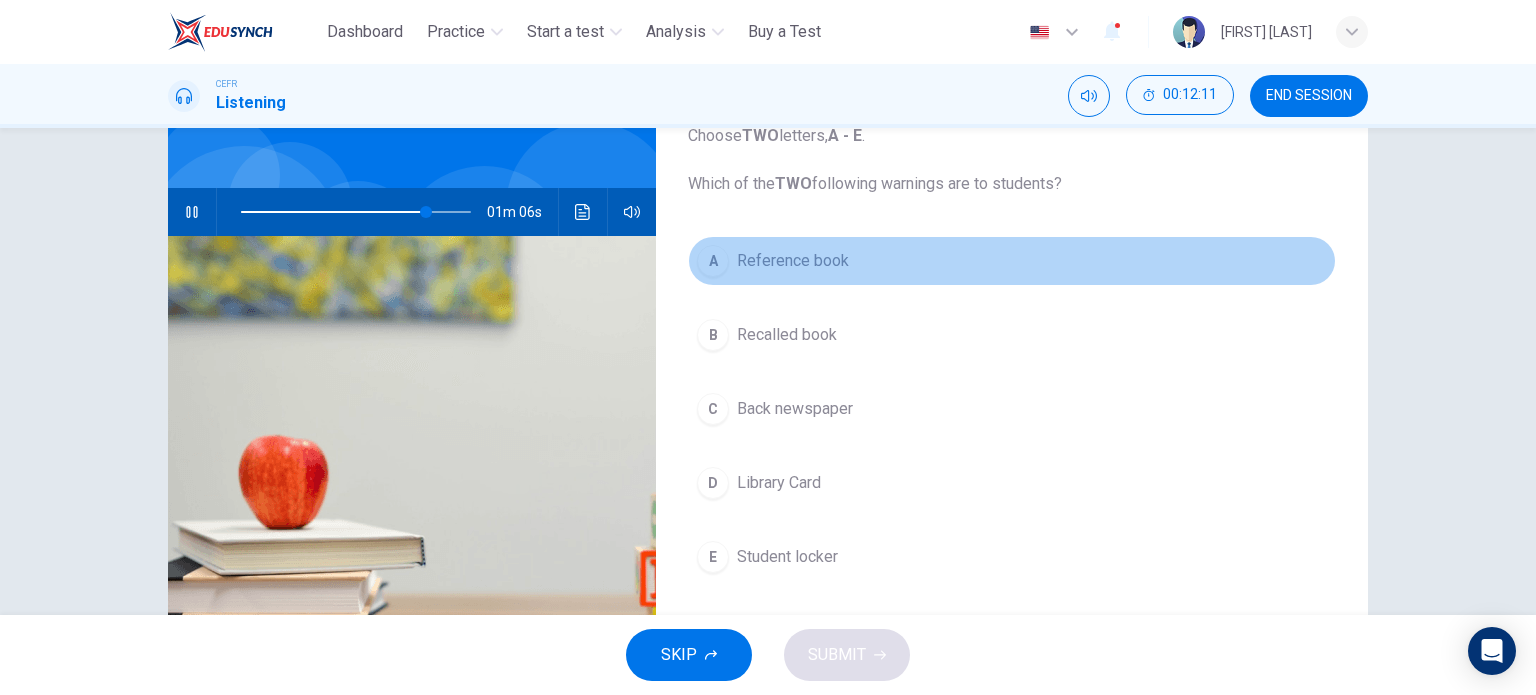 click on "A" at bounding box center [713, 261] 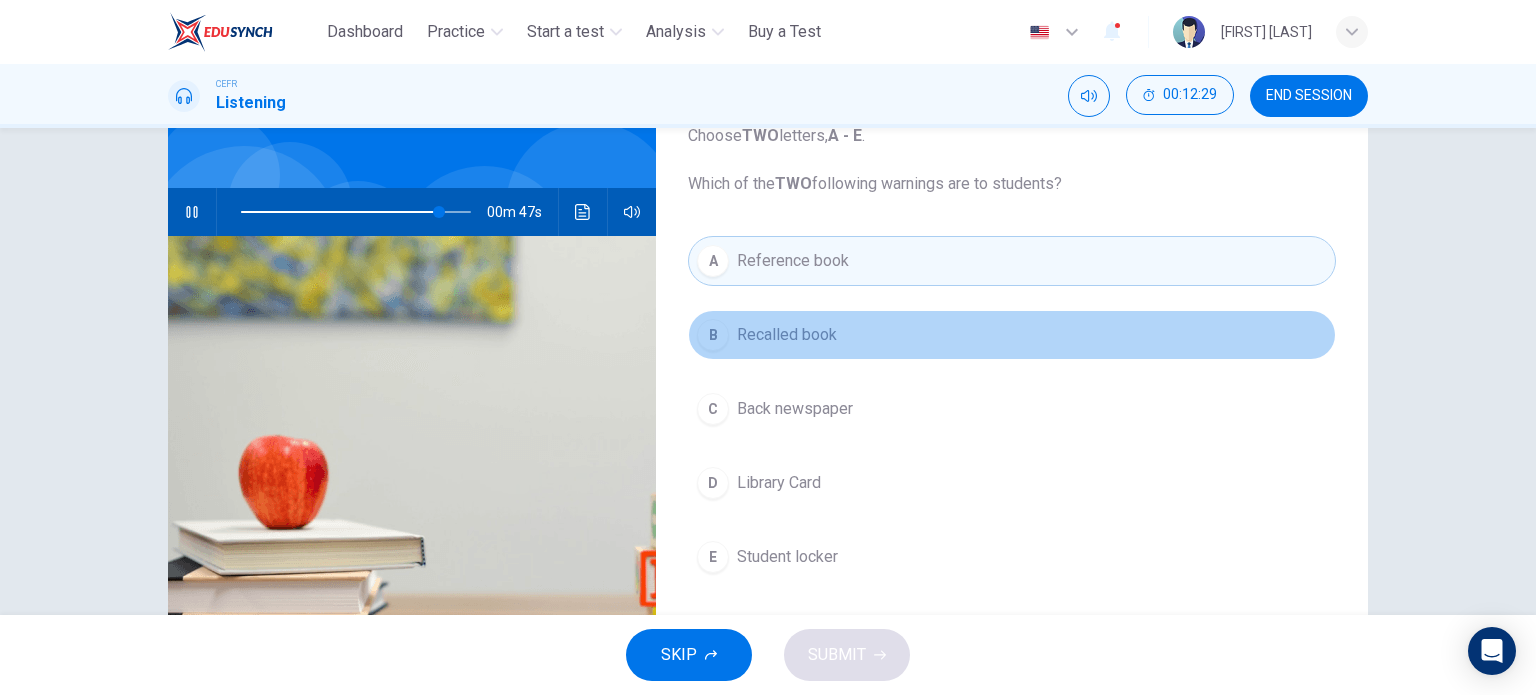 click on "B Recalled book" at bounding box center [1012, 335] 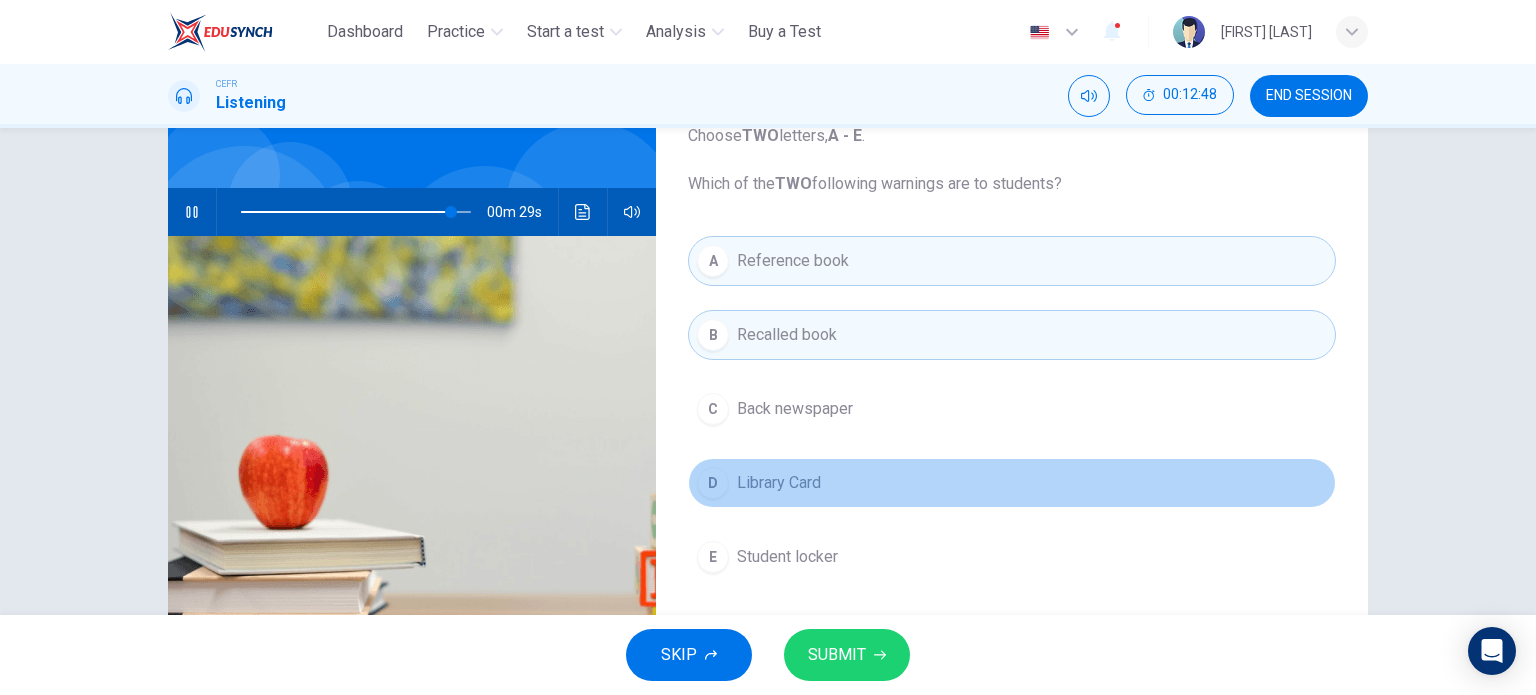 click on "D" at bounding box center (713, 409) 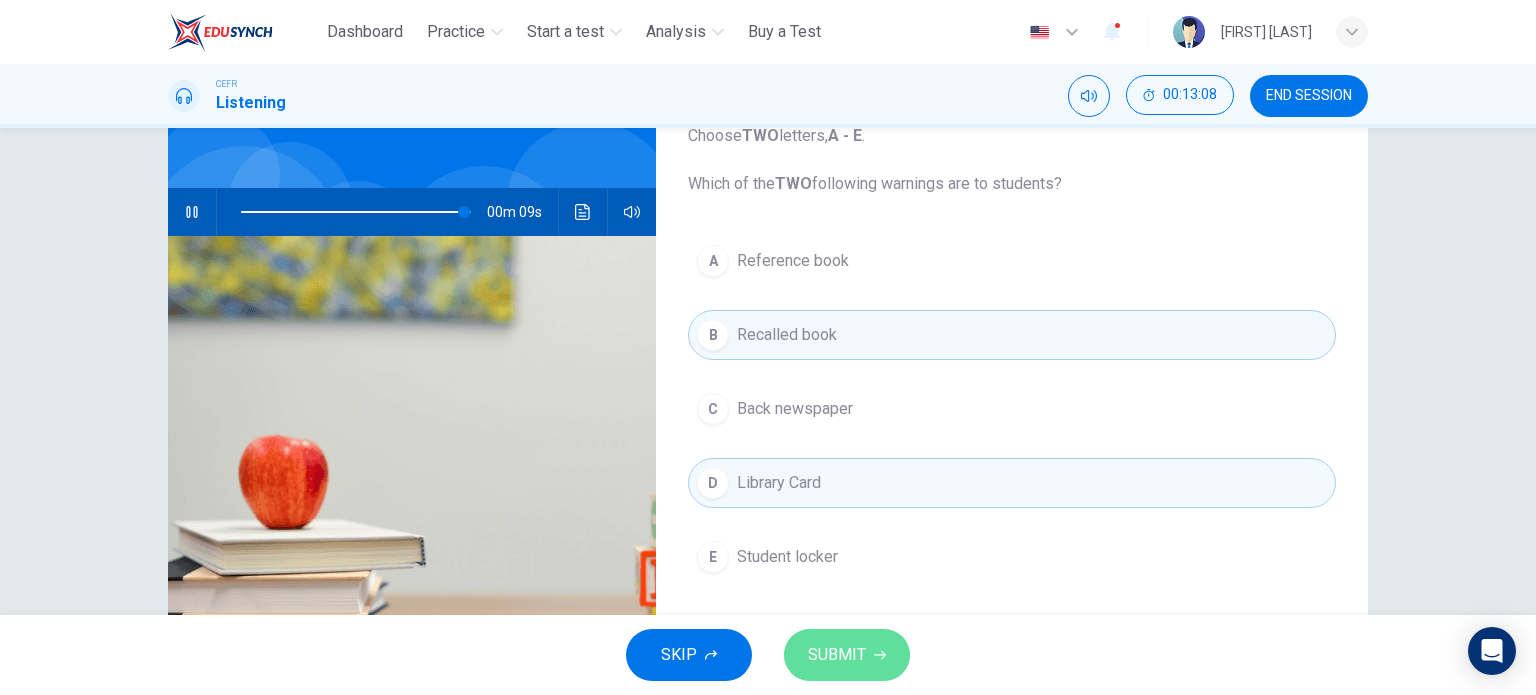 click on "SUBMIT" at bounding box center [837, 655] 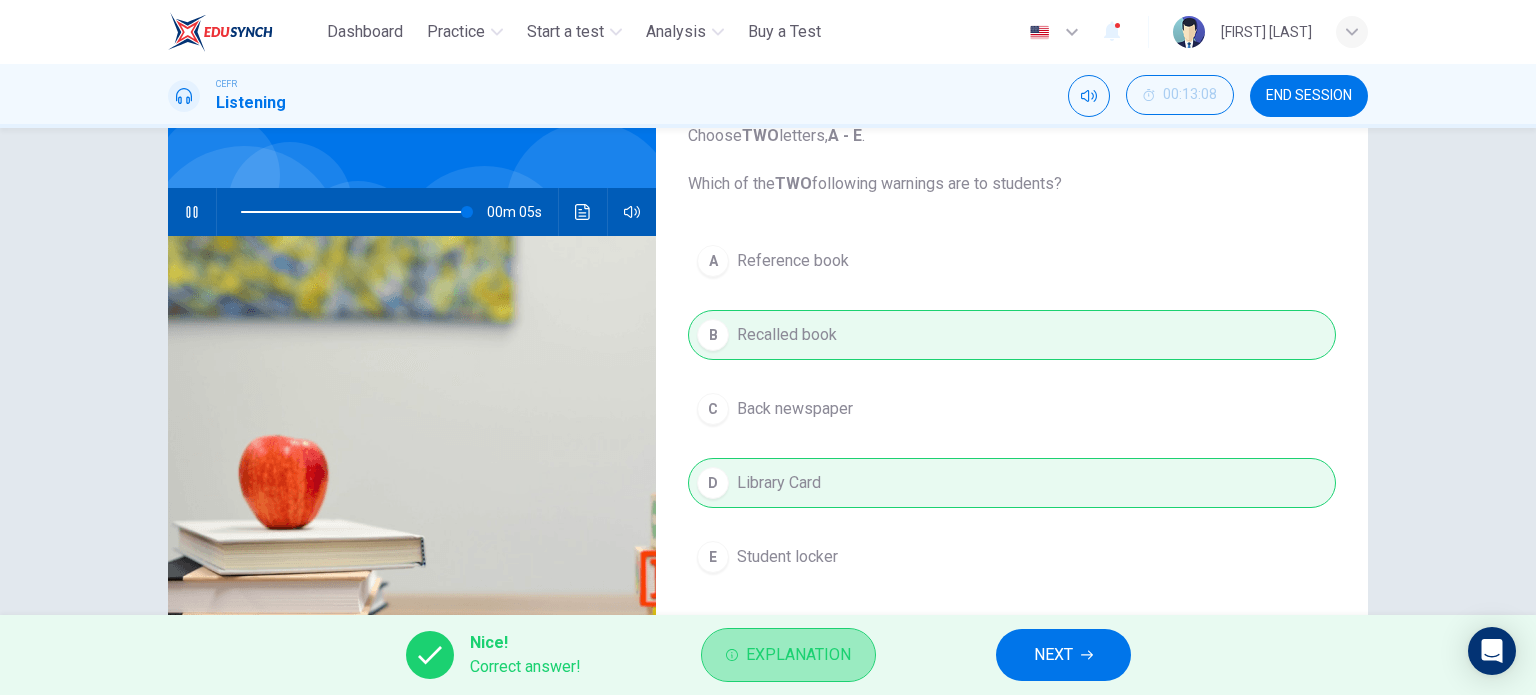 click on "Explanation" at bounding box center [798, 655] 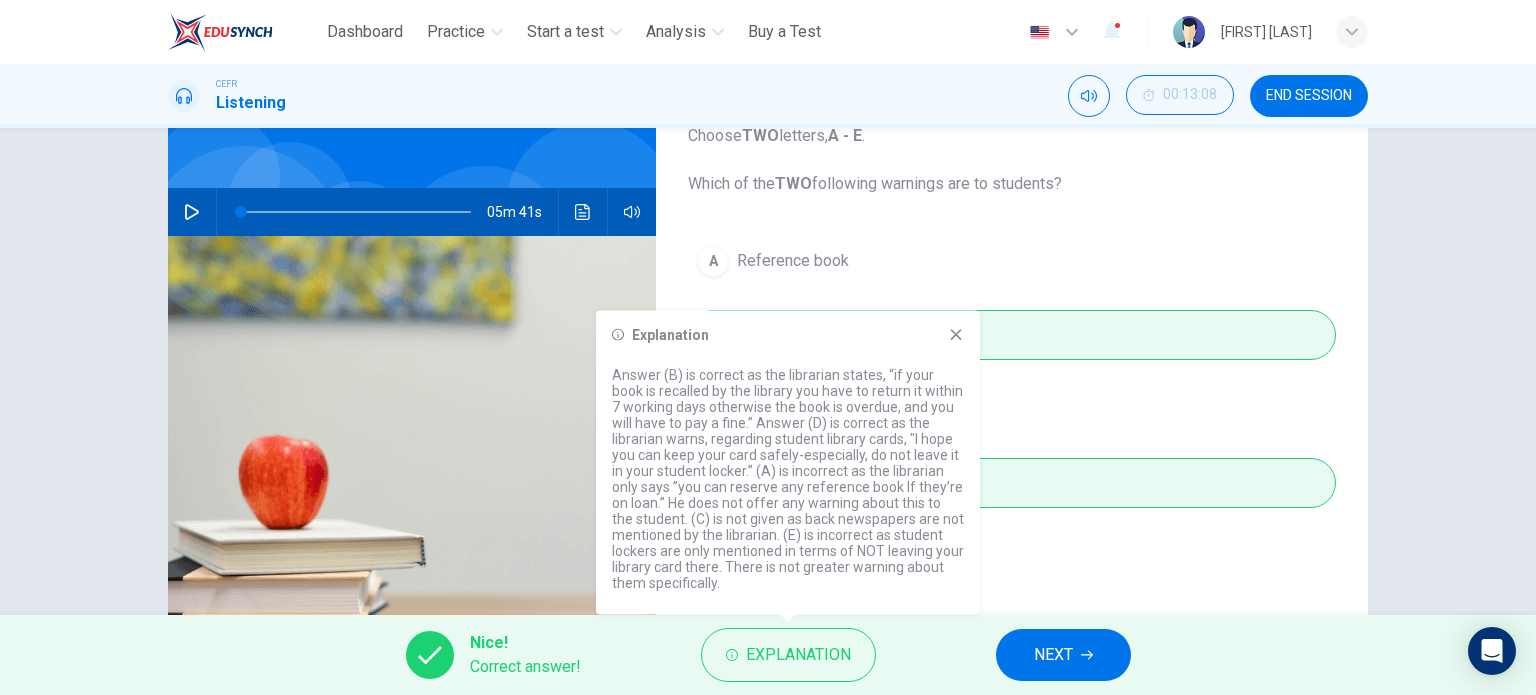 click at bounding box center (956, 335) 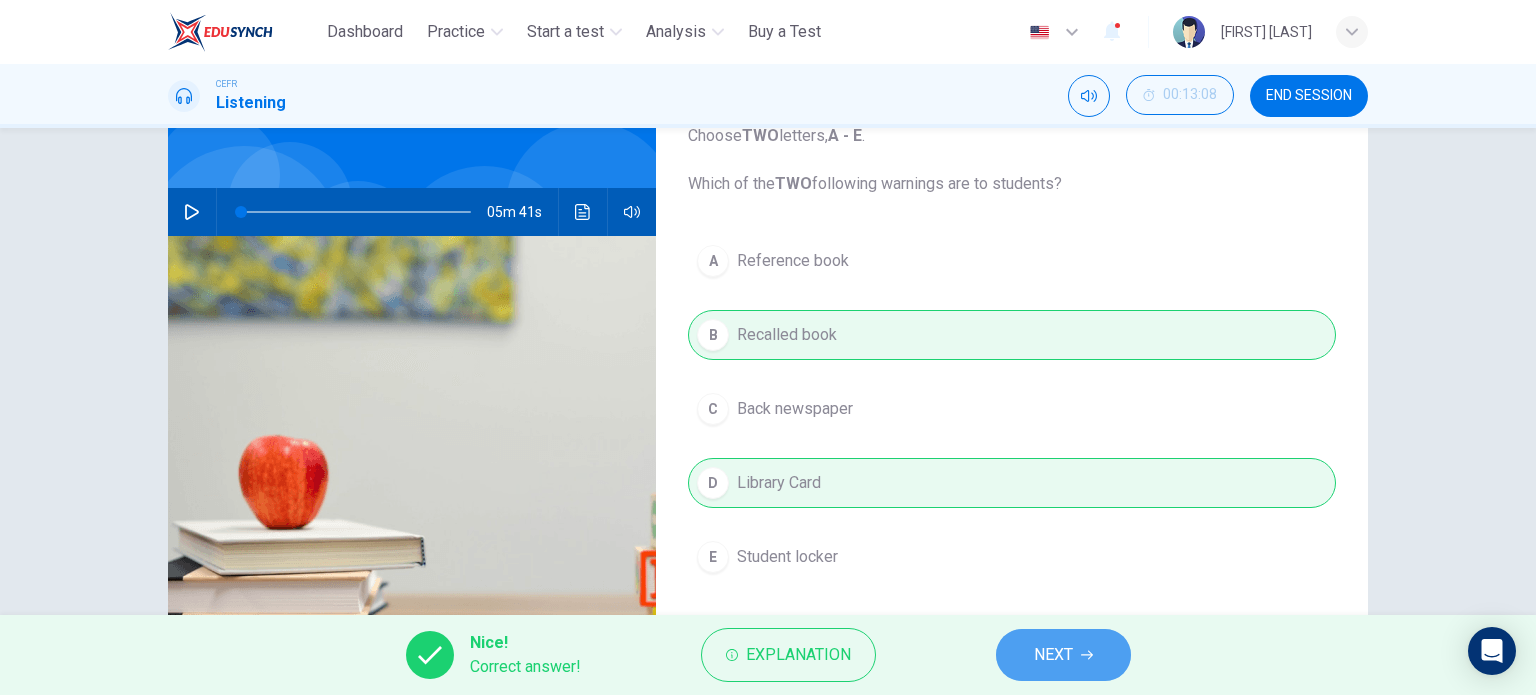 click on "NEXT" at bounding box center [1053, 655] 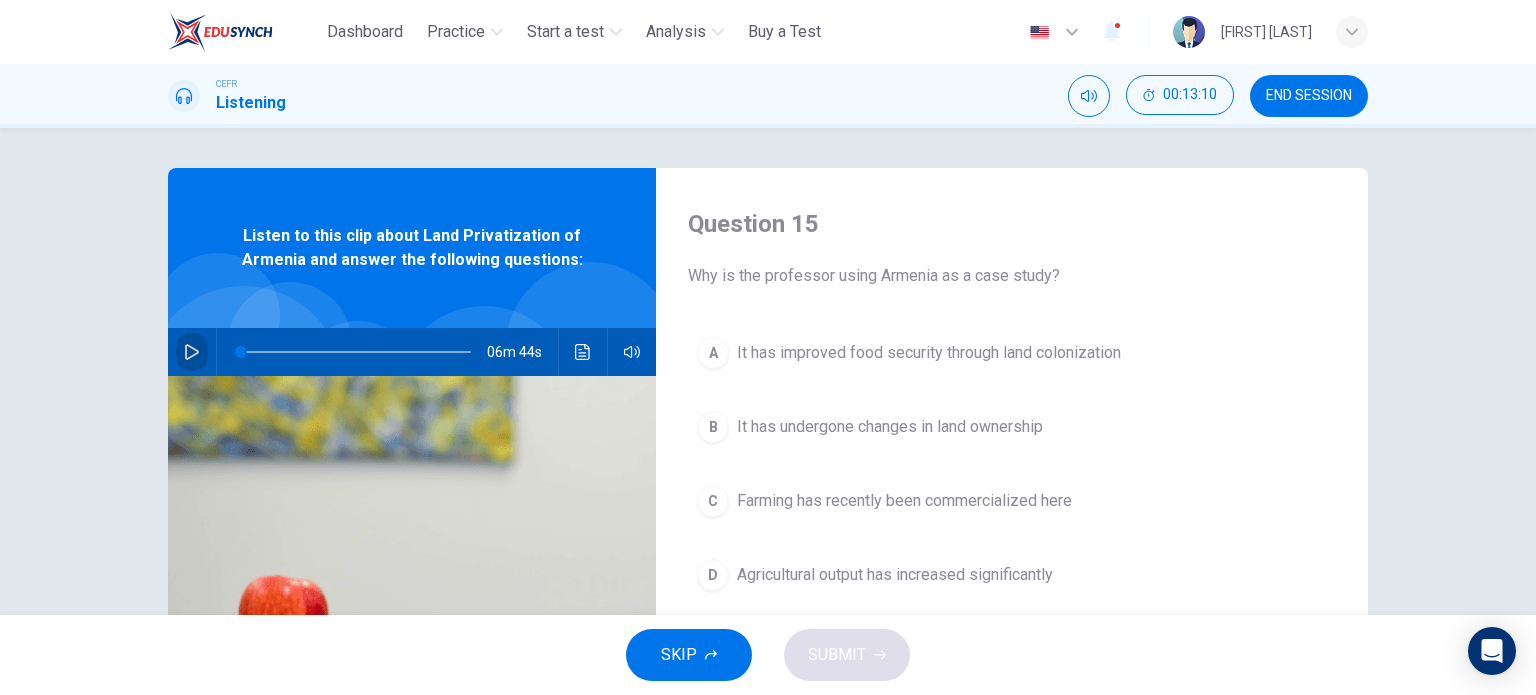click at bounding box center [192, 352] 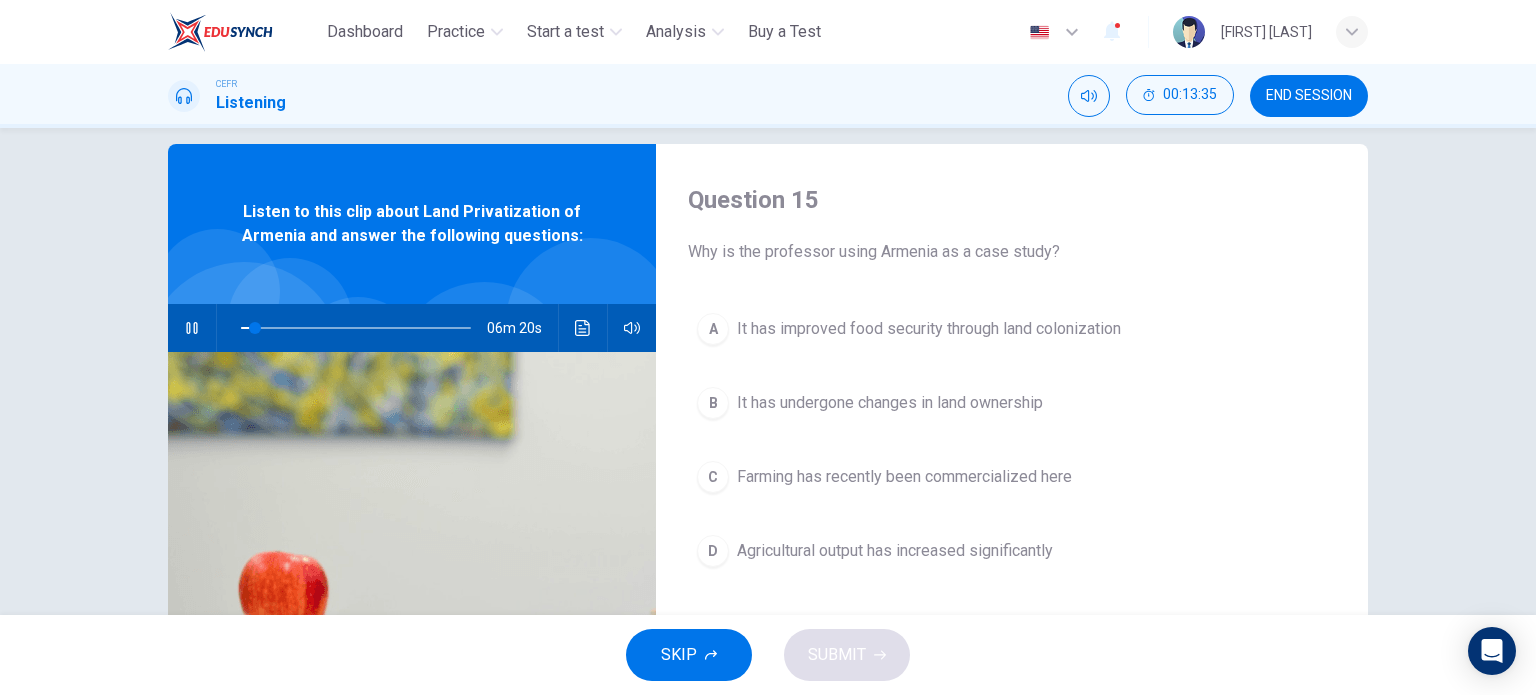 scroll, scrollTop: 20, scrollLeft: 0, axis: vertical 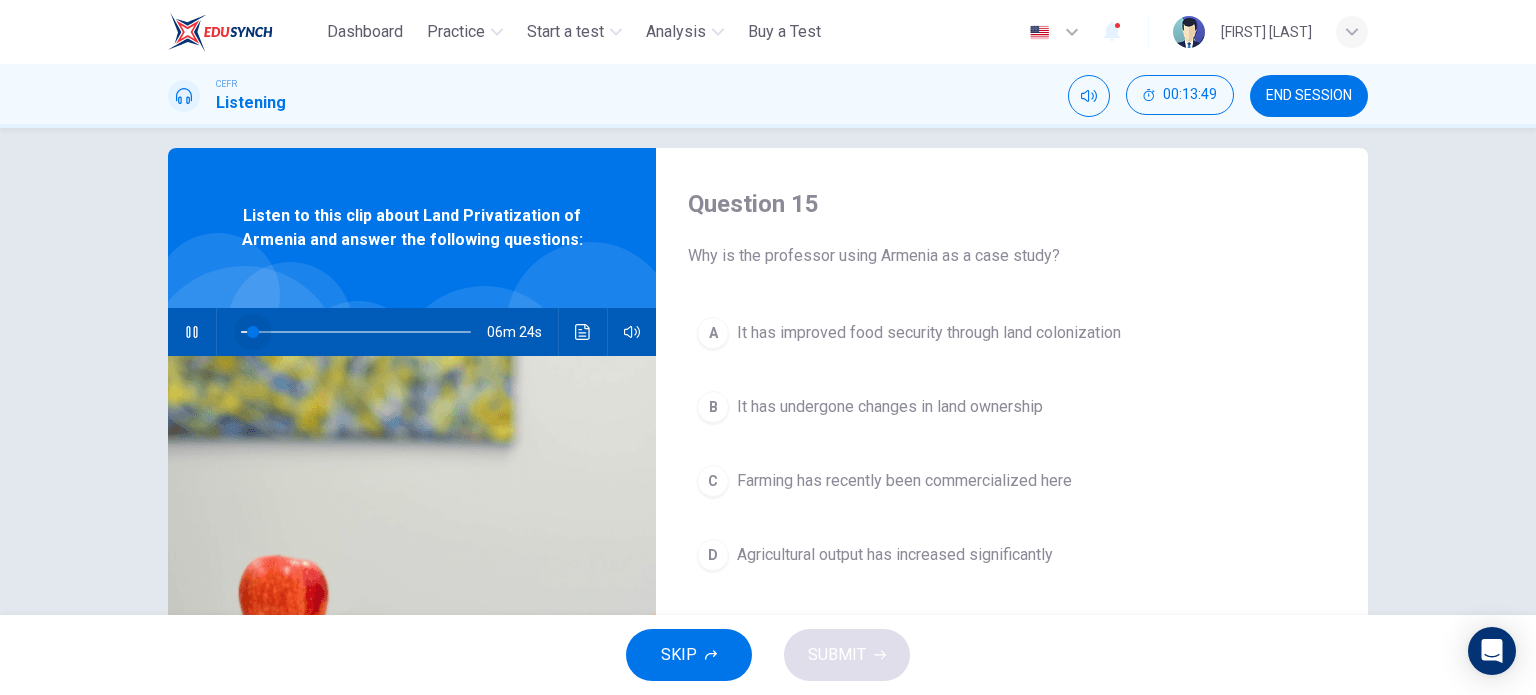 click at bounding box center (253, 332) 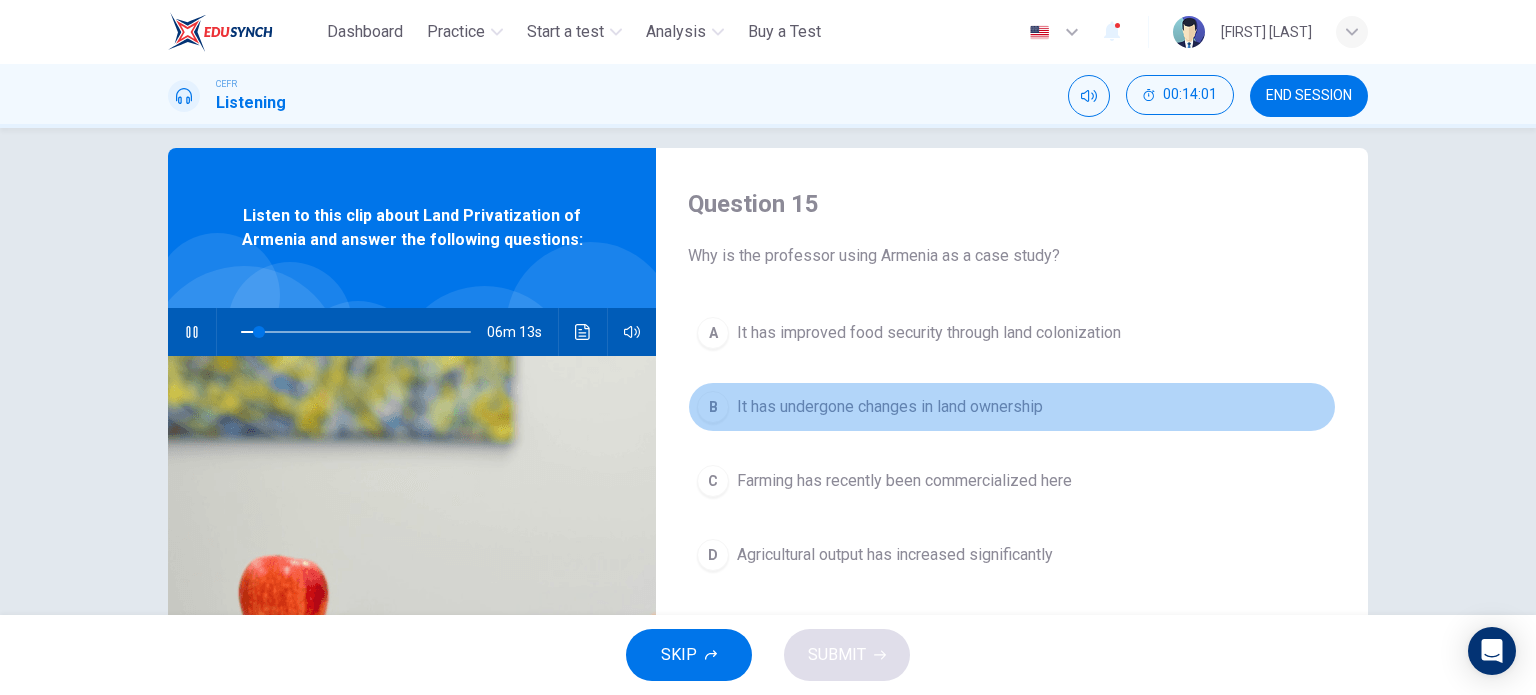 click on "B" at bounding box center [713, 333] 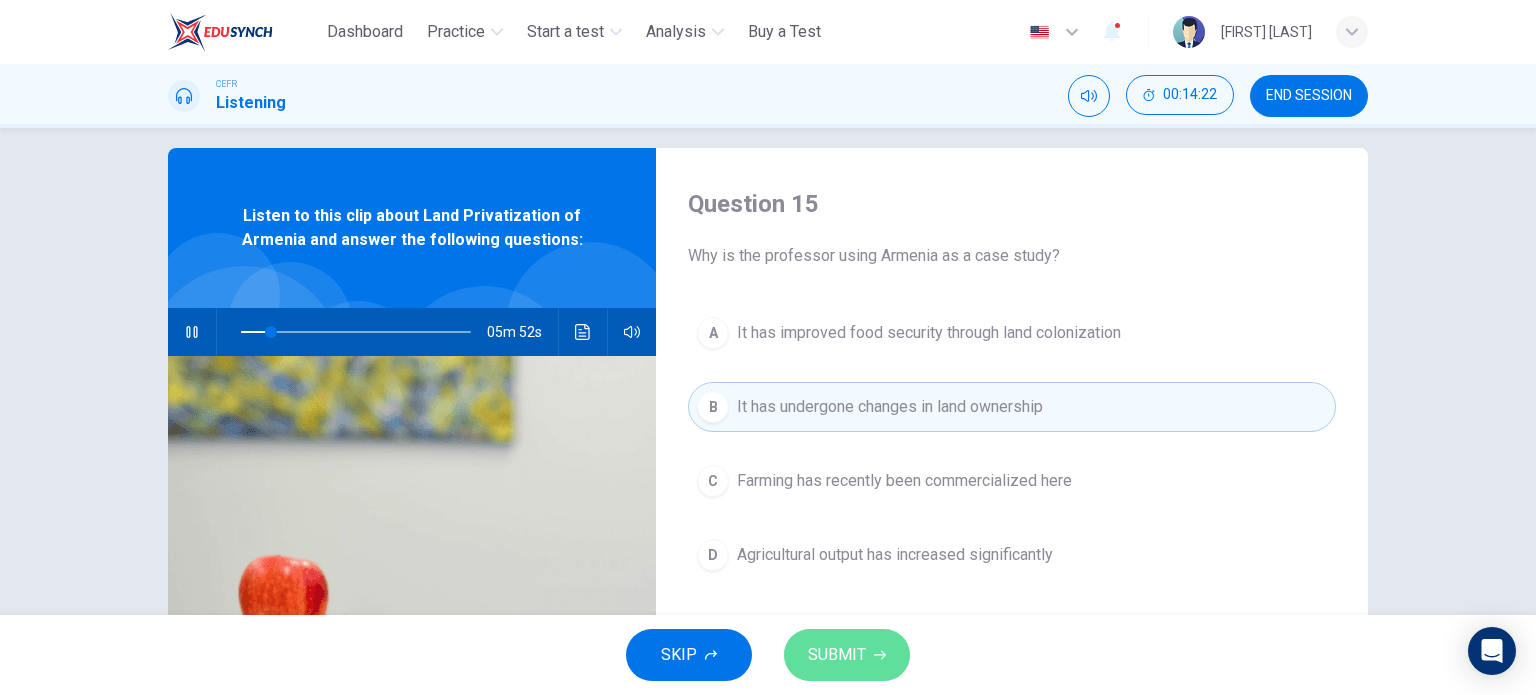 click on "SUBMIT" at bounding box center (837, 655) 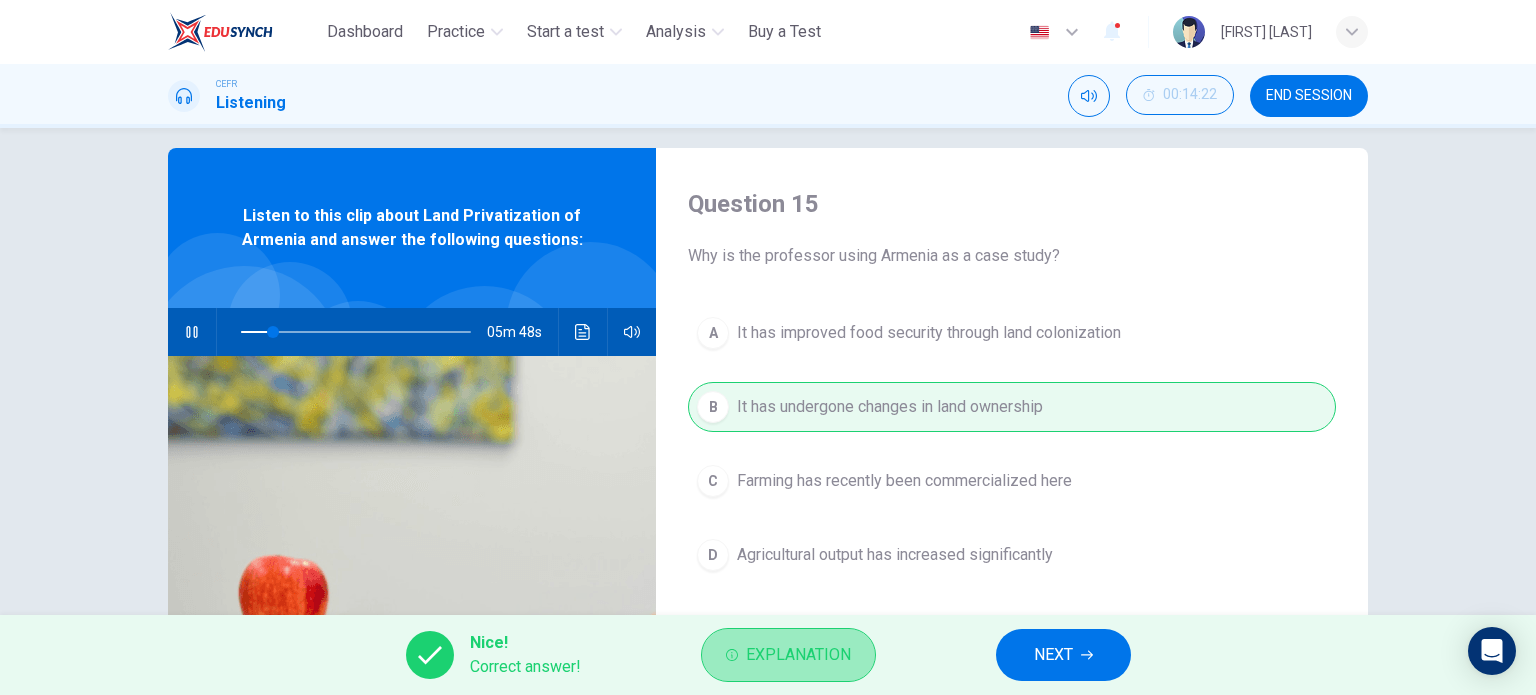 click on "Explanation" at bounding box center [798, 655] 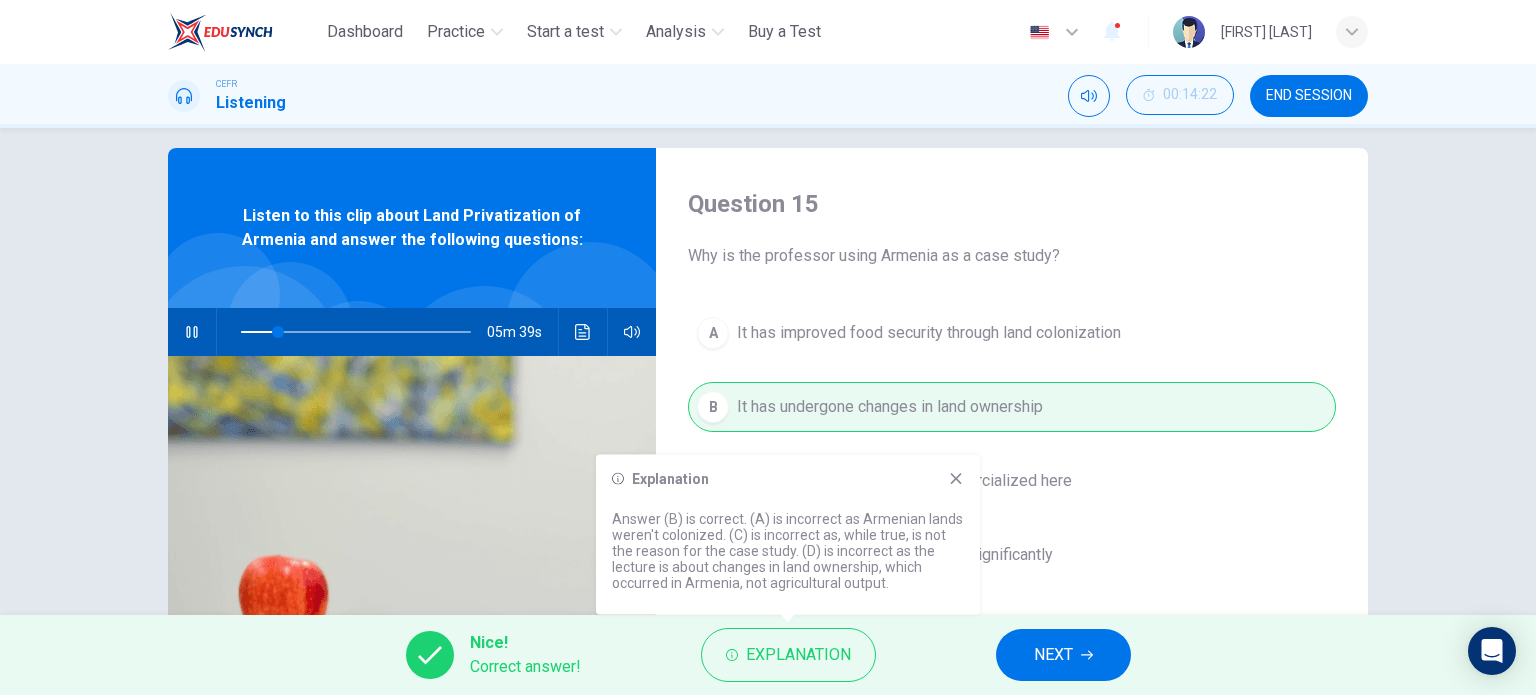 click at bounding box center [956, 479] 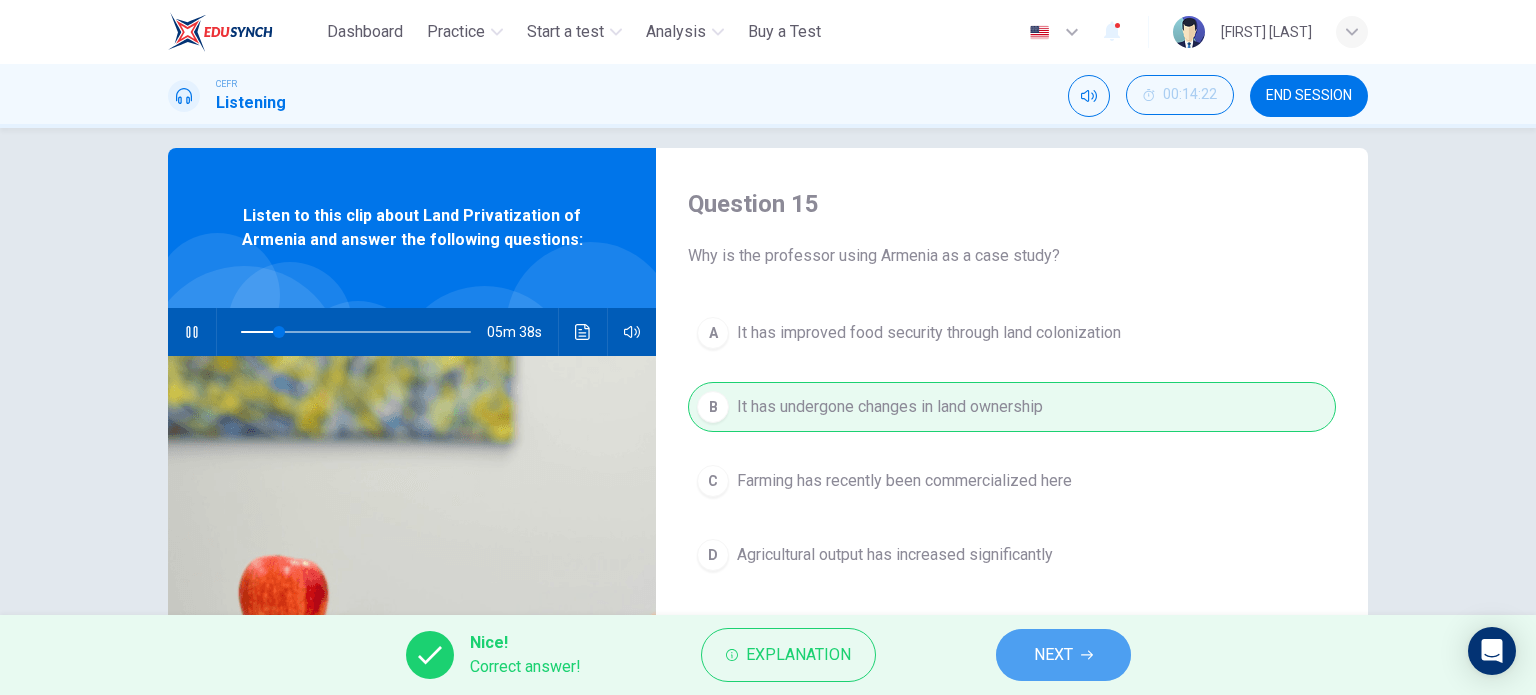 click on "NEXT" at bounding box center (1063, 655) 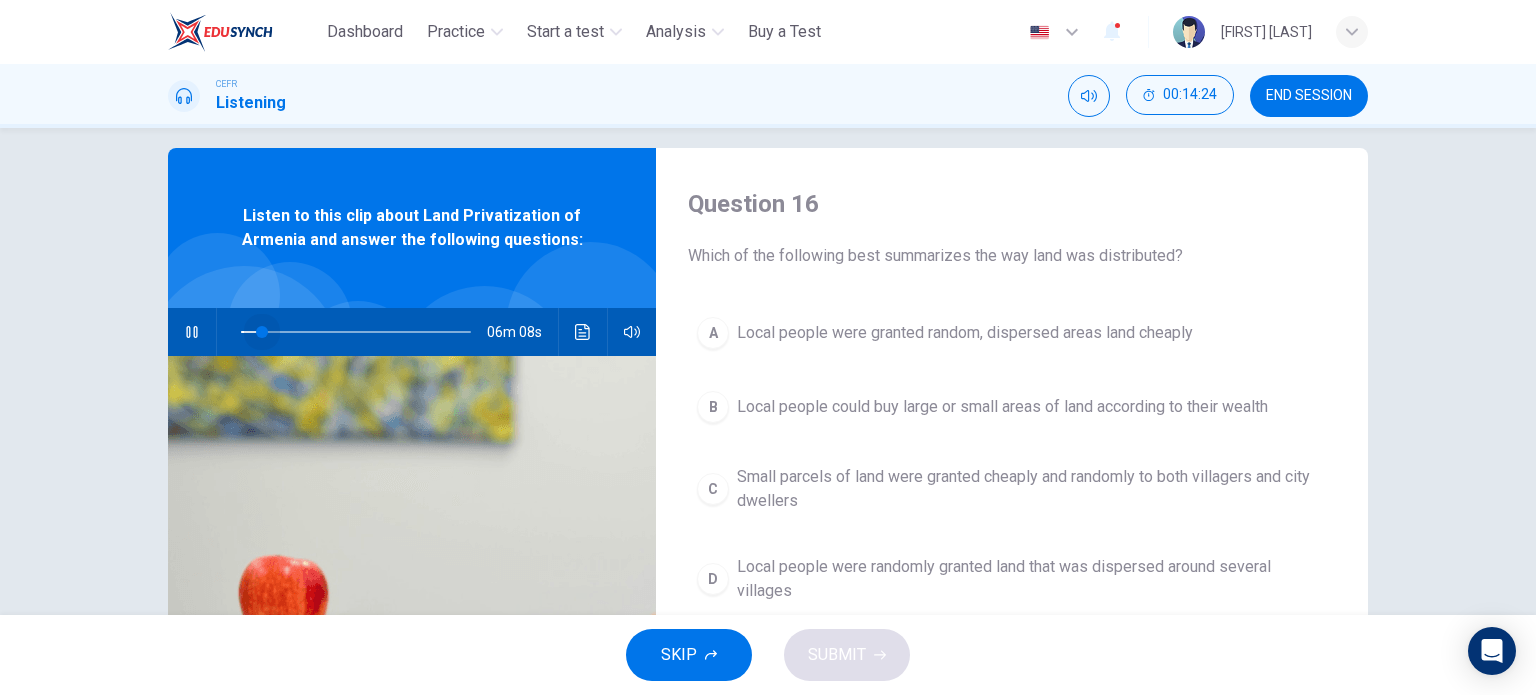 click at bounding box center [262, 332] 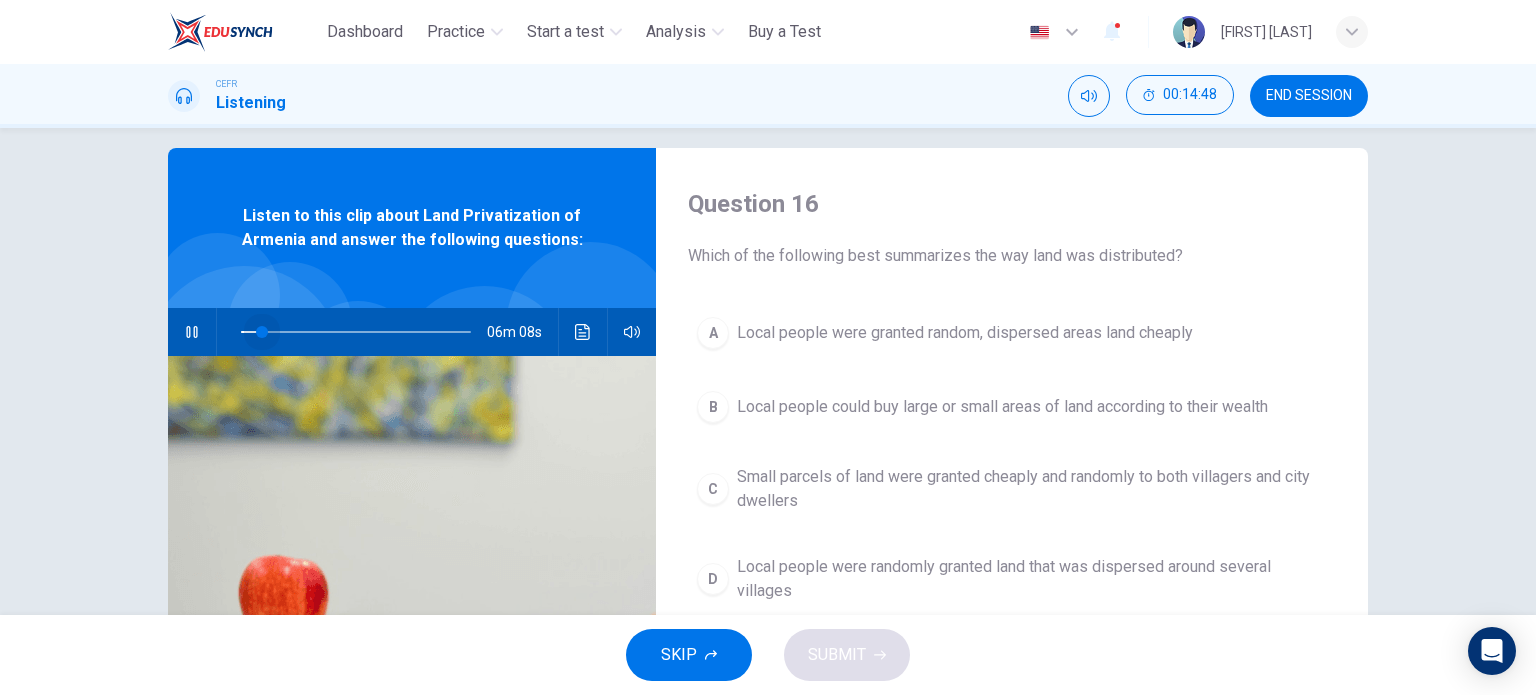 click at bounding box center [262, 332] 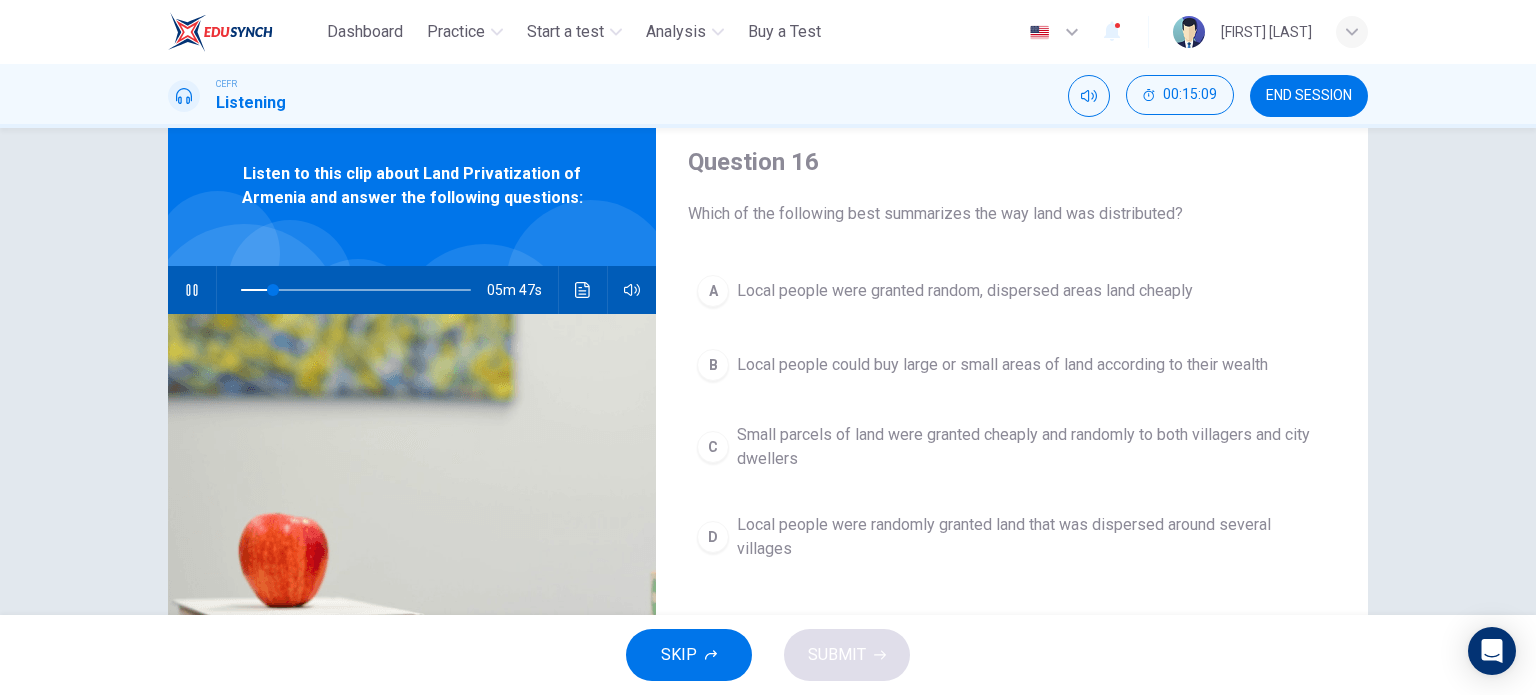 scroll, scrollTop: 64, scrollLeft: 0, axis: vertical 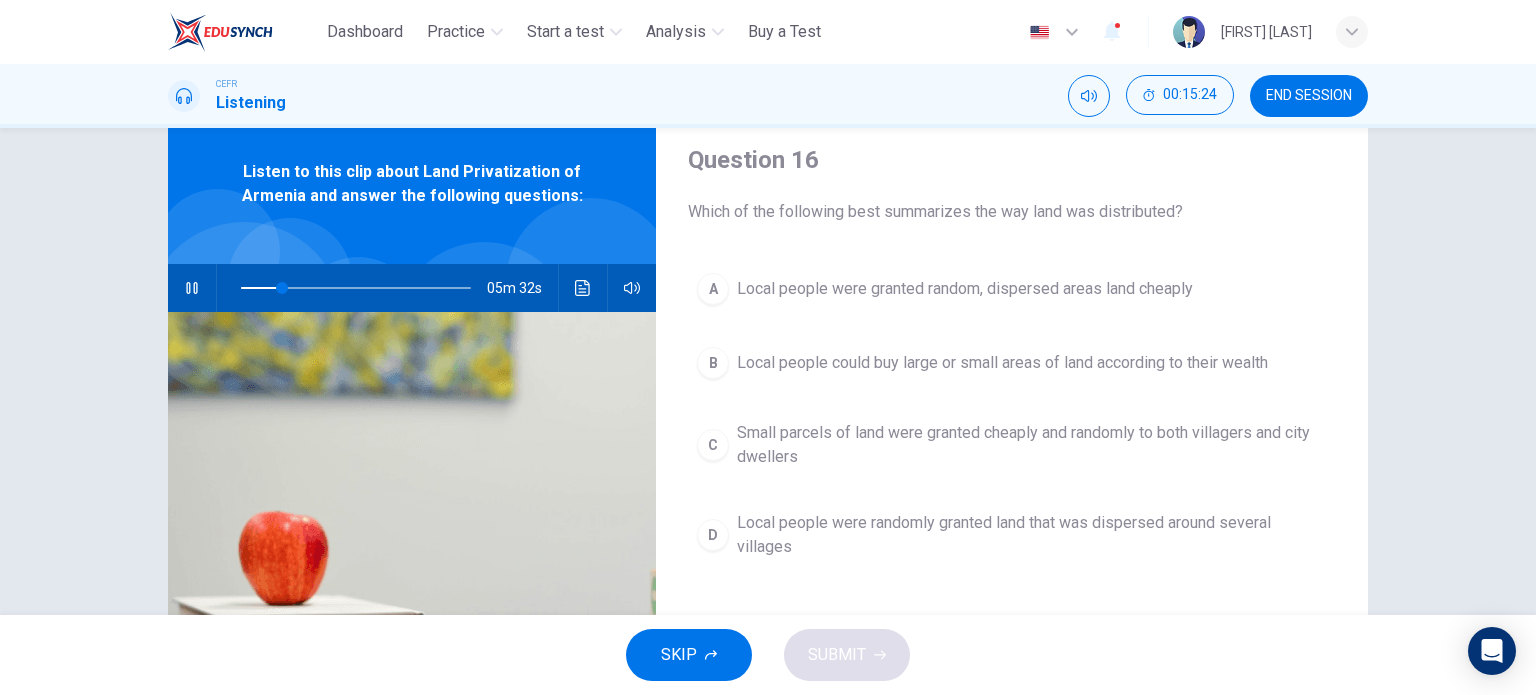 click on "C" at bounding box center (713, 289) 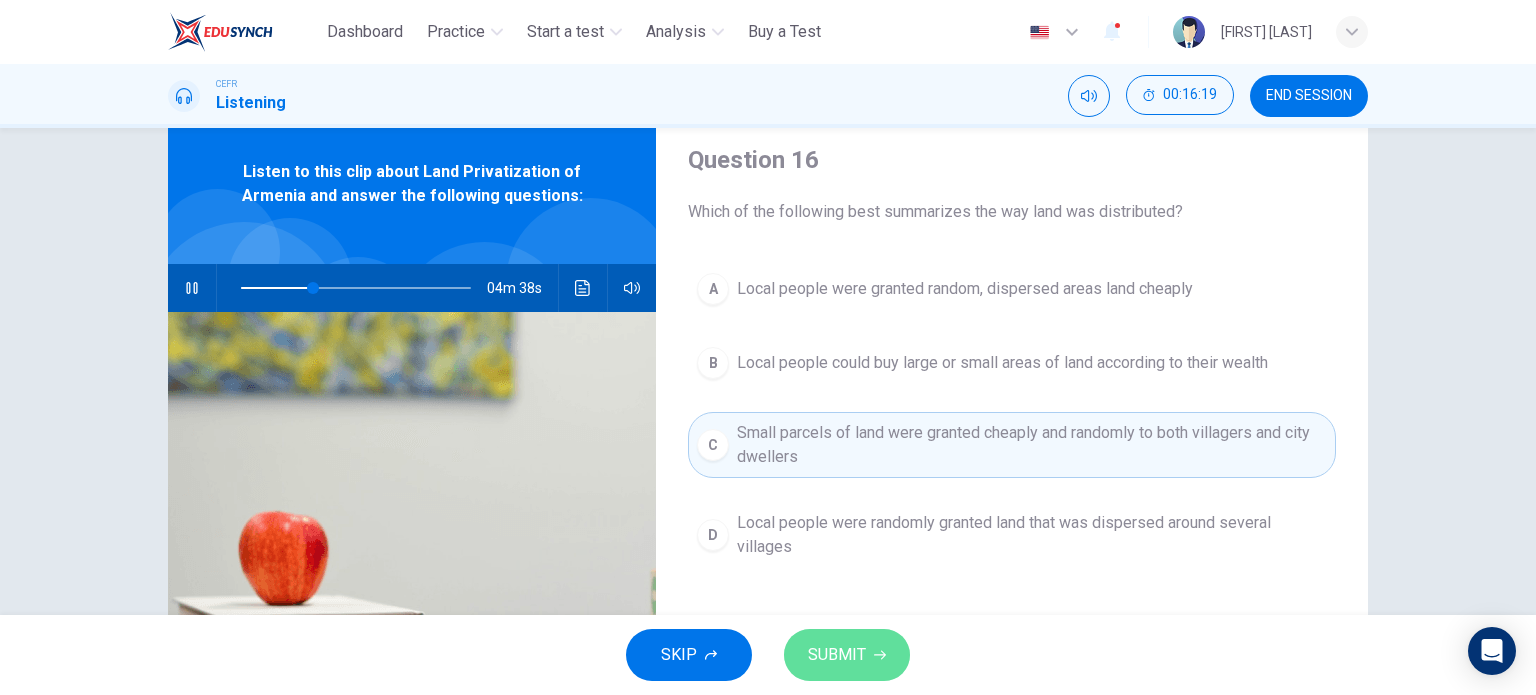 click on "SUBMIT" at bounding box center [837, 655] 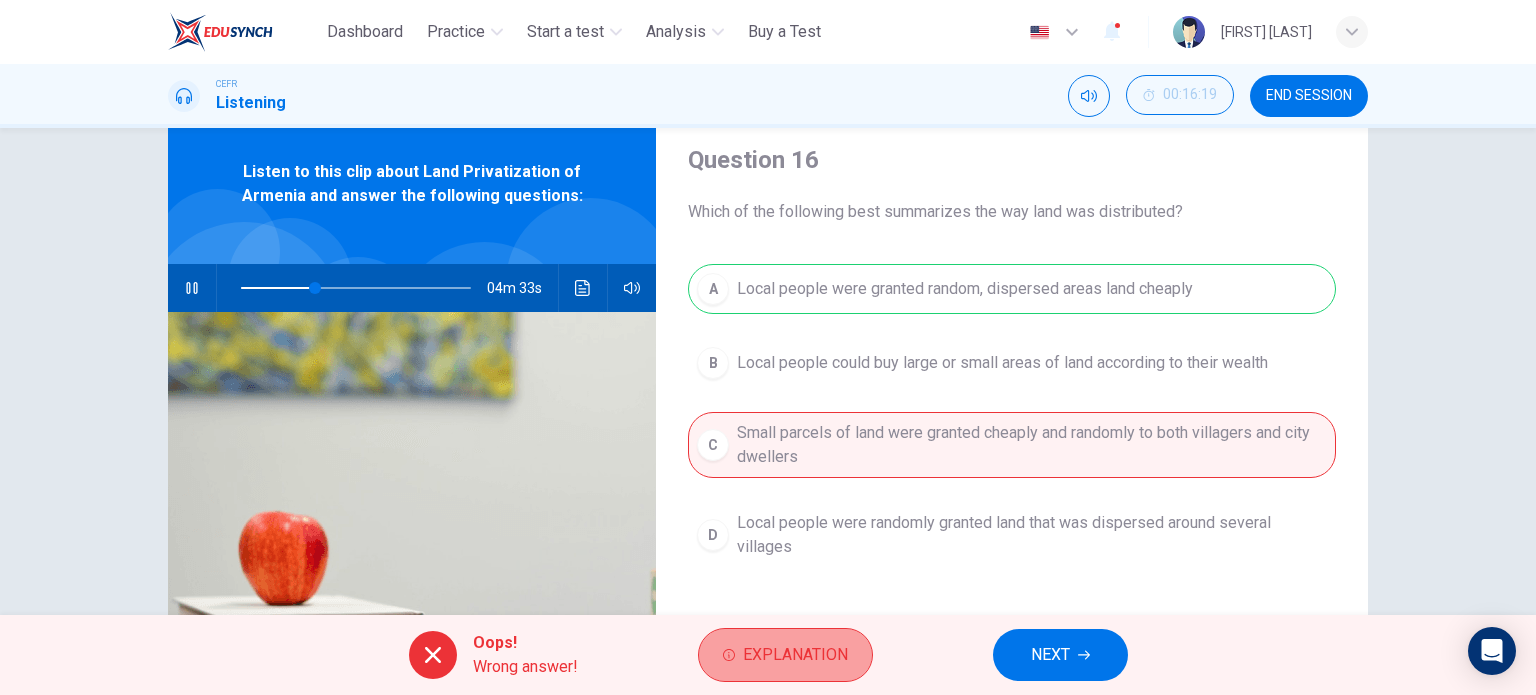 click on "Explanation" at bounding box center [795, 655] 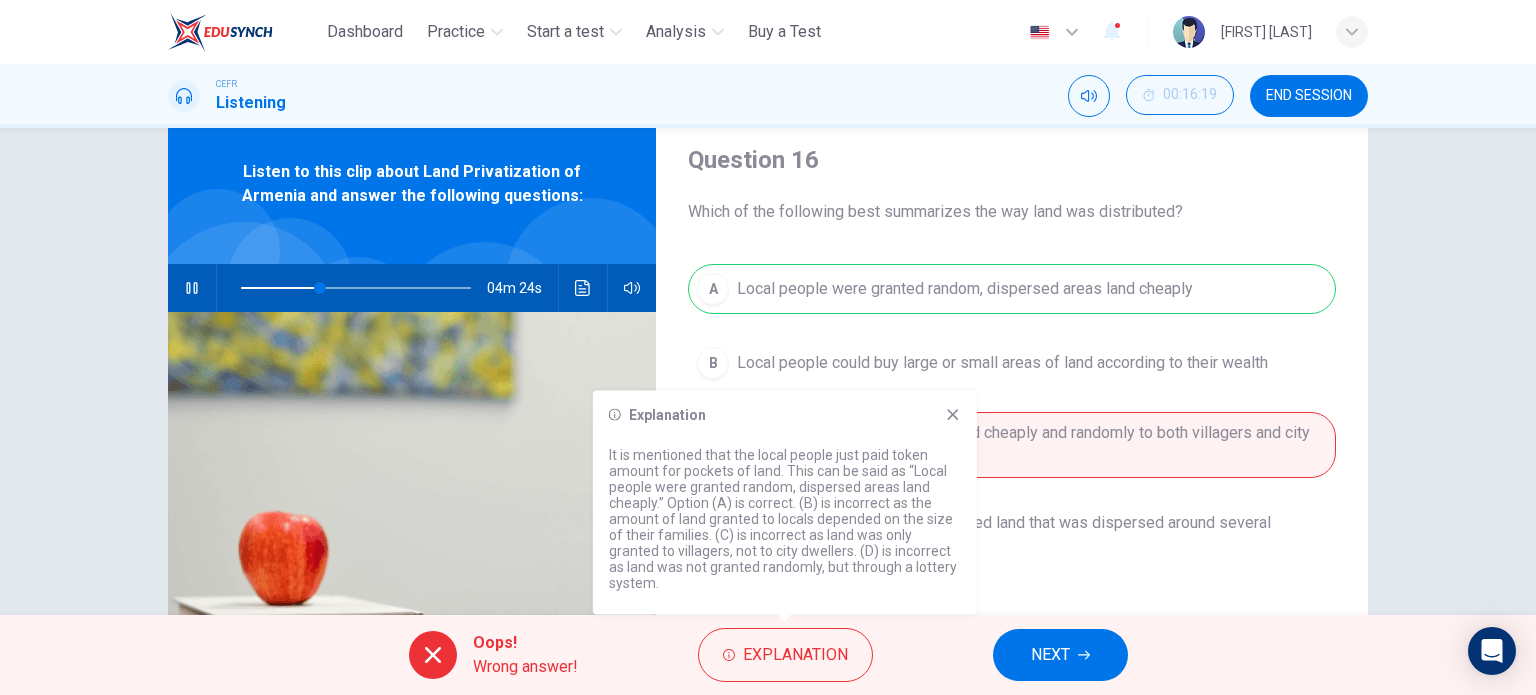click at bounding box center [952, 414] 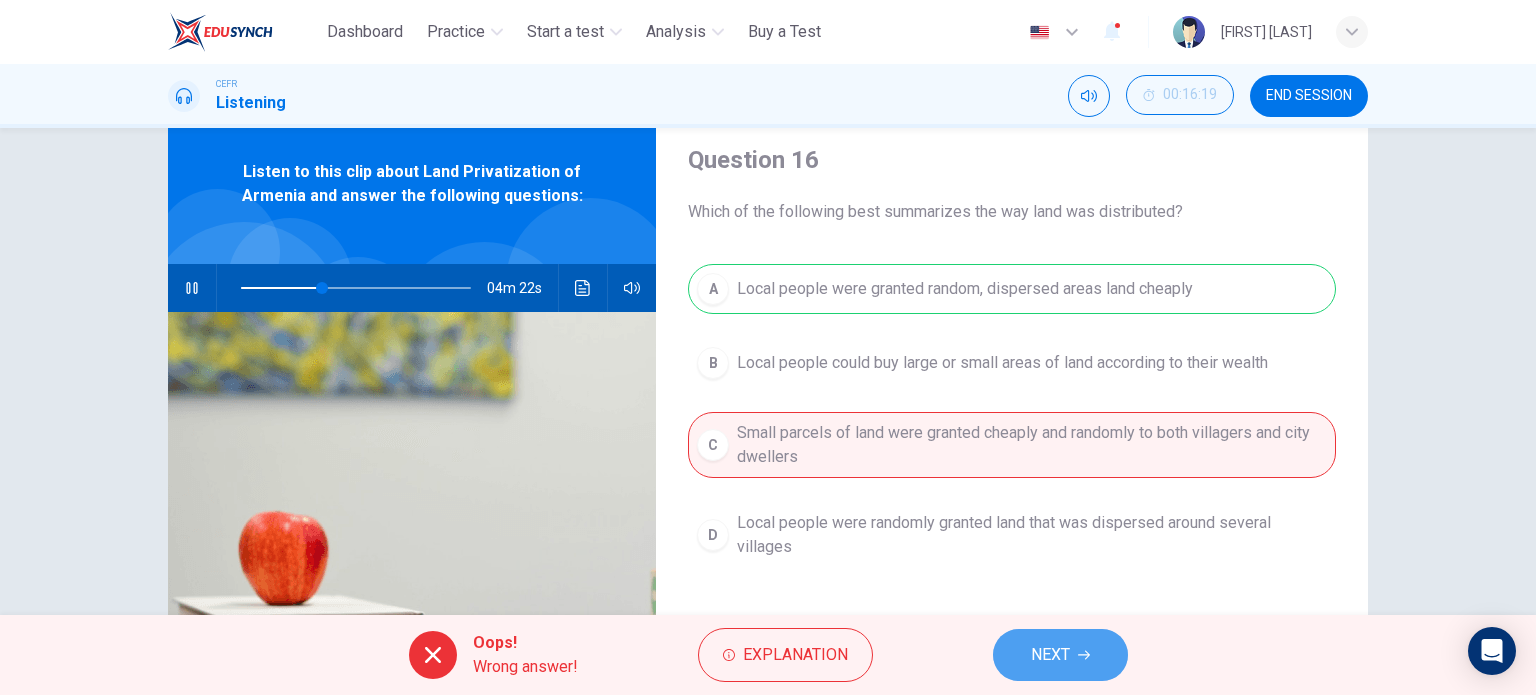 click on "NEXT" at bounding box center [1060, 655] 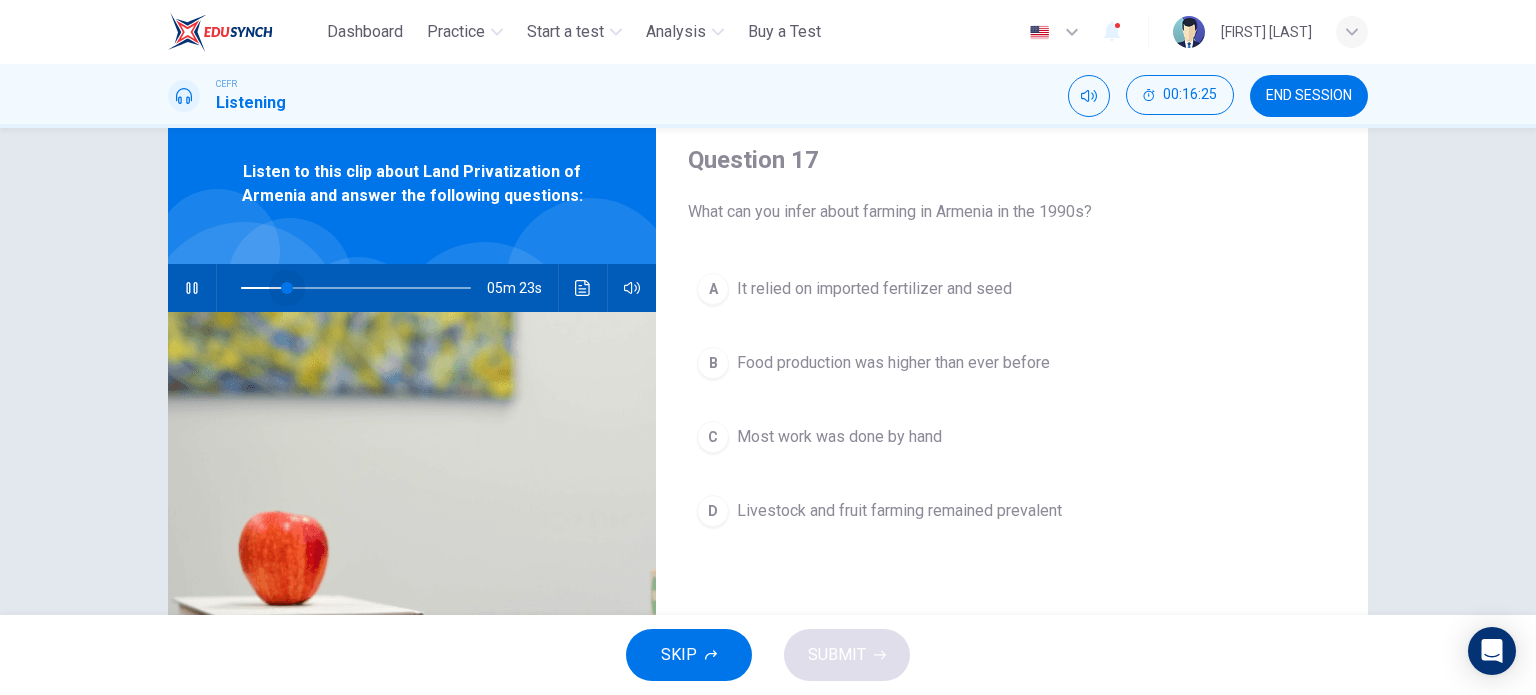 click at bounding box center [356, 288] 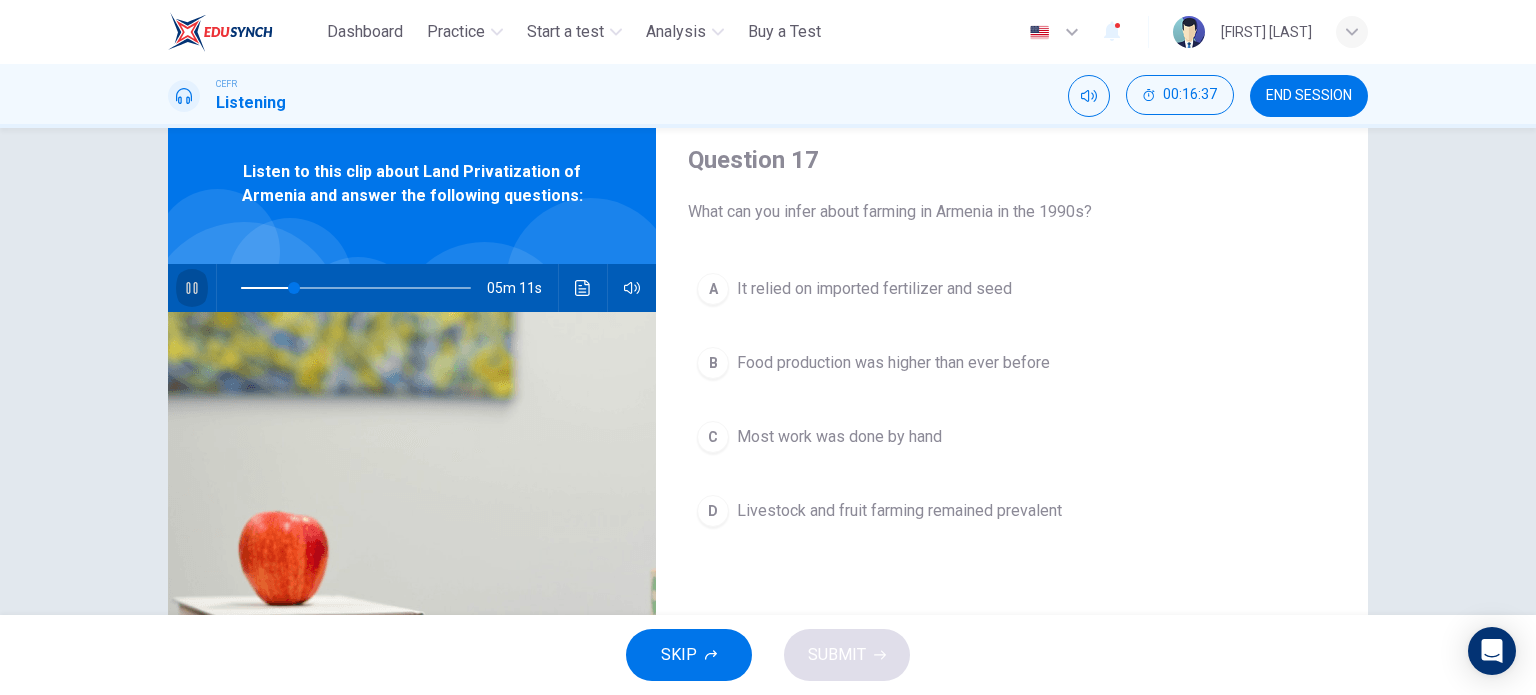 click at bounding box center (192, 288) 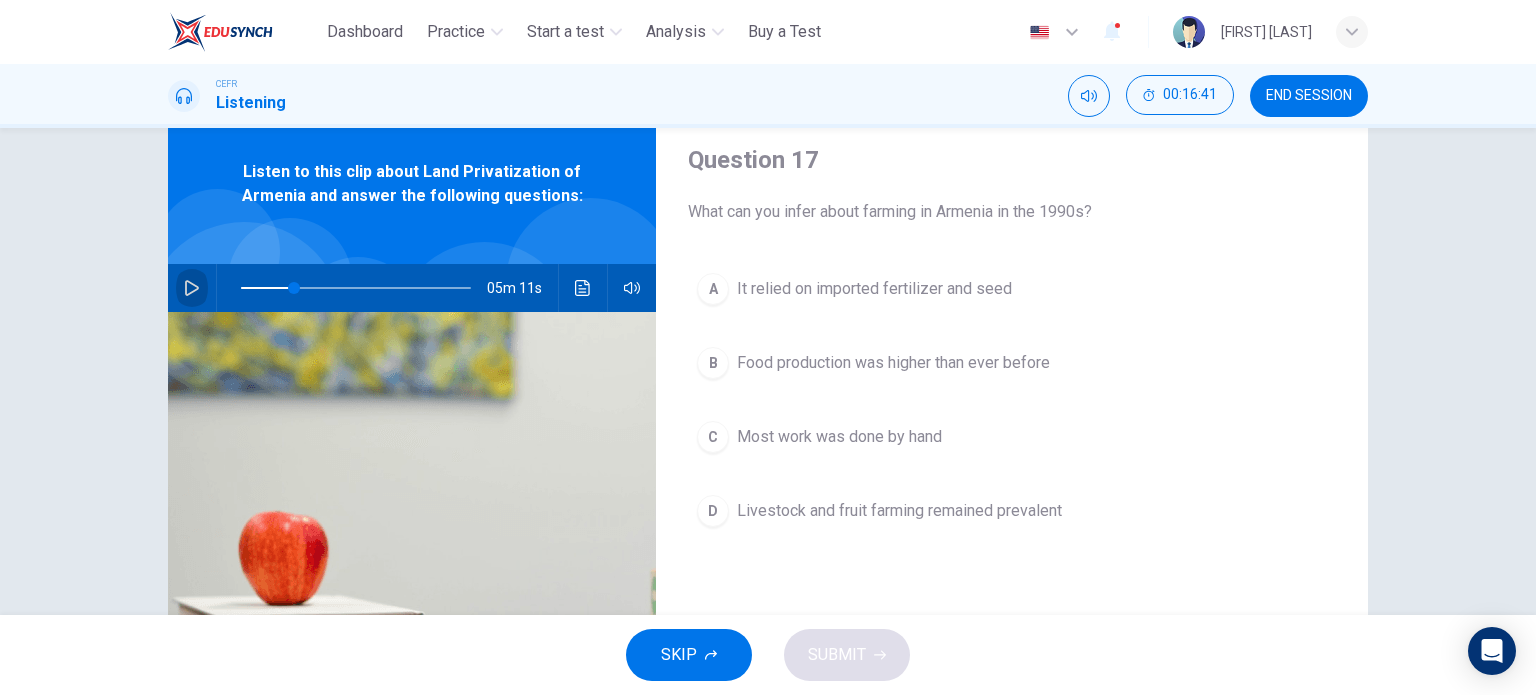click at bounding box center (192, 288) 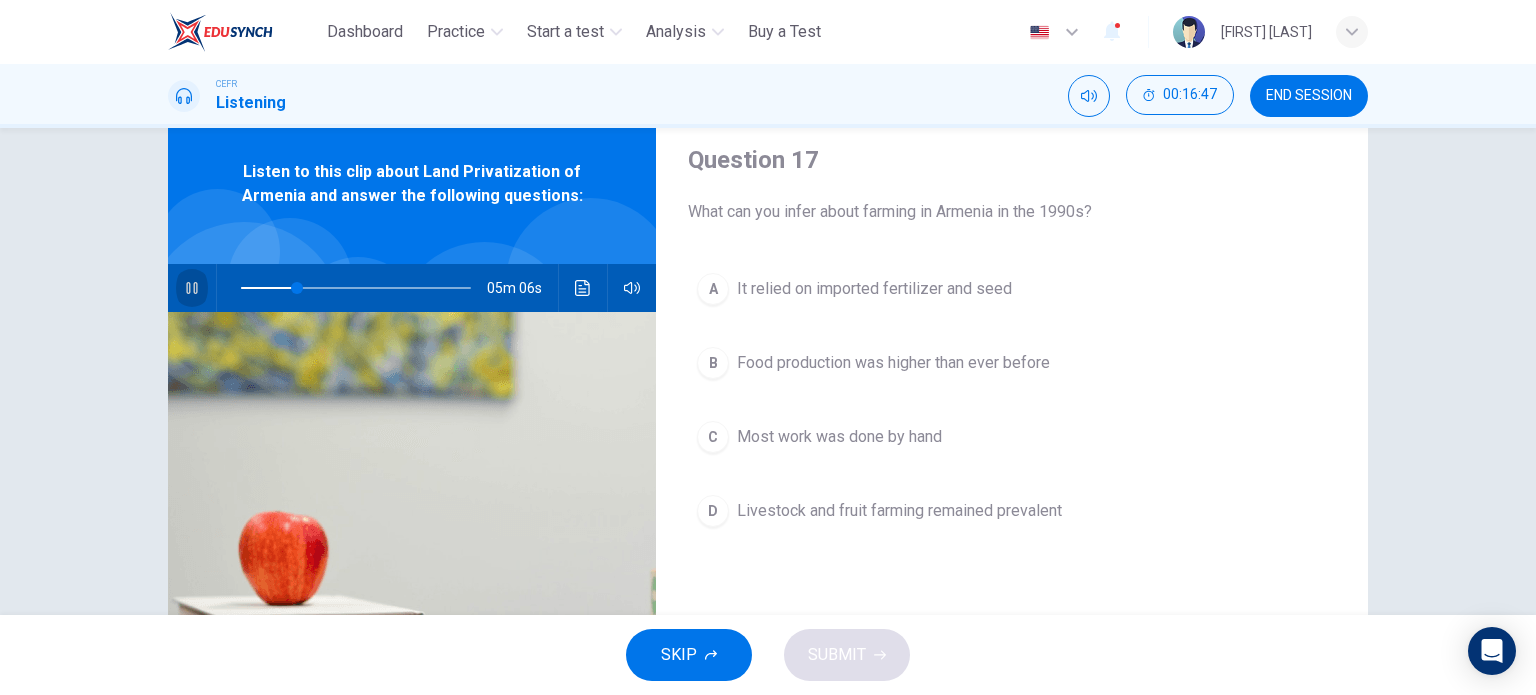 click at bounding box center (192, 288) 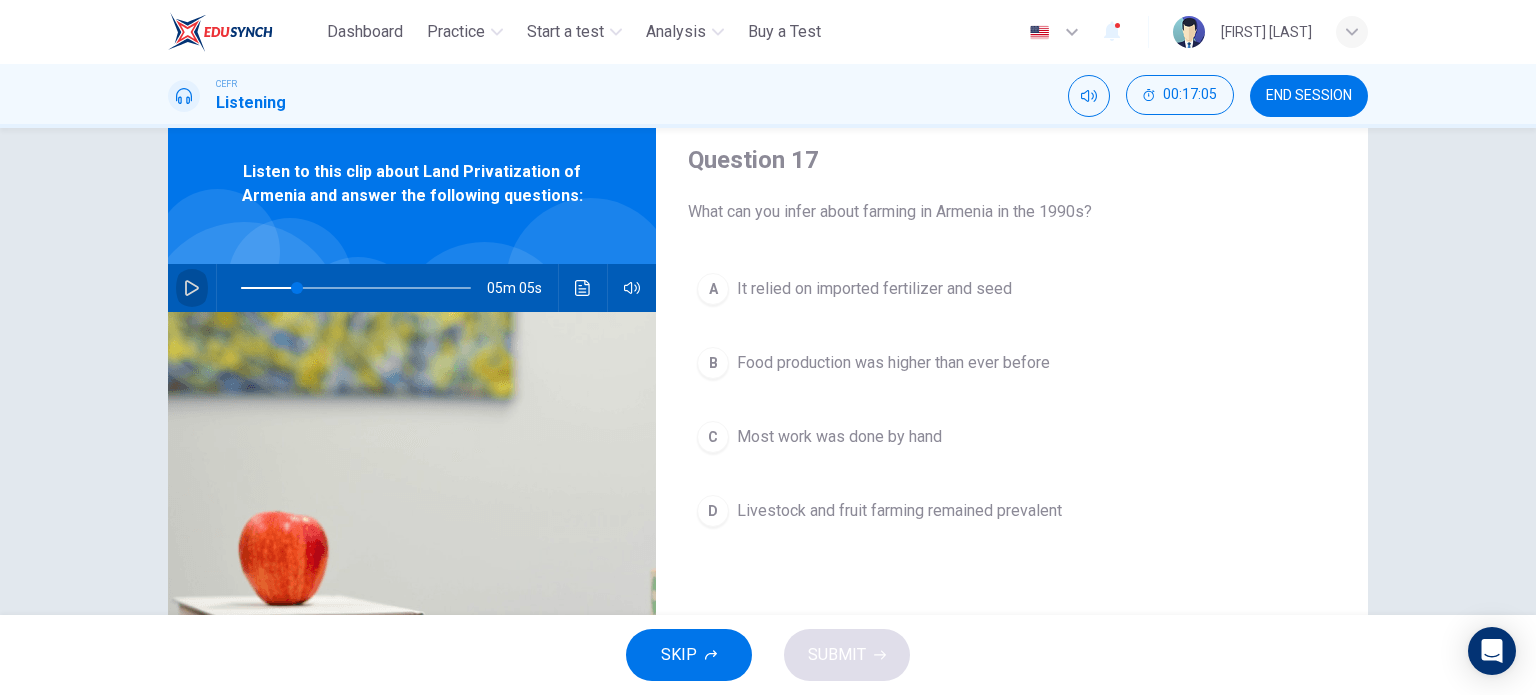 click at bounding box center (192, 288) 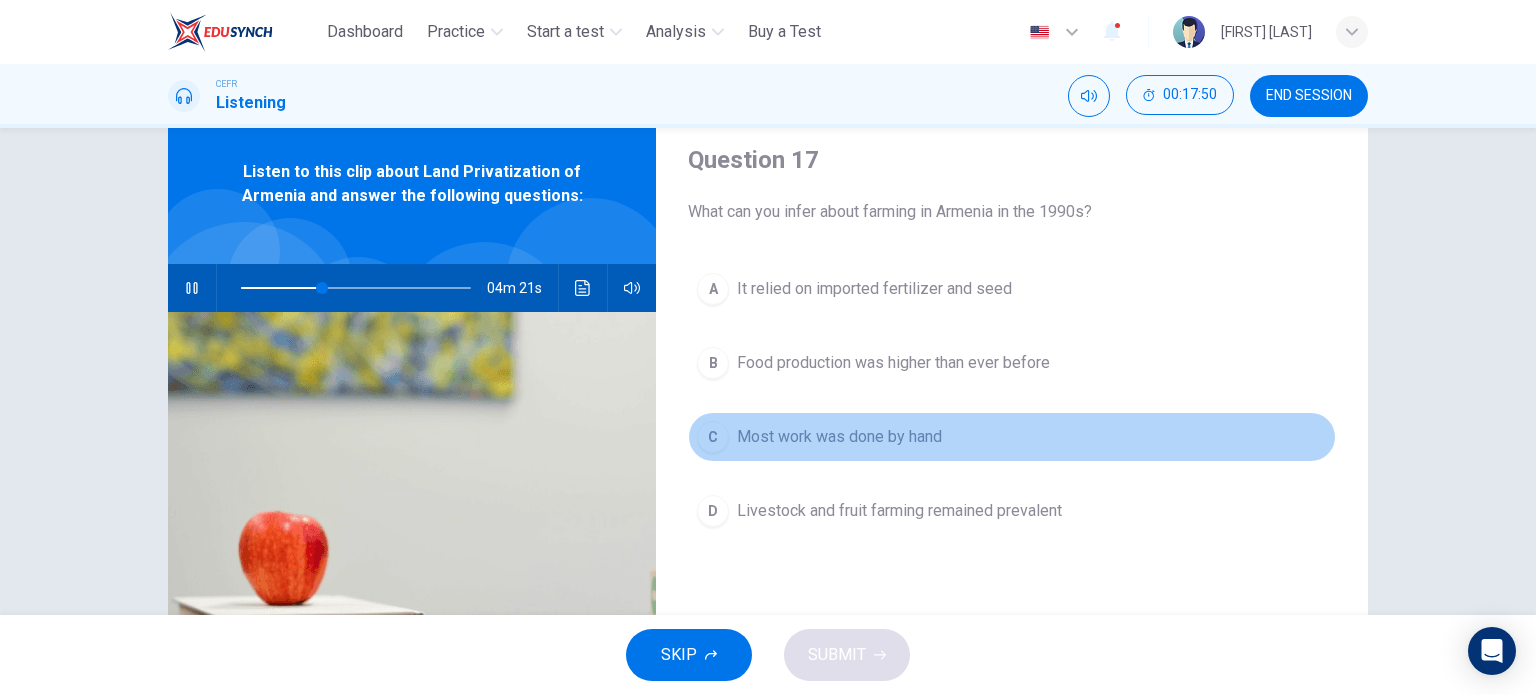 click on "C" at bounding box center (713, 289) 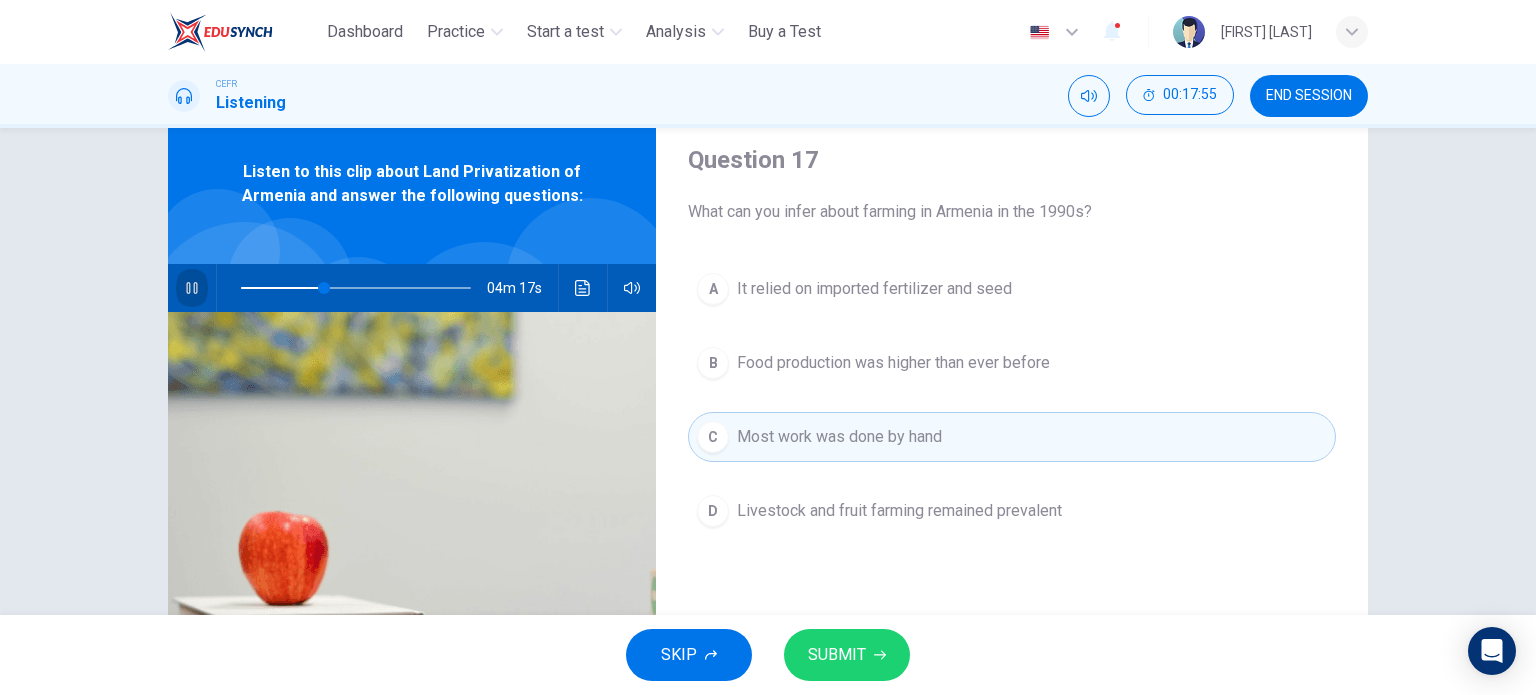 click at bounding box center (192, 288) 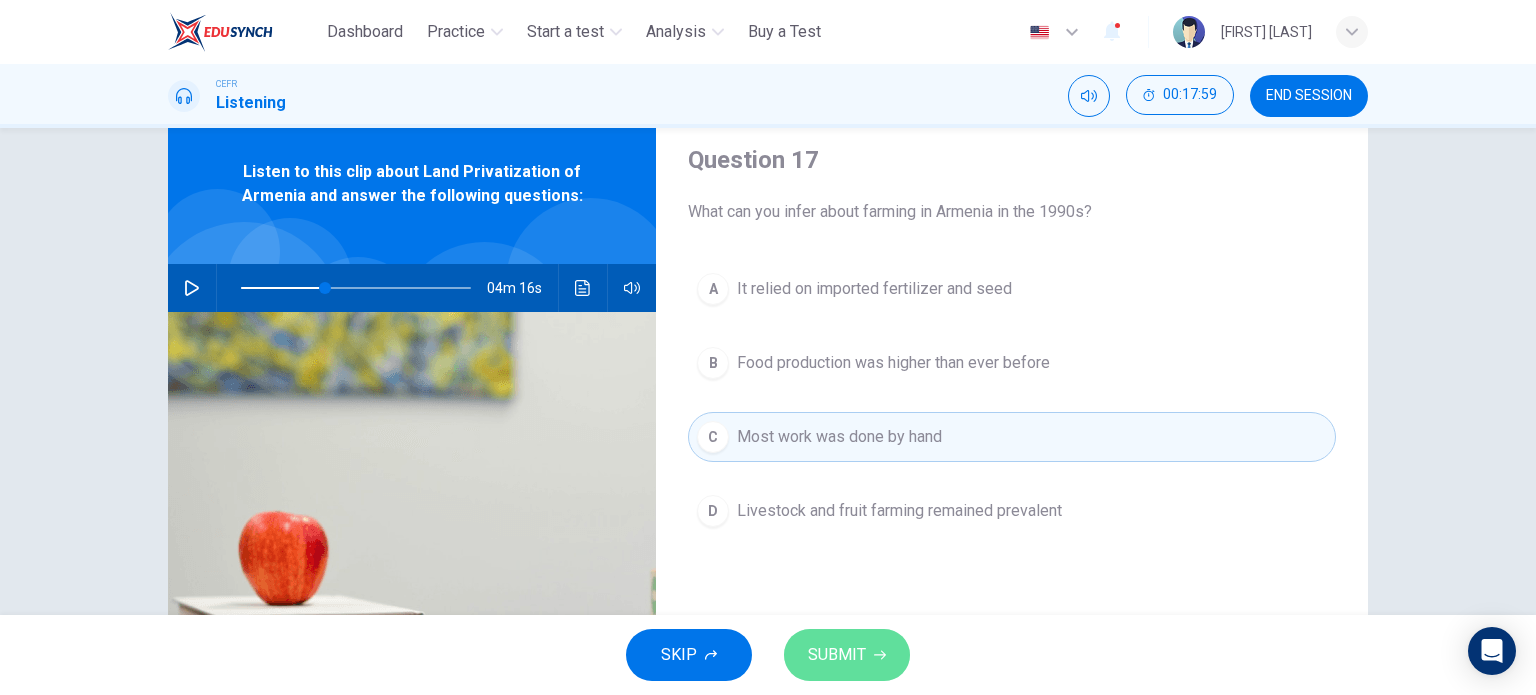 click on "SUBMIT" at bounding box center (837, 655) 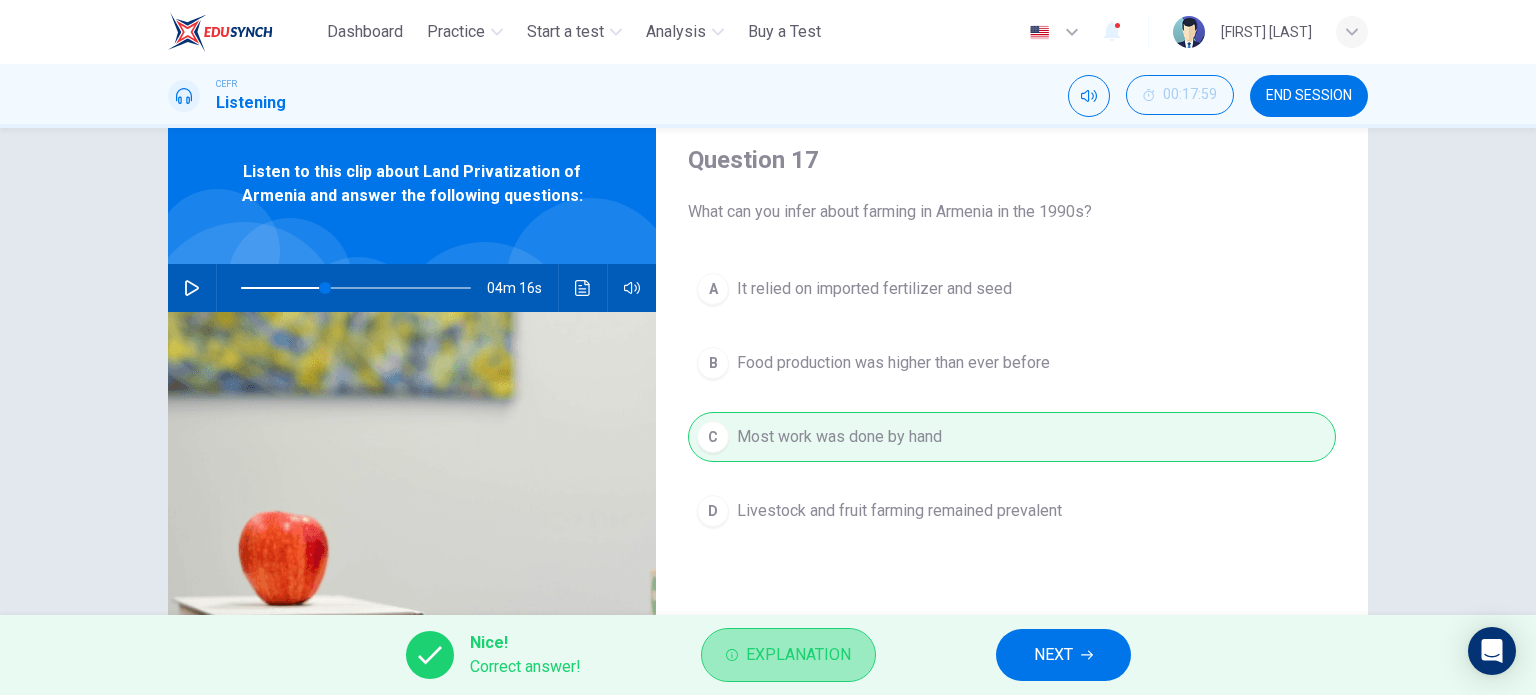 click on "Explanation" at bounding box center (798, 655) 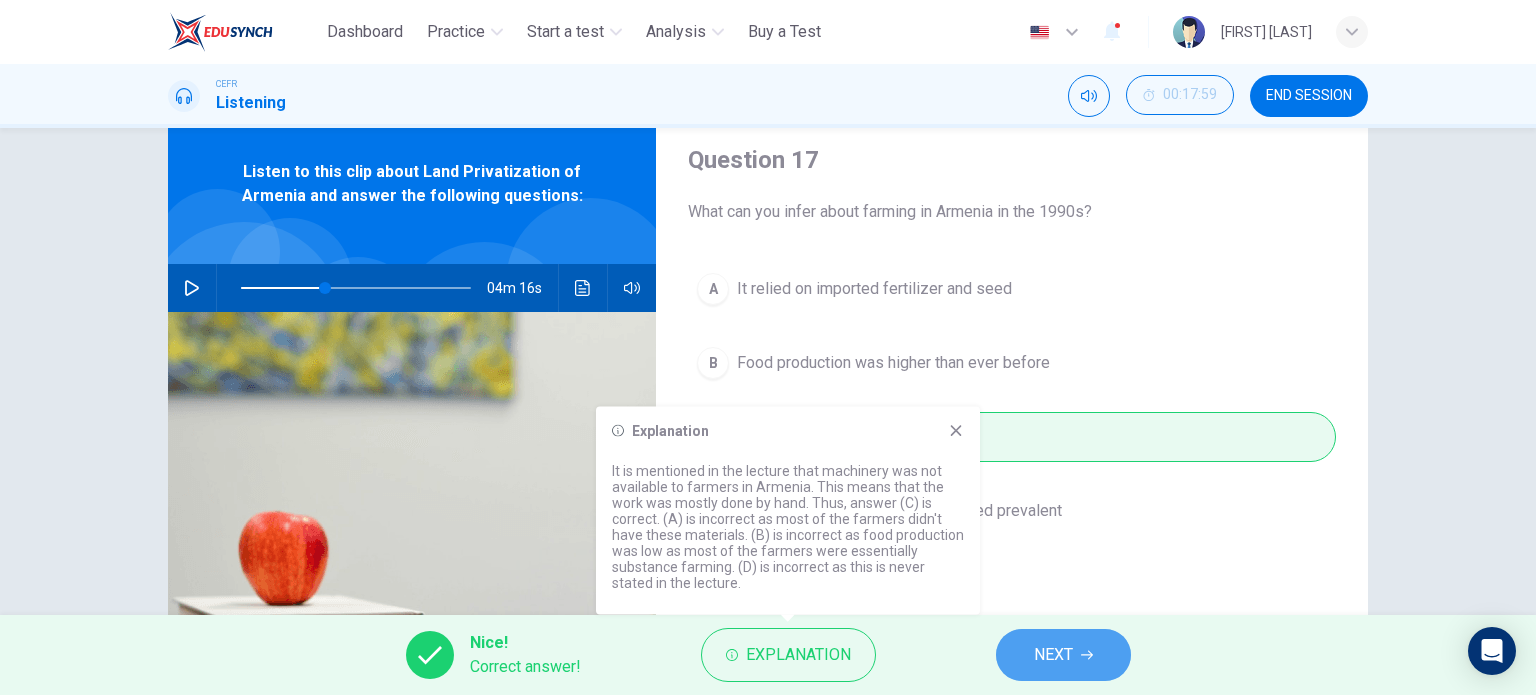click at bounding box center [1087, 655] 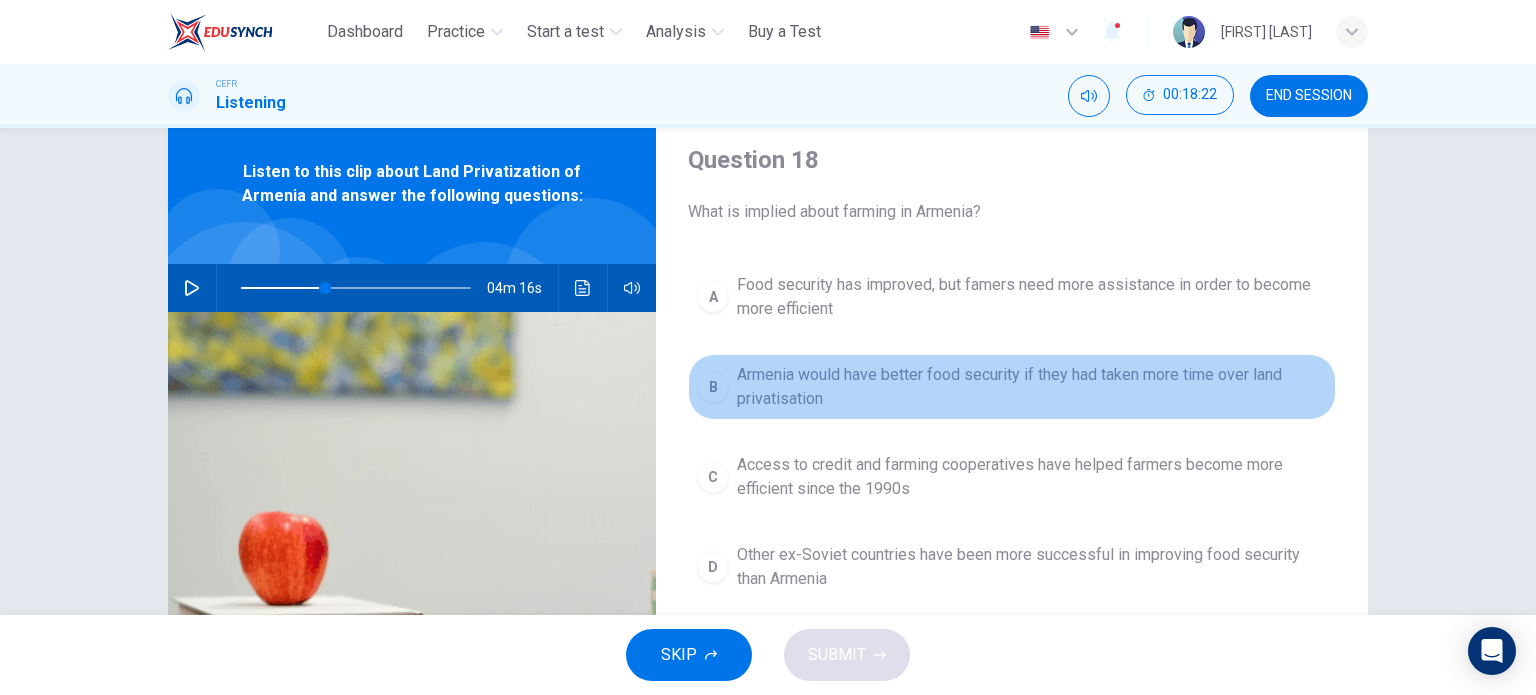 click on "B" at bounding box center (713, 297) 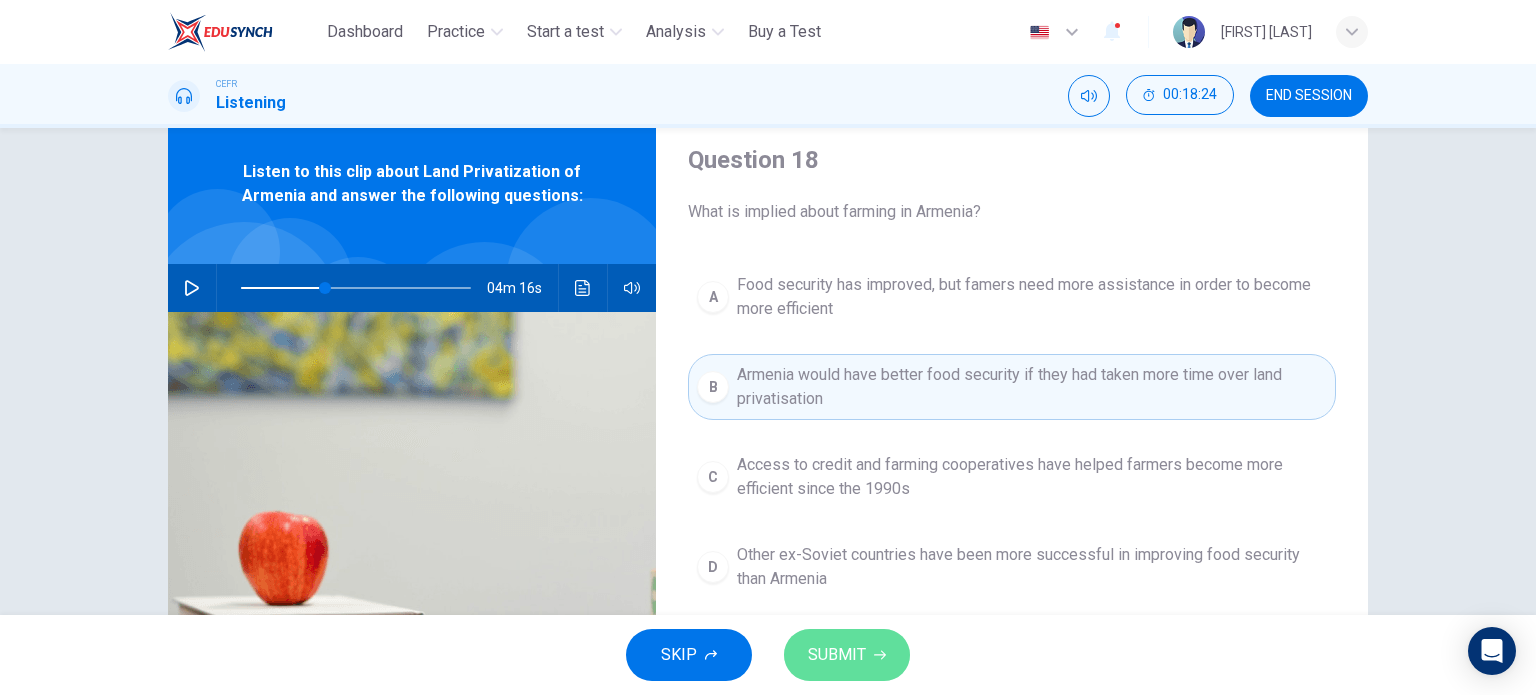 click on "SUBMIT" at bounding box center (837, 655) 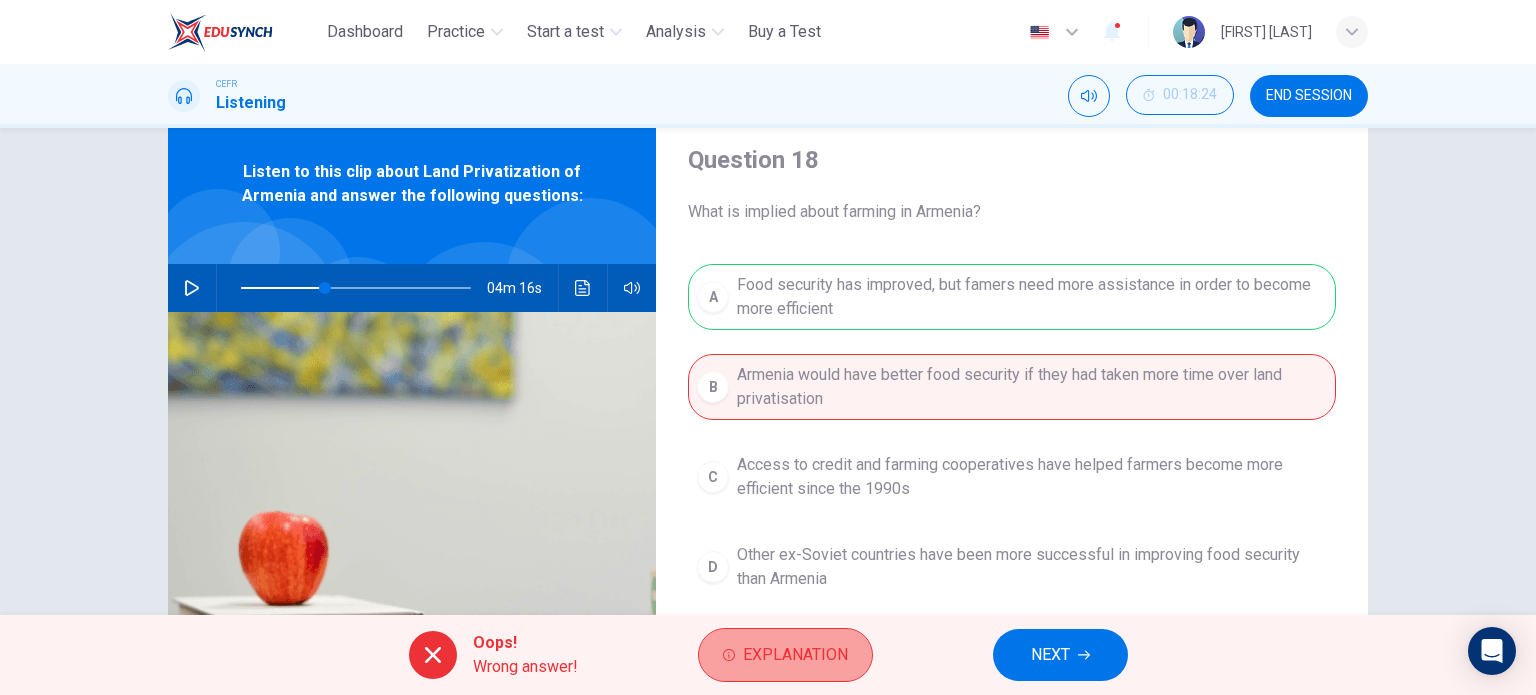 click on "Explanation" at bounding box center (795, 655) 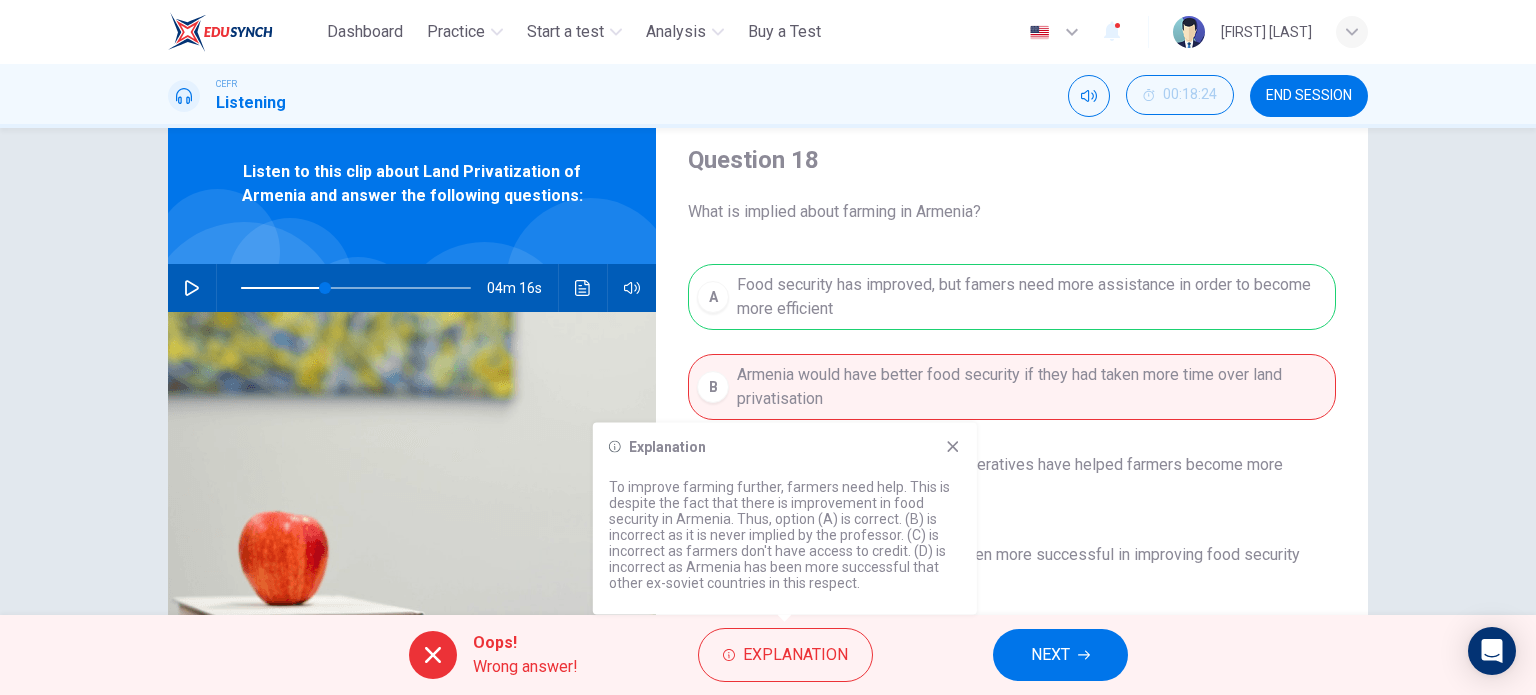 click at bounding box center [953, 447] 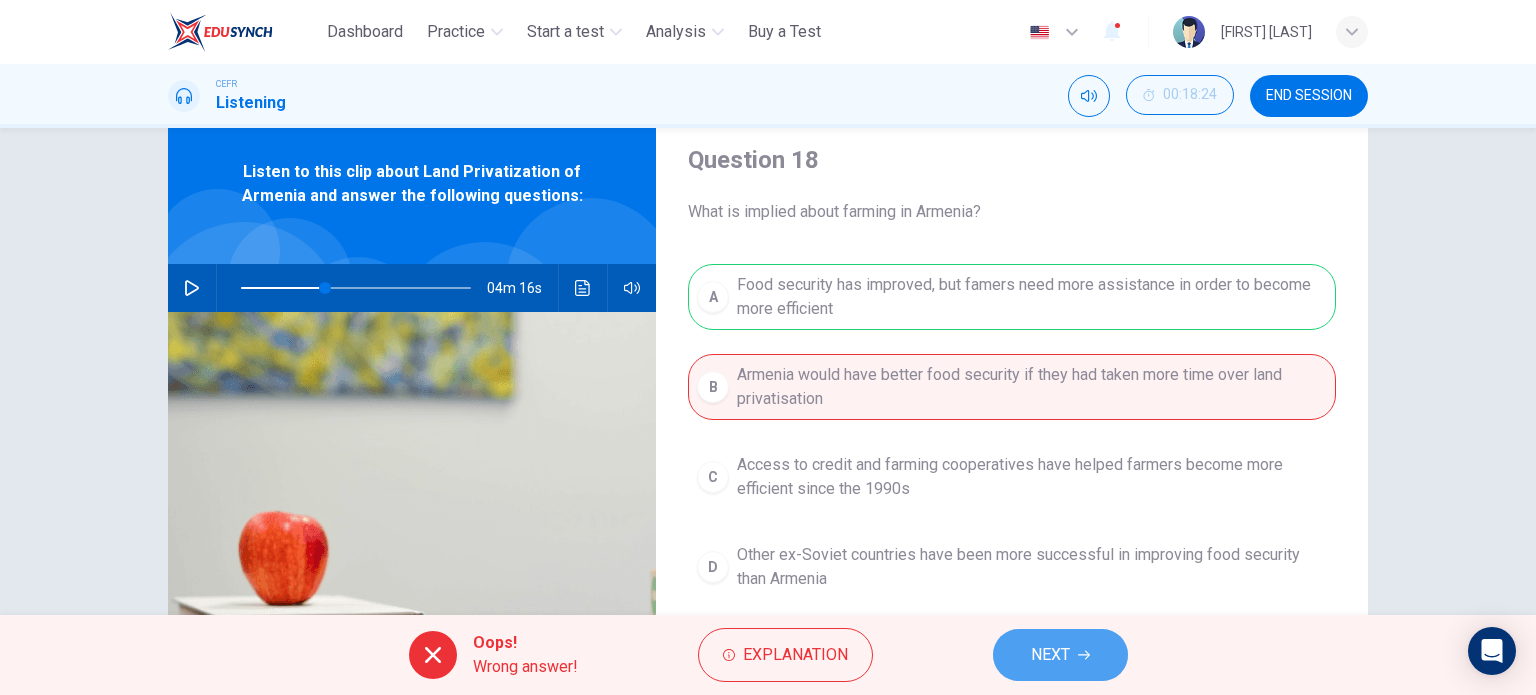 click on "NEXT" at bounding box center [1050, 655] 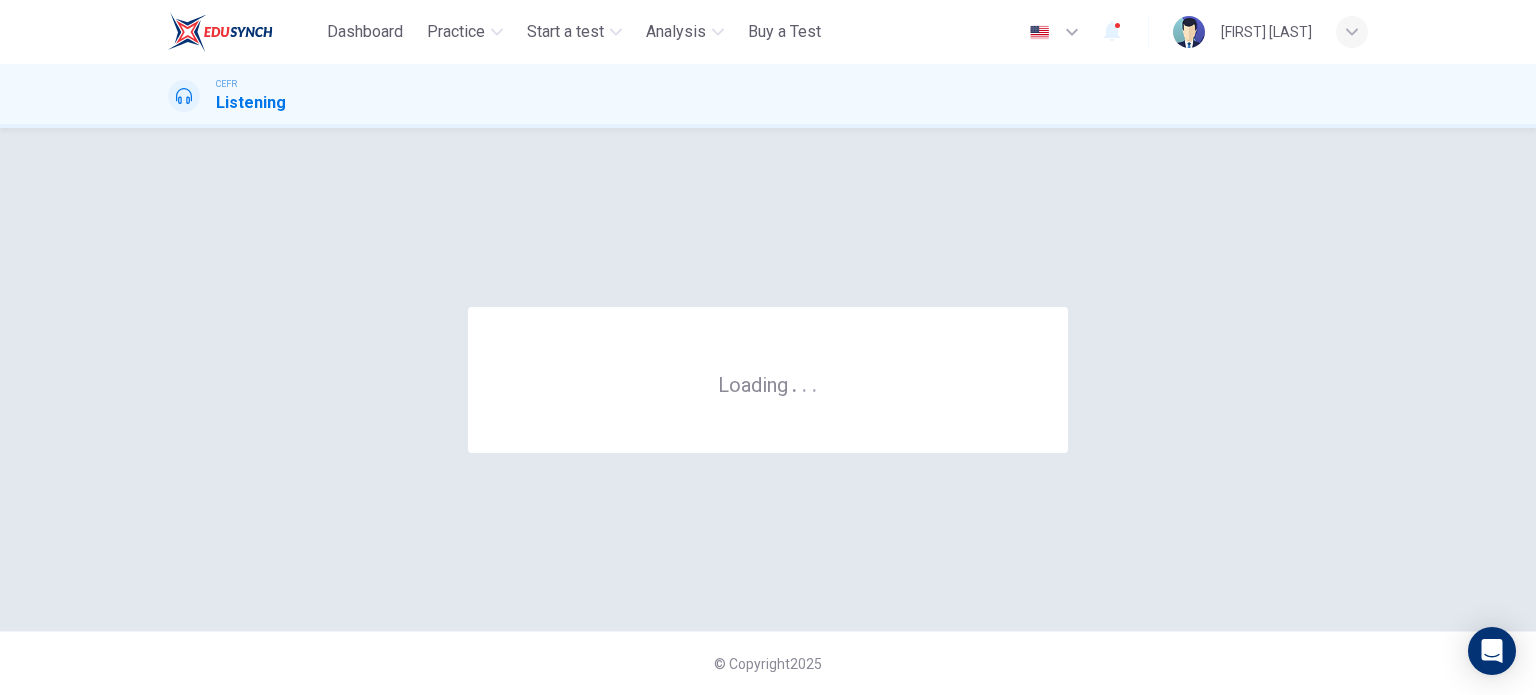 scroll, scrollTop: 0, scrollLeft: 0, axis: both 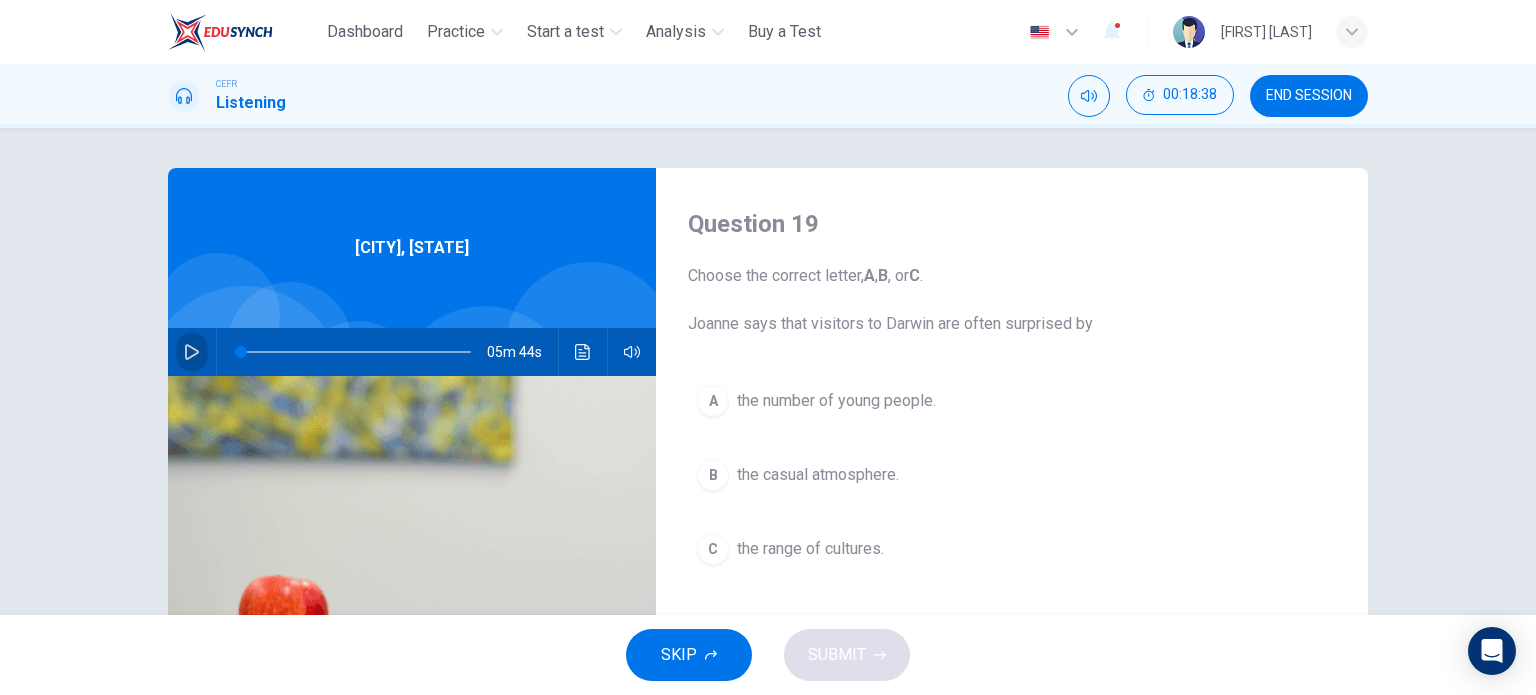 click at bounding box center (192, 352) 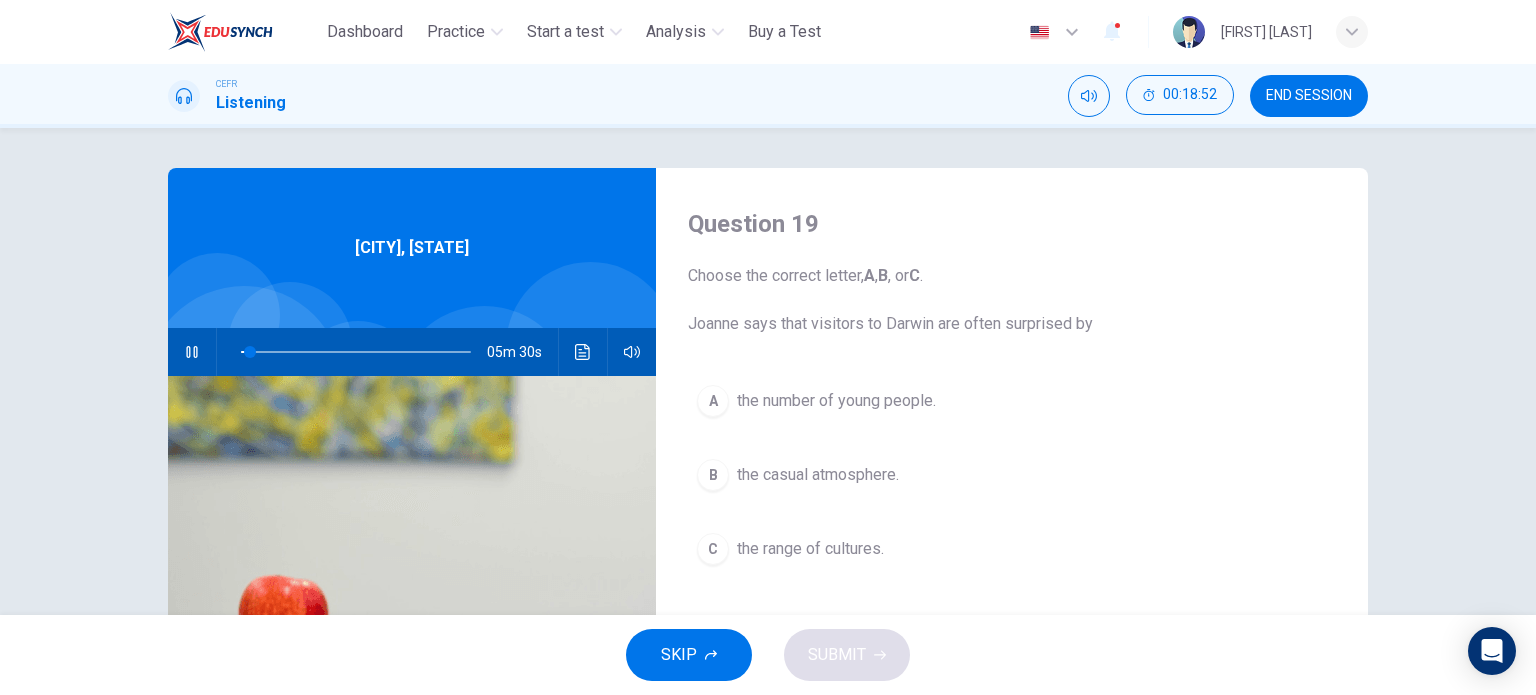 type 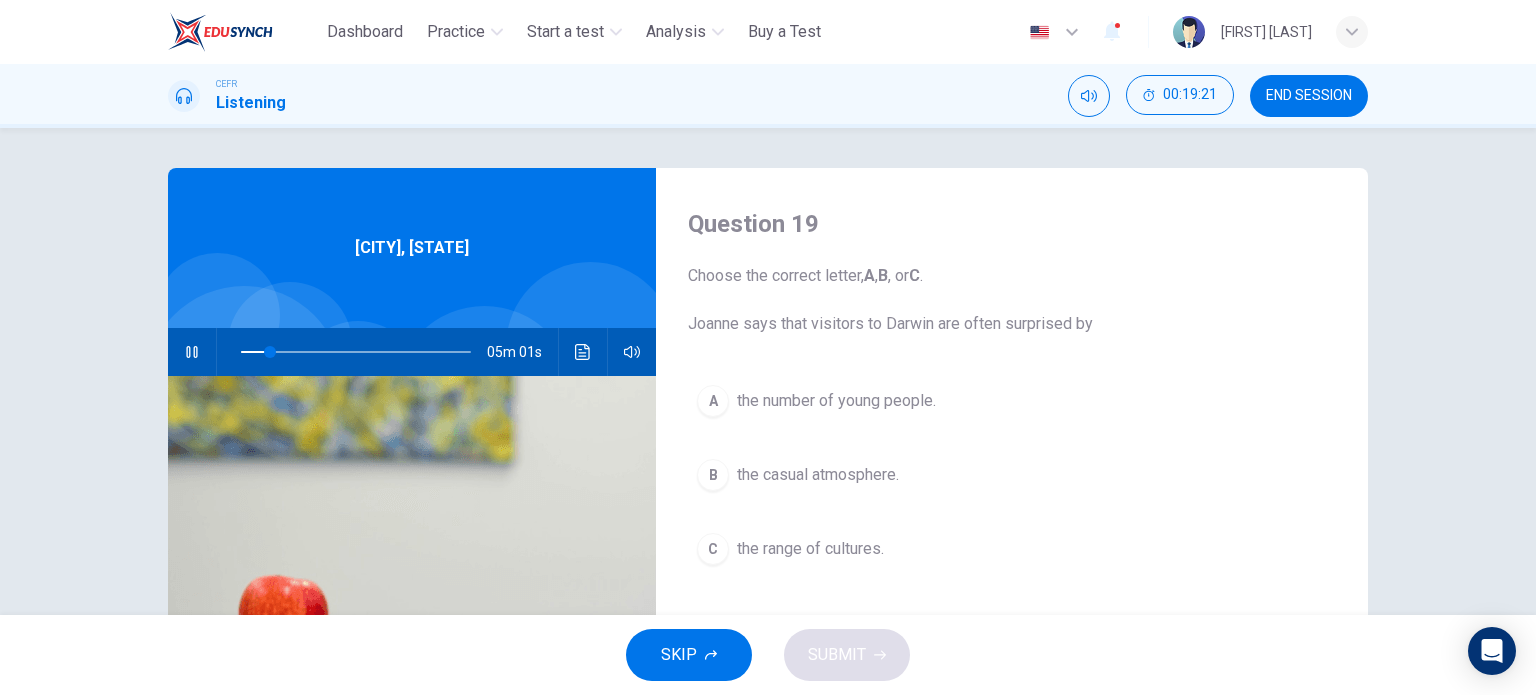 scroll, scrollTop: 80, scrollLeft: 0, axis: vertical 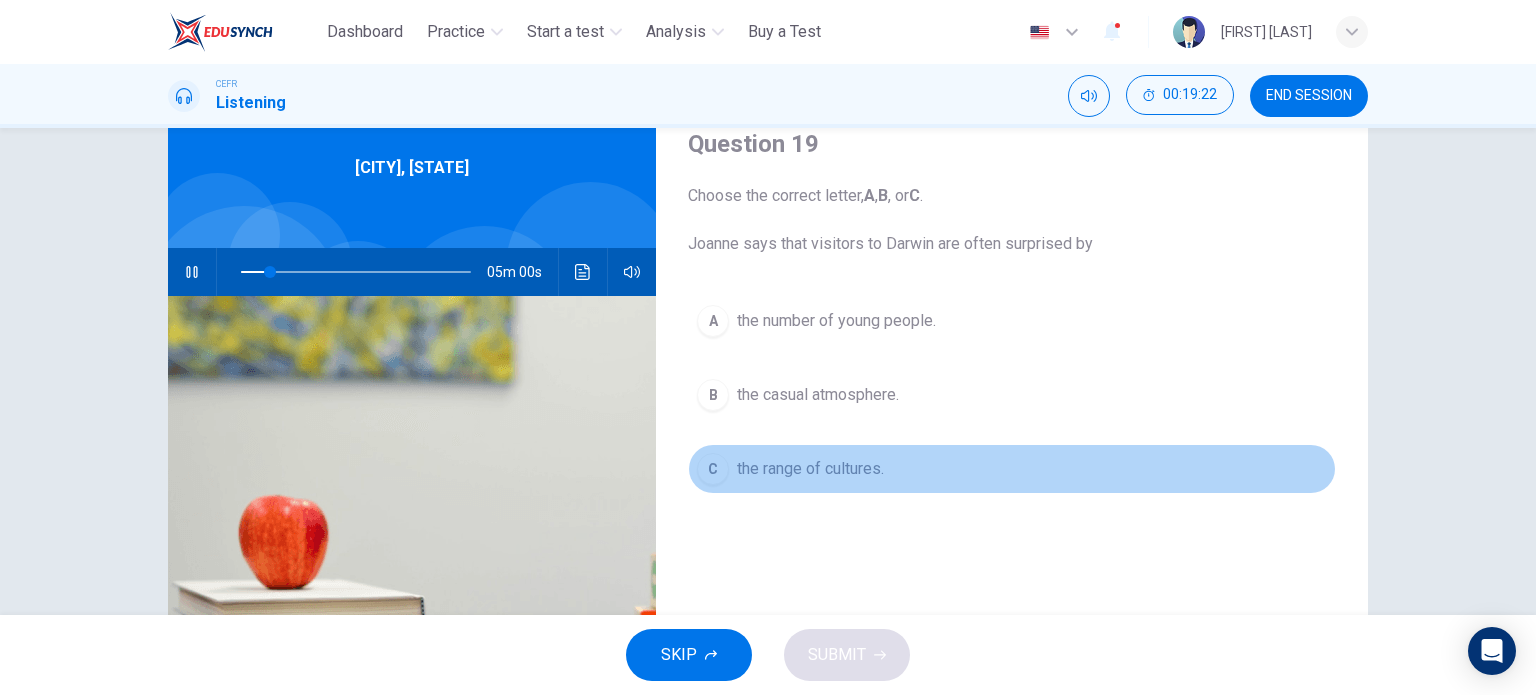 click on "C" at bounding box center (713, 321) 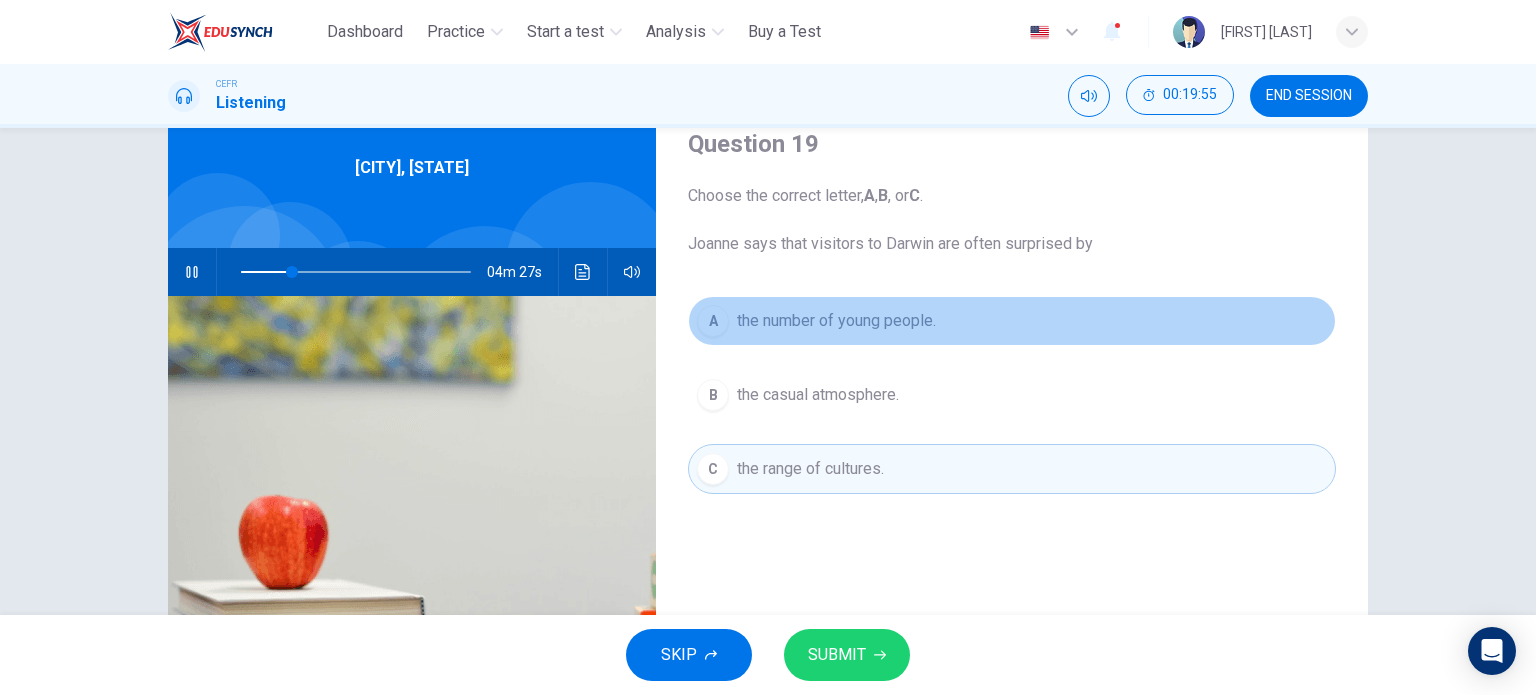 click on "A the number of young people." at bounding box center (1012, 321) 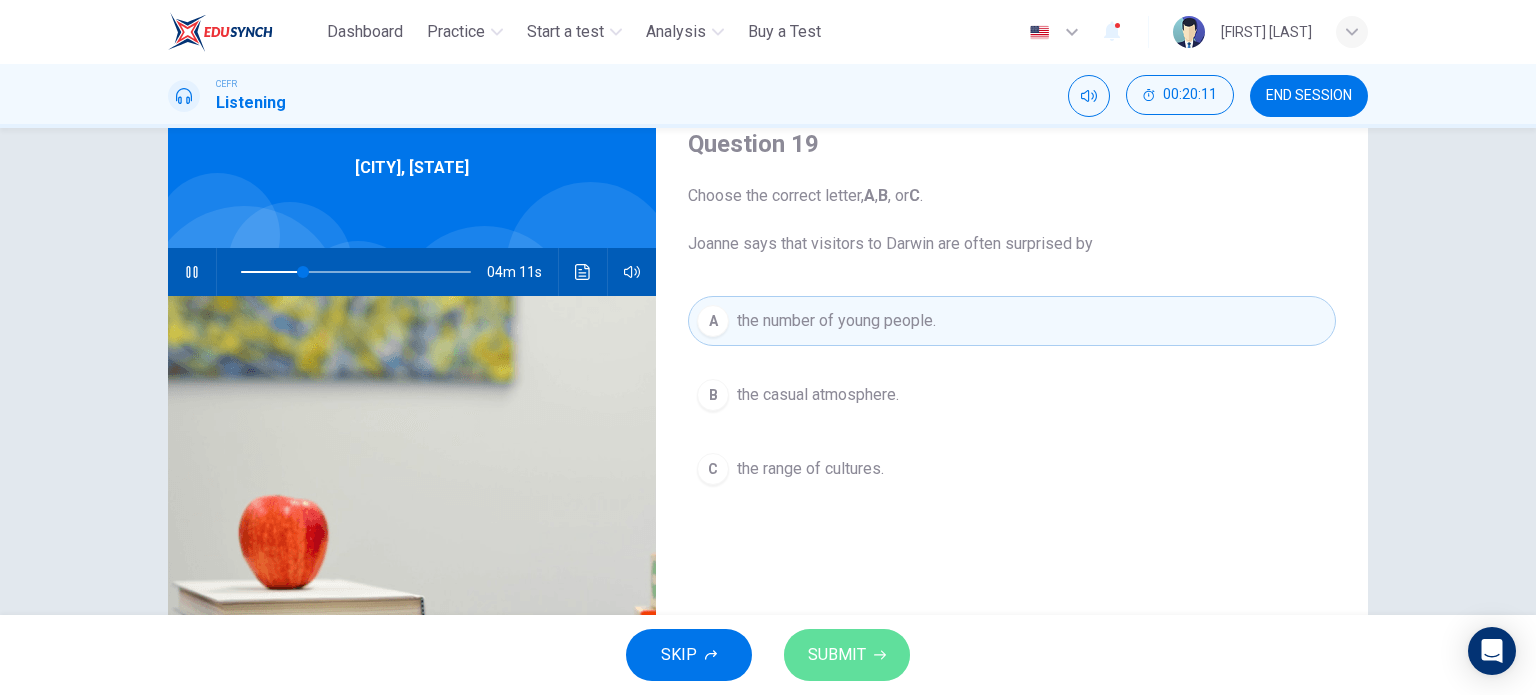 click on "SUBMIT" at bounding box center [847, 655] 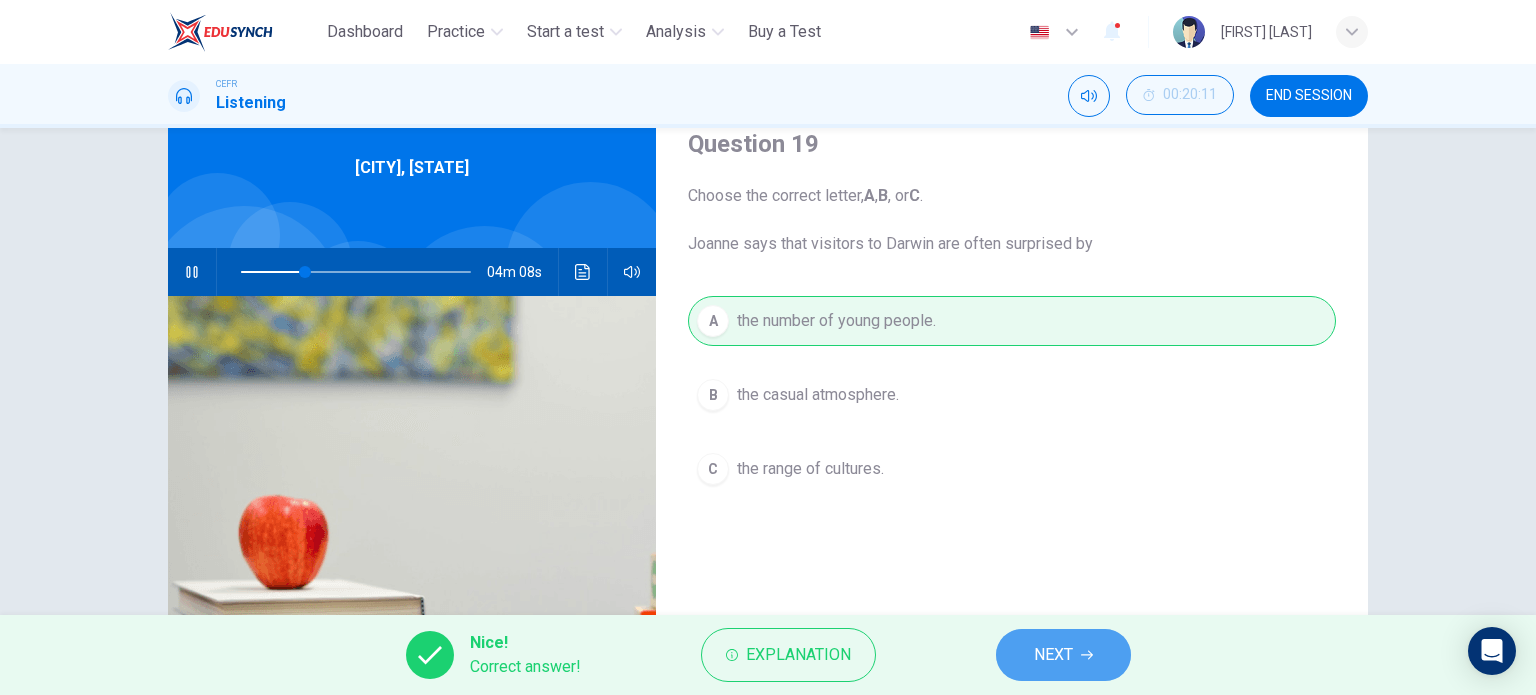 click on "NEXT" at bounding box center (1053, 655) 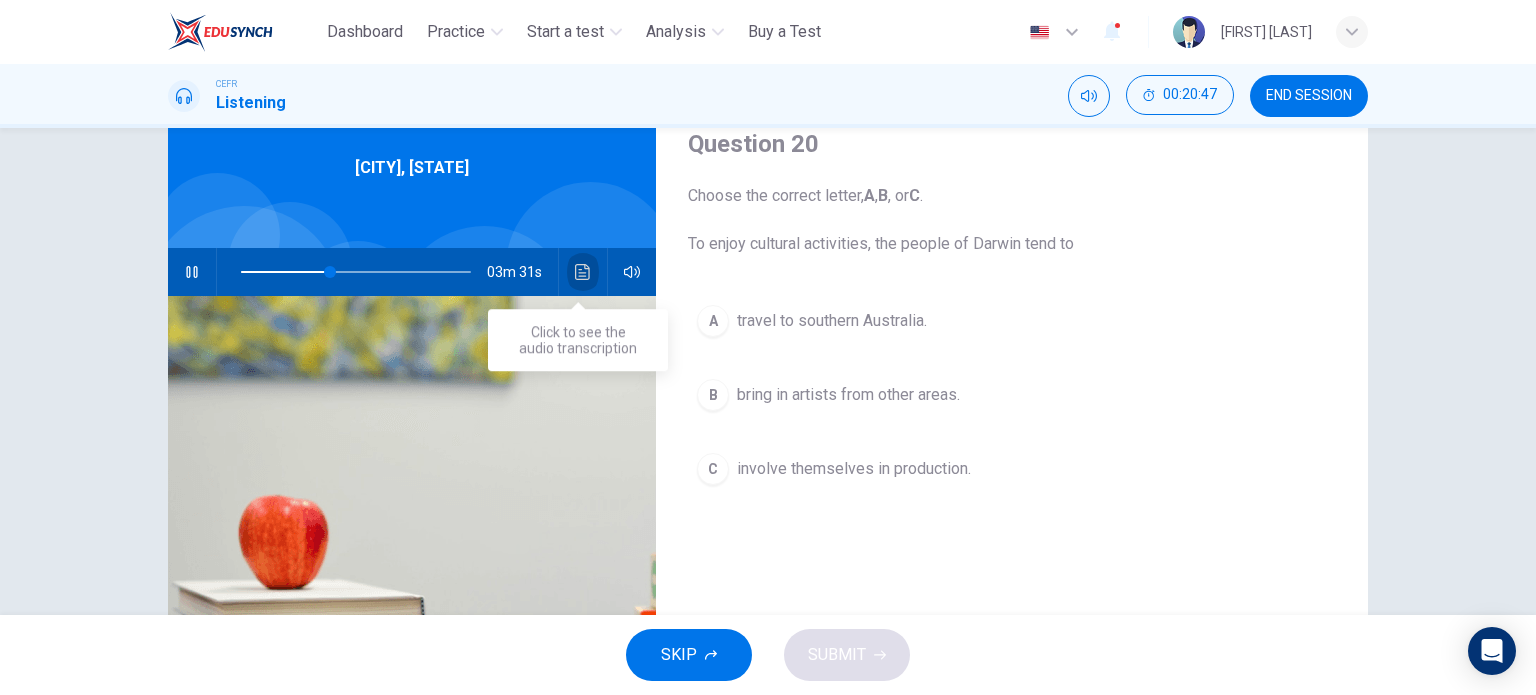 click at bounding box center [583, 272] 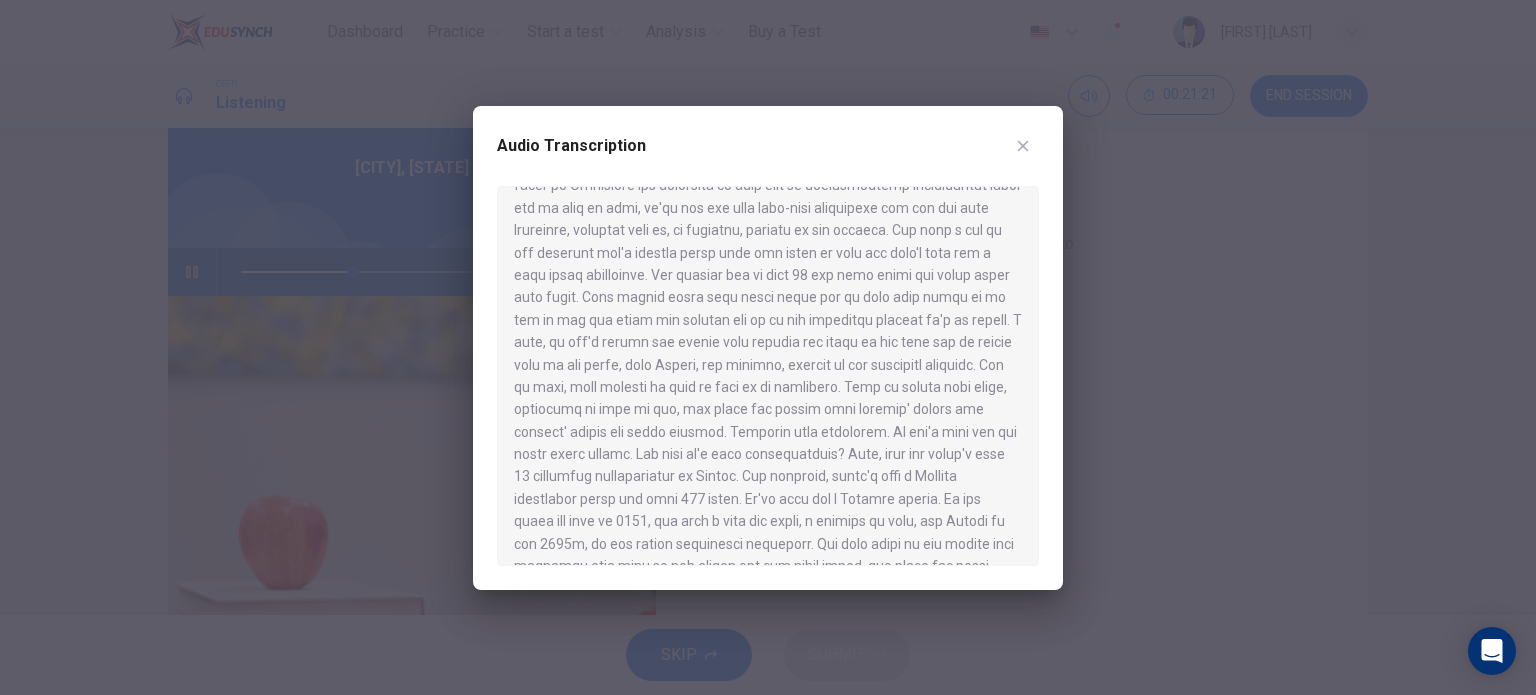 scroll, scrollTop: 254, scrollLeft: 0, axis: vertical 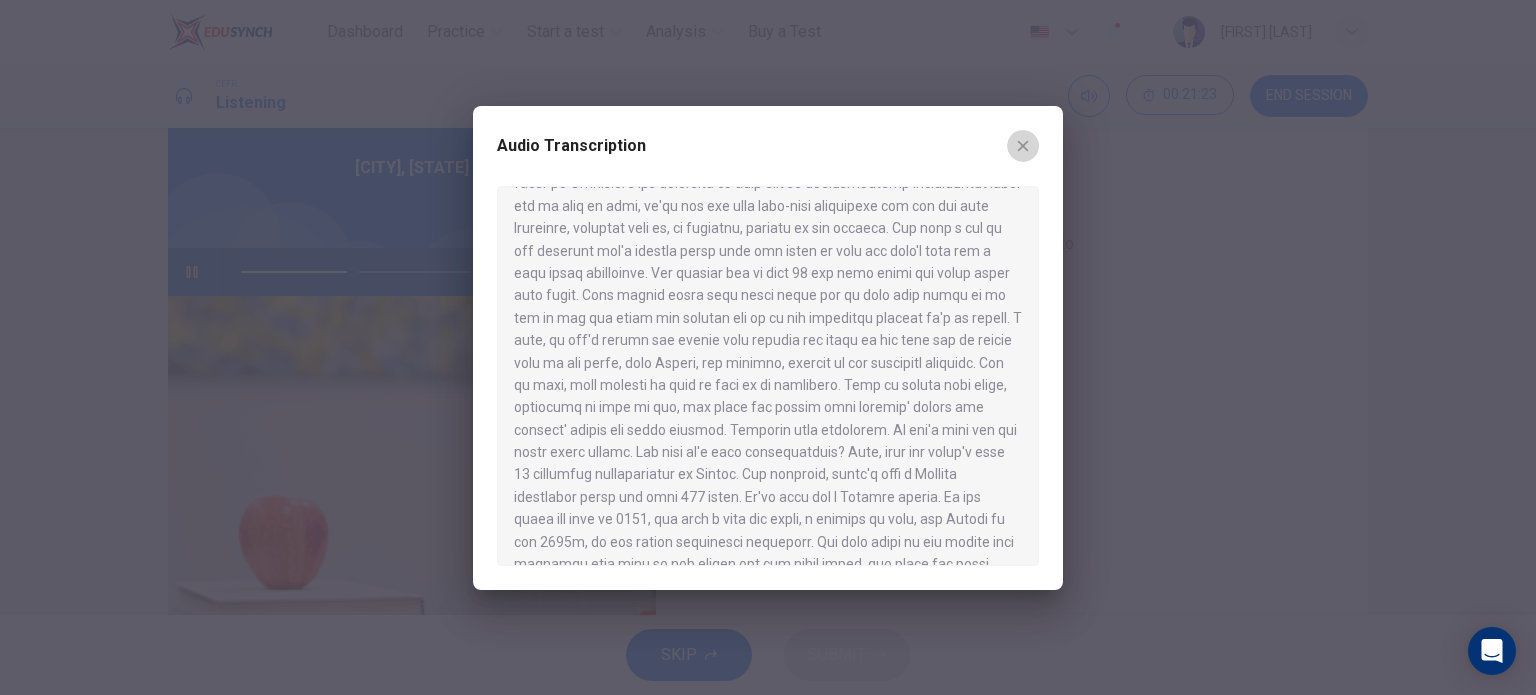 click at bounding box center (1023, 146) 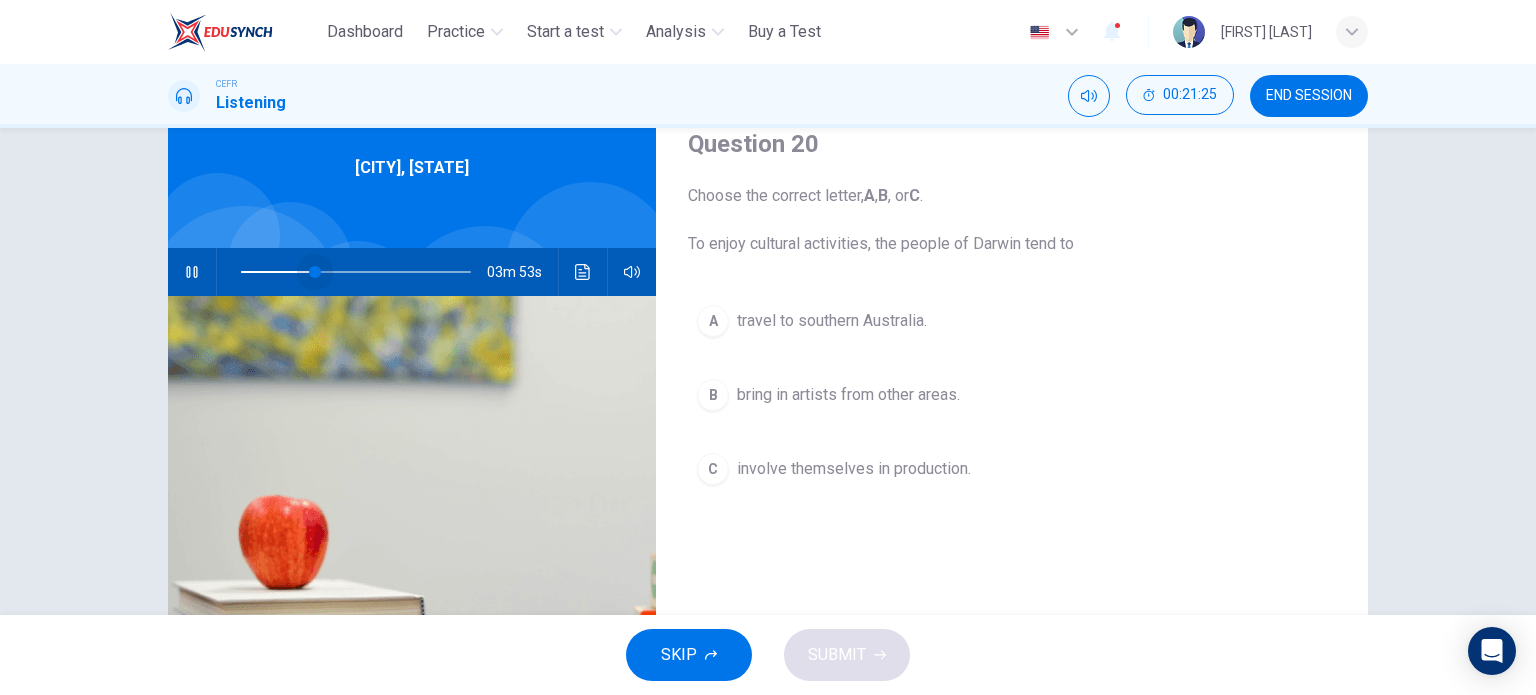 click at bounding box center [356, 272] 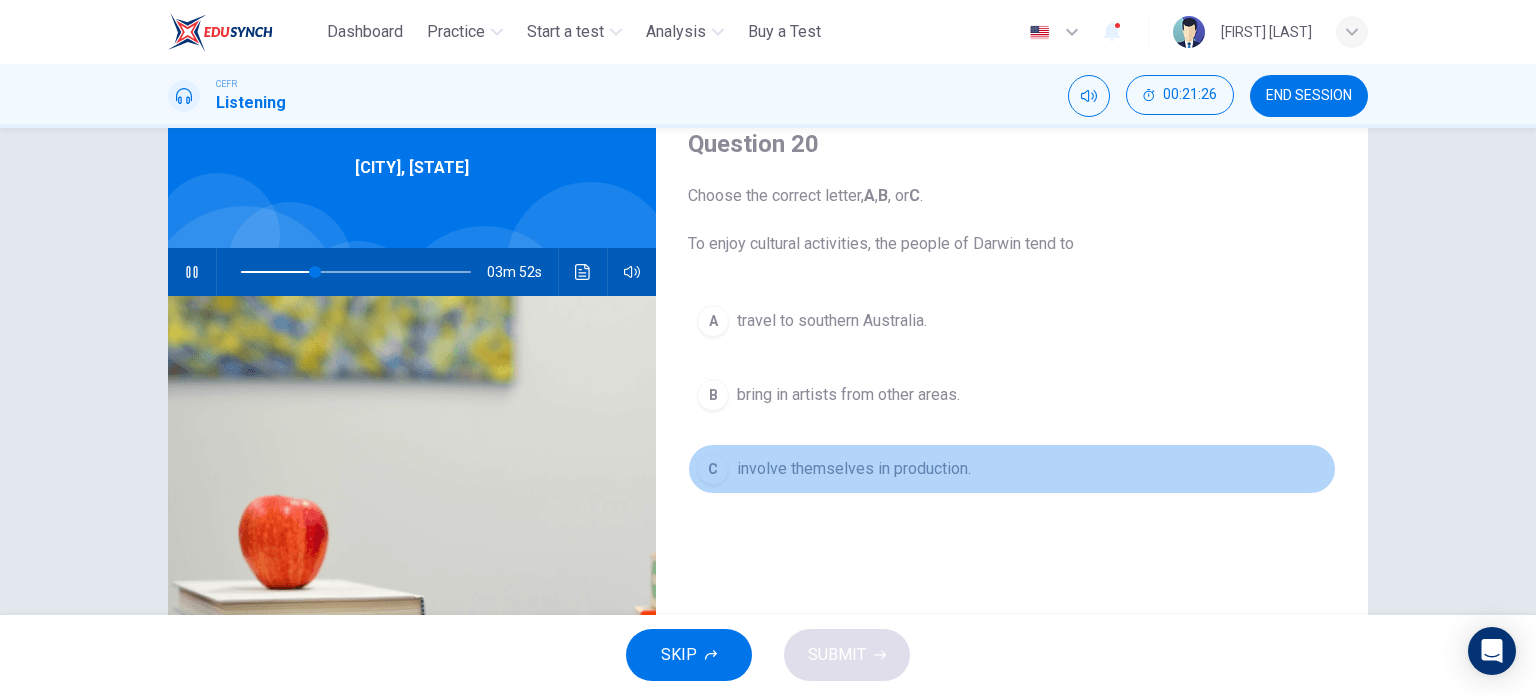 click on "involve themselves in production." at bounding box center (832, 321) 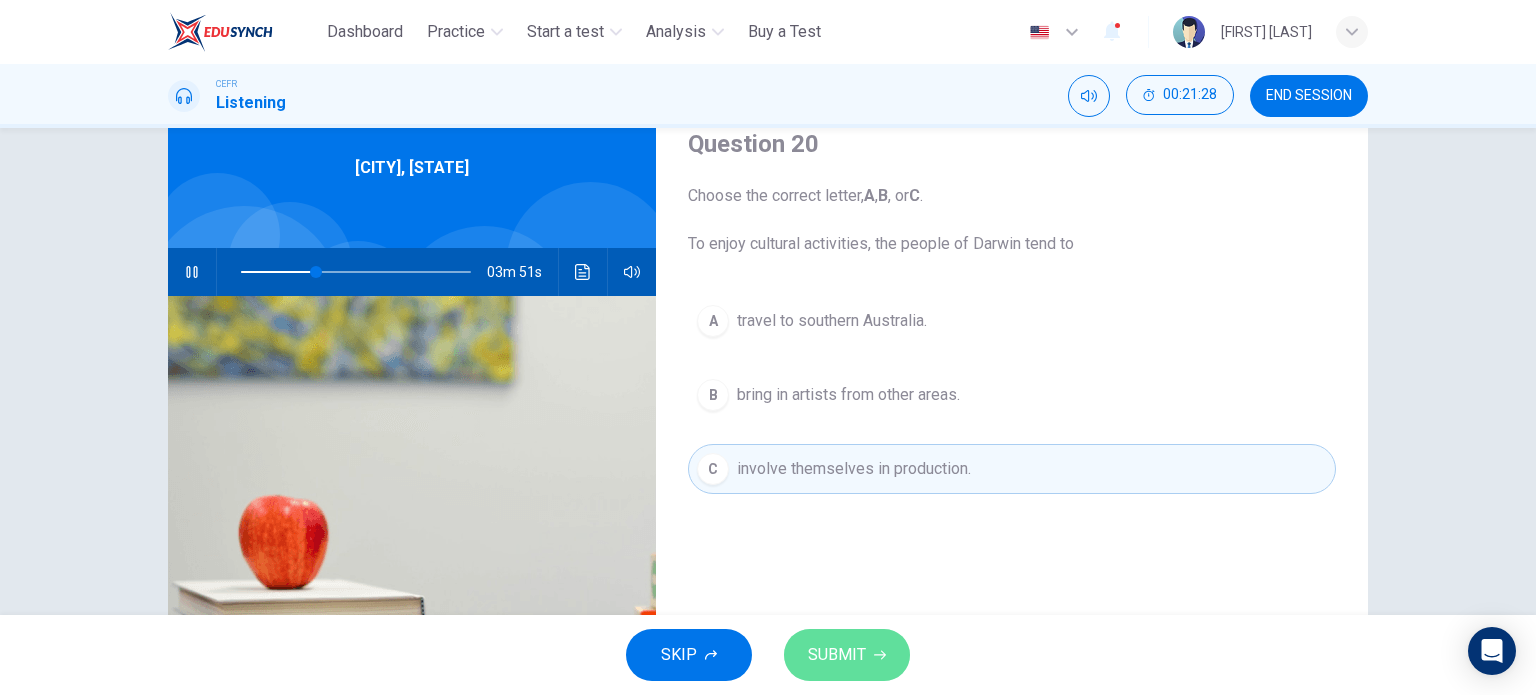 click on "SUBMIT" at bounding box center [837, 655] 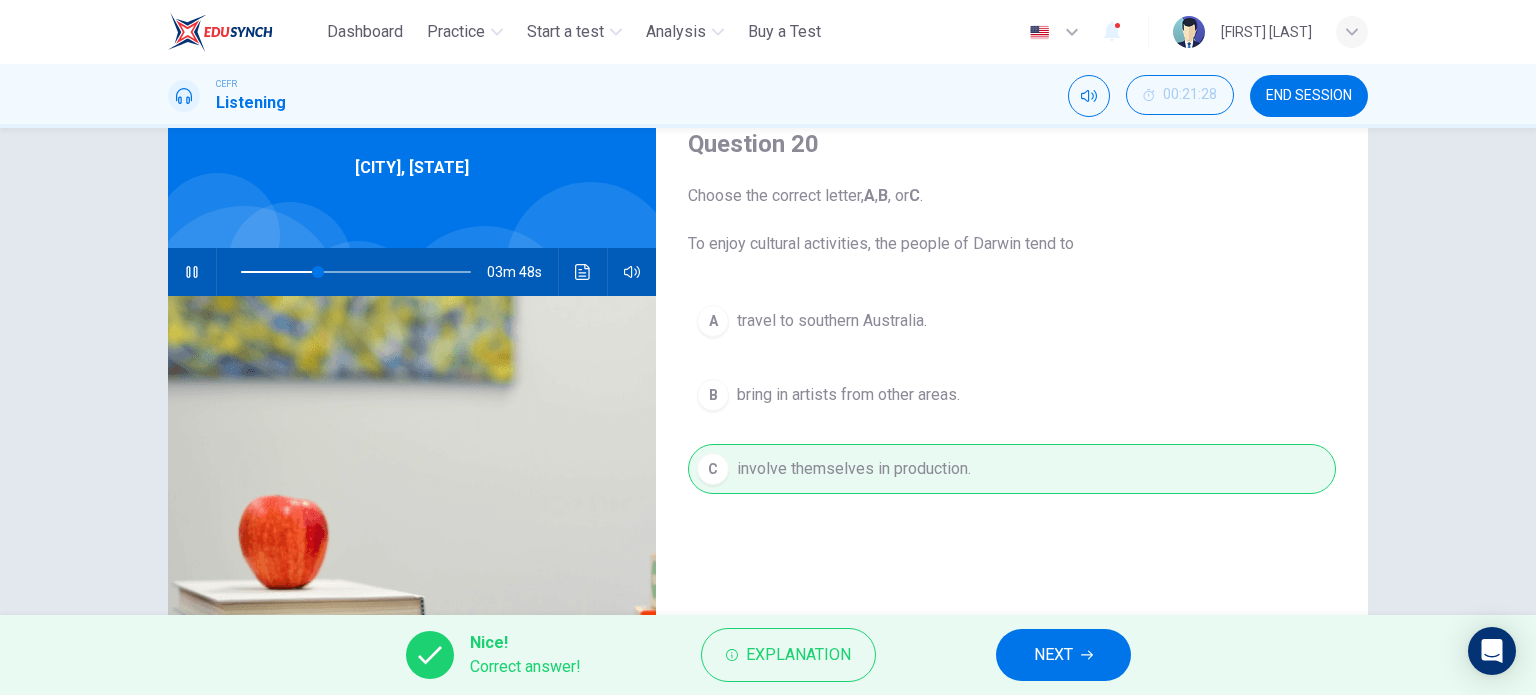 click on "NEXT" at bounding box center [1053, 655] 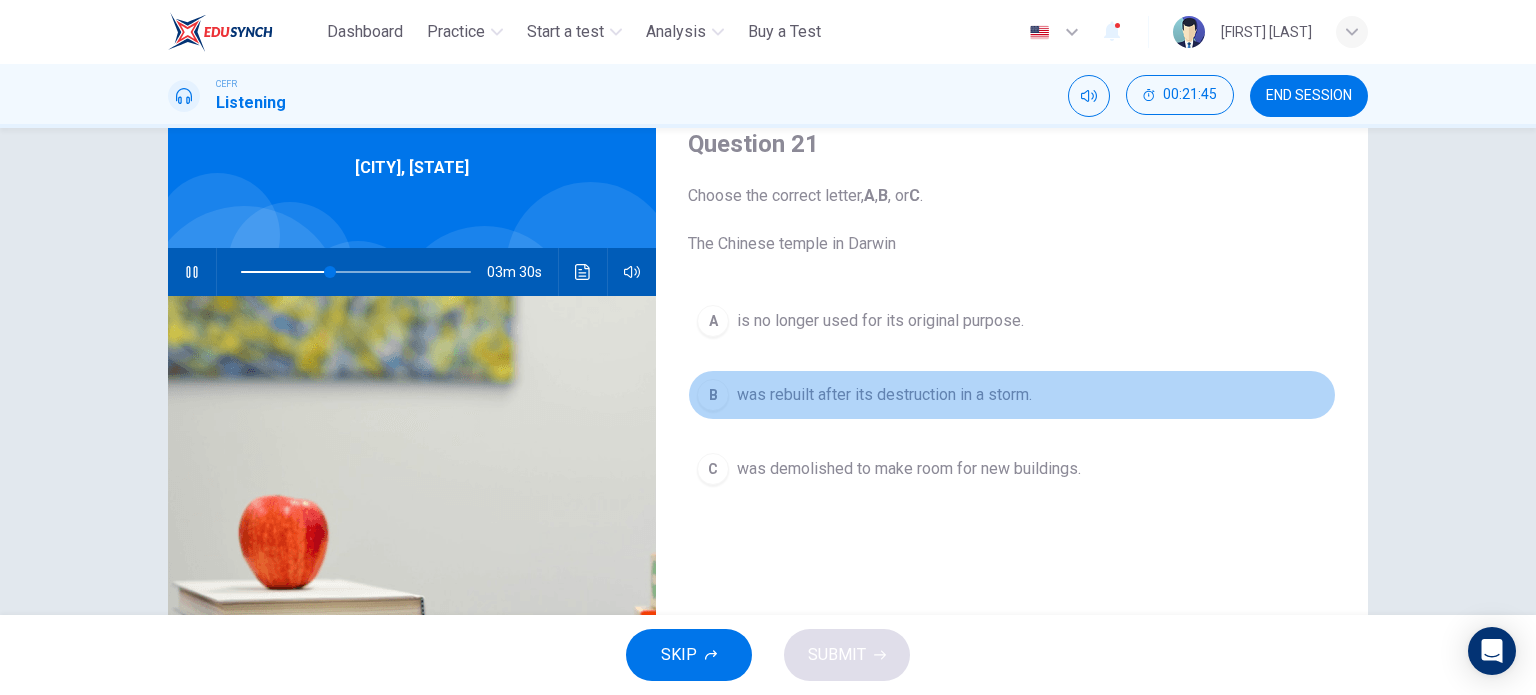 click on "B was rebuilt after its destruction in a storm." at bounding box center [1012, 395] 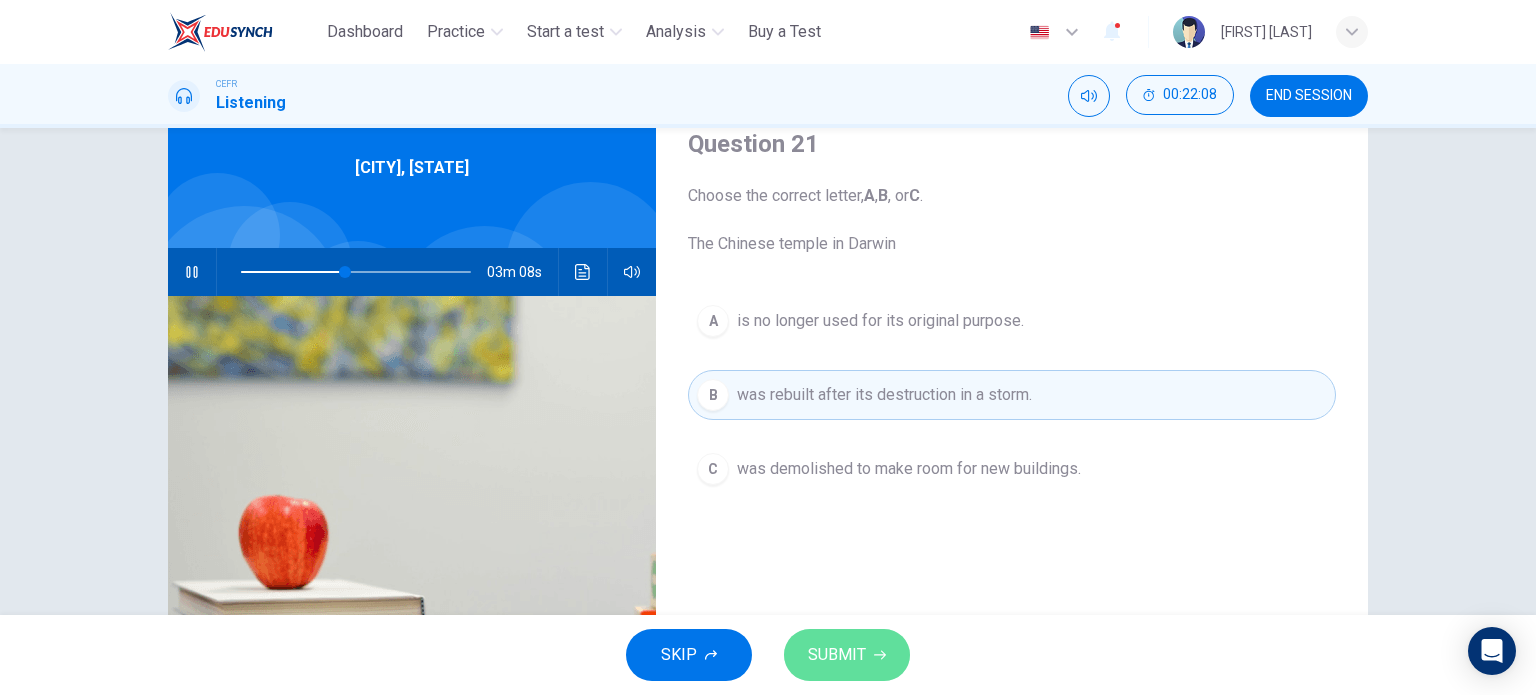 click on "SUBMIT" at bounding box center (837, 655) 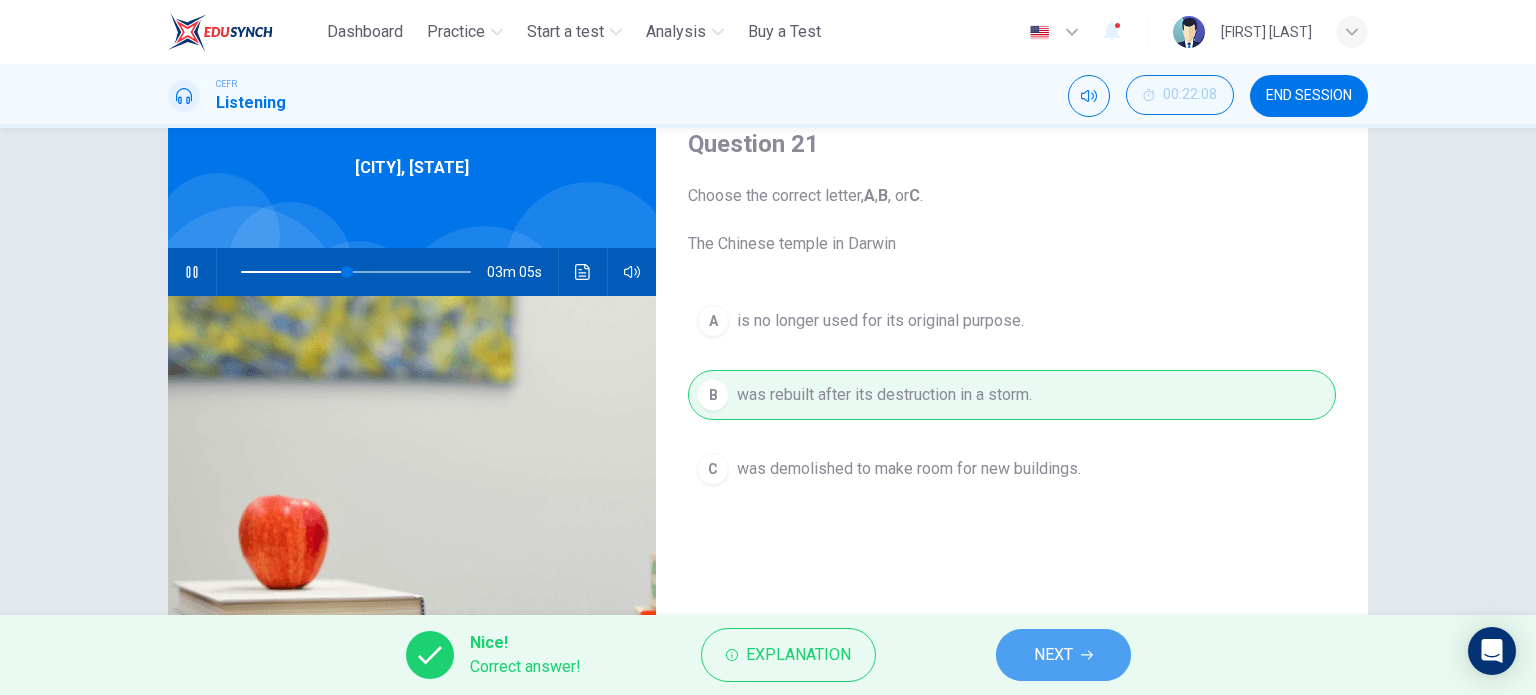 click on "NEXT" at bounding box center (1053, 655) 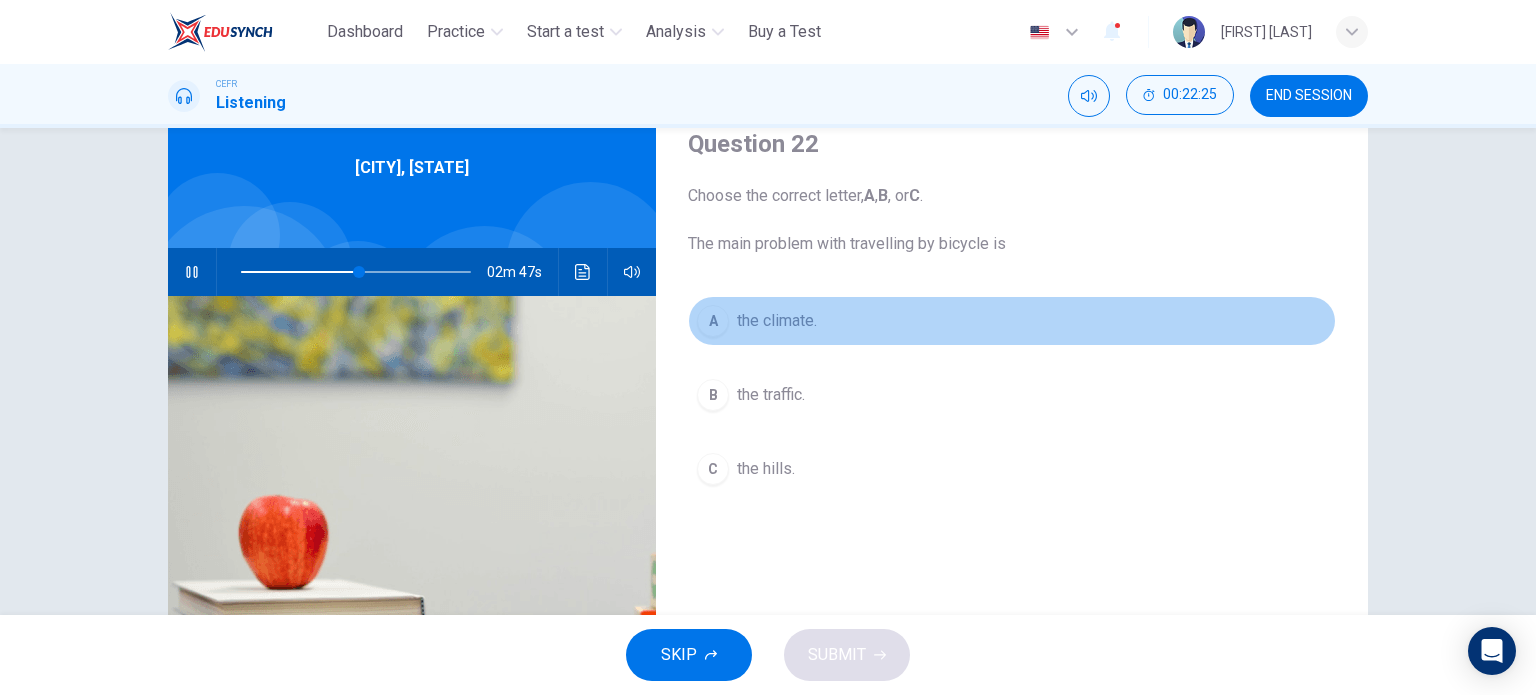 click on "A" at bounding box center (713, 321) 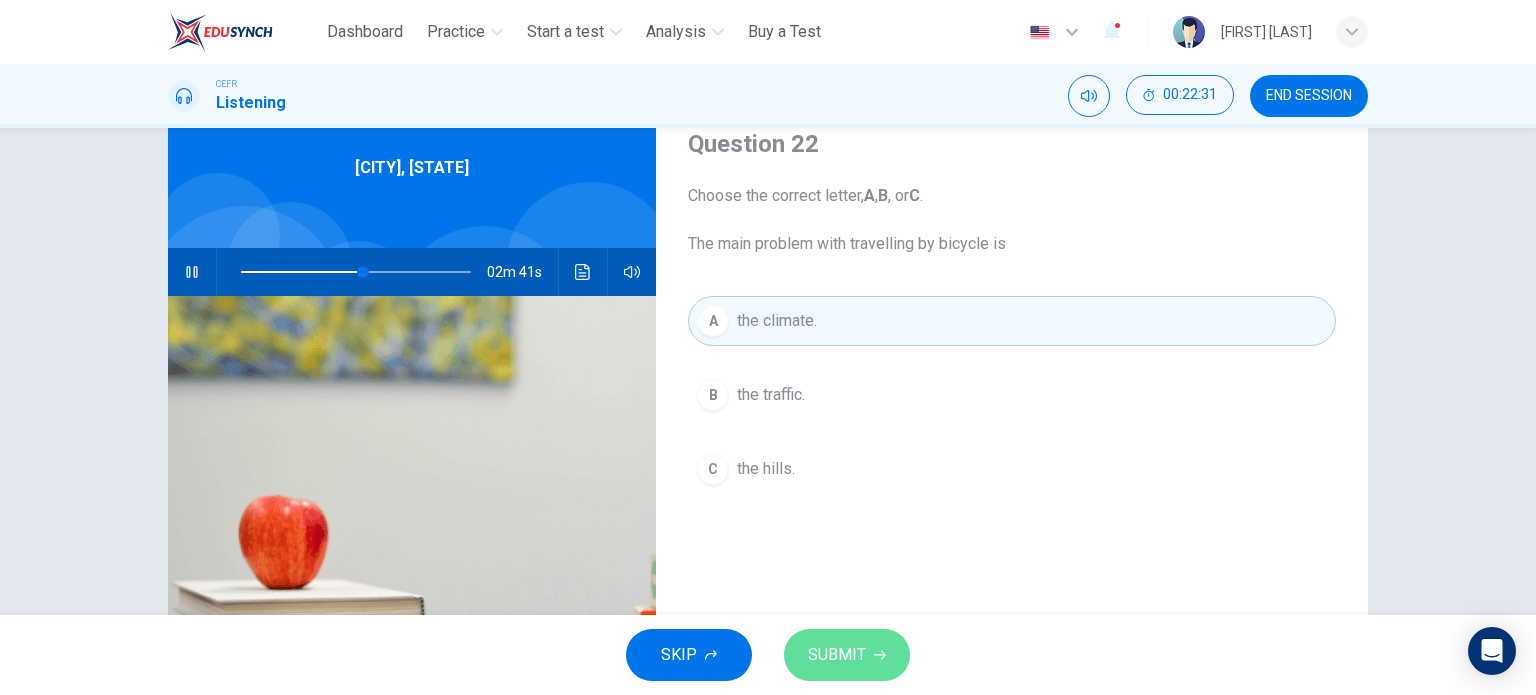 click on "SUBMIT" at bounding box center (837, 655) 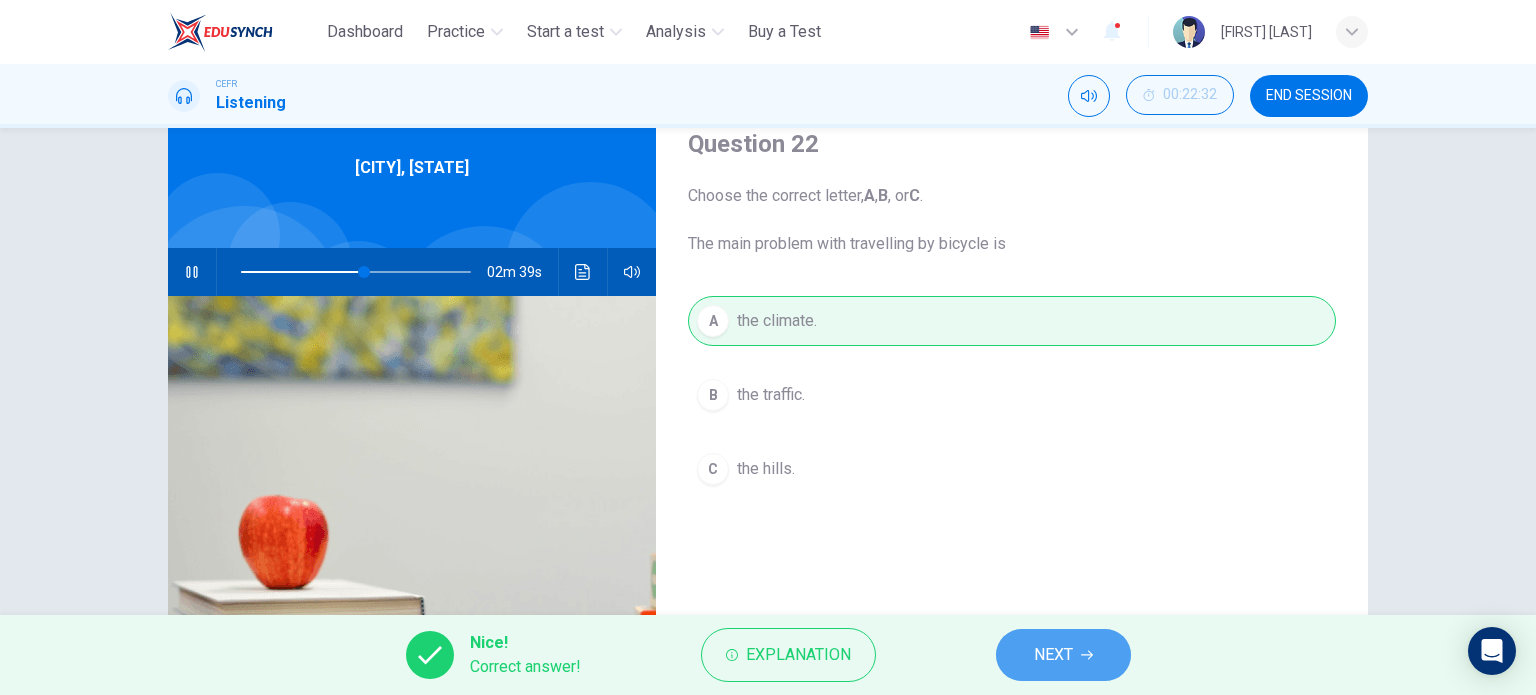 click on "NEXT" at bounding box center (1063, 655) 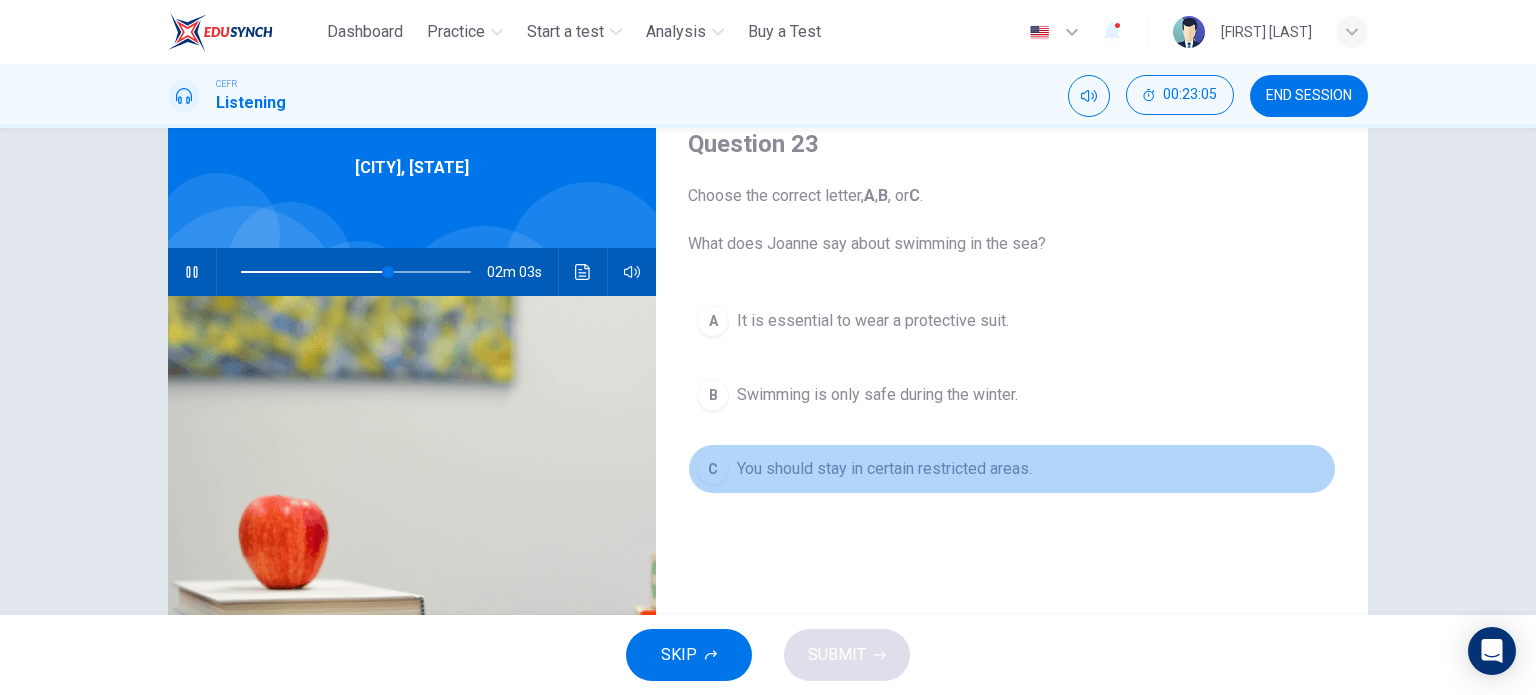 click on "C" at bounding box center (713, 321) 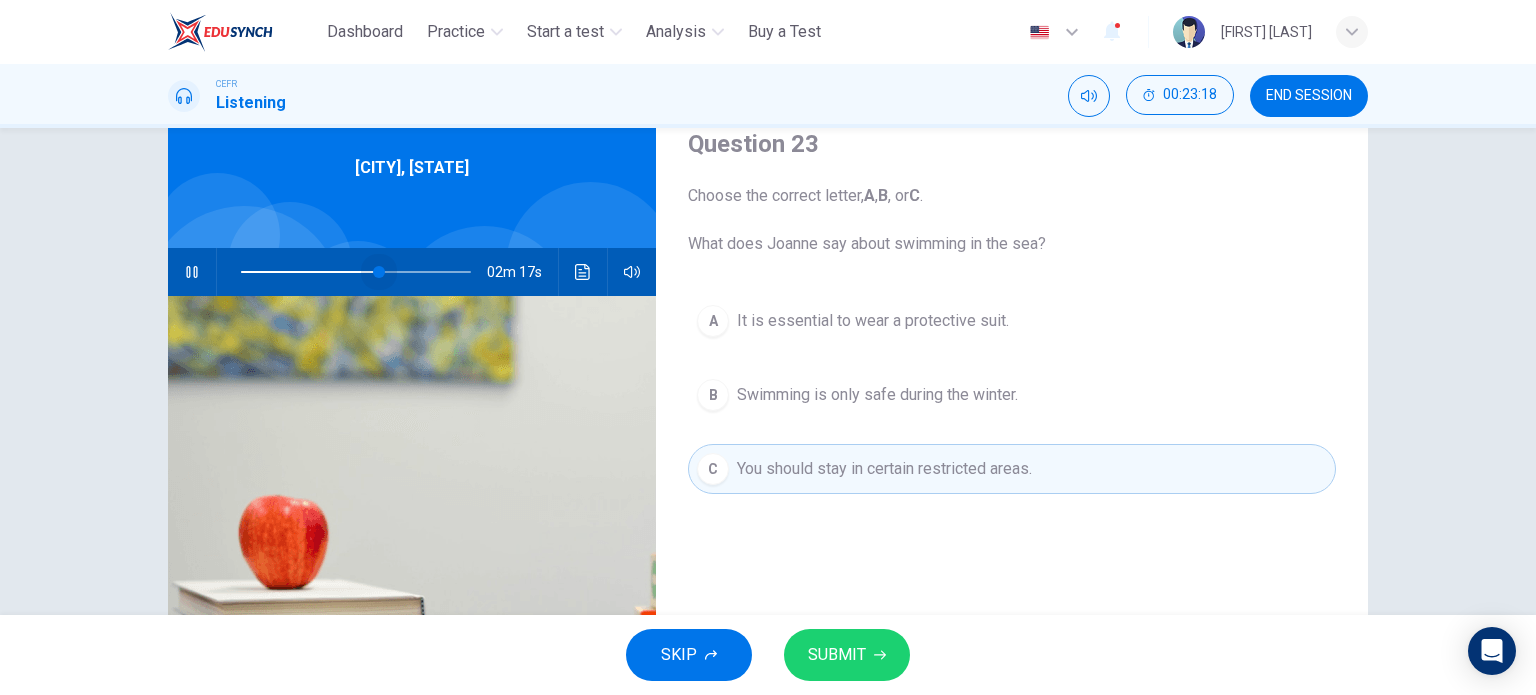 click at bounding box center (379, 272) 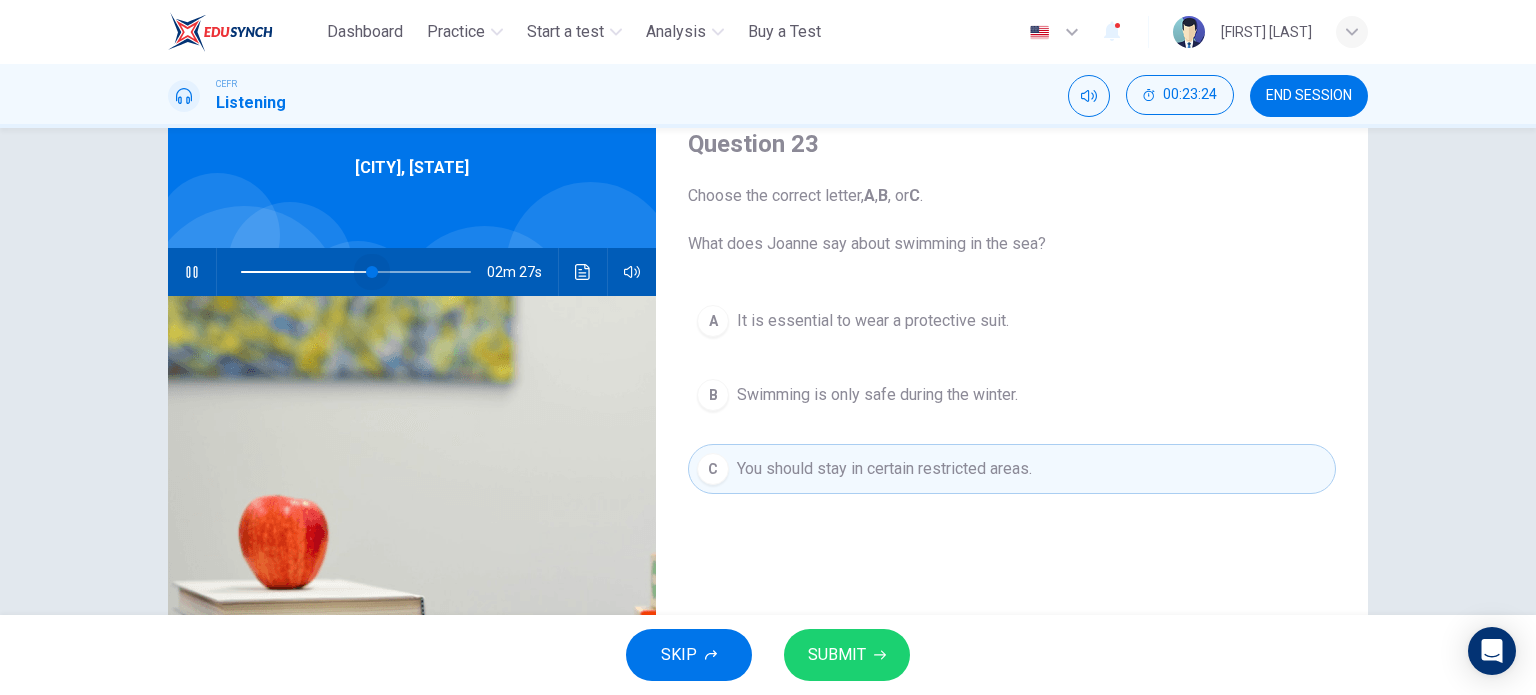click at bounding box center [372, 272] 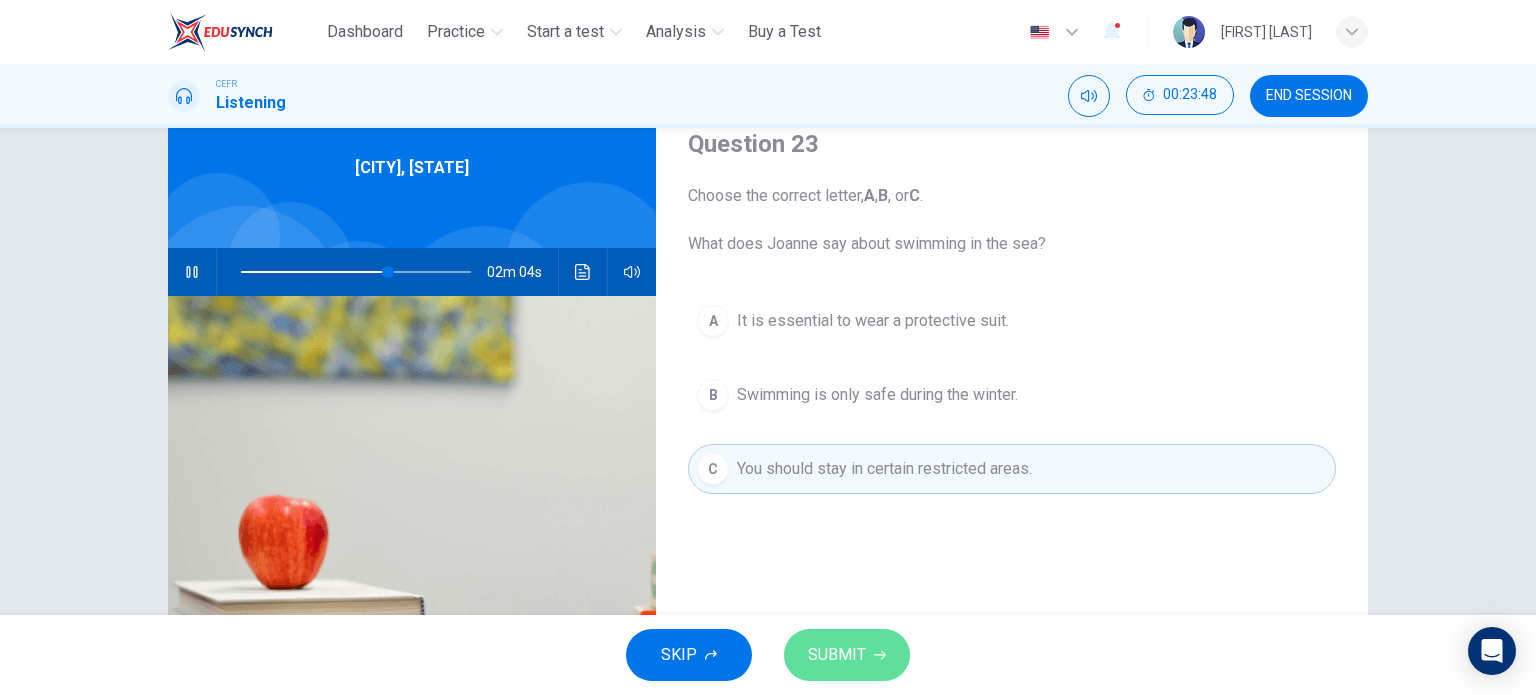 click on "SUBMIT" at bounding box center (837, 655) 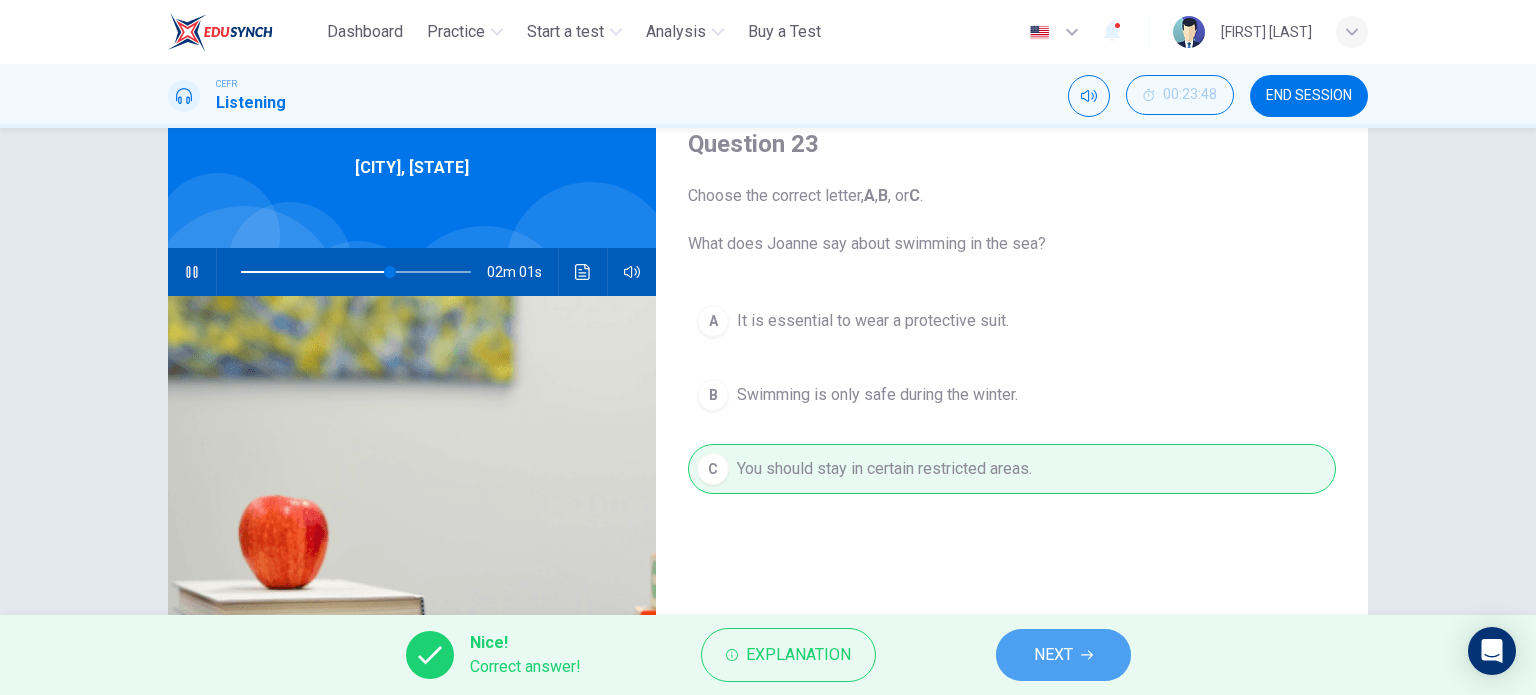 click on "NEXT" at bounding box center [1063, 655] 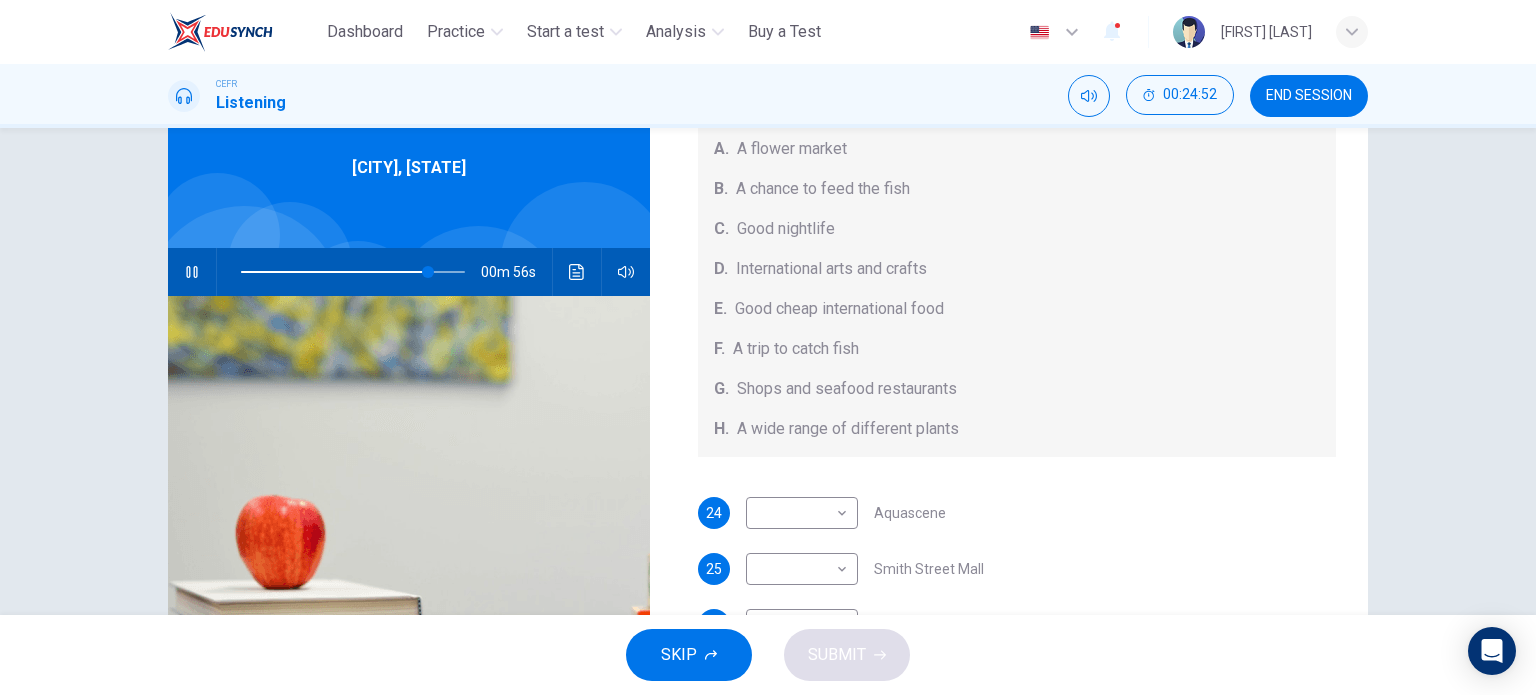scroll, scrollTop: 224, scrollLeft: 0, axis: vertical 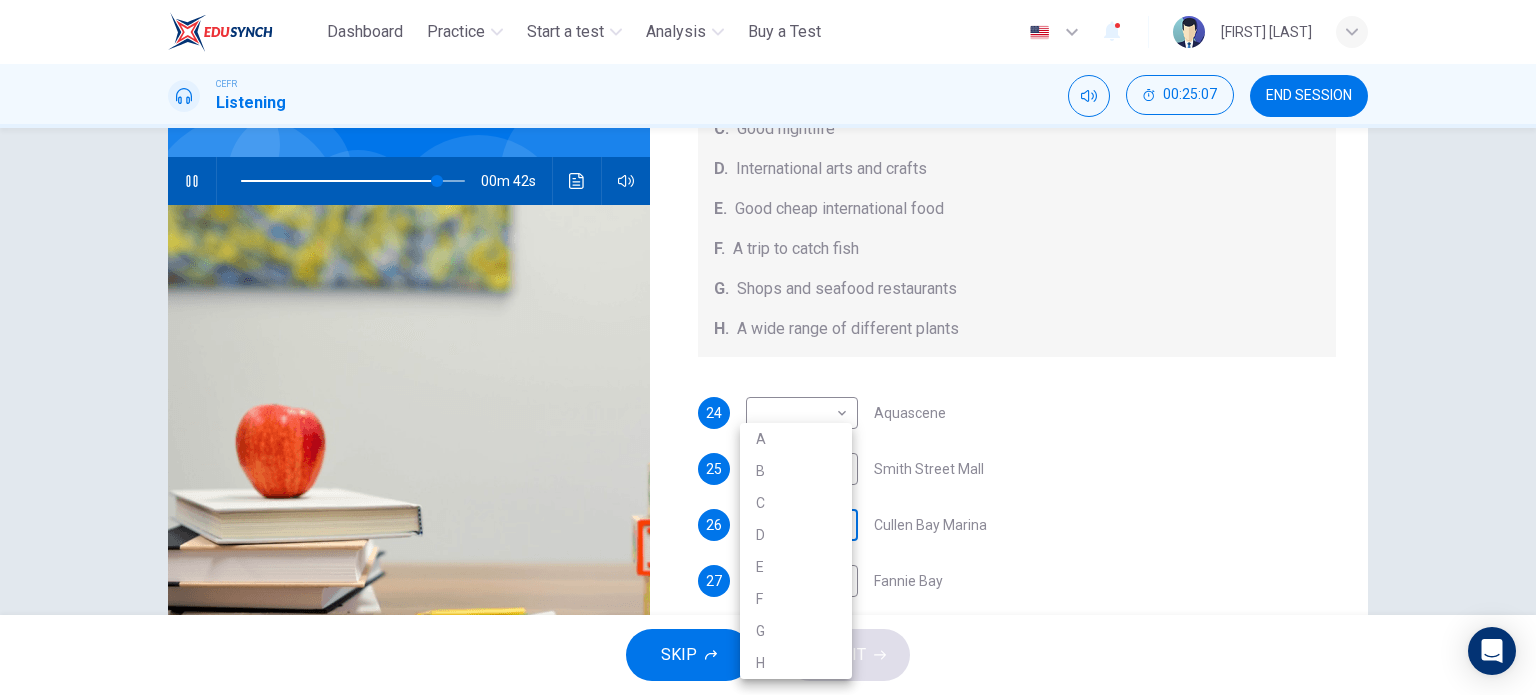 click on "This site uses cookies, as explained in our  Privacy Policy . If you agree to the use of cookies, please click the Accept button and continue to browse our site.   Privacy Policy Accept Dashboard Practice Start a test Analysis Buy a Test English ** ​ [FIRST] [LAST] CEFR Listening 00:25:07 END SESSION Questions 24 - 28 Choose your answers from the box and write the correct letter  A-H  next to the questions below.
What can you find at each of the places below? A. A flower market B. A chance to feed the fish C. Good nightlife D. International arts and crafts E. Good cheap international food F. A trip to catch fish G. Shops and seafood restaurants H. A wide range of different plants 24 ​ ​ Aquascene 25 ​ ​ Smith Street Mall 26 ​ ​ Cullen Bay Marina 27 ​ ​ Fannie Bay 28 ​ ​ Mitchell Street [CITY], [STATE] 00m 42s SKIP SUBMIT ELTC - EduSynch CEFR Test for Teachers in Malaysia
Dashboard Practice Start a test Analysis Pricing   Notifications 6 © Copyright  A" at bounding box center (768, 347) 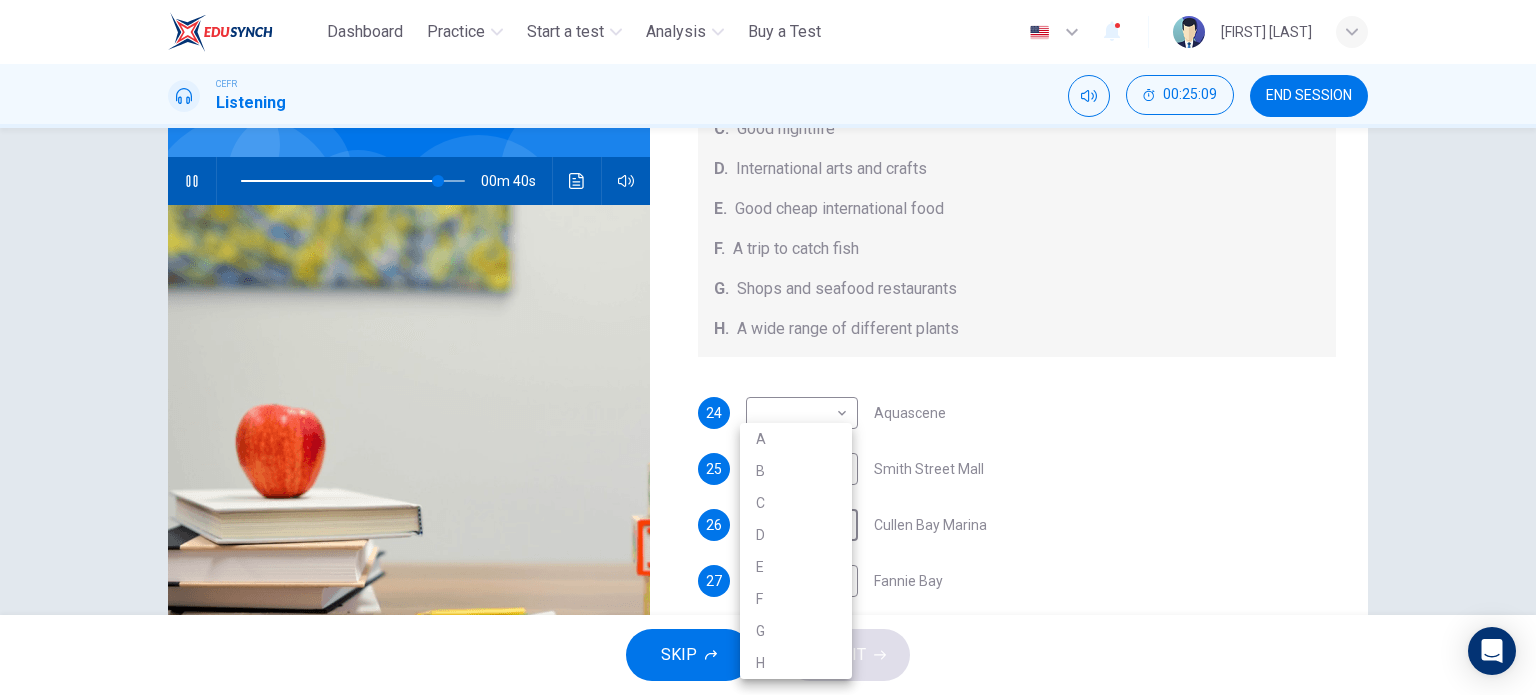click on "G" at bounding box center [796, 631] 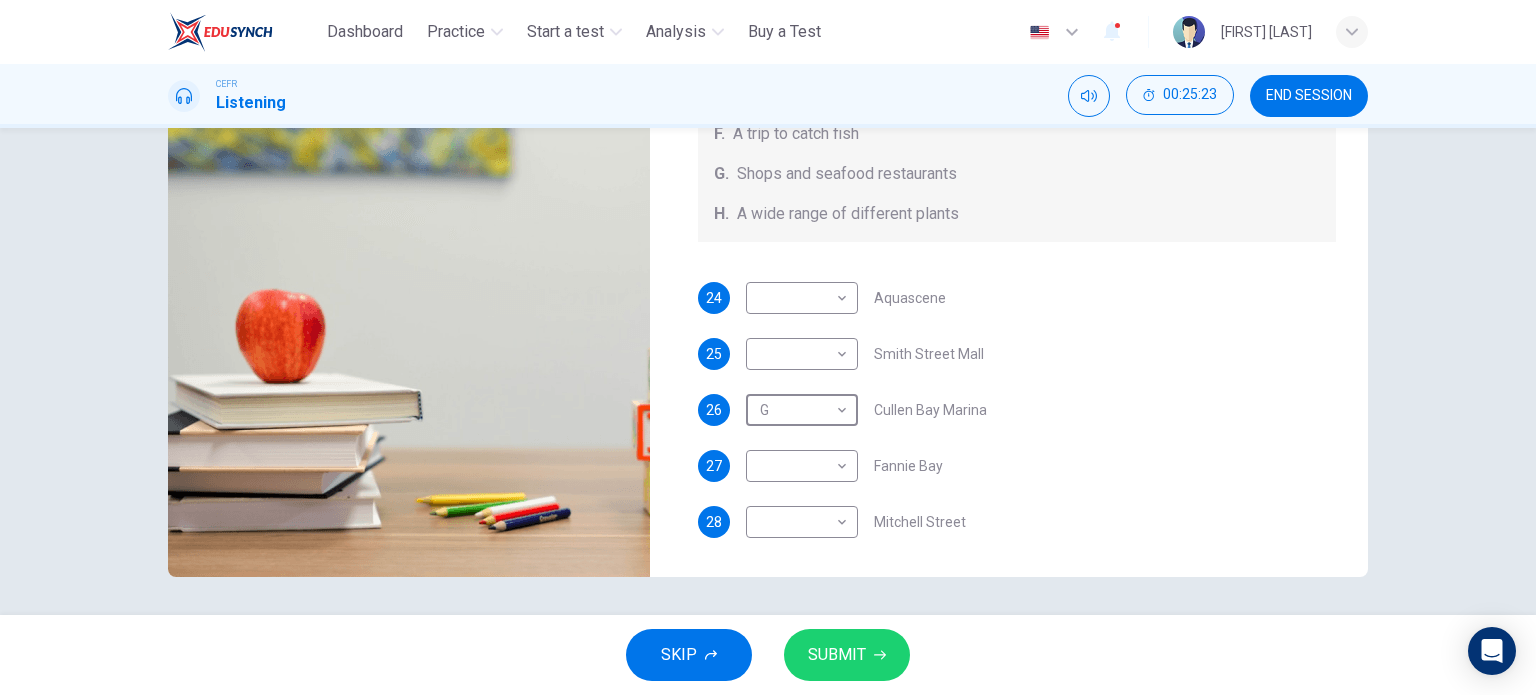 scroll, scrollTop: 288, scrollLeft: 0, axis: vertical 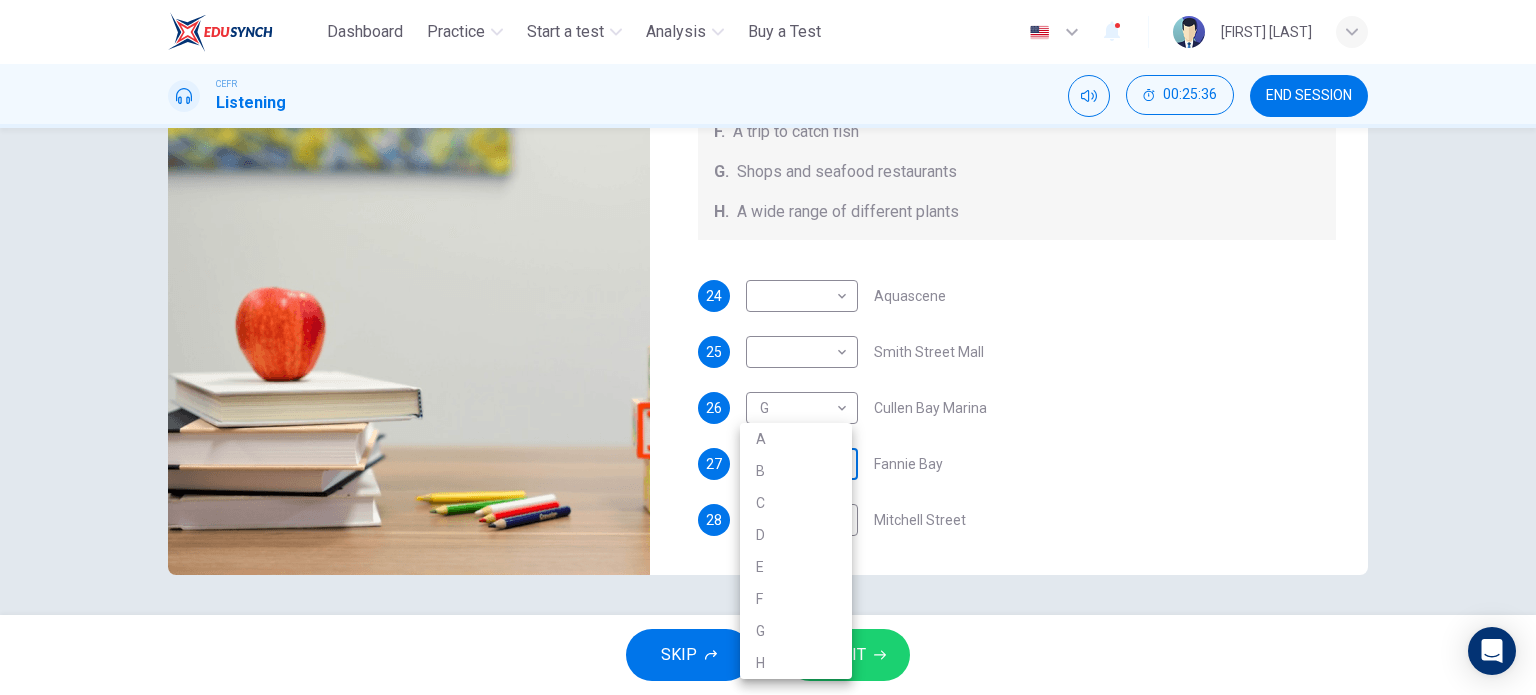 click on "This site uses cookies, as explained in our Privacy Policy. If you agree to the use of cookies, please click the Accept button and continue to browse our site. Privacy Policy Accept Dashboard Practice Start a test Analysis Buy a Test English ** ​ [PERSON] [PERSON] [PERSON] CEFR Listening 00:25:36 END SESSION Questions 24 - 28 Choose your answers from the box and write the correct letter A-H next to the questions below.
What can you find at each of the places below? A. A flower market B. A chance to feed the fish C. Good nightlife D. International arts and crafts E. Good cheap international food F. A trip to catch fish G. Shops and seafood restaurants H. A wide range of different plants 24 ​ ​ Aquascene 25 ​ ​ Smith Street Mall 26 G * ​ Cullen Bay Marina 27 ​ ​ Fannie Bay 28 ​ ​ Mitchell Street Darwin, [STATE] 00m 12s SKIP SUBMIT ELTC - EduSynch CEFR Test for Teachers in Malaysia
Dashboard Practice Start a test Analysis Pricing   Notifications 6 © Copyright A" at bounding box center [768, 347] 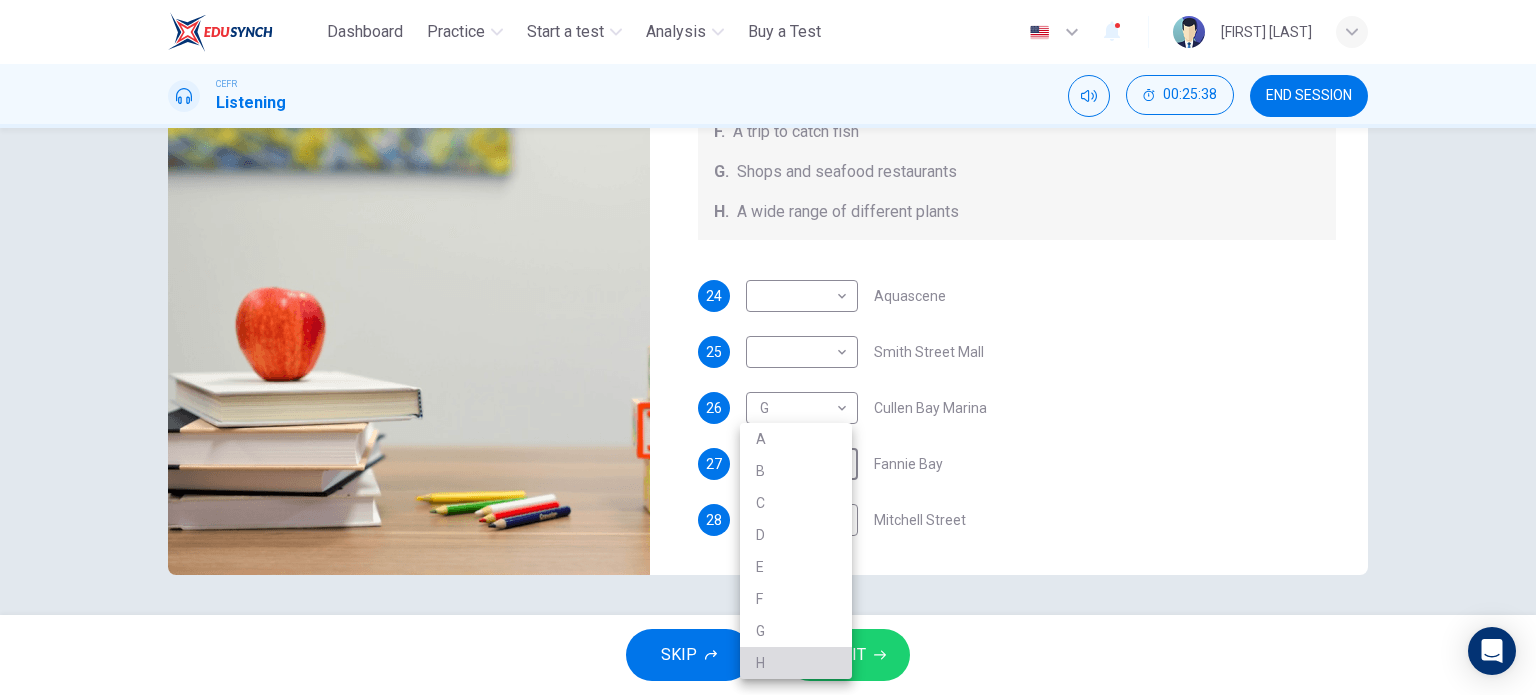 click on "H" at bounding box center (796, 663) 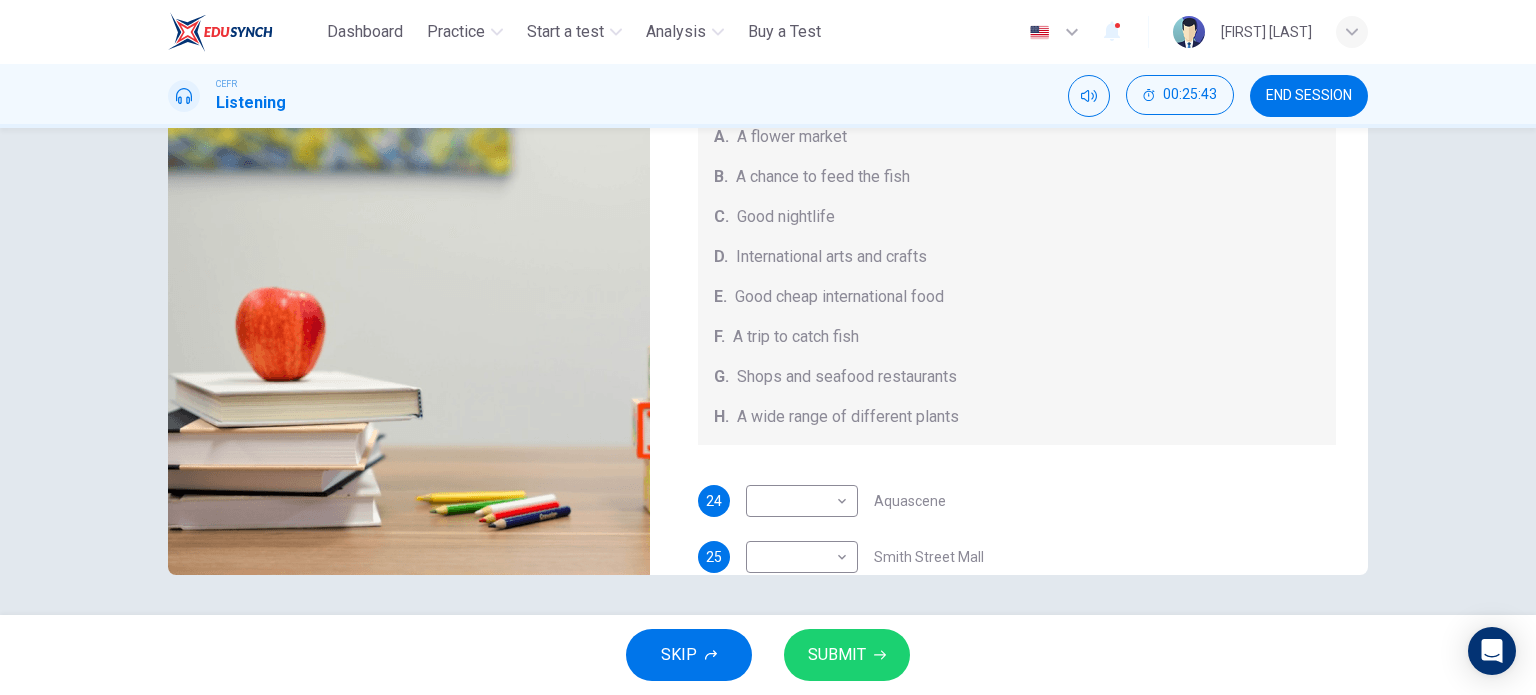 scroll, scrollTop: 224, scrollLeft: 0, axis: vertical 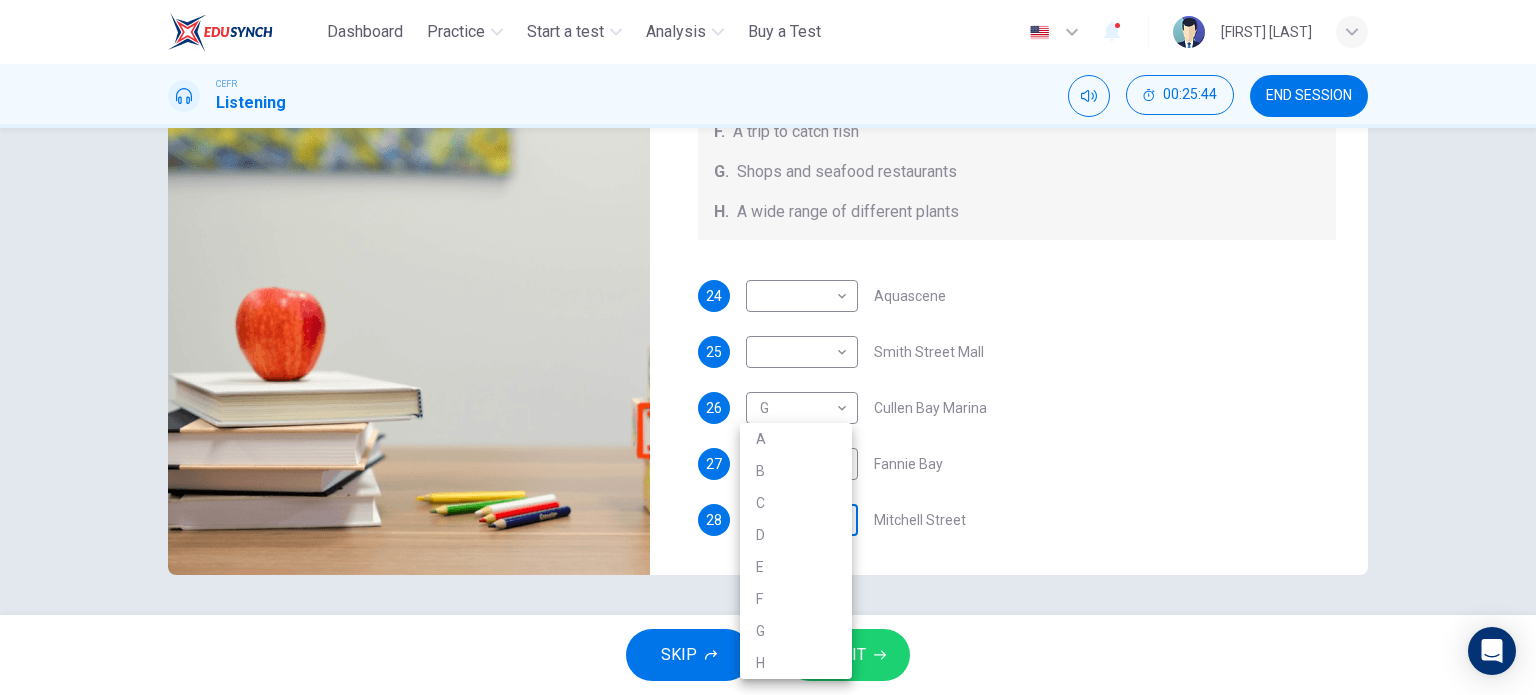 click on "This site uses cookies, as explained in our Privacy Policy. If you agree to the use of cookies, please click the Accept button and continue to browse our site. Privacy Policy Accept Dashboard Practice Start a test Analysis Buy a Test English ** ​ [PERSON] [PERSON] [PERSON] CEFR Listening 00:25:44 END SESSION Questions 24 - 28 Choose your answers from the box and write the correct letter A-H next to the questions below.
What can you find at each of the places below? A. A flower market B. A chance to feed the fish C. Good nightlife D. International arts and crafts E. Good cheap international food F. A trip to catch fish G. Shops and seafood restaurants H. A wide range of different plants 24 ​ ​ Aquascene 25 ​ ​ Smith Street Mall 26 G * ​ Cullen Bay Marina 27 H * ​ Fannie Bay 28 ​ ​ Mitchell Street Darwin, [STATE] 00m 04s SKIP SUBMIT ELTC - EduSynch CEFR Test for Teachers in Malaysia
Dashboard Practice Start a test Analysis Pricing   Notifications 6 © Copyright  A" at bounding box center (768, 347) 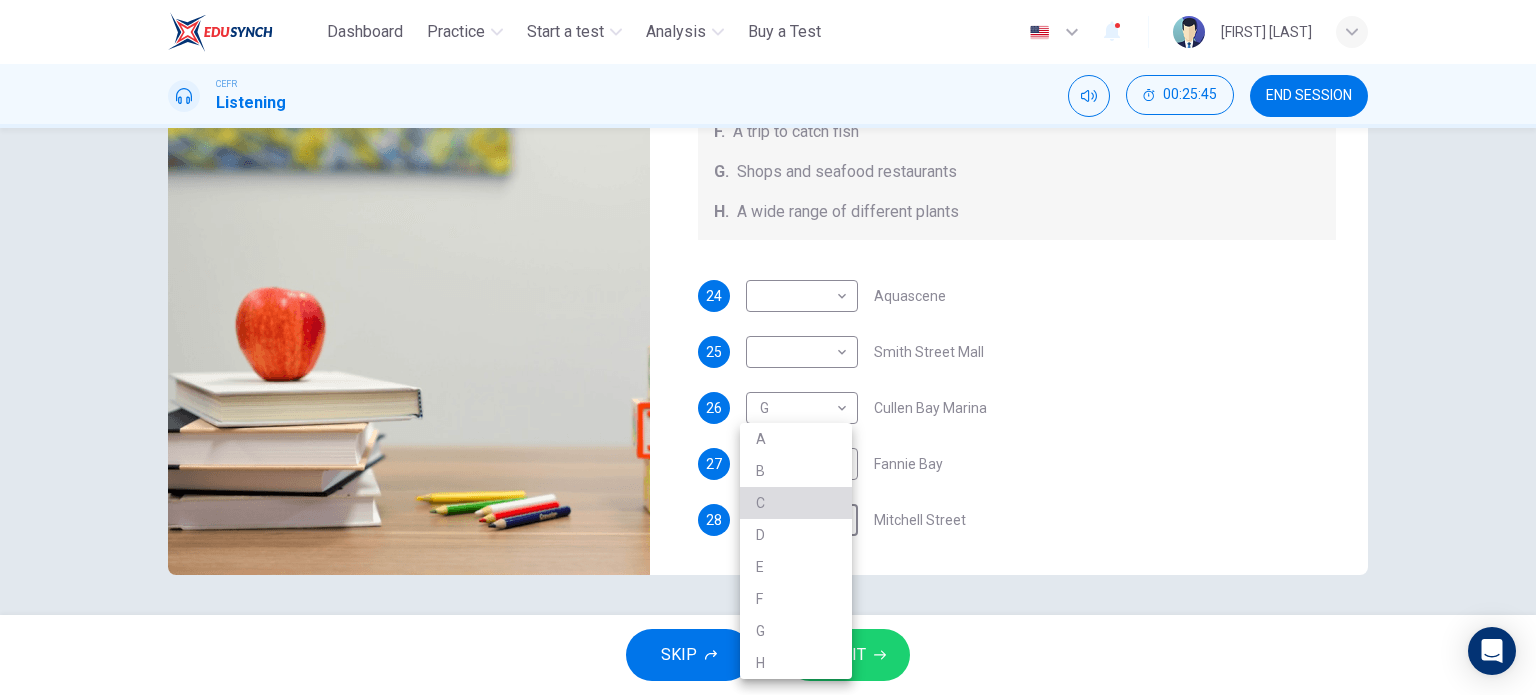click on "C" at bounding box center (796, 503) 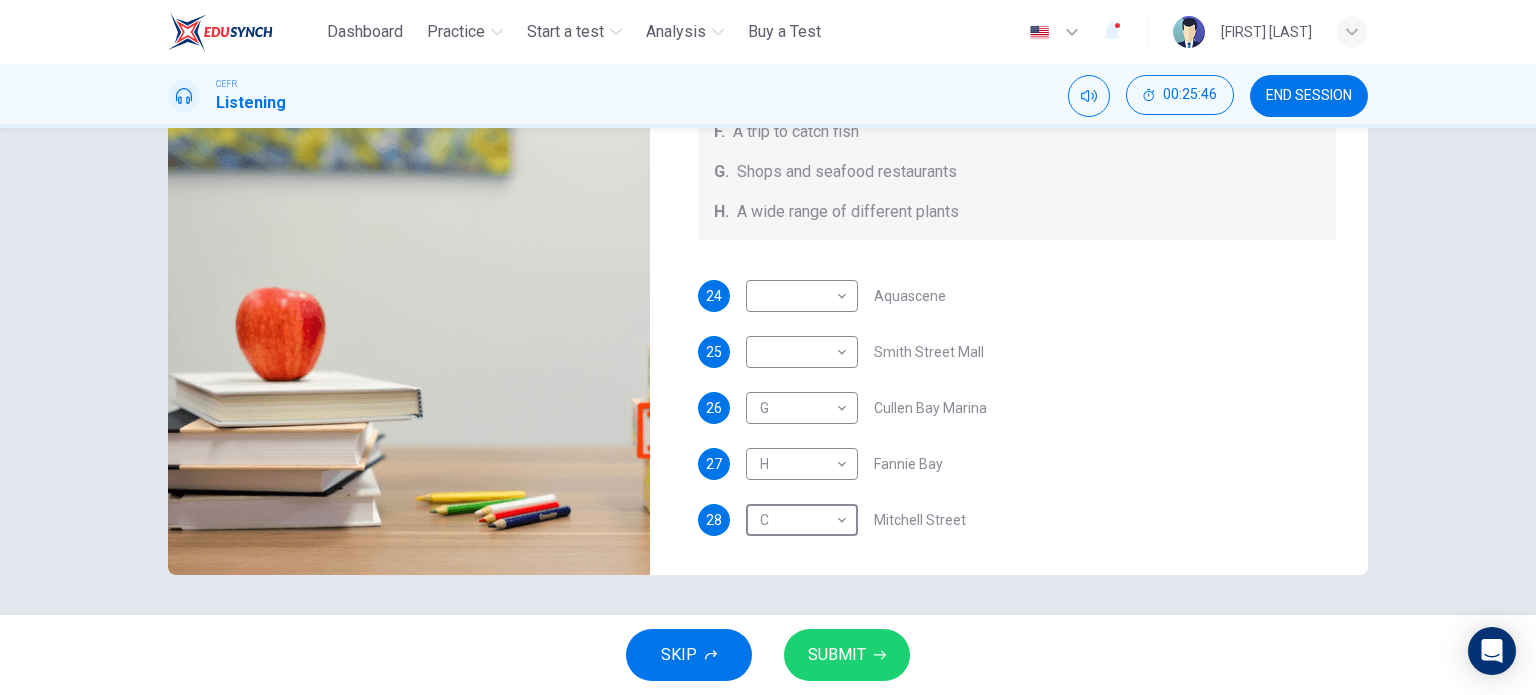 scroll, scrollTop: 0, scrollLeft: 0, axis: both 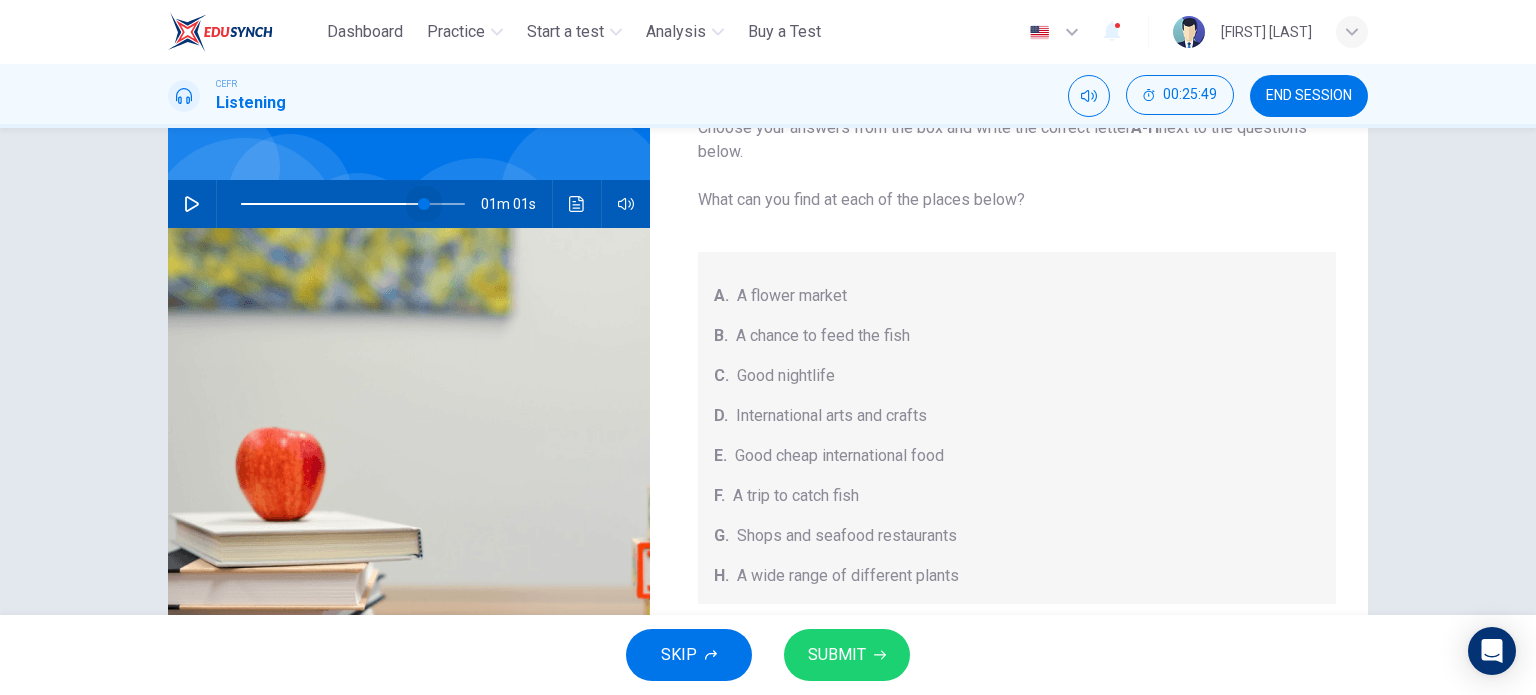click at bounding box center [353, 204] 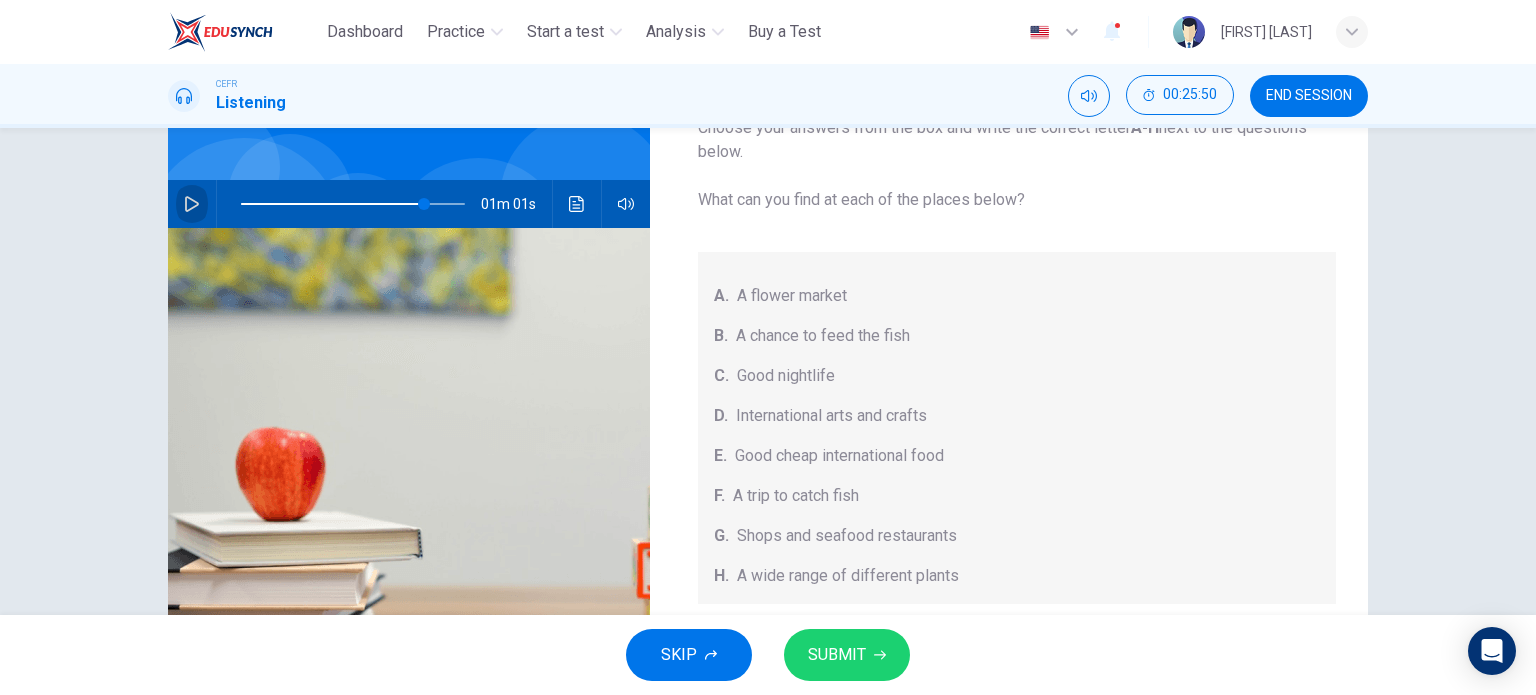 click at bounding box center (192, 204) 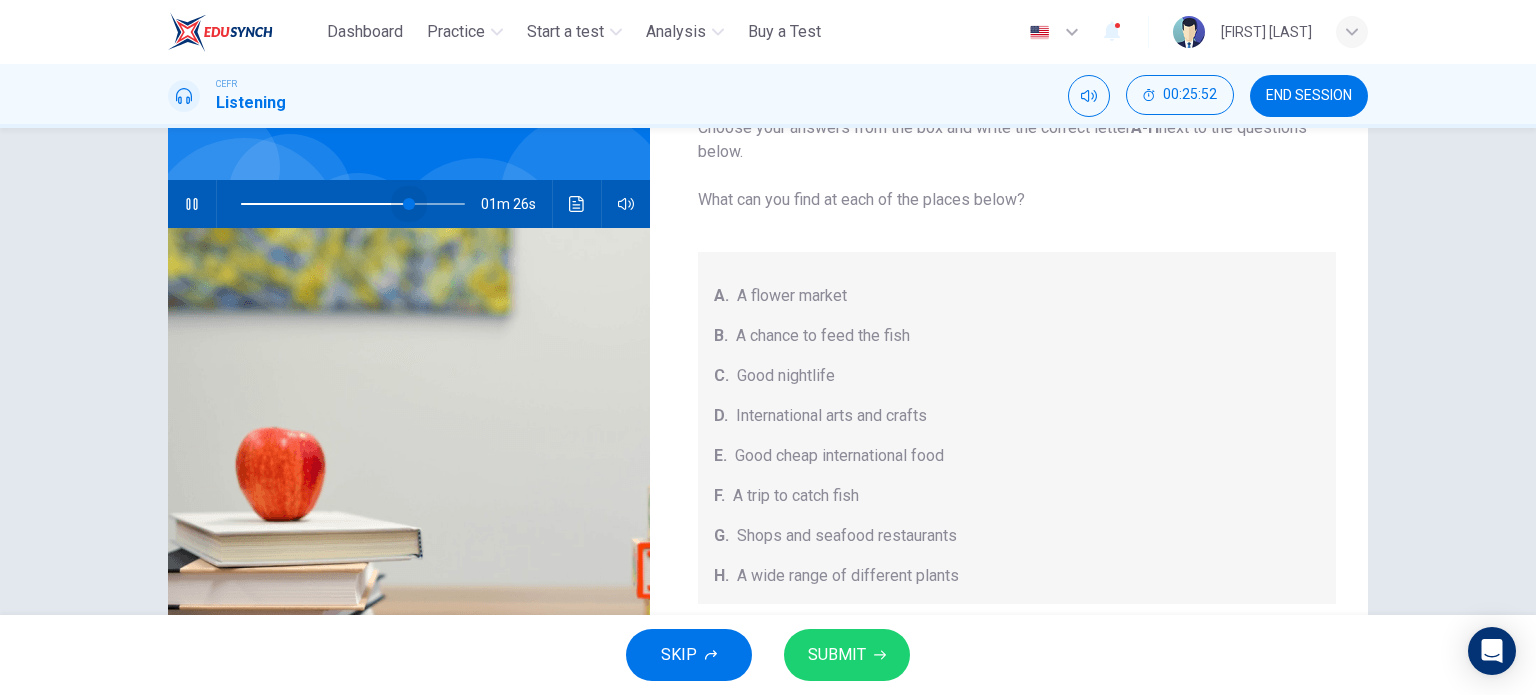 click at bounding box center [409, 204] 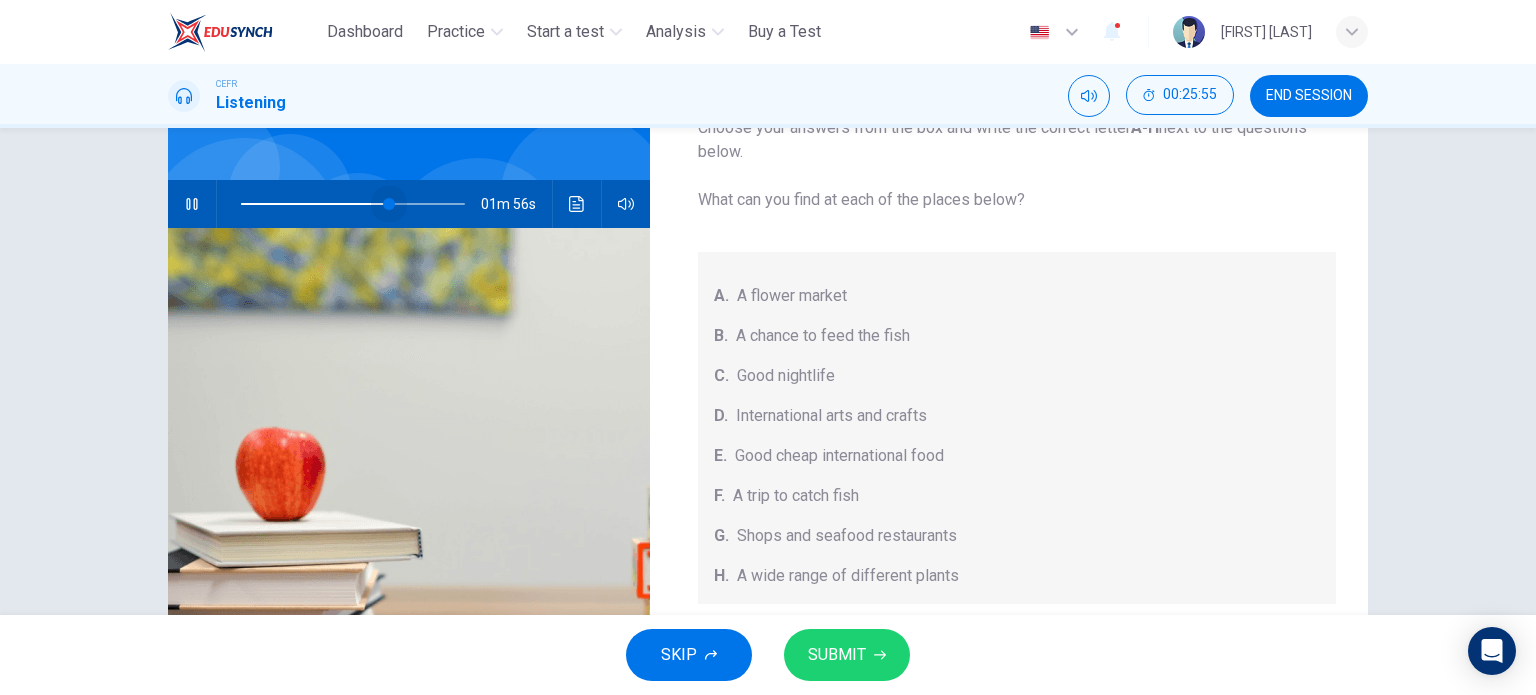 click at bounding box center [389, 204] 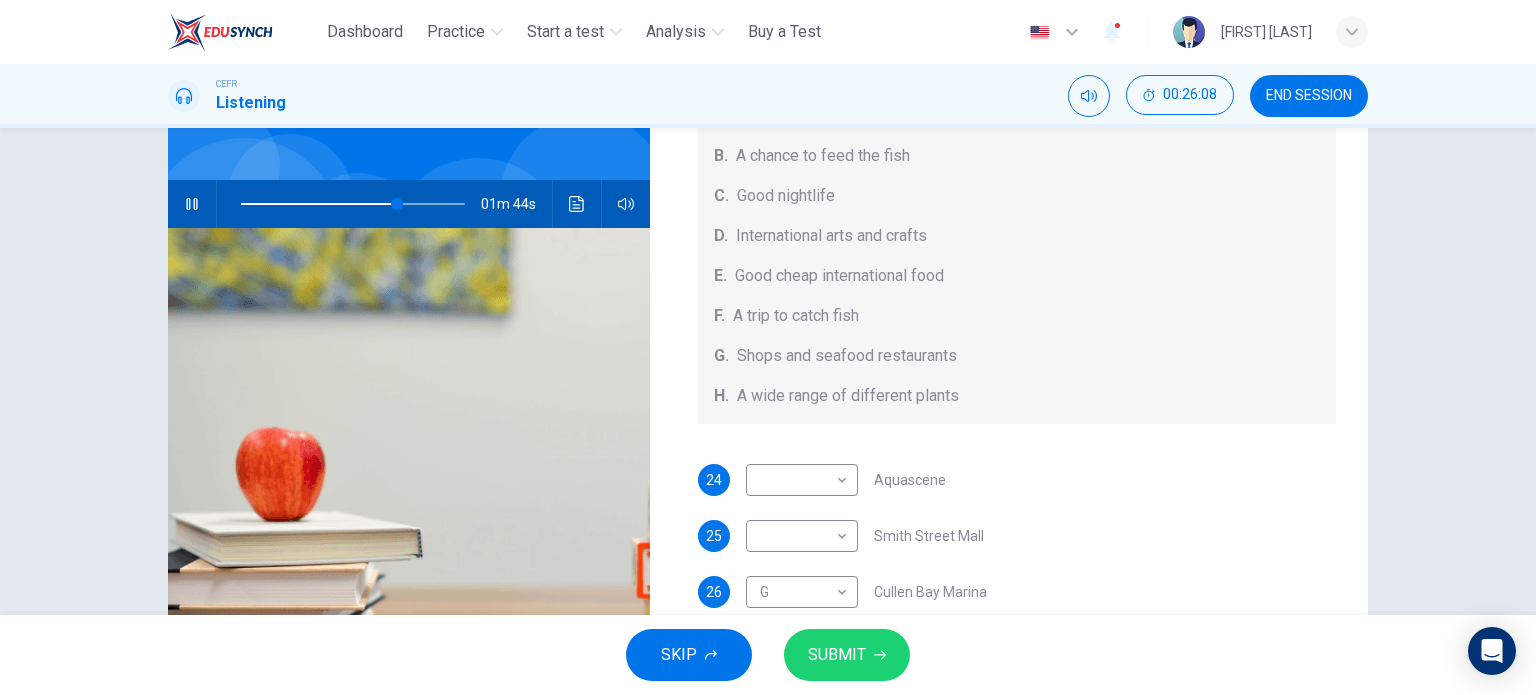 scroll, scrollTop: 180, scrollLeft: 0, axis: vertical 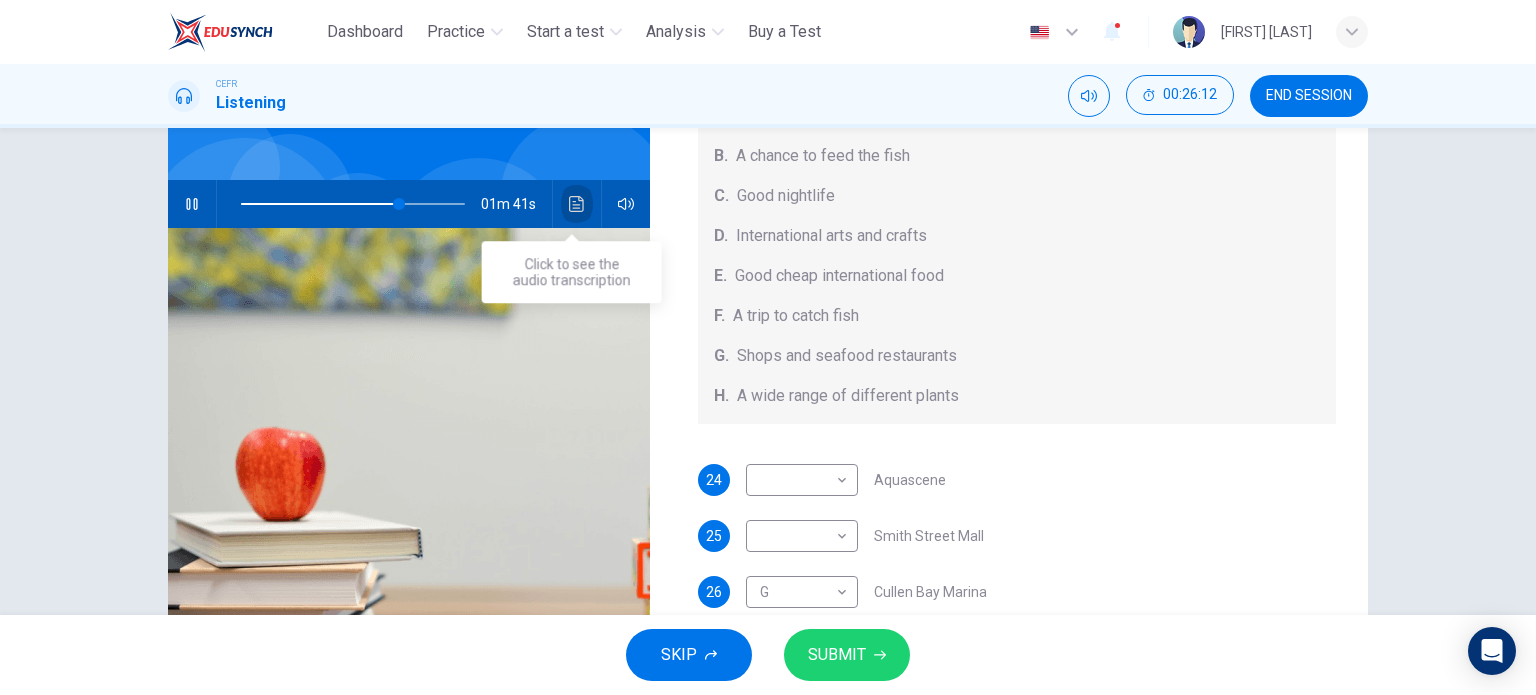 click at bounding box center [577, 204] 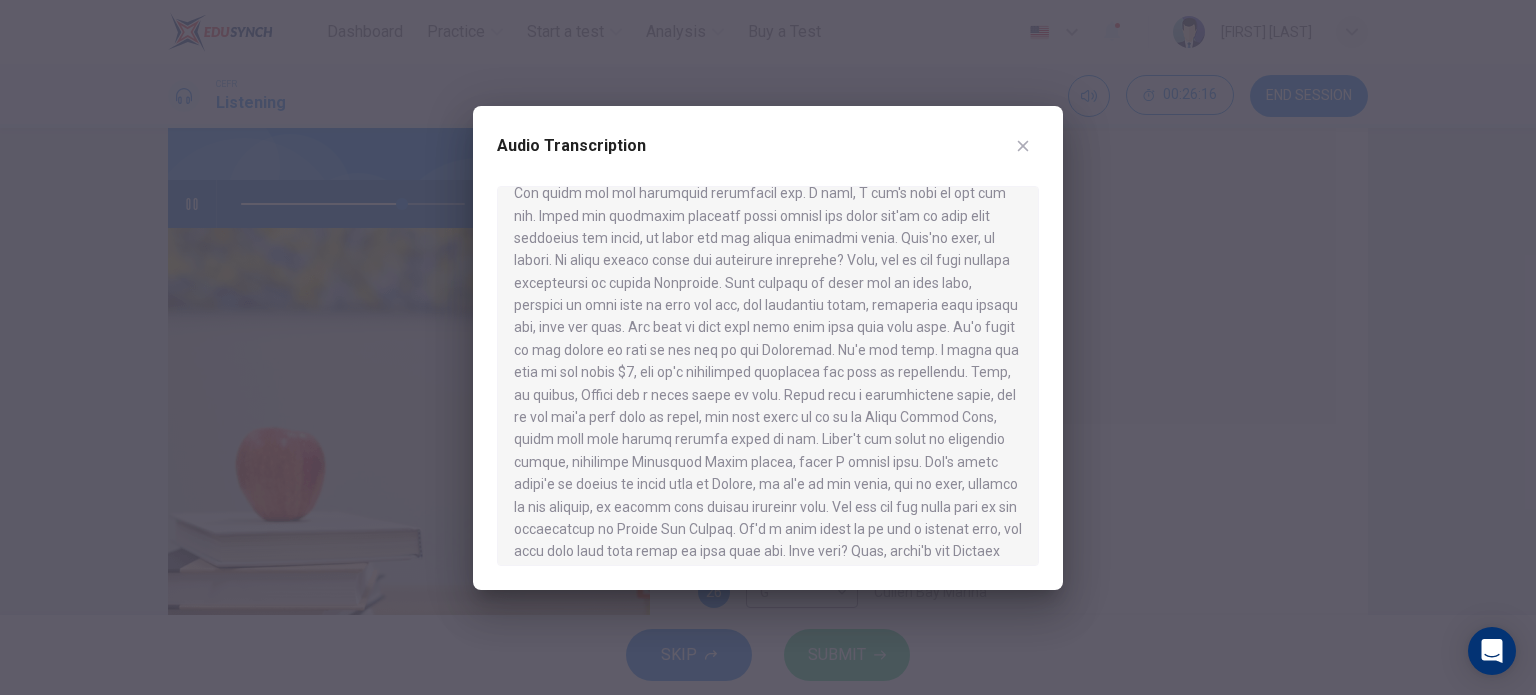 scroll, scrollTop: 940, scrollLeft: 0, axis: vertical 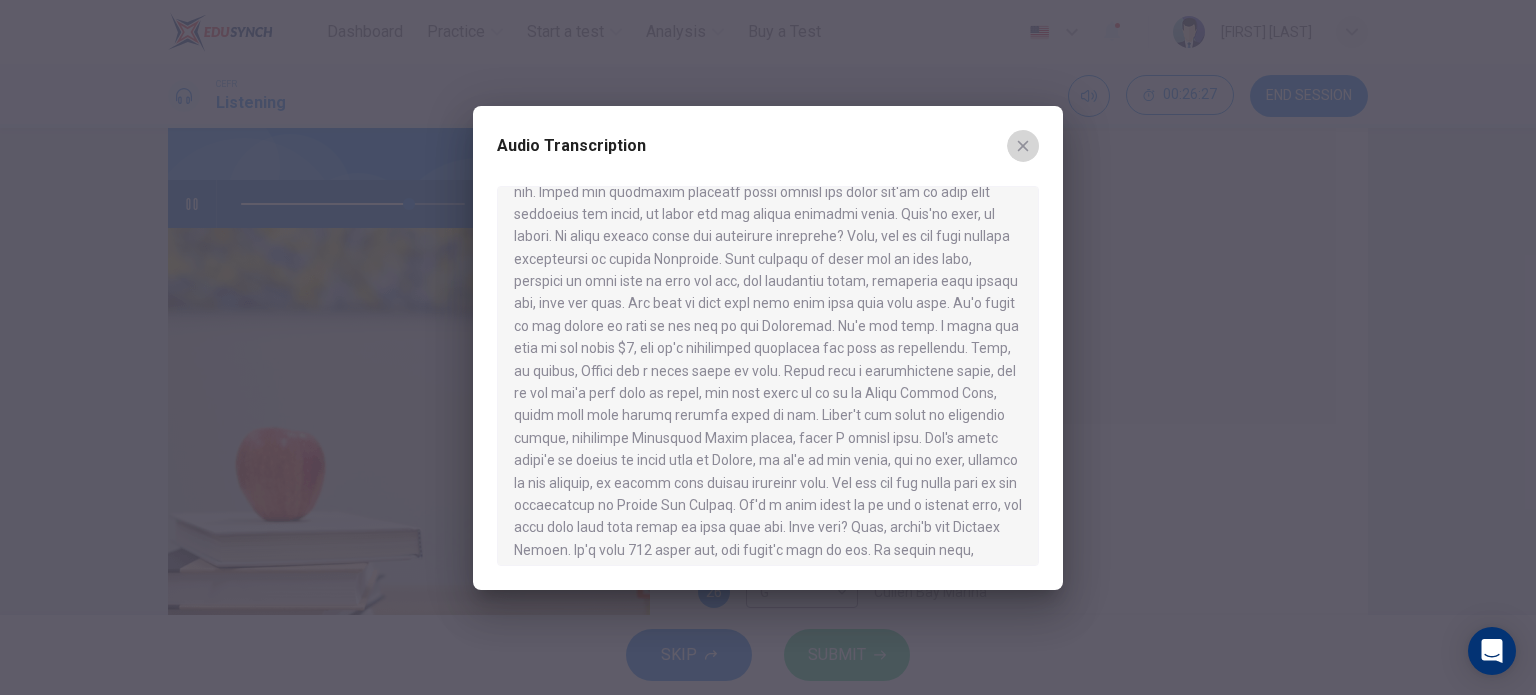 click at bounding box center [1023, 146] 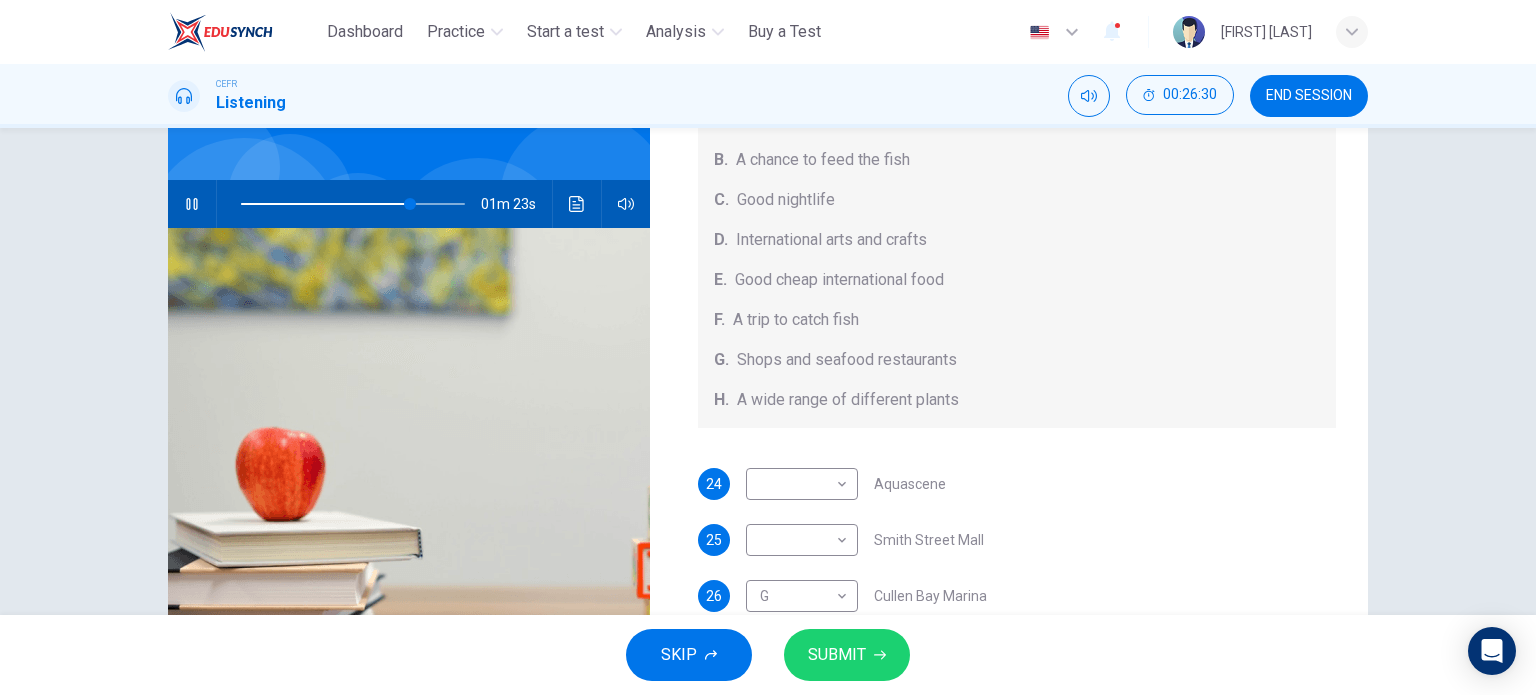 scroll, scrollTop: 224, scrollLeft: 0, axis: vertical 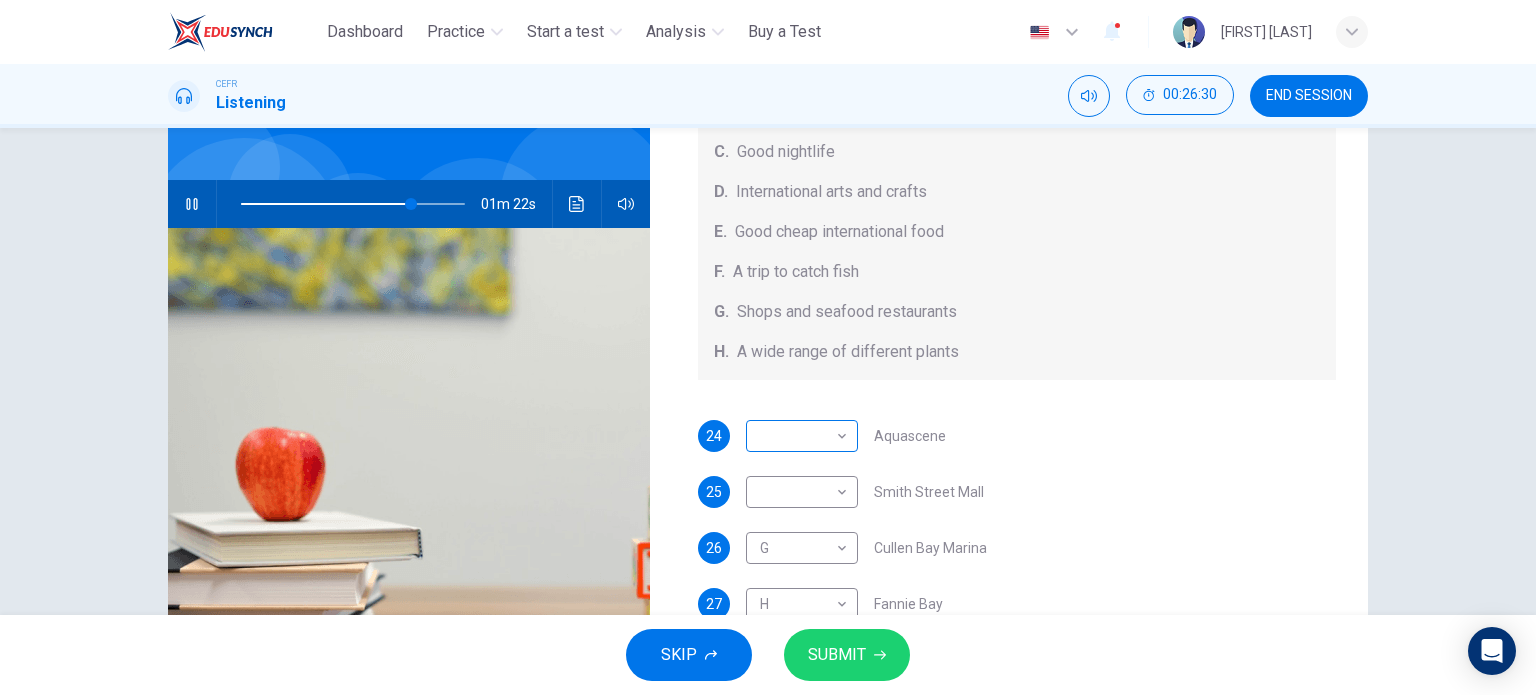 click on "This site uses cookies, as explained in our Privacy Policy. If you agree to the use of cookies, please click the Accept button and continue to browse our site. Privacy Policy Accept Dashboard Practice Start a test Analysis Buy a Test English ** ​ [PERSON] [PERSON] [PERSON] CEFR Listening 00:26:30 END SESSION Questions 24 - 28 Choose your answers from the box and write the correct letter A-H next to the questions below.
What can you find at each of the places below? A. A flower market B. A chance to feed the fish C. Good nightlife D. International arts and crafts E. Good cheap international food F. A trip to catch fish G. Shops and seafood restaurants H. A wide range of different plants 24 ​ ​ Aquascene 25 ​ ​ Smith Street Mall 26 G * ​ Cullen Bay Marina 27 H * ​ Fannie Bay 28 C * ​ Mitchell Street Darwin, [STATE] 01m 22s SKIP SUBMIT ELTC - EduSynch CEFR Test for Teachers in Malaysia
Dashboard Practice Start a test Analysis Pricing   Notifications 6 © Copyright" at bounding box center (768, 347) 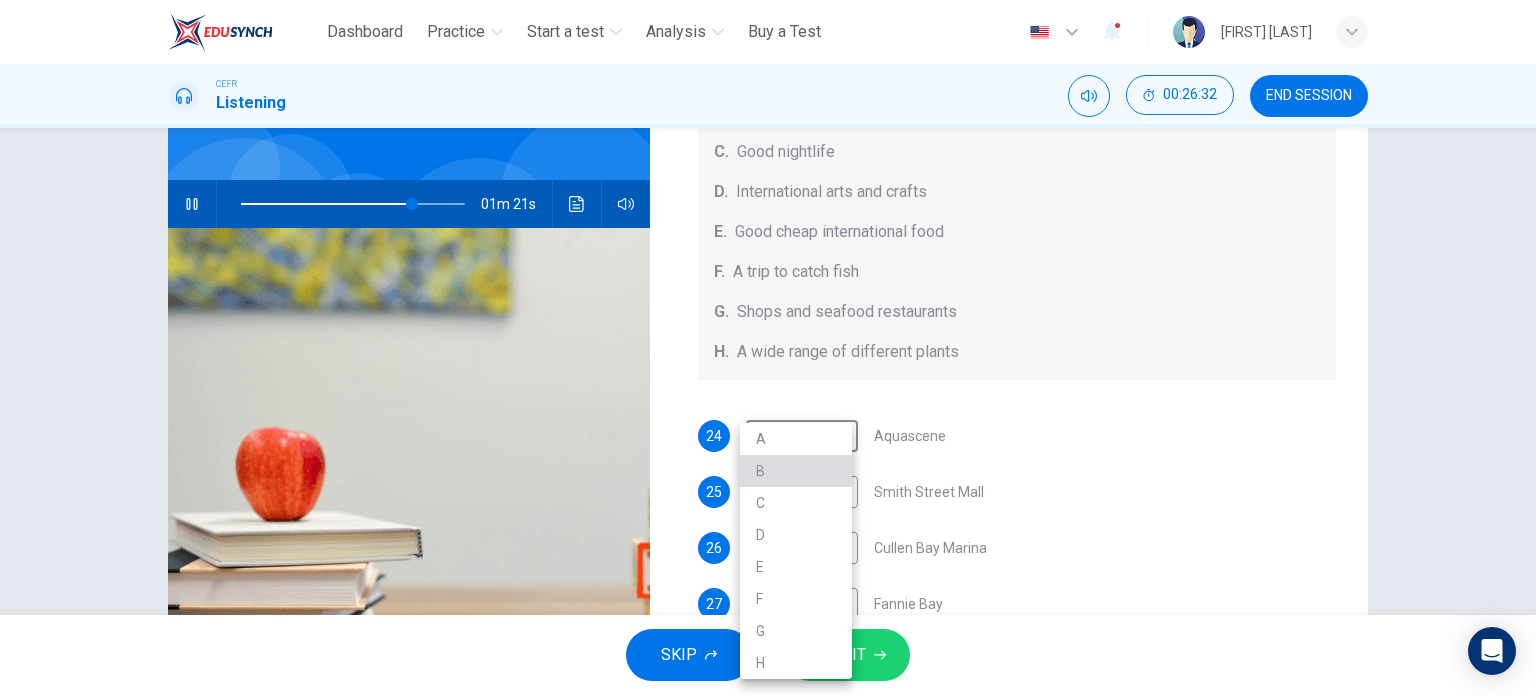 click on "B" at bounding box center (796, 471) 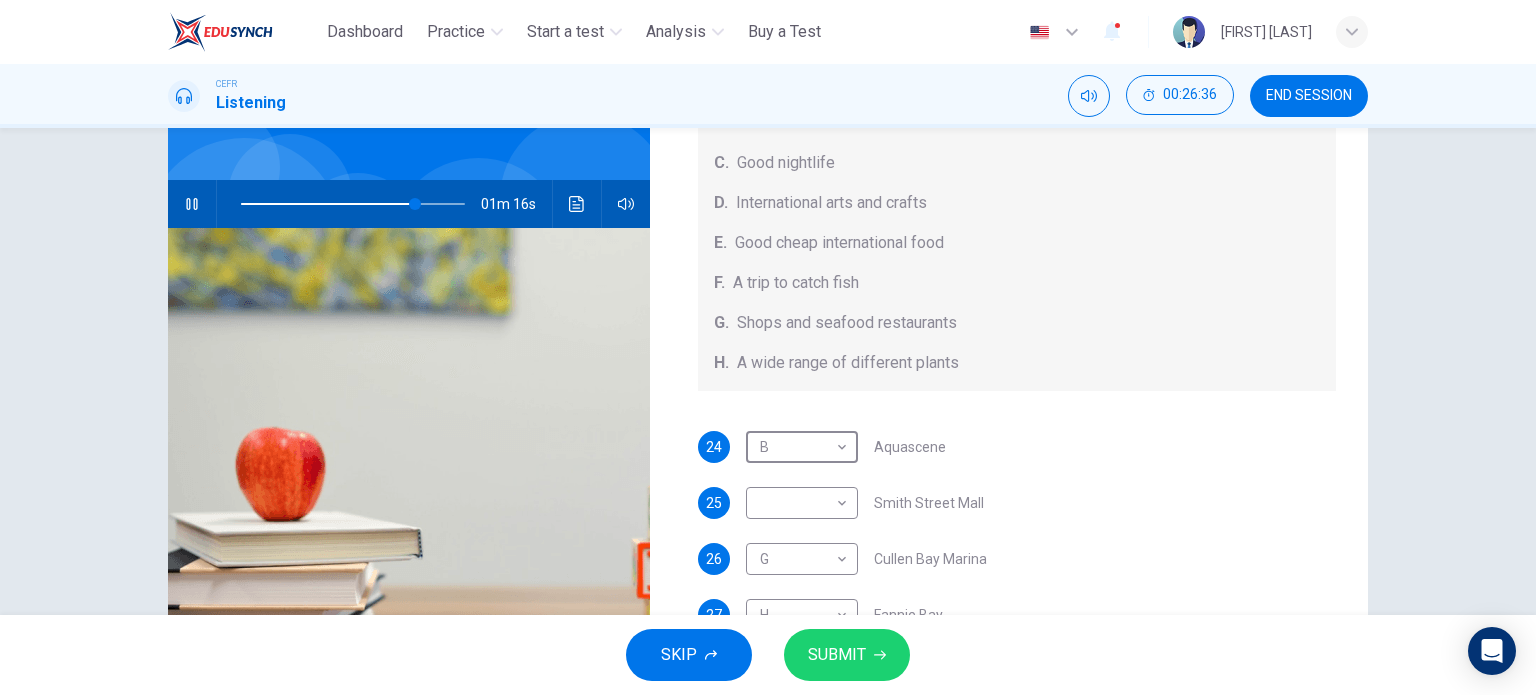 scroll, scrollTop: 215, scrollLeft: 0, axis: vertical 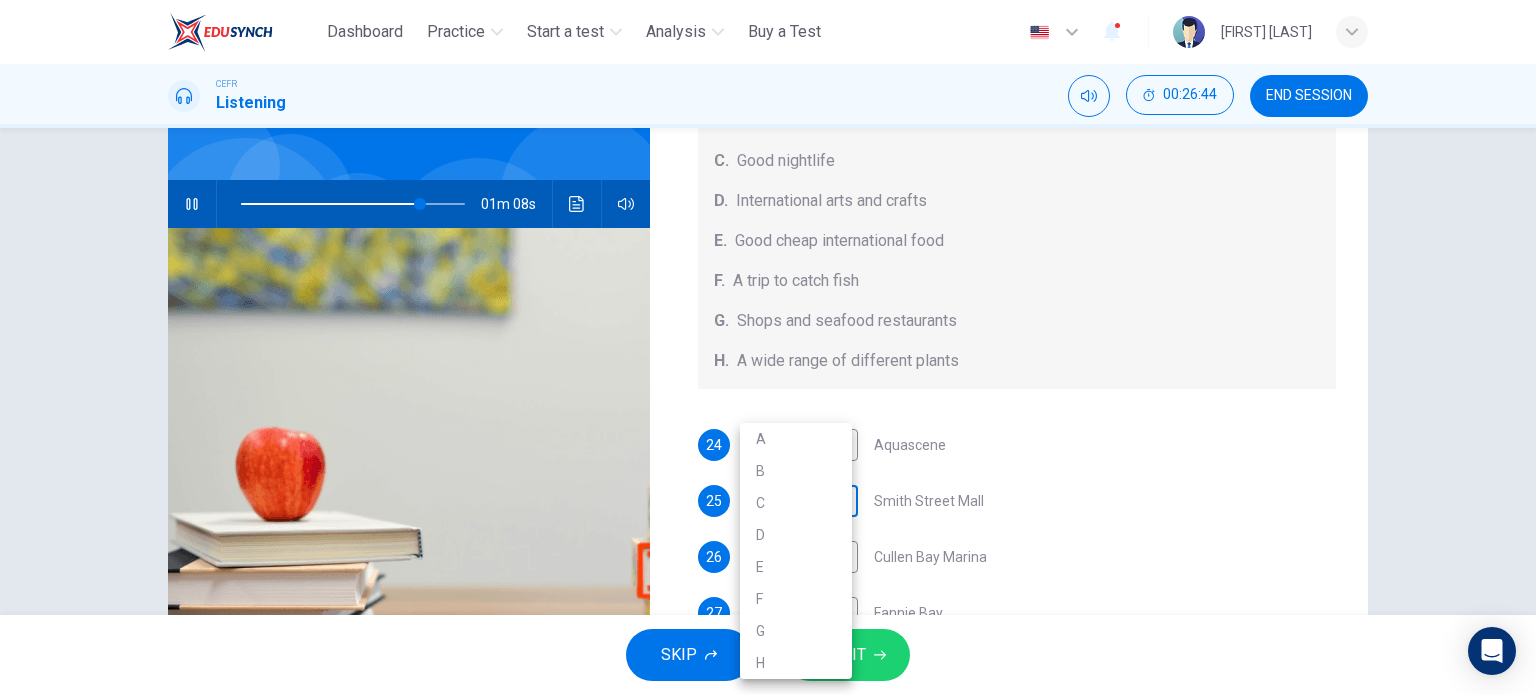 click on "This site uses cookies, as explained in our  Privacy Policy . If you agree to the use of cookies, please click the Accept button and continue to browse our site.   Privacy Policy Accept Dashboard Practice Start a test Analysis Buy a Test English ** ​ [FIRST] [LAST] CEFR Listening 00:26:44 END SESSION Questions 24 - 28 Choose your answers from the box and write the correct letter  A-H  next to the questions below.
What can you find at each of the places below? A. A flower market B. A chance to feed the fish C. Good nightlife D. International arts and crafts E. Good cheap international food F. A trip to catch fish G. Shops and seafood restaurants H. A wide range of different plants 24 B * ​ Aquascene 25 ​ ​ Smith Street Mall 26 G * ​ Cullen Bay Marina 27 H * ​ Fannie Bay 28 C * ​ Mitchell Street [CITY], [STATE] 01m 08s SKIP SUBMIT ELTC - EduSynch CEFR Test for Teachers in Malaysia
Dashboard Practice Start a test Analysis Pricing   Notifications 6 © Copyright  A" at bounding box center (768, 347) 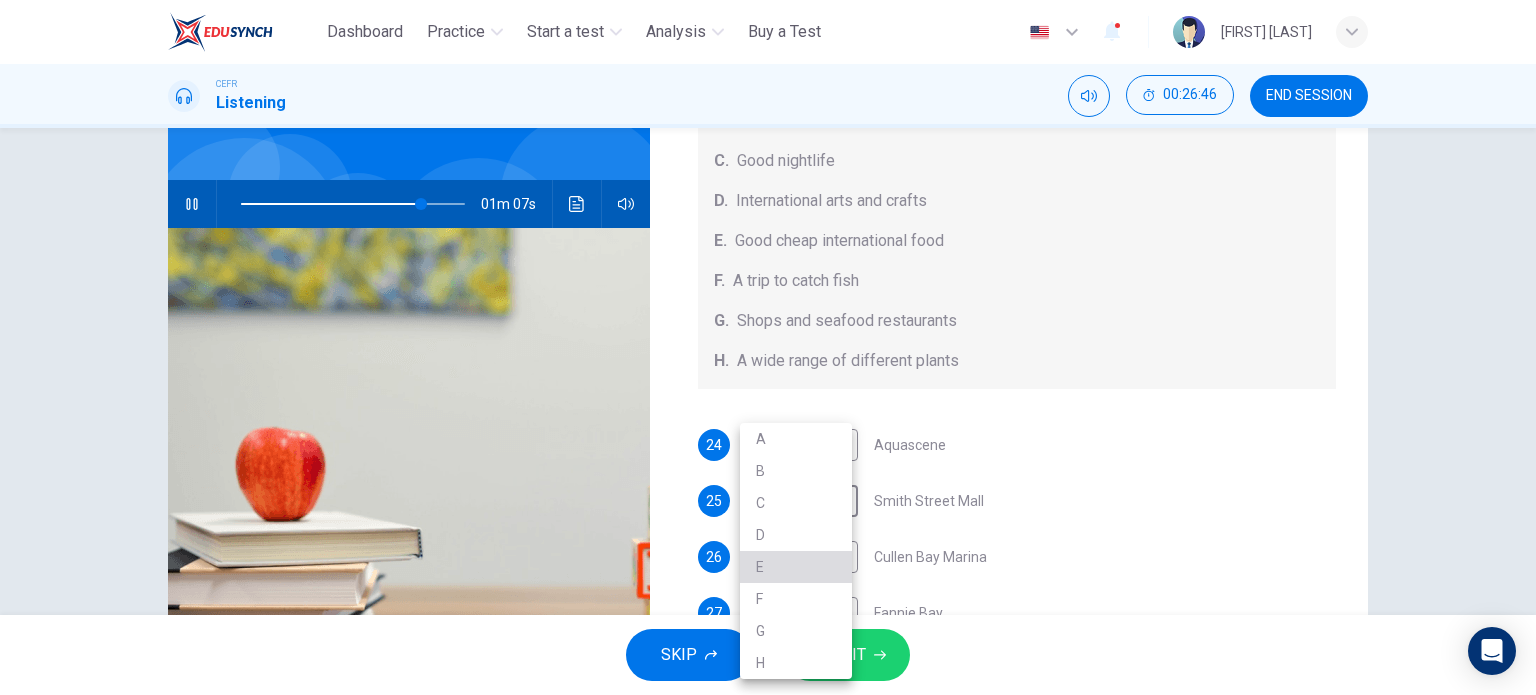 click on "E" at bounding box center [796, 567] 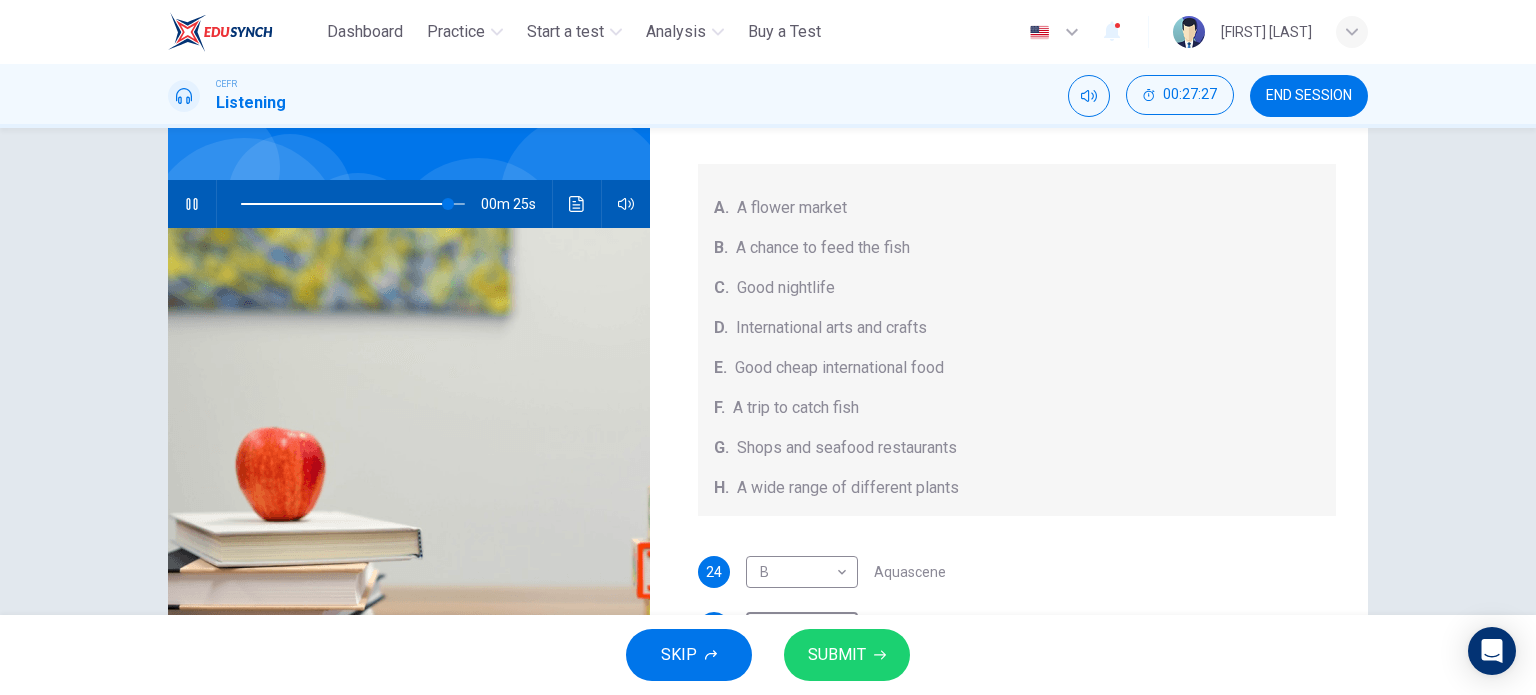 scroll, scrollTop: 224, scrollLeft: 0, axis: vertical 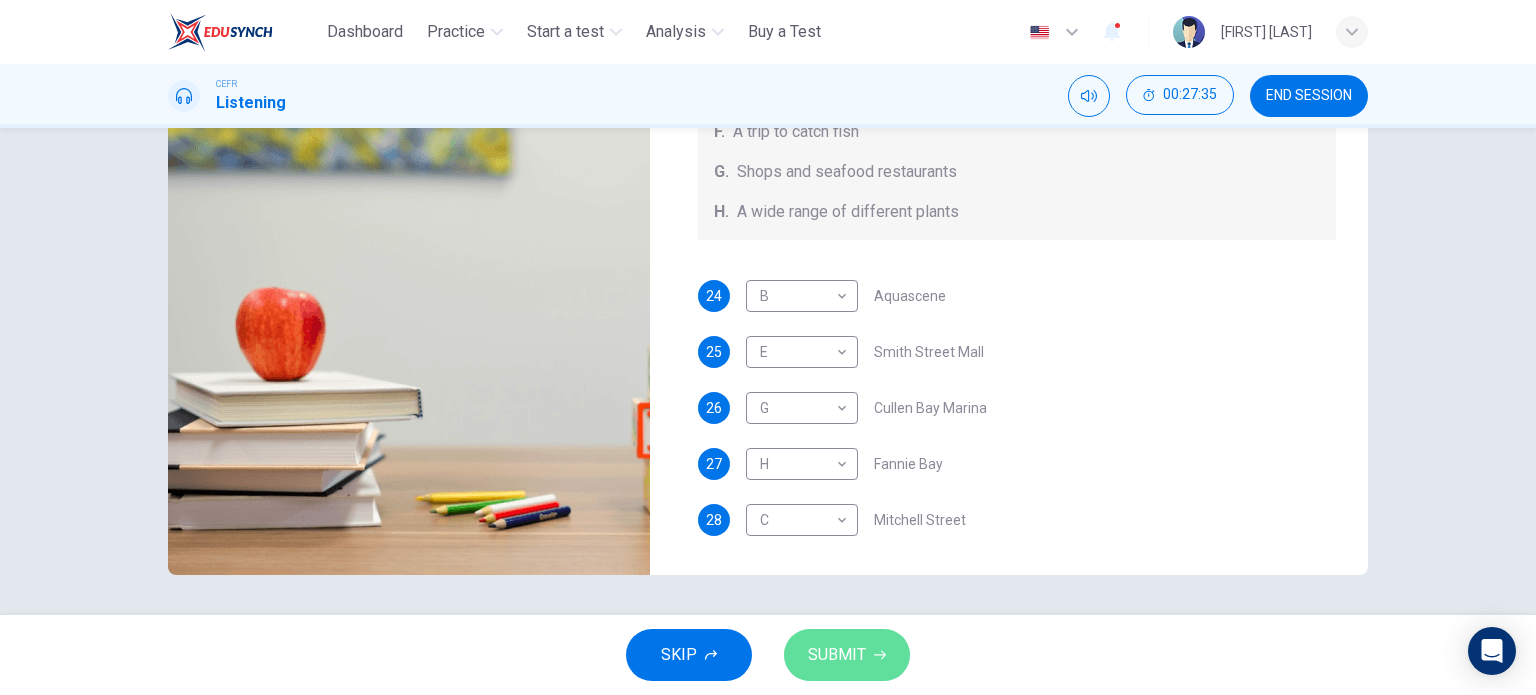 click on "SUBMIT" at bounding box center [837, 655] 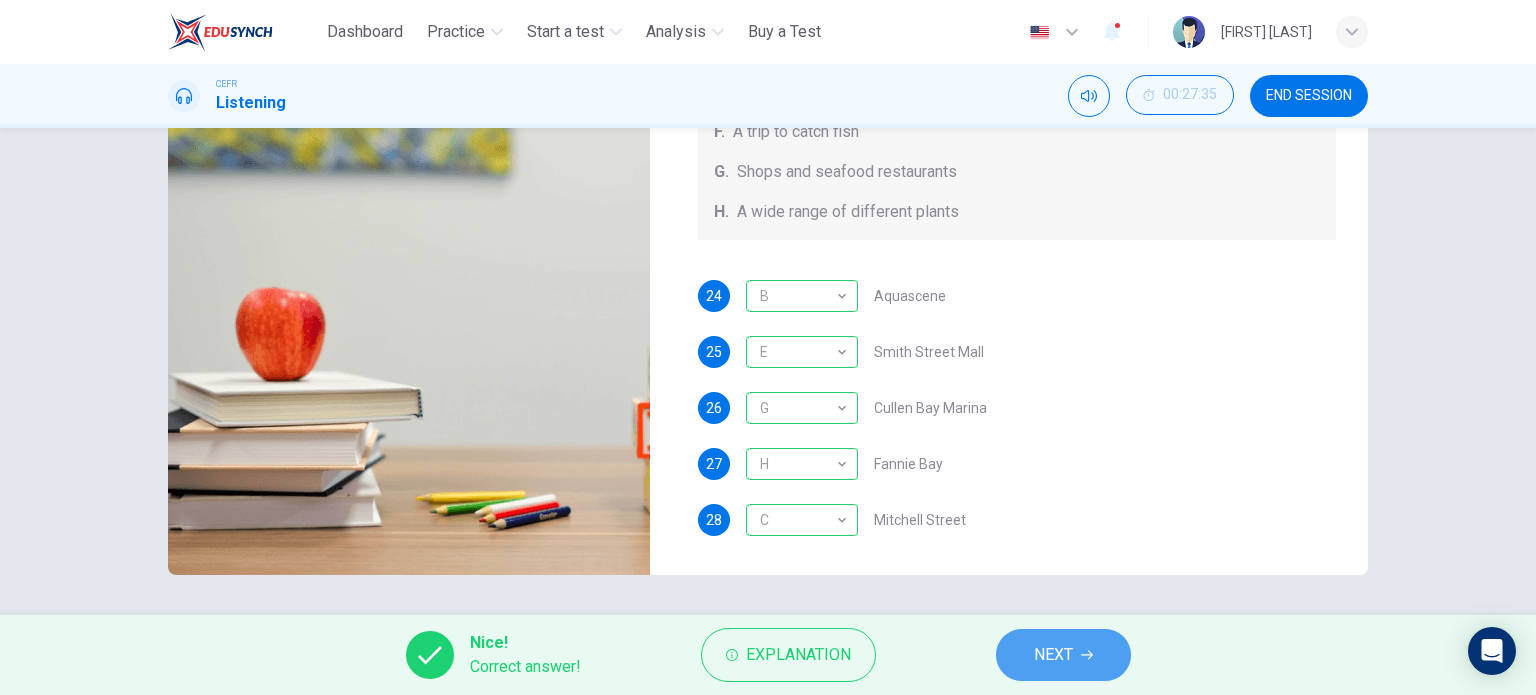 click on "NEXT" at bounding box center [1053, 655] 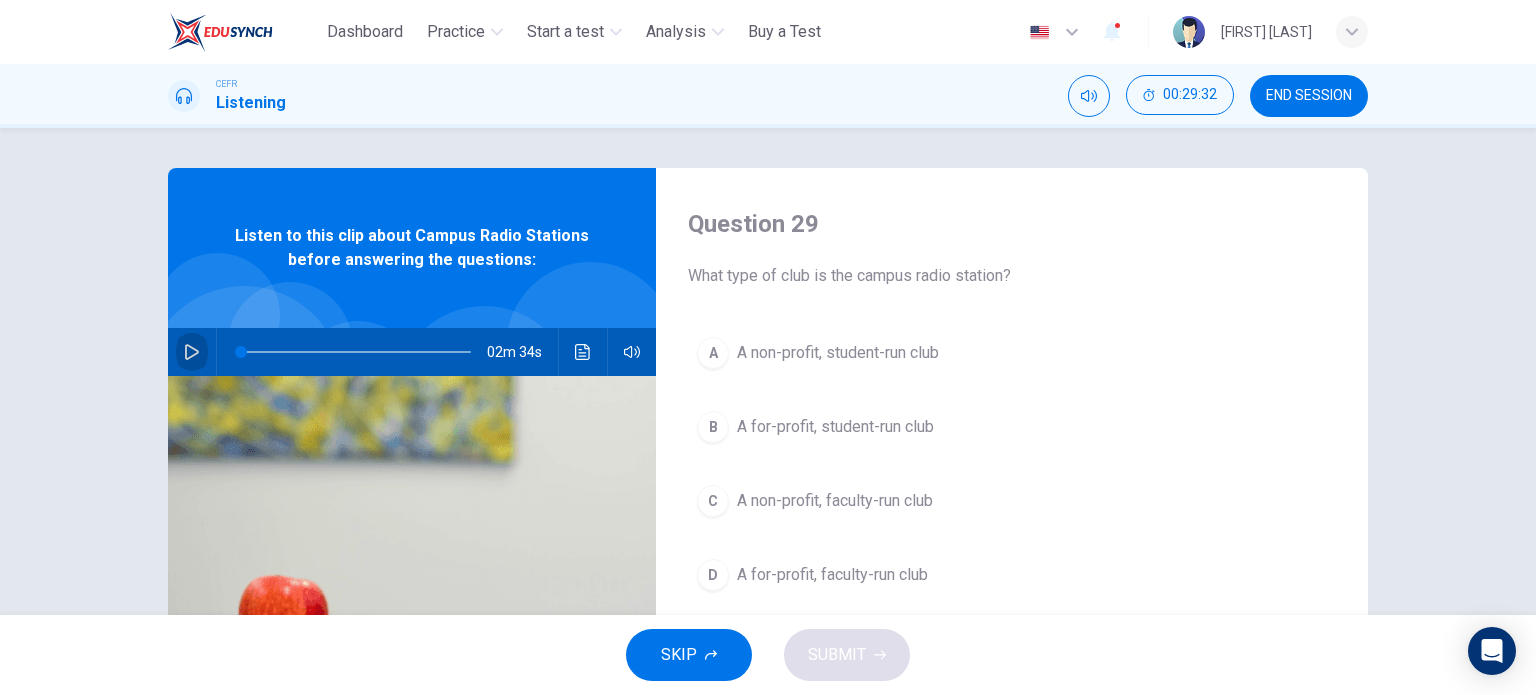 click at bounding box center (192, 352) 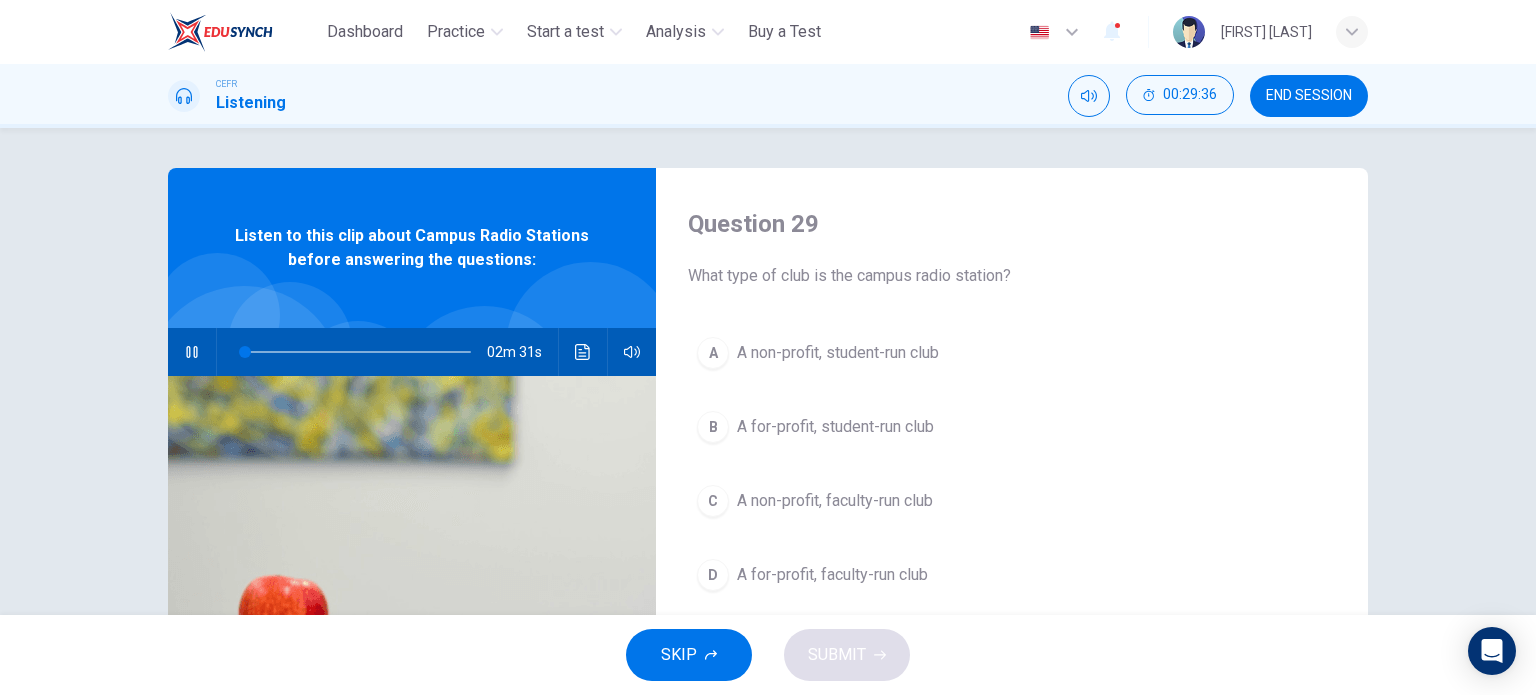 type 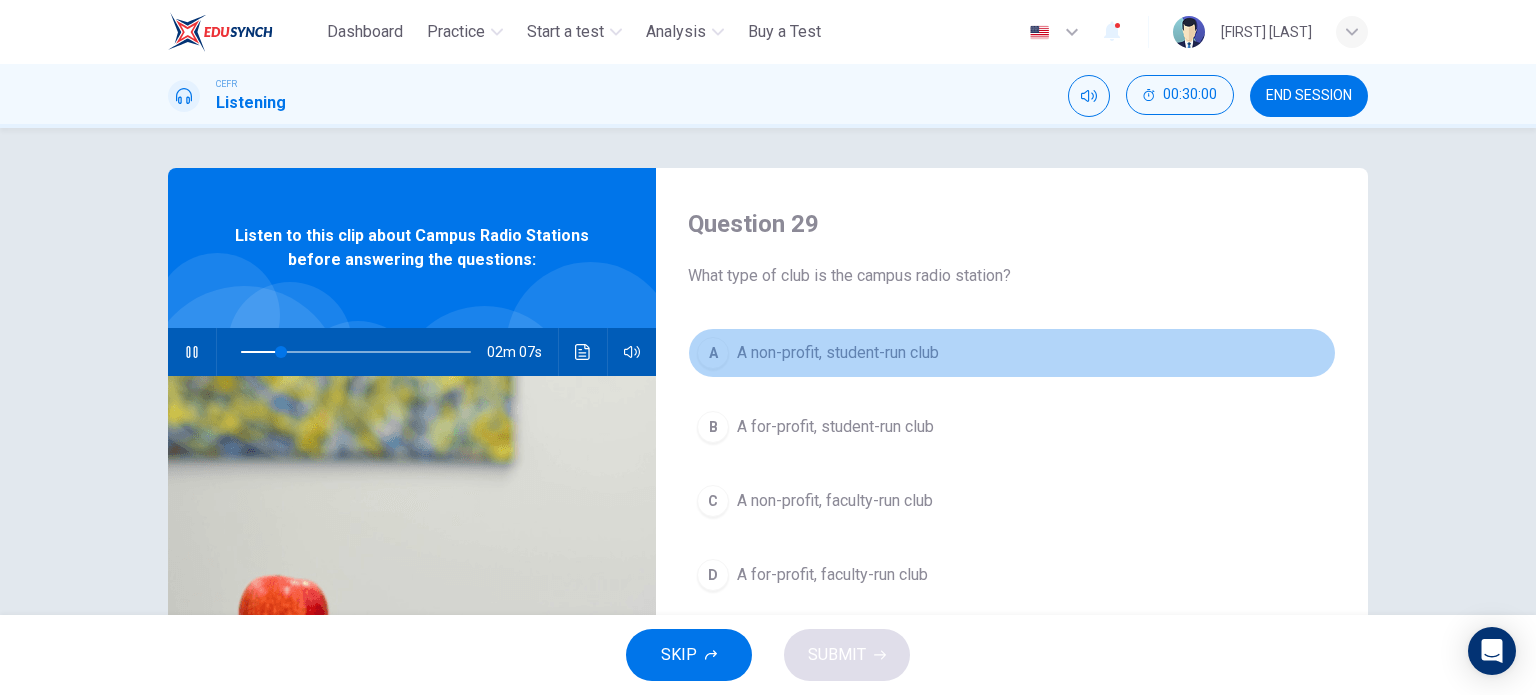 click on "A" at bounding box center (713, 353) 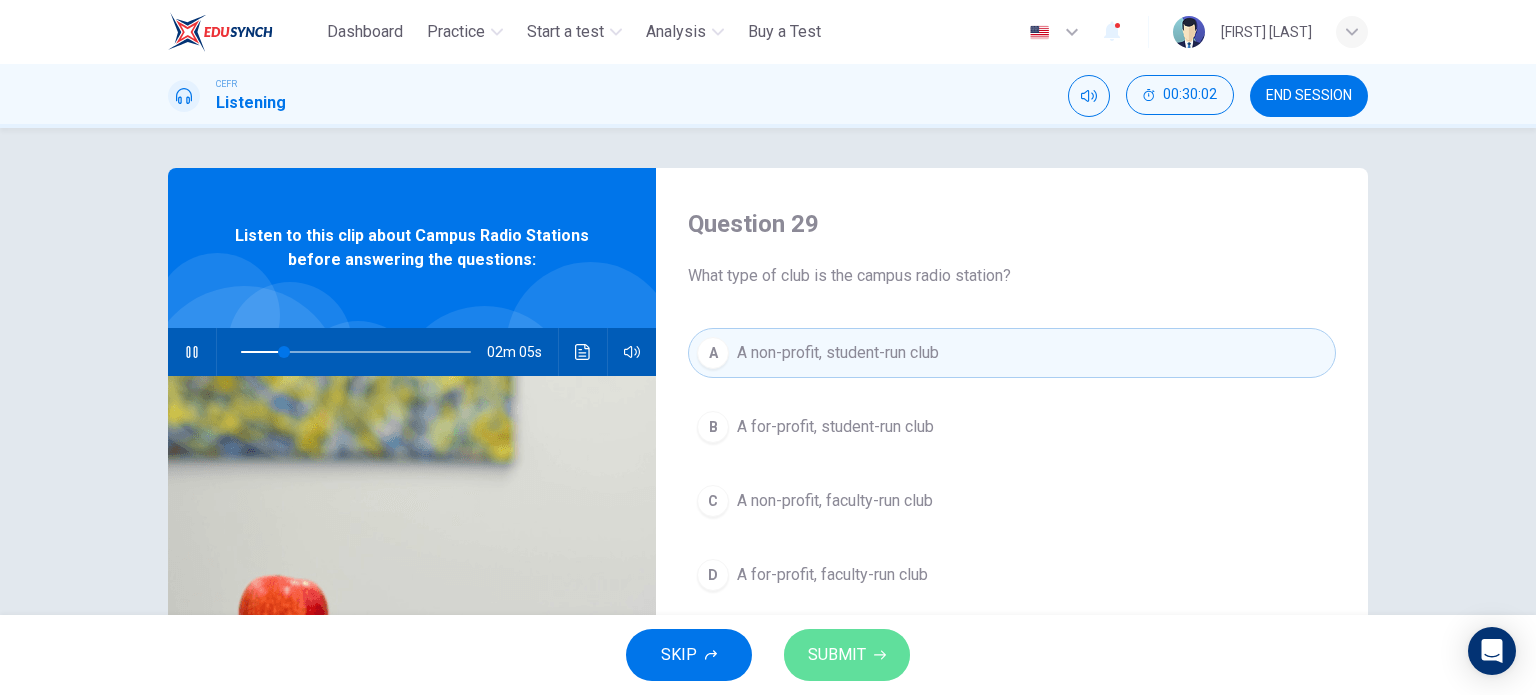 click on "SUBMIT" at bounding box center [837, 655] 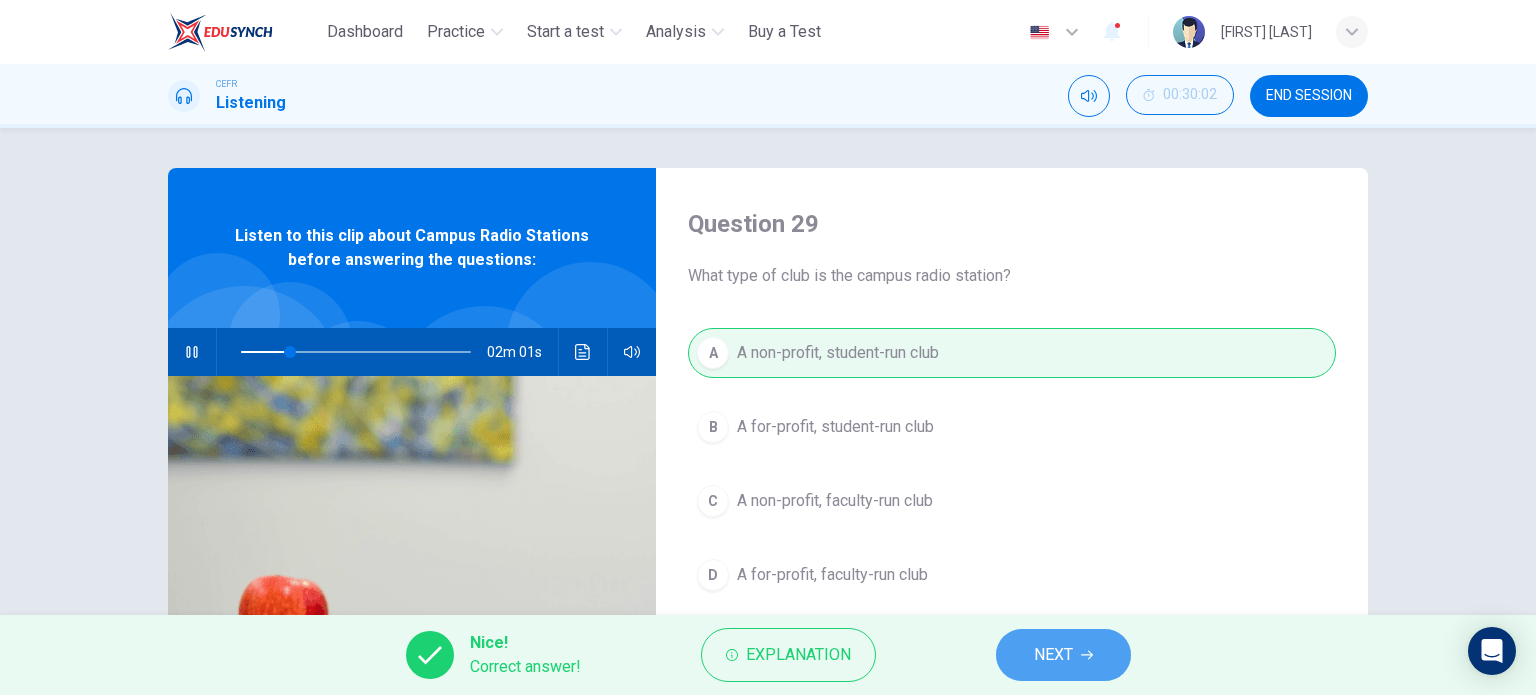 click on "NEXT" at bounding box center [1053, 655] 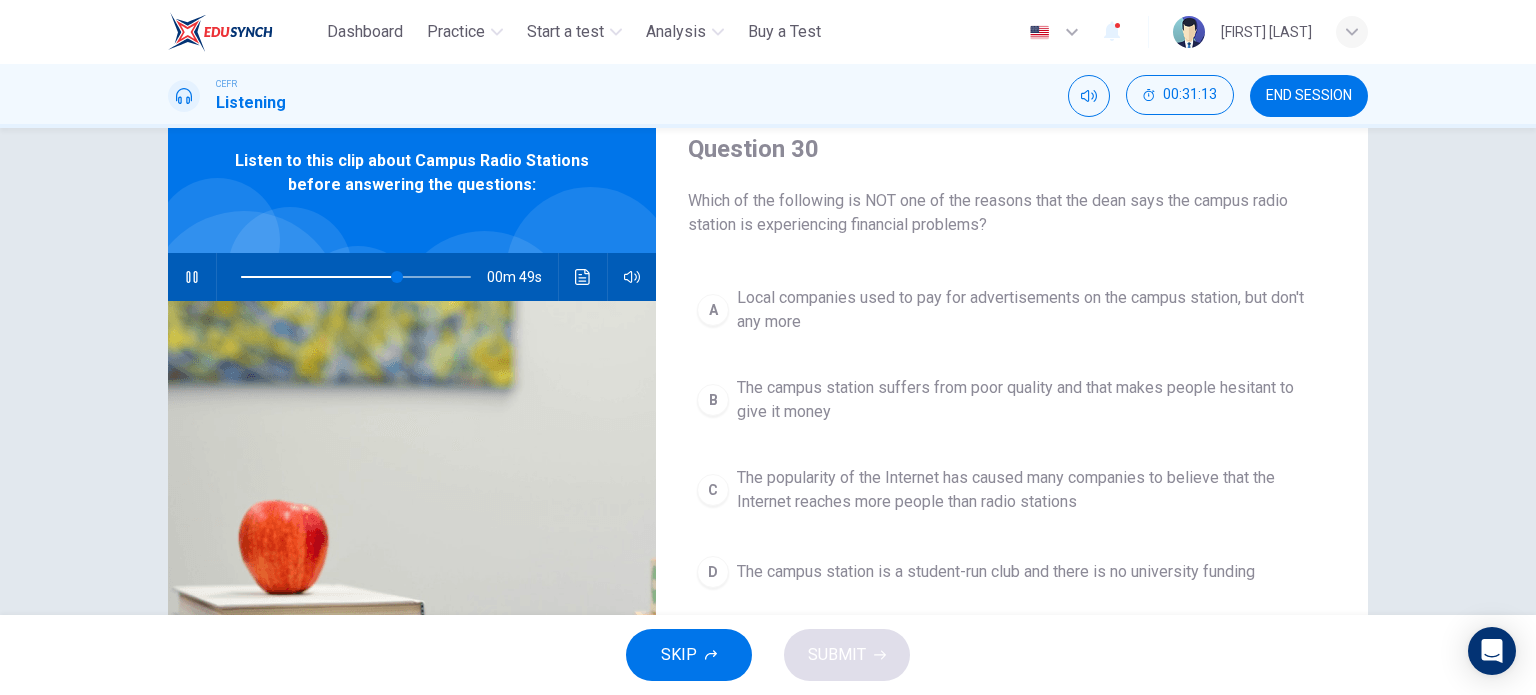 scroll, scrollTop: 74, scrollLeft: 0, axis: vertical 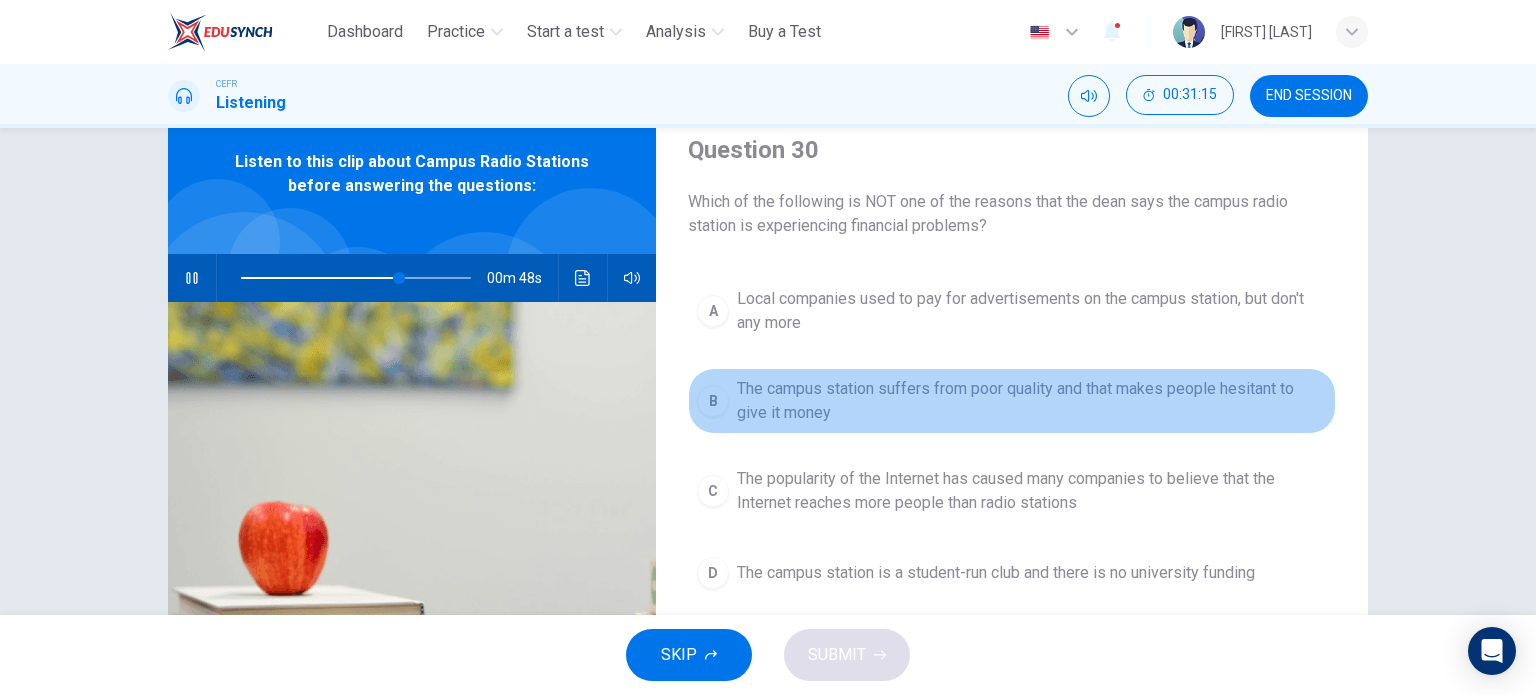 click on "B" at bounding box center [713, 311] 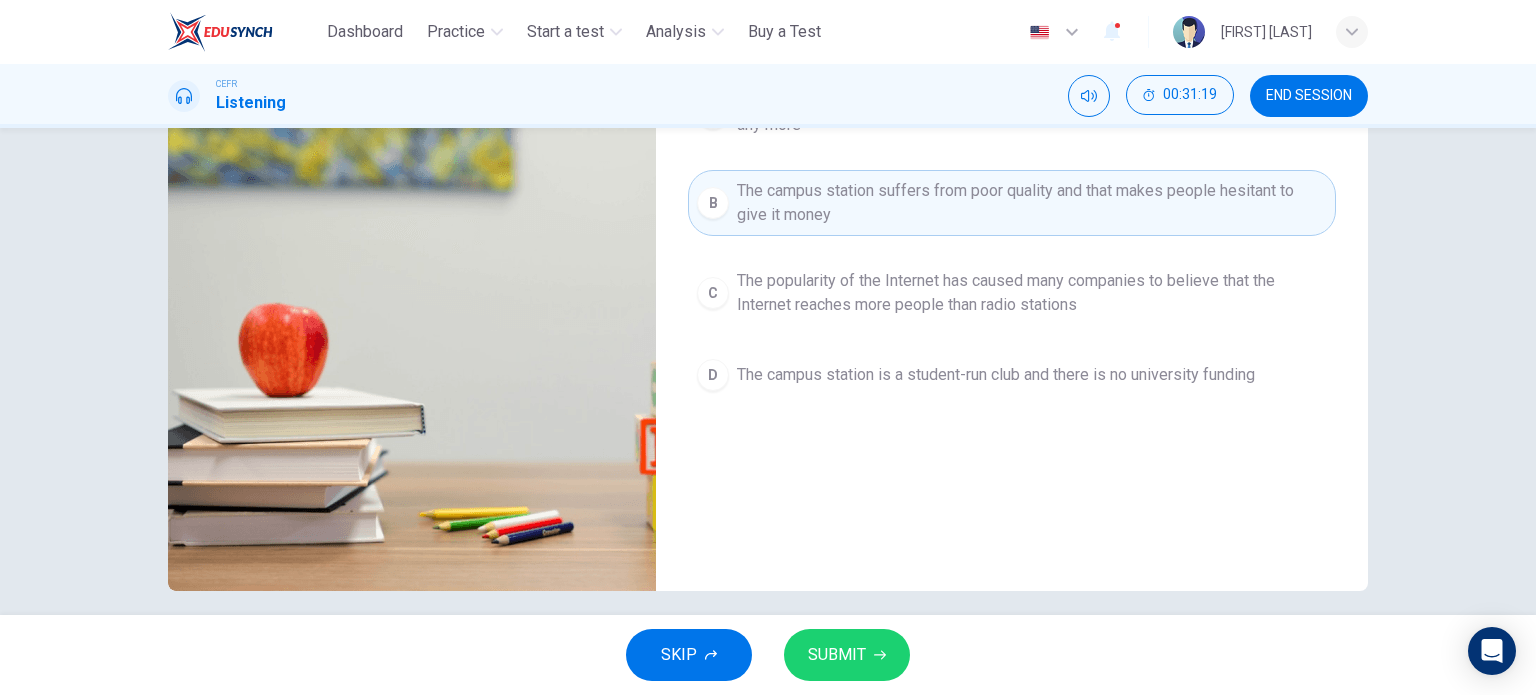 scroll, scrollTop: 276, scrollLeft: 0, axis: vertical 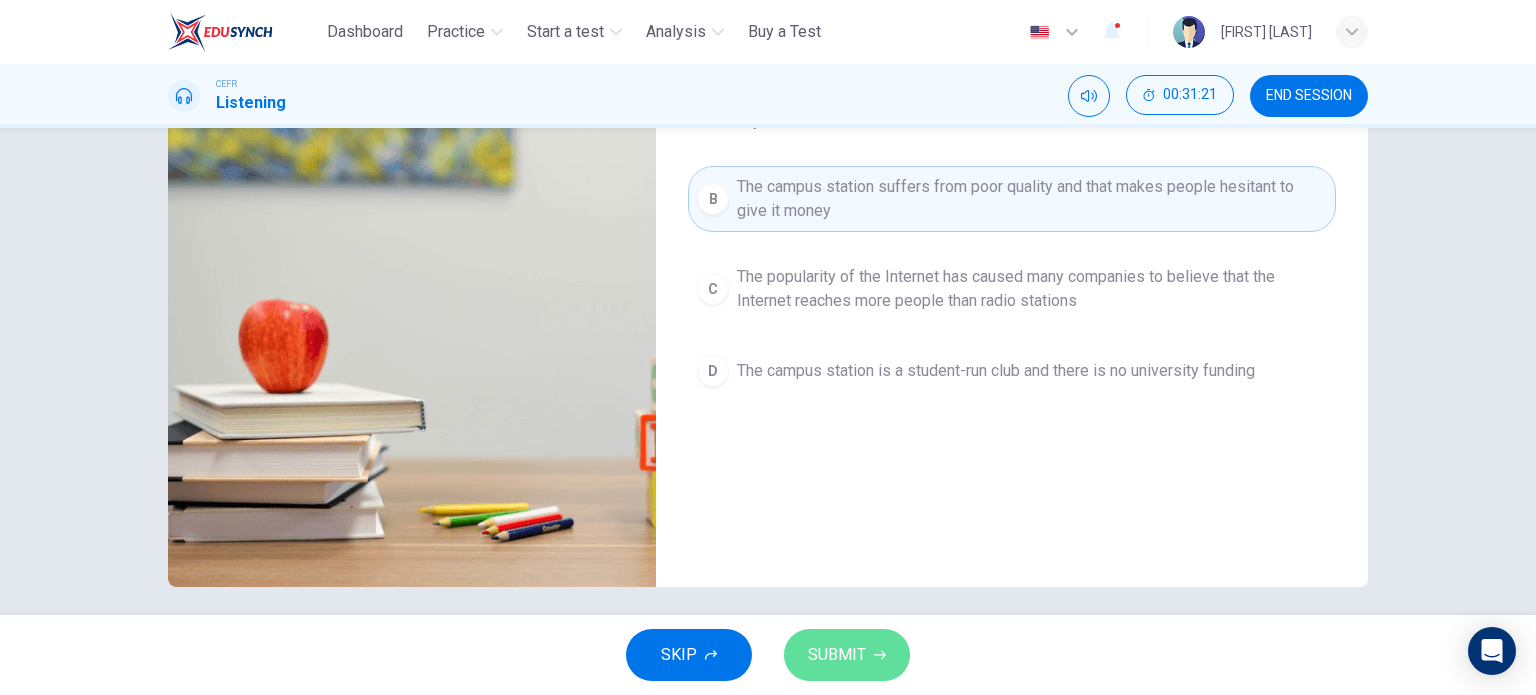 click on "SUBMIT" at bounding box center (837, 655) 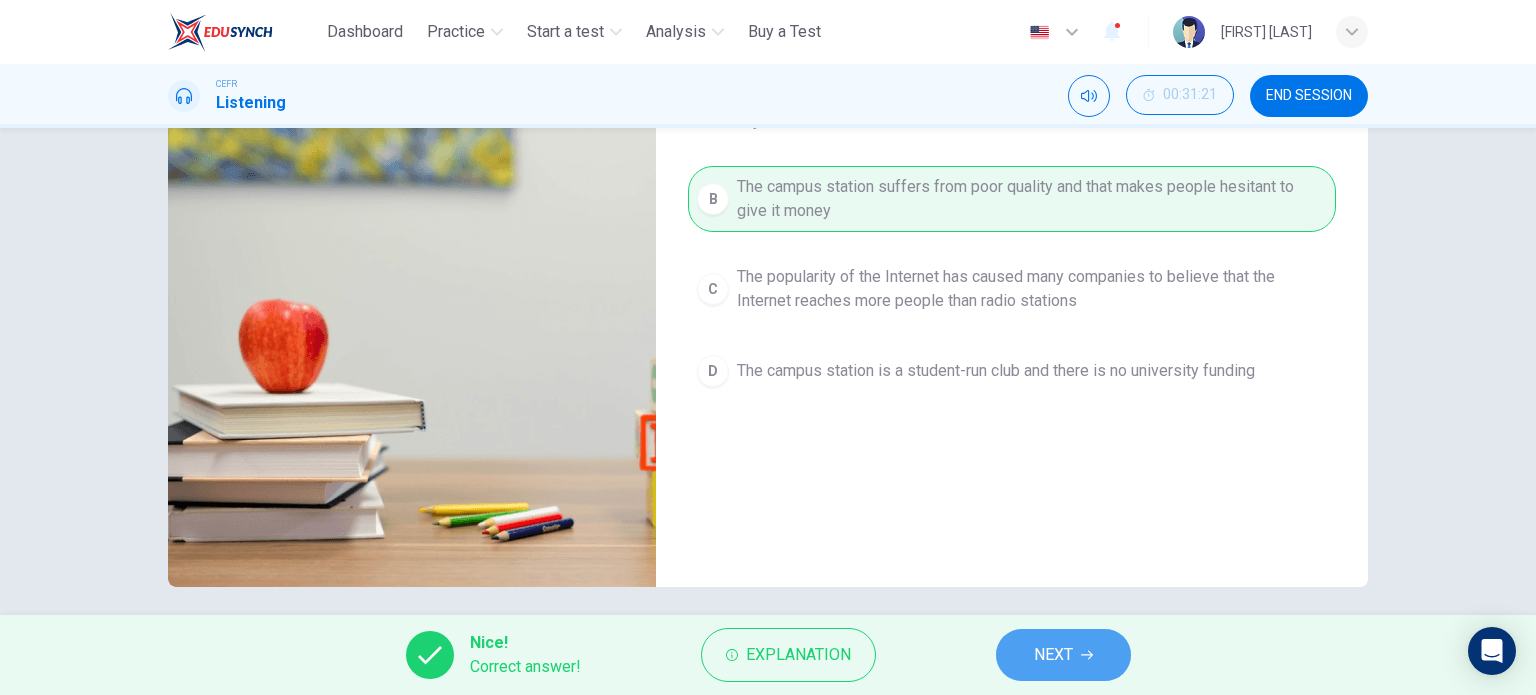 click on "NEXT" at bounding box center (1063, 655) 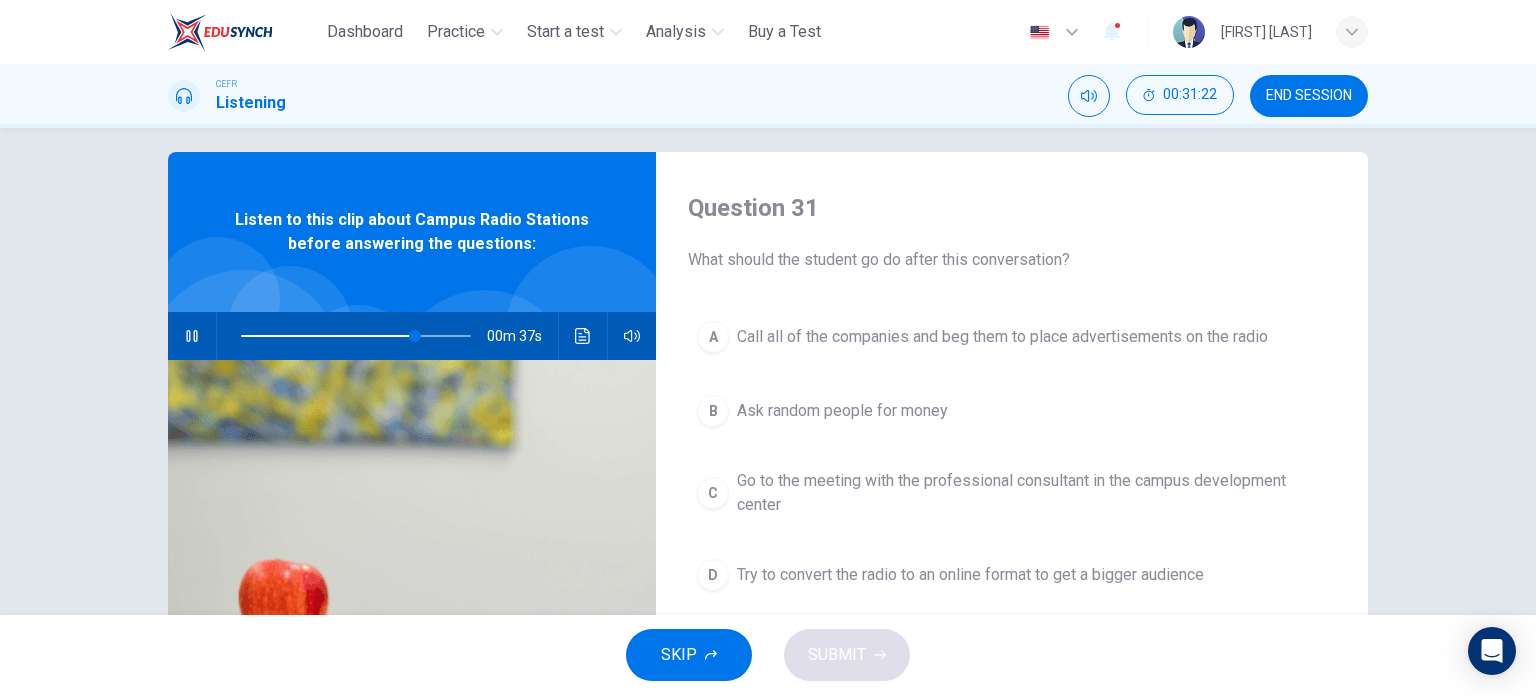 scroll, scrollTop: 0, scrollLeft: 0, axis: both 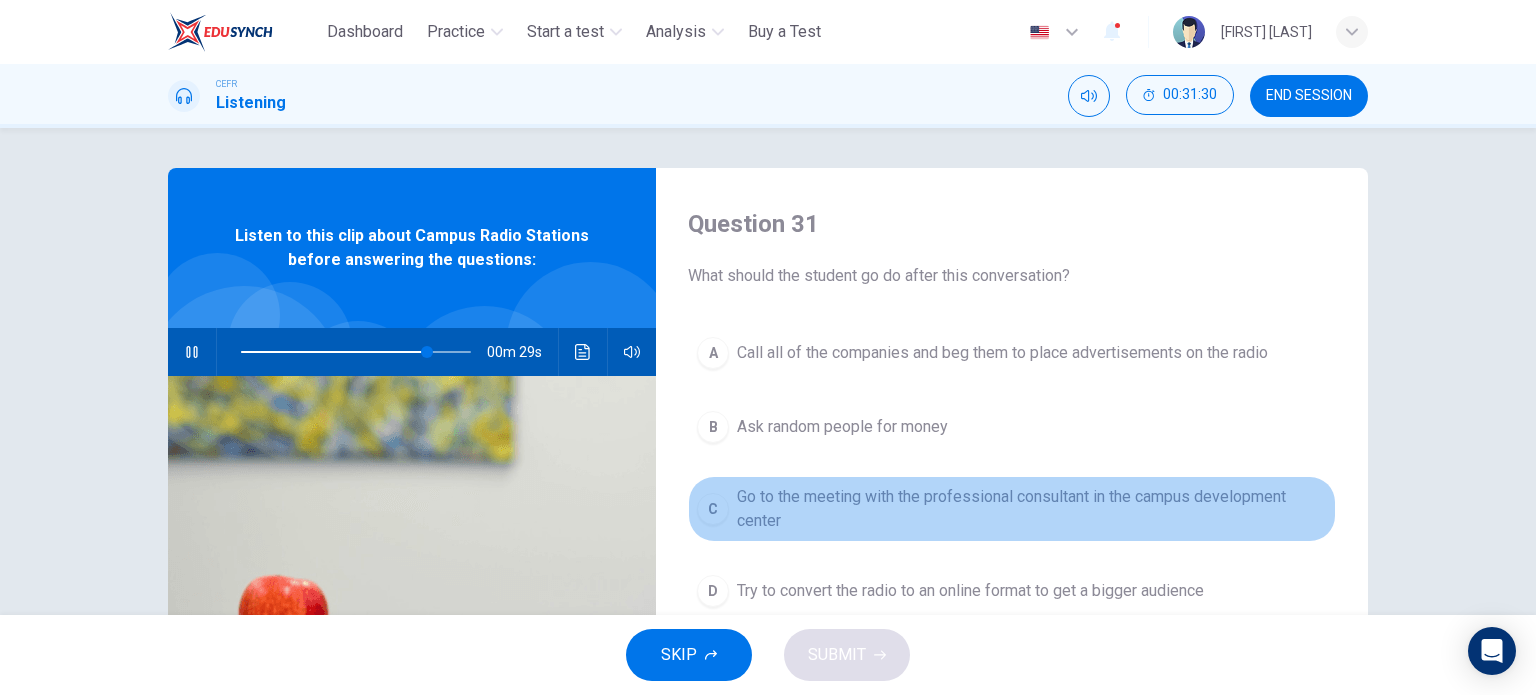 click on "C Go to the meeting with the professional consultant in the campus development center" at bounding box center [1012, 509] 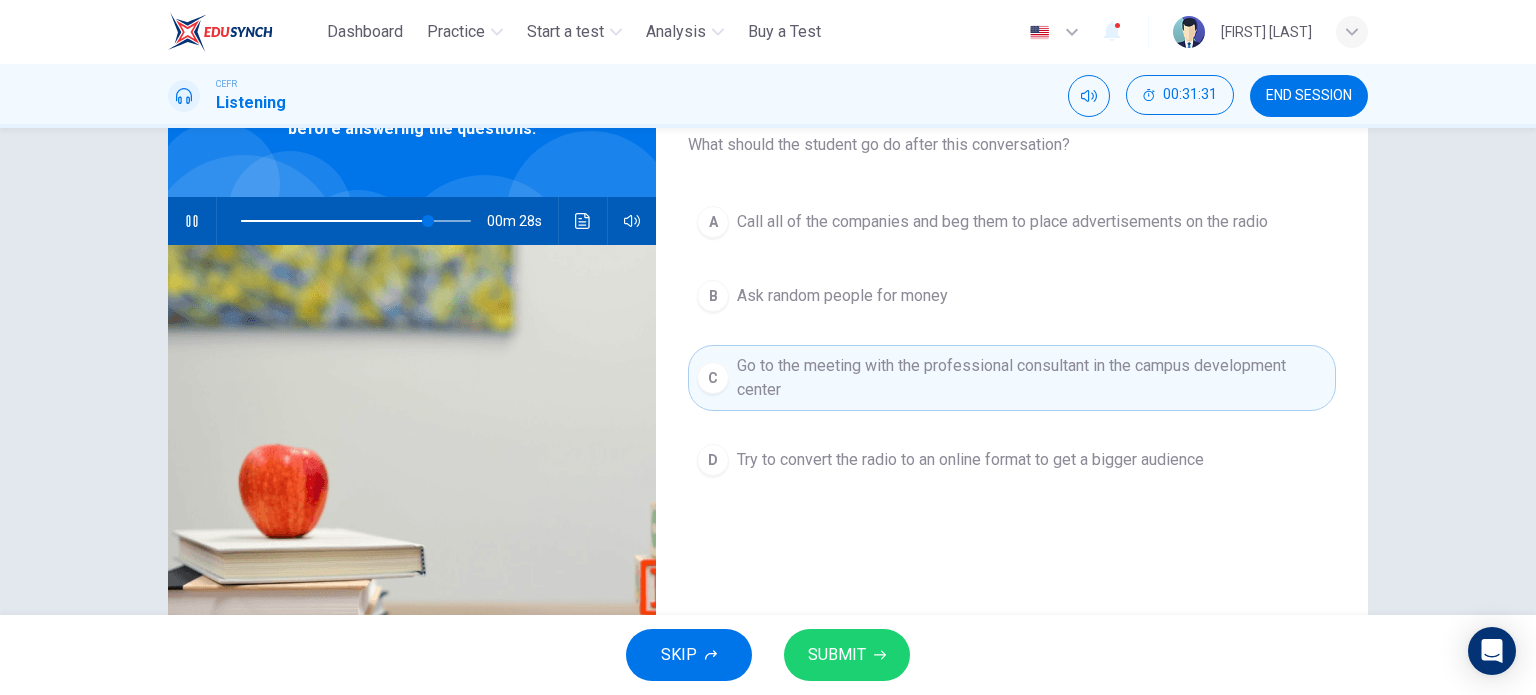 scroll, scrollTop: 136, scrollLeft: 0, axis: vertical 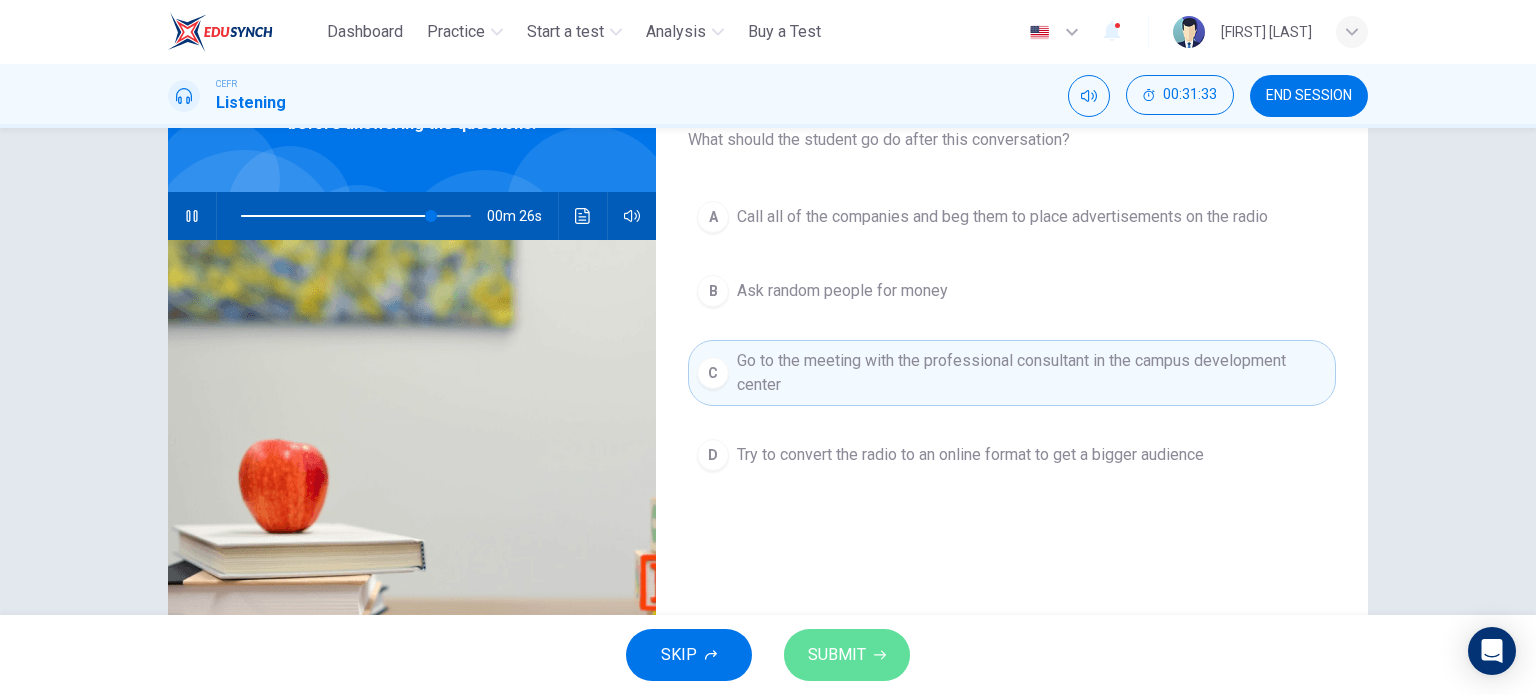 click on "SUBMIT" at bounding box center (847, 655) 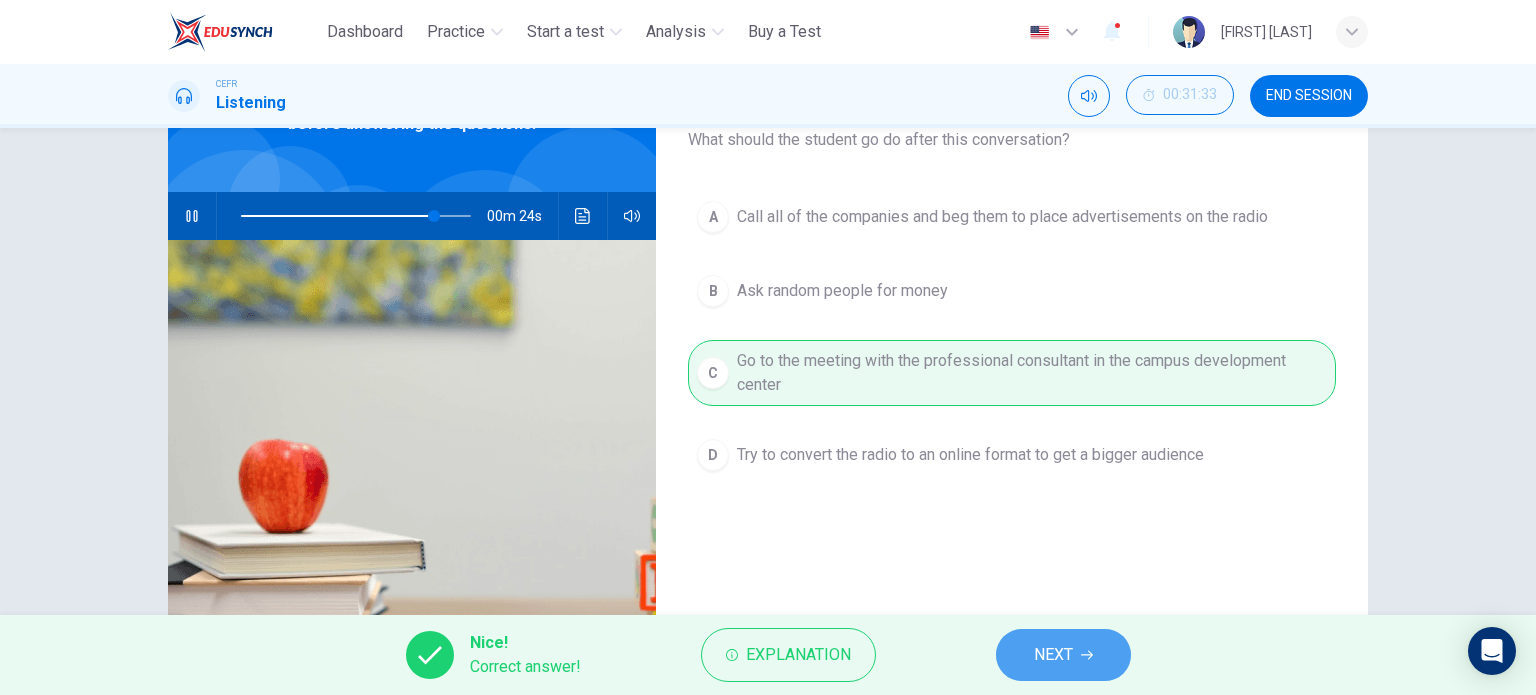 click on "NEXT" at bounding box center [1053, 655] 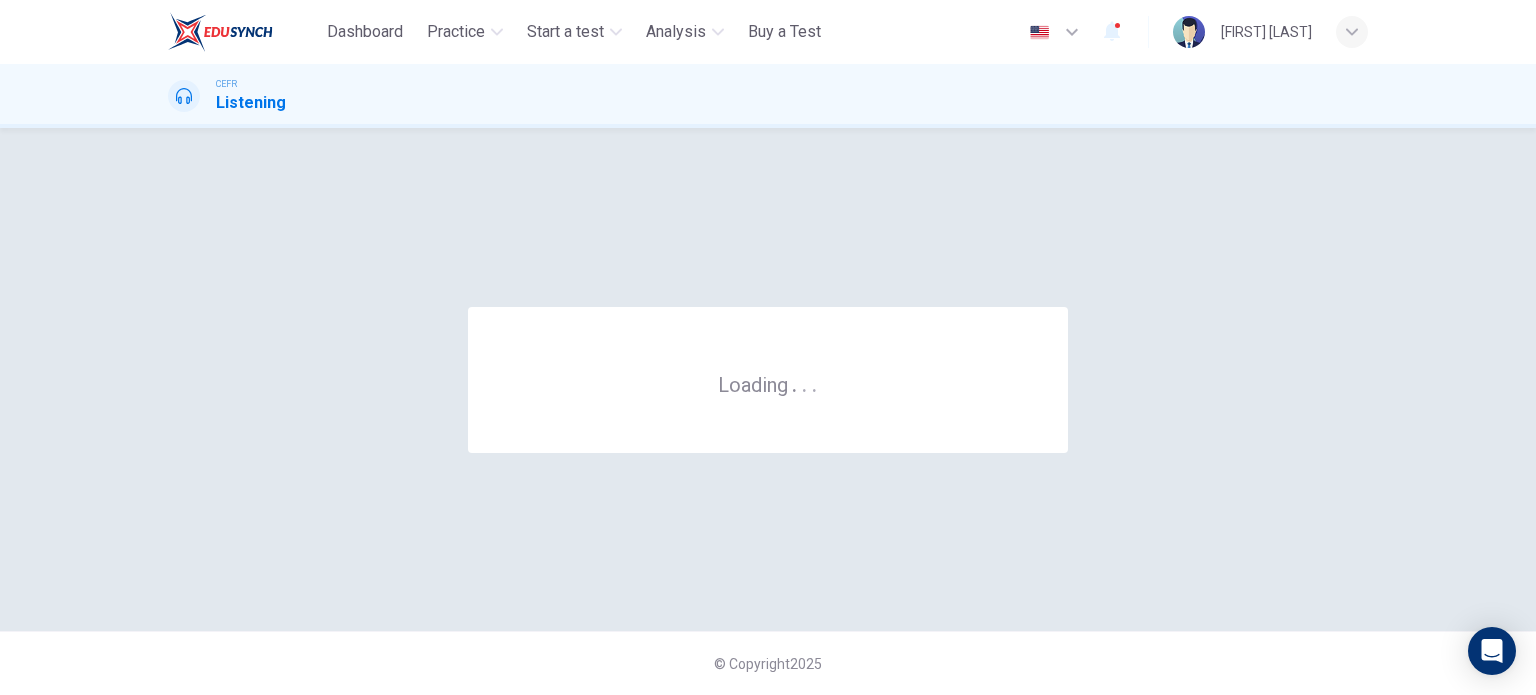 scroll, scrollTop: 0, scrollLeft: 0, axis: both 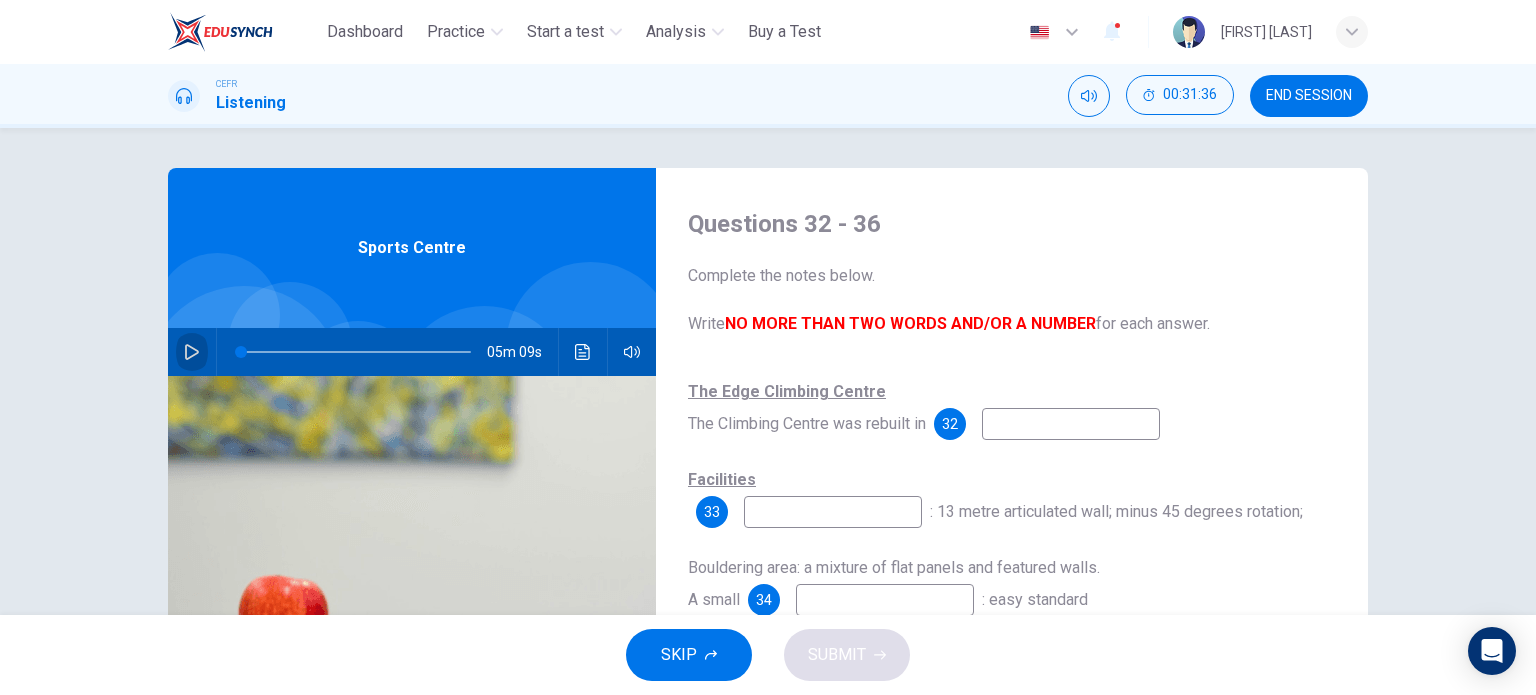 click at bounding box center (192, 352) 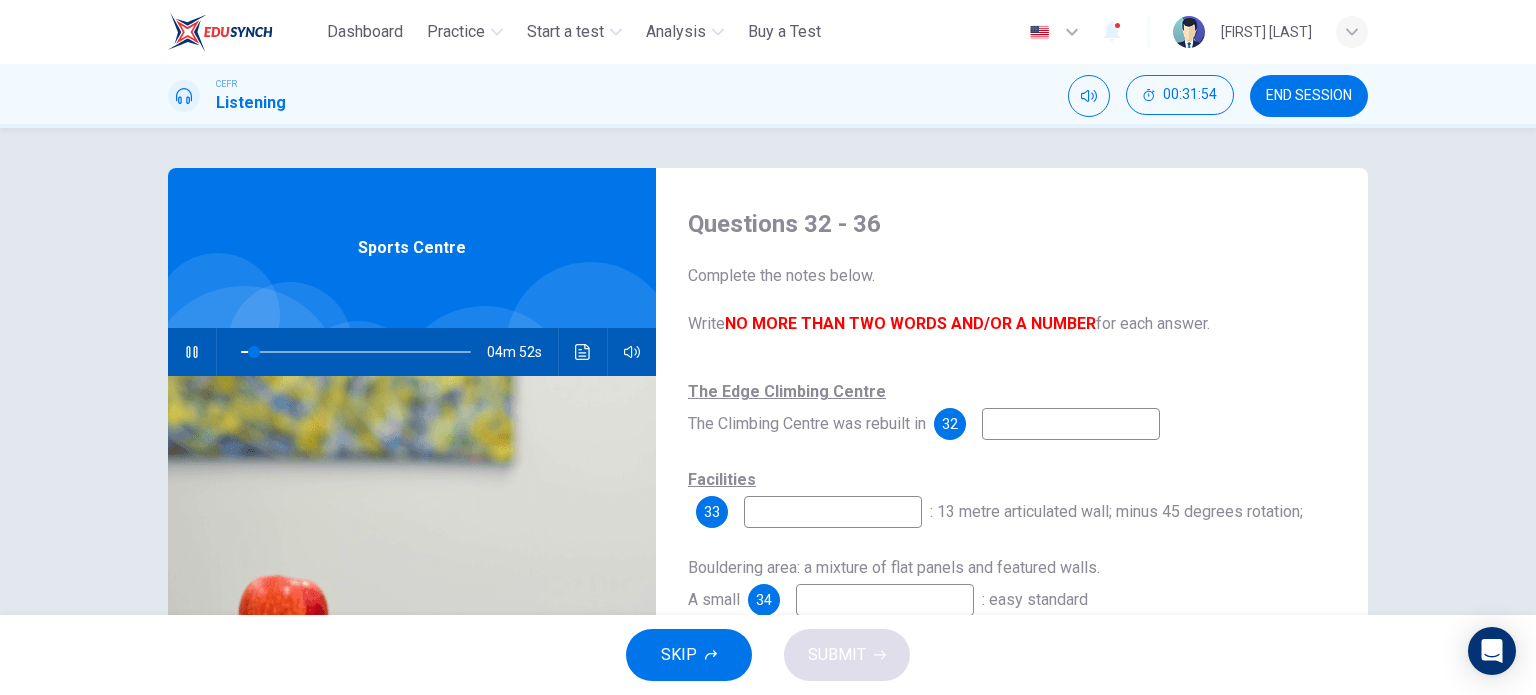 click at bounding box center (1071, 424) 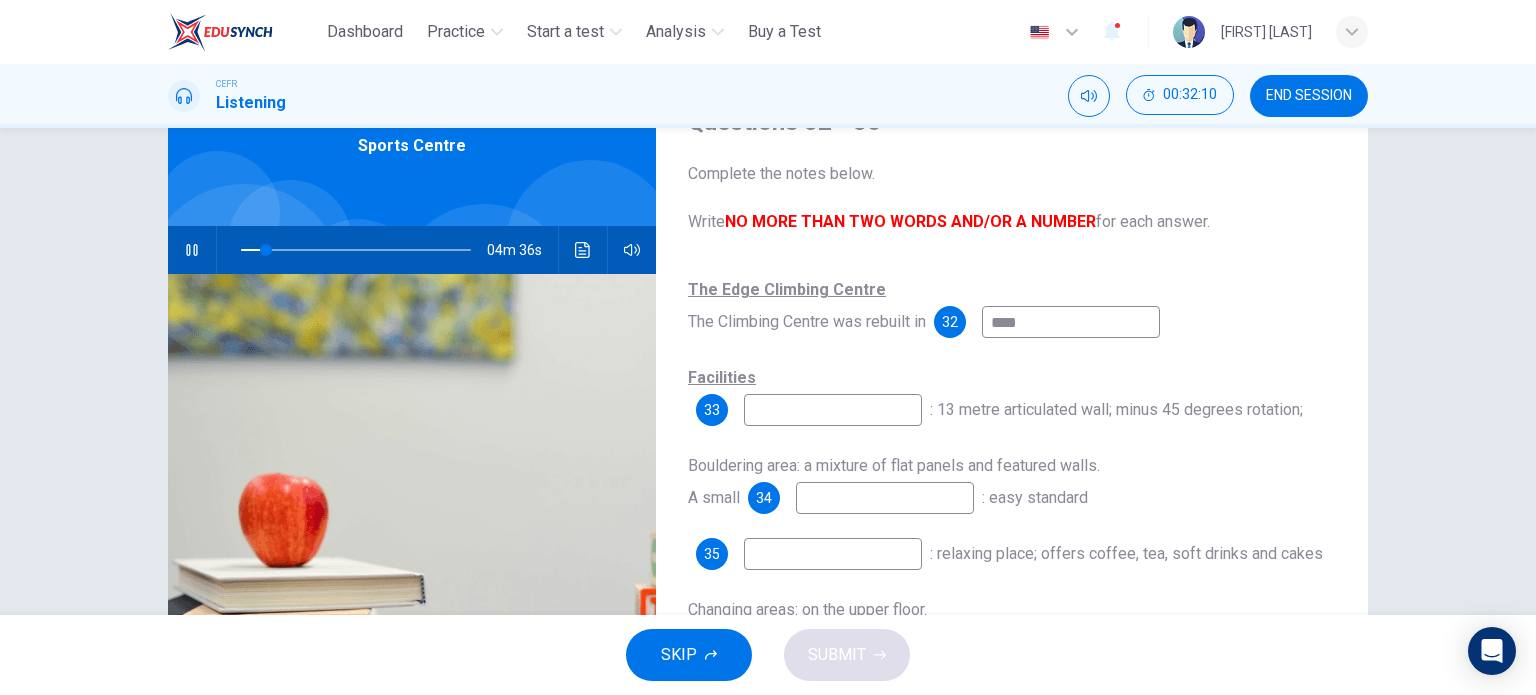 scroll, scrollTop: 108, scrollLeft: 0, axis: vertical 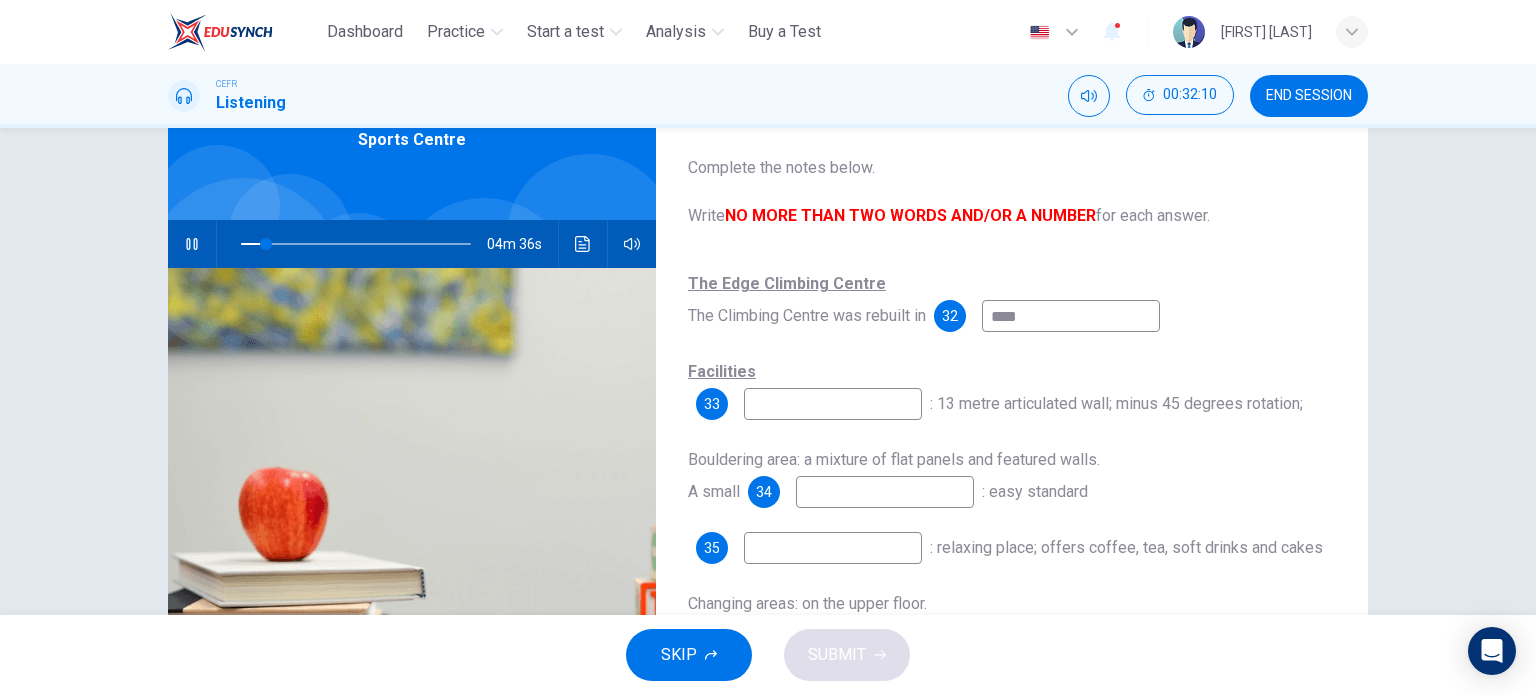 type on "****" 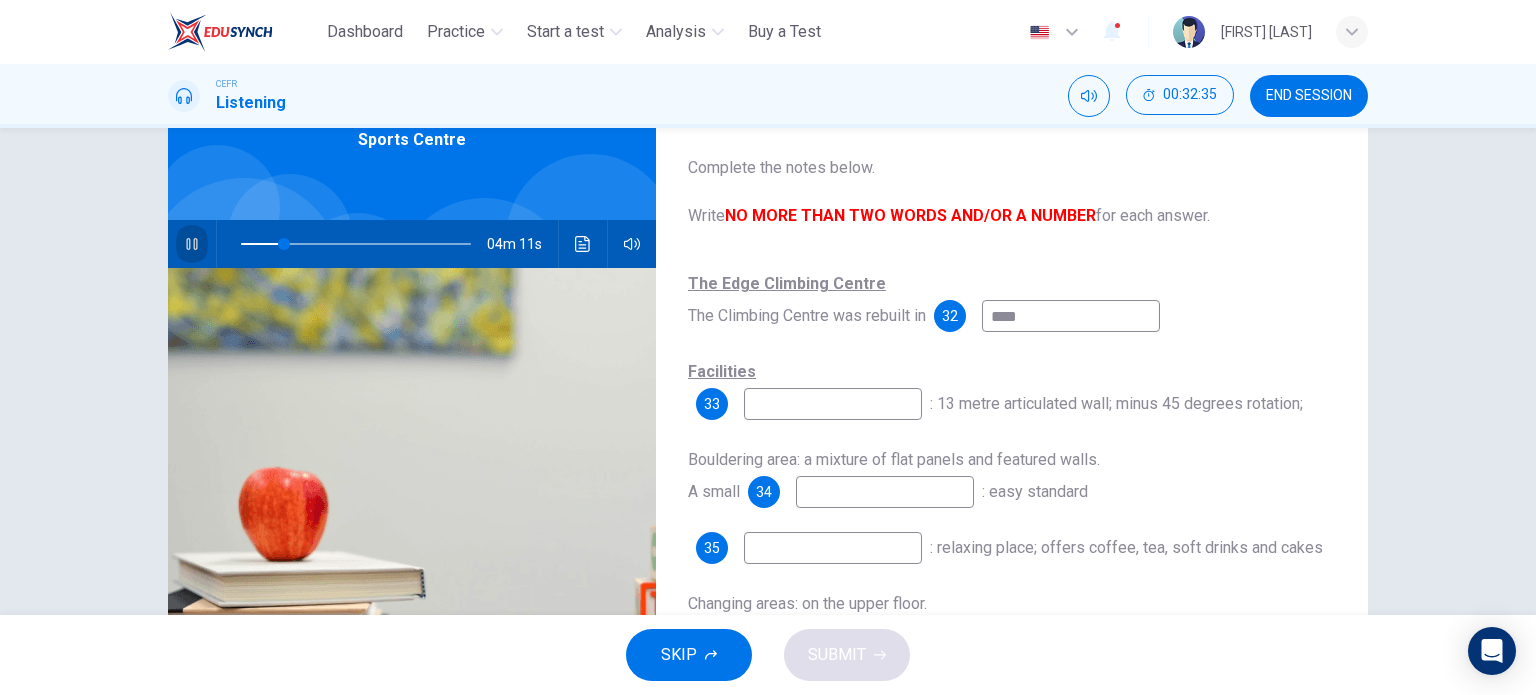 click at bounding box center [191, 244] 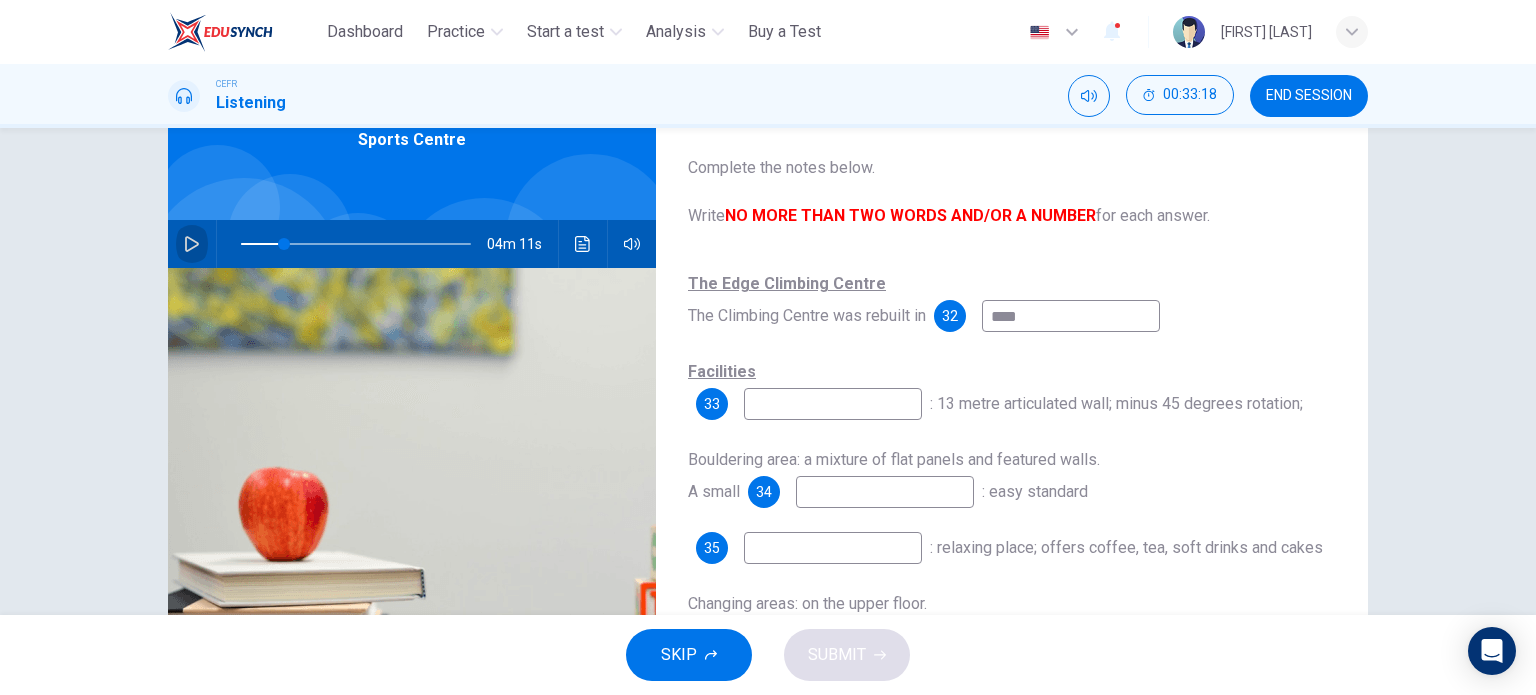 click at bounding box center (192, 244) 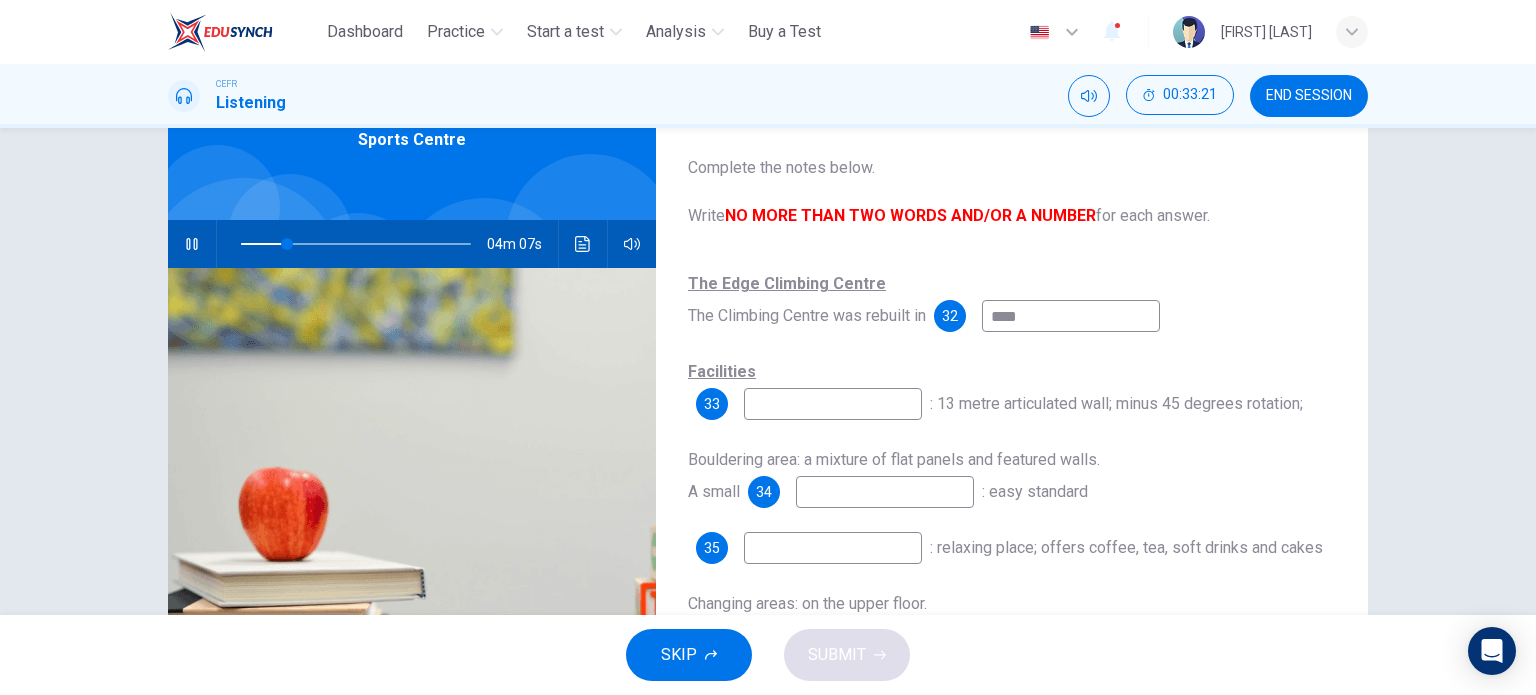 click at bounding box center [1071, 316] 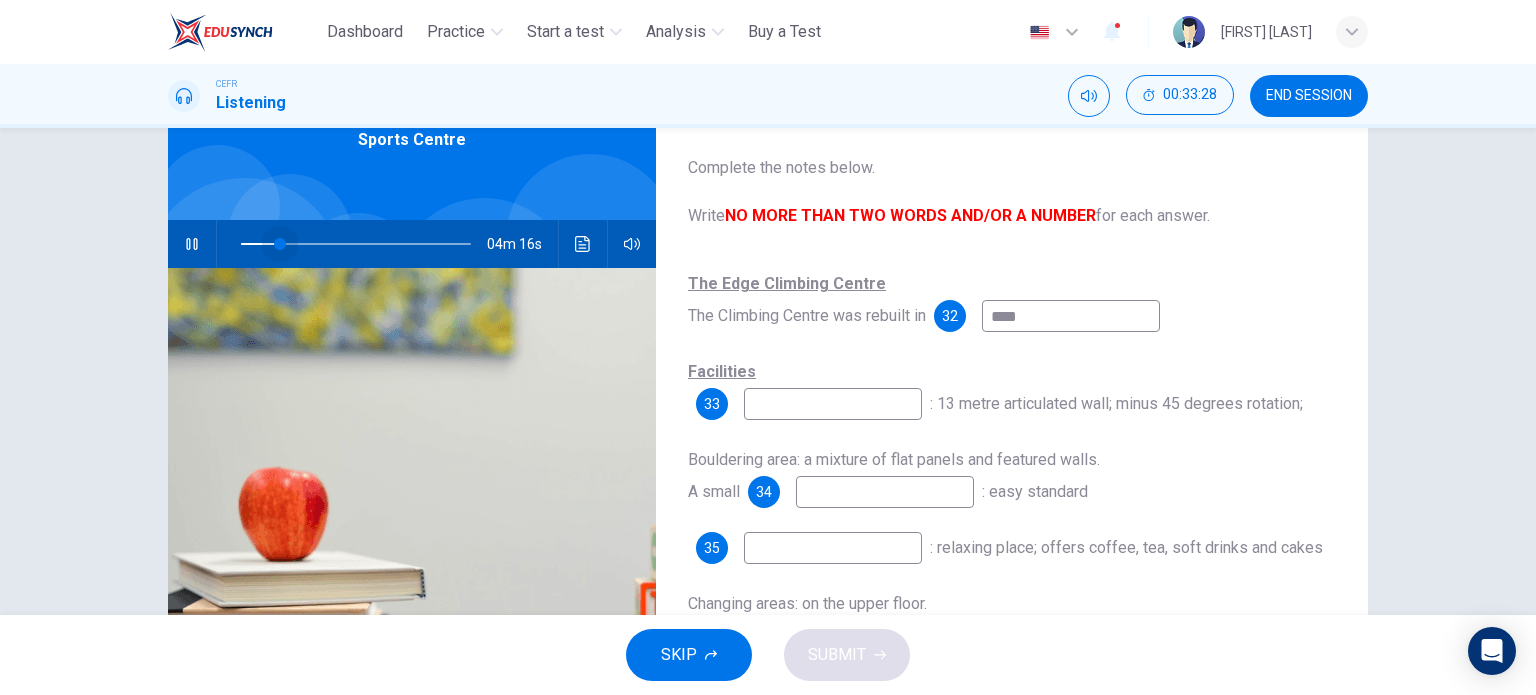 click at bounding box center (280, 244) 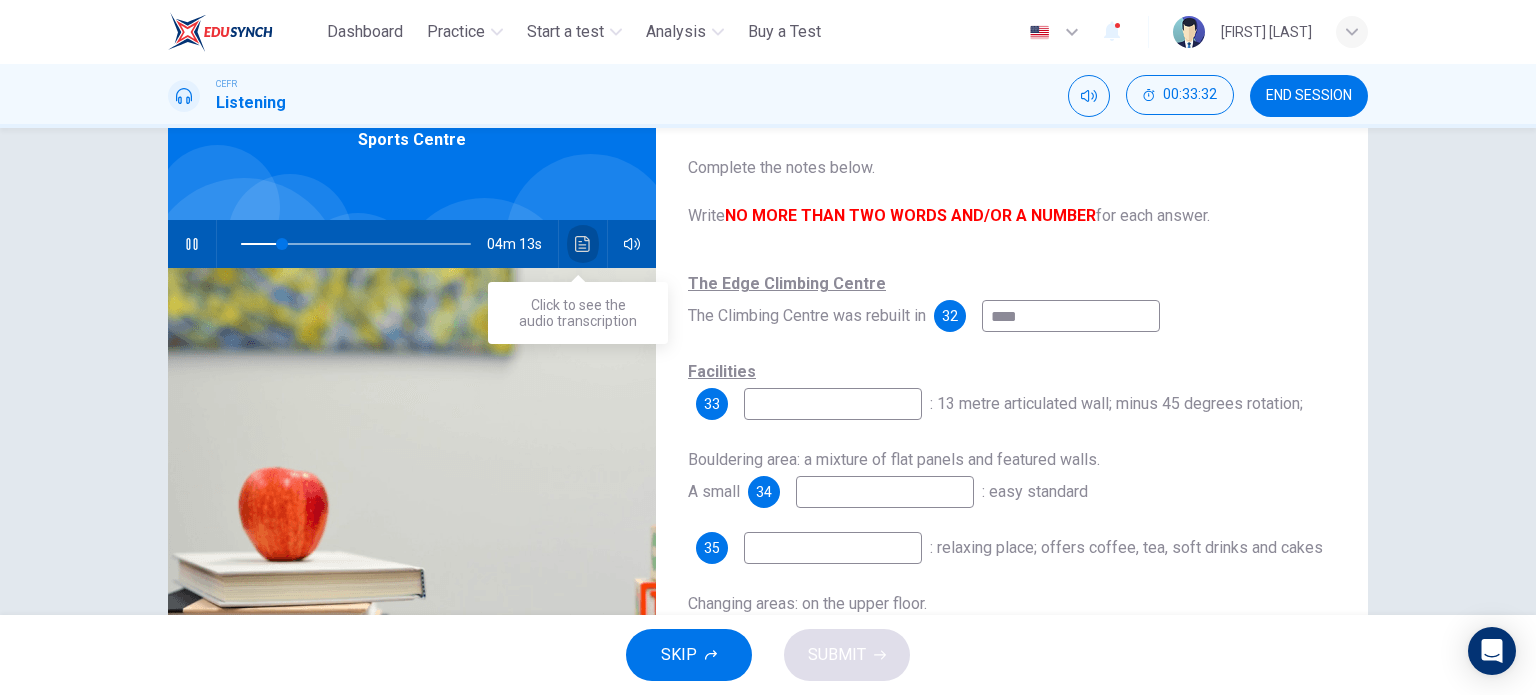 click at bounding box center (583, 244) 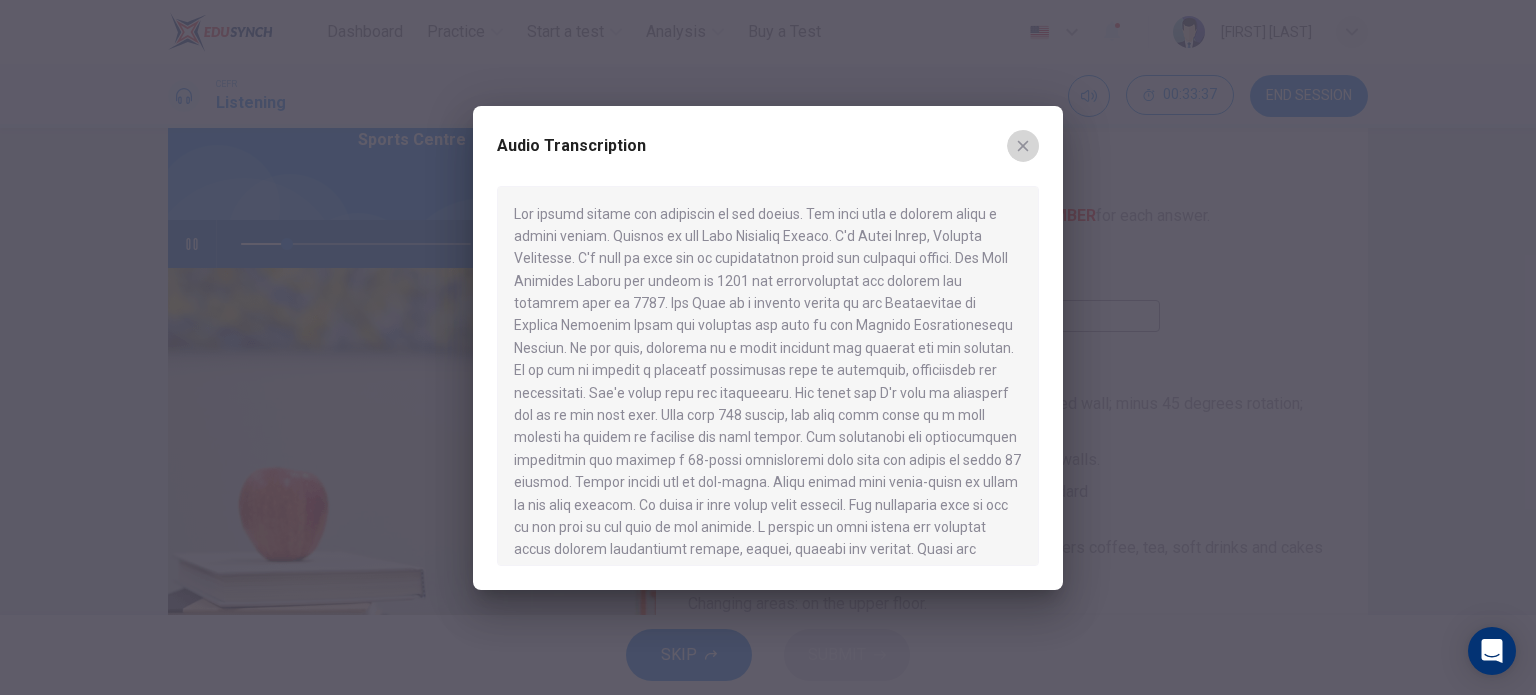 click at bounding box center (1023, 146) 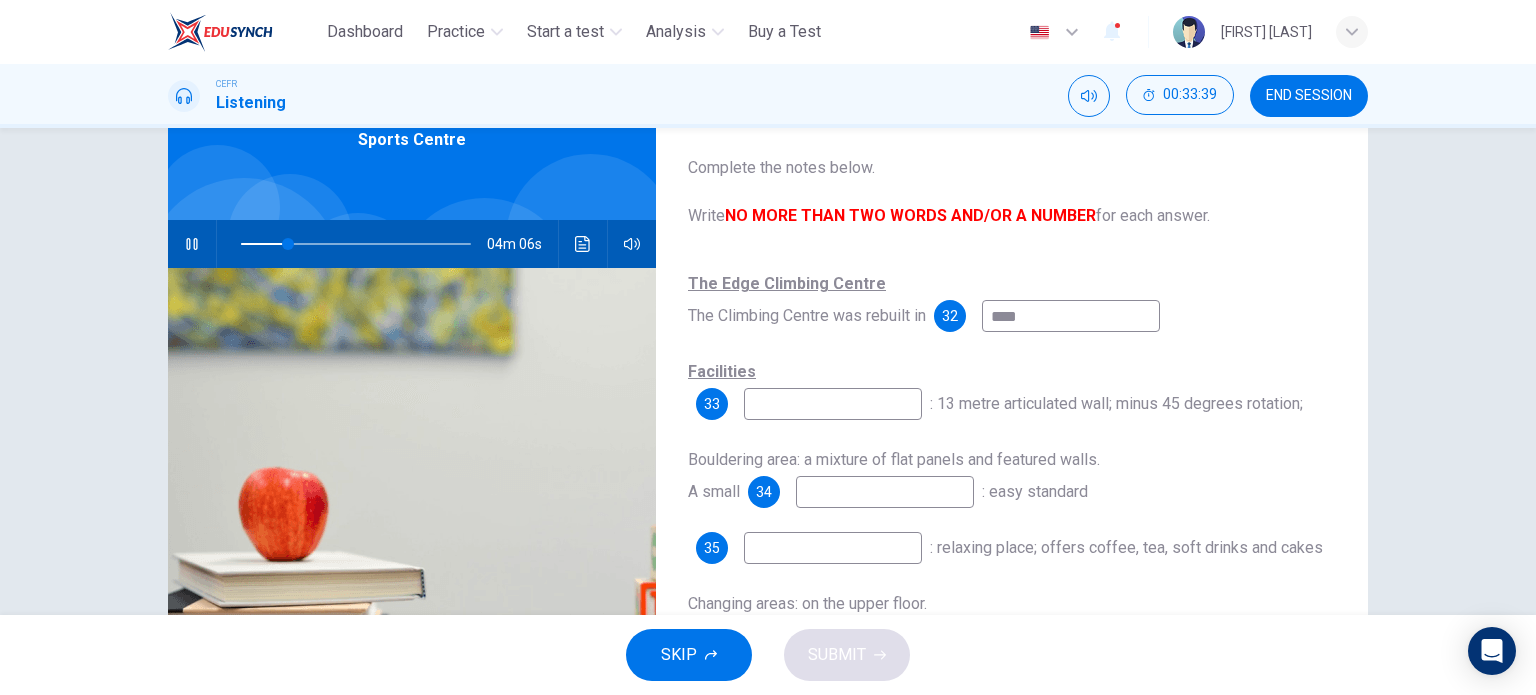 click at bounding box center (1071, 316) 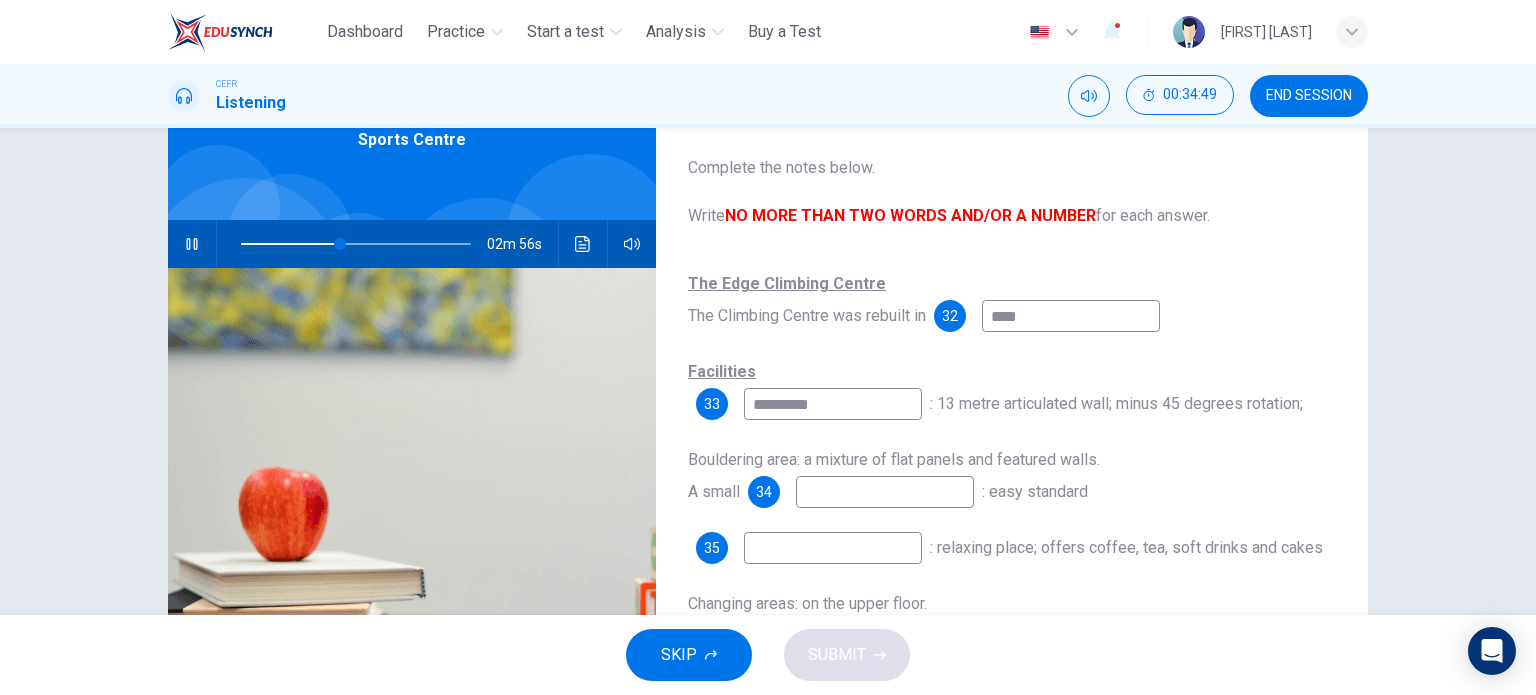 type on "*********" 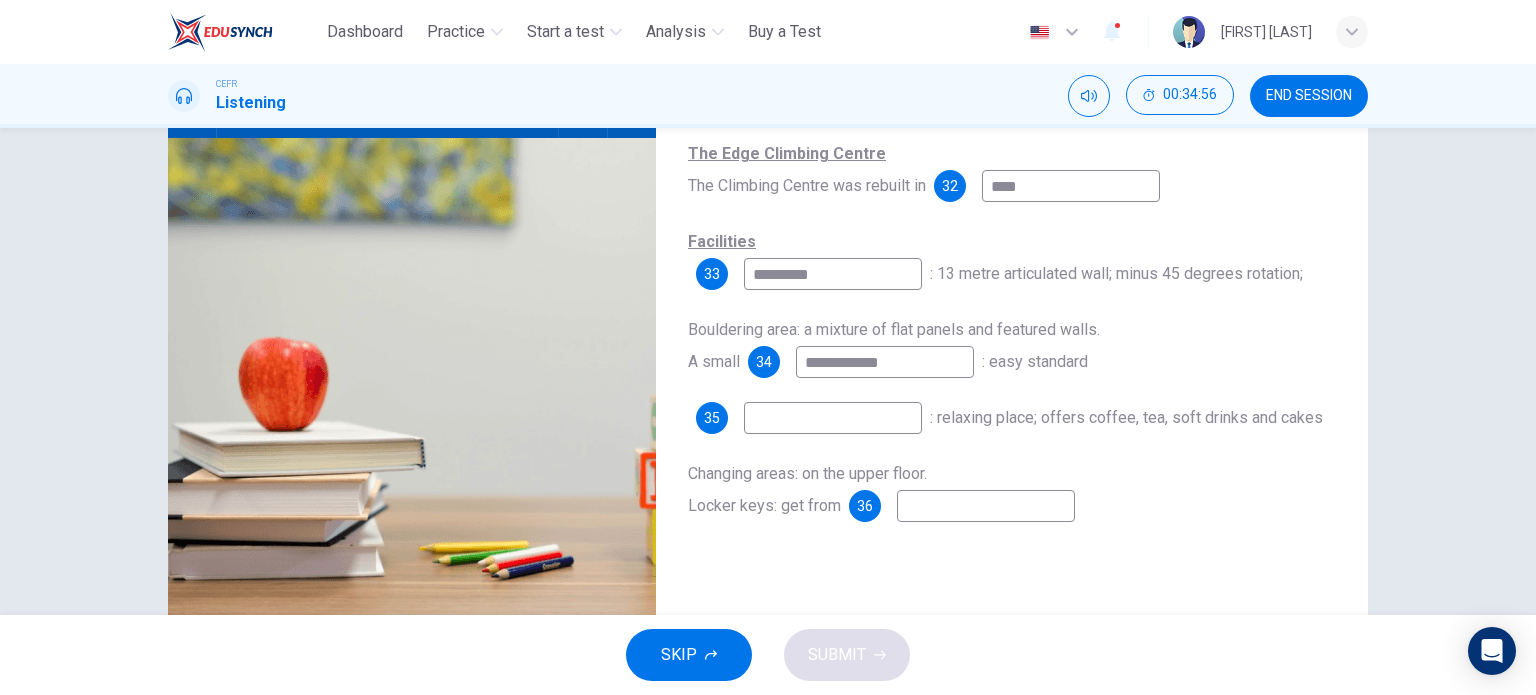 scroll, scrollTop: 252, scrollLeft: 0, axis: vertical 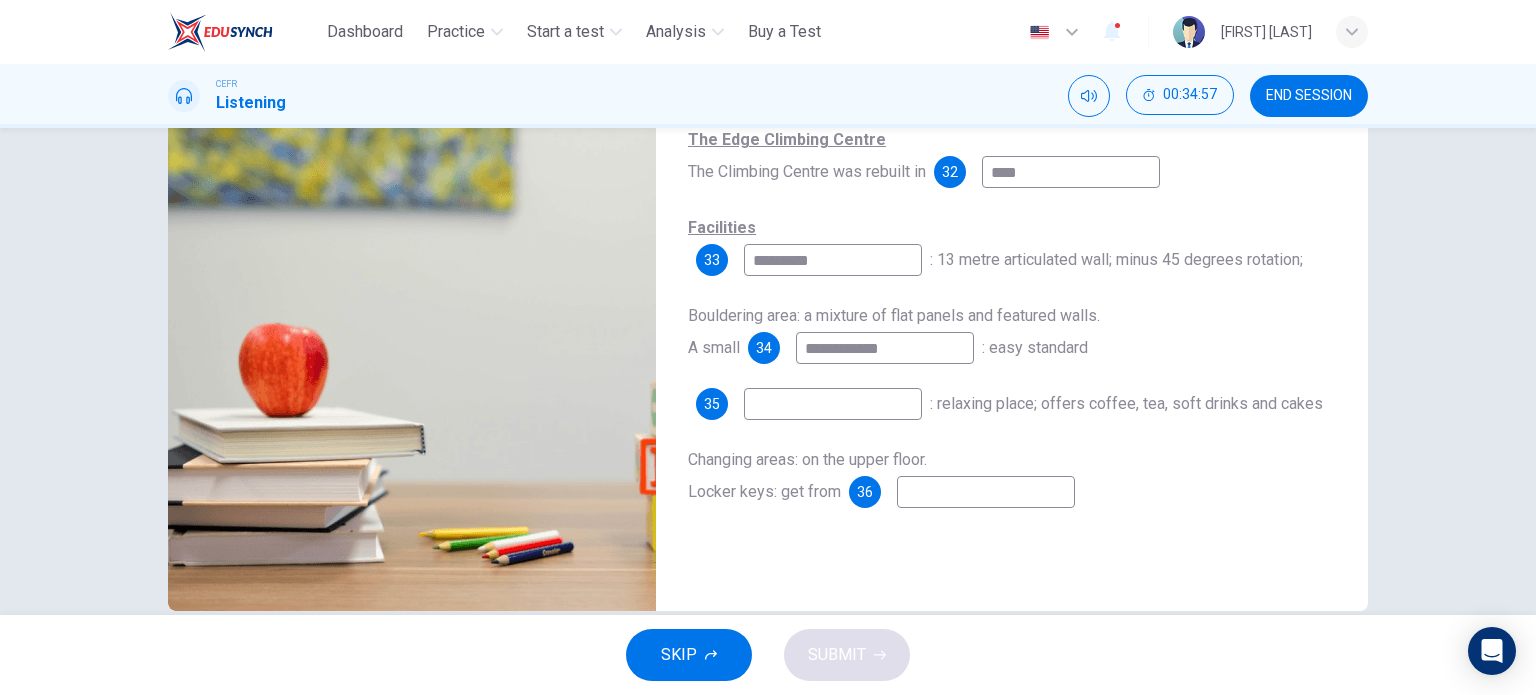 type on "**********" 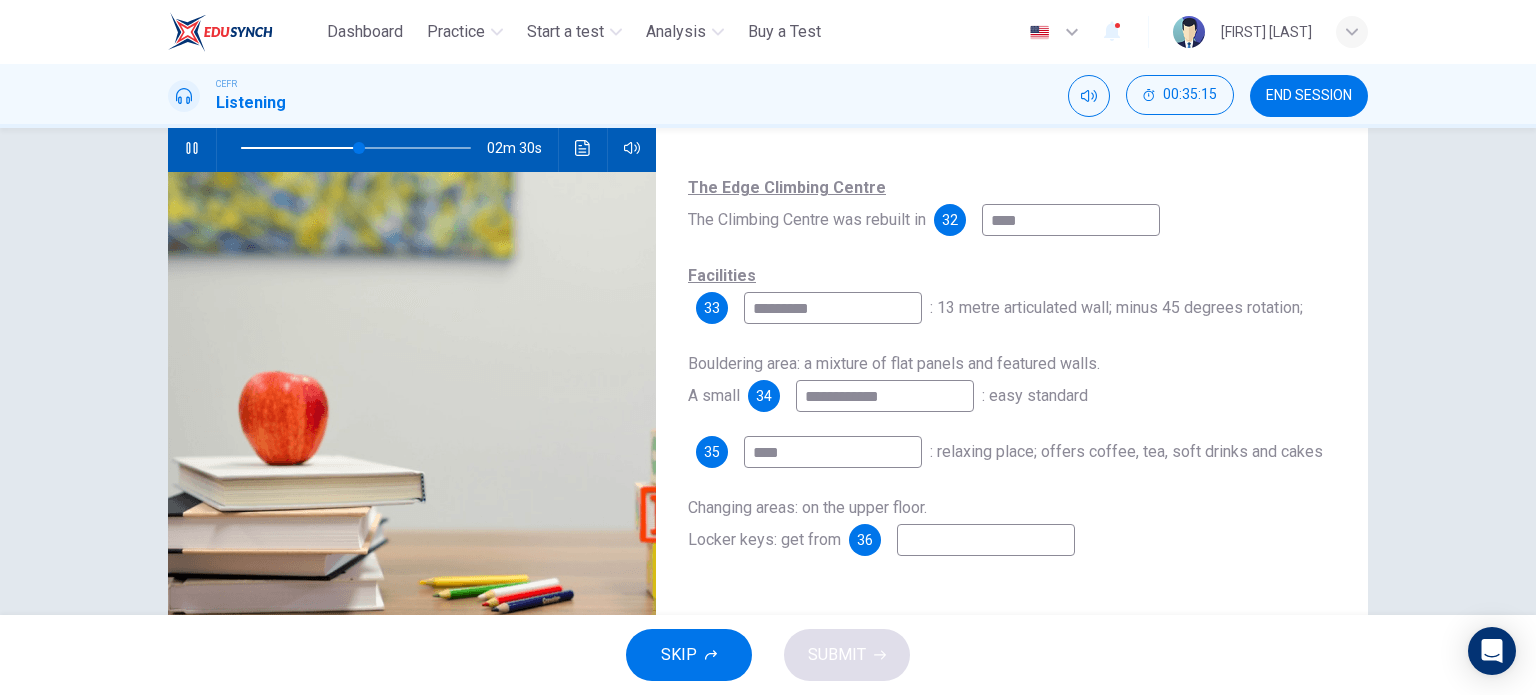scroll, scrollTop: 288, scrollLeft: 0, axis: vertical 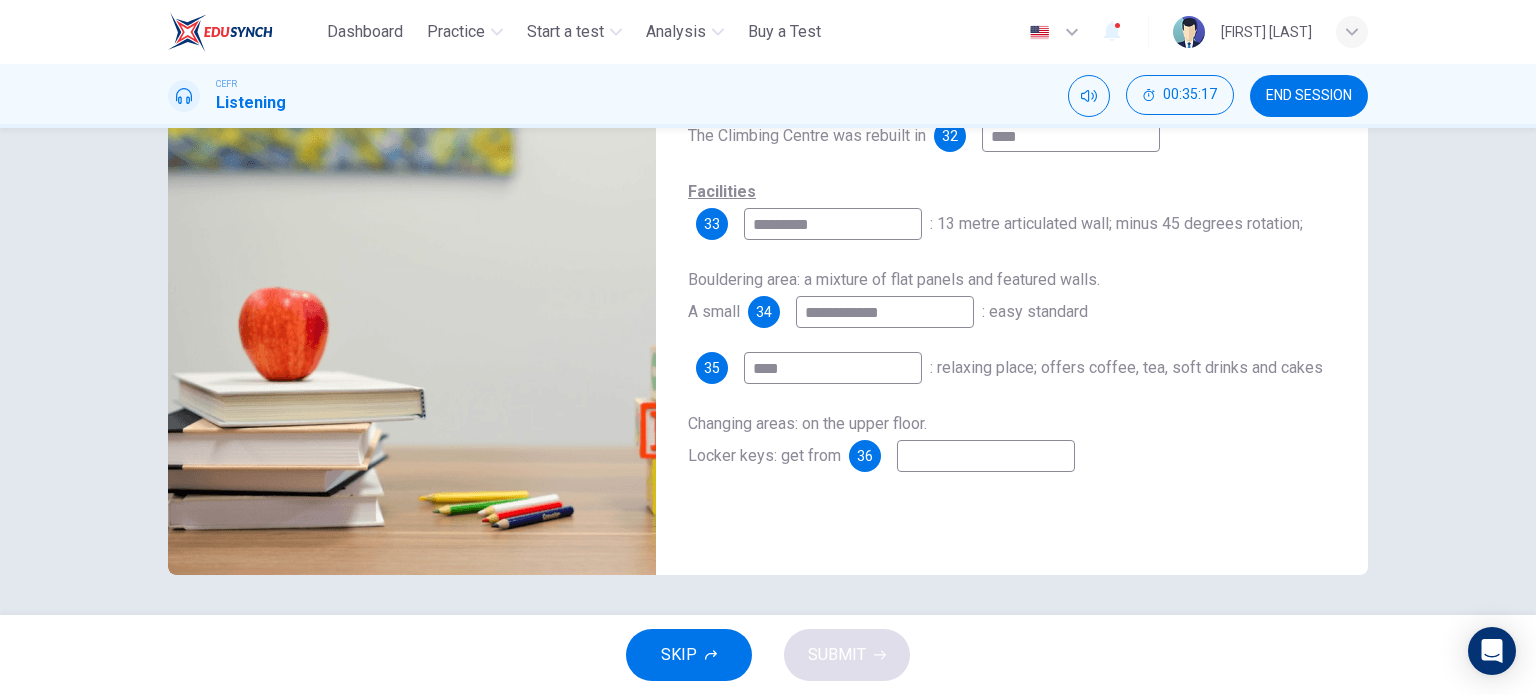 type on "****" 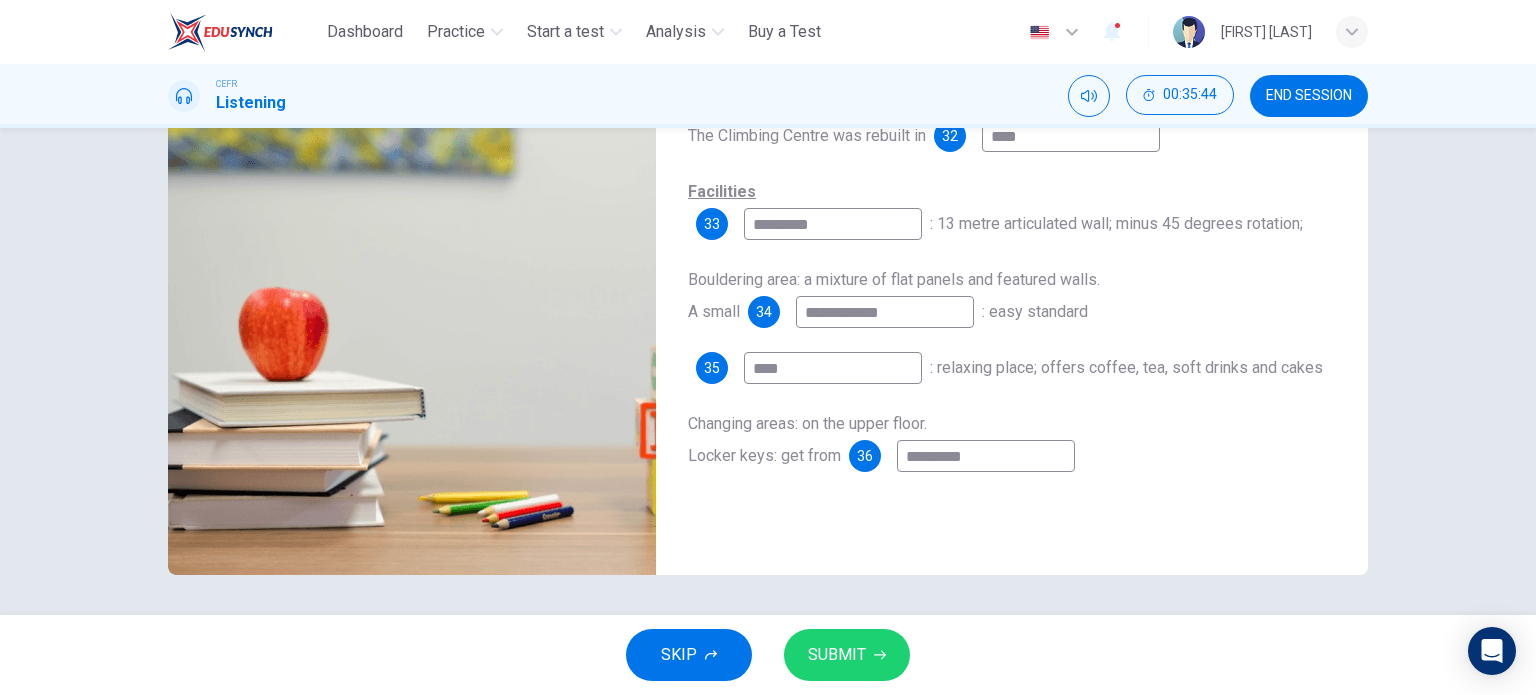 type on "*********" 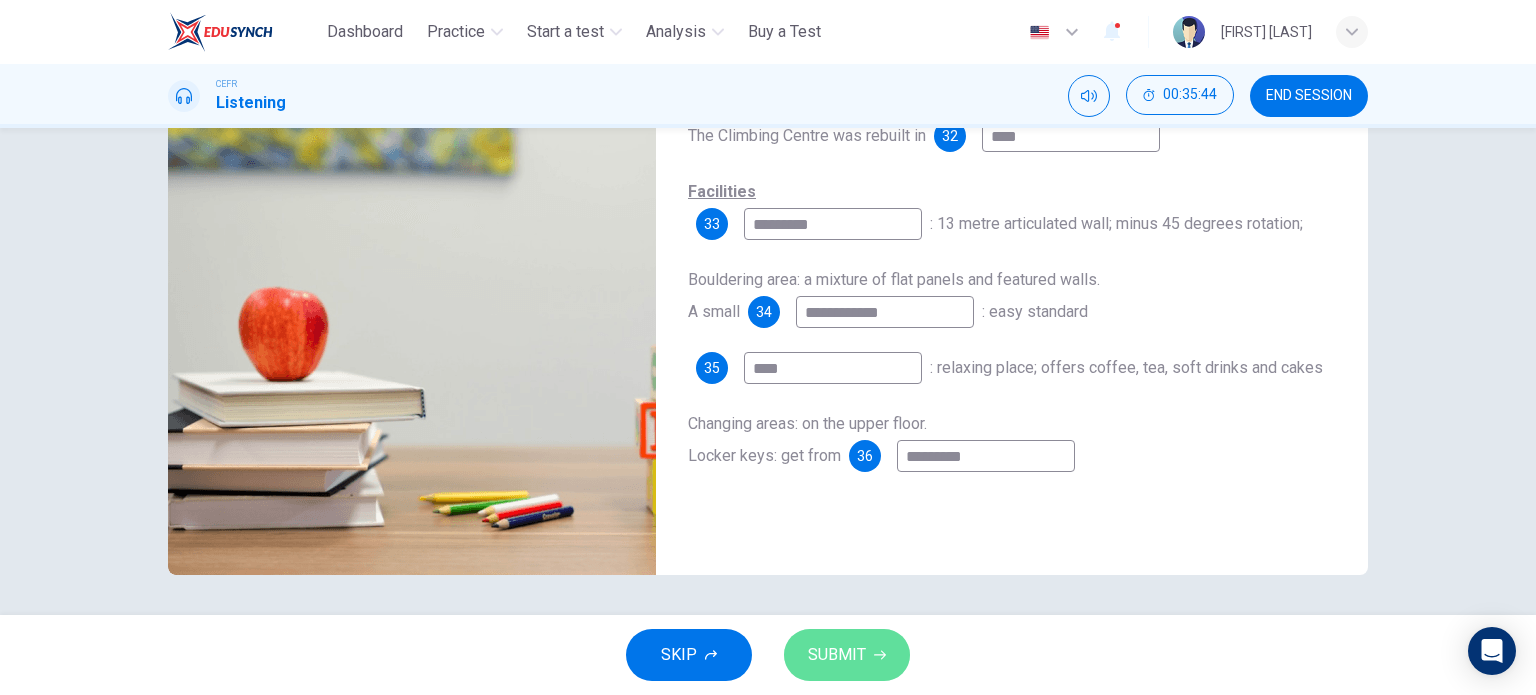 click on "SUBMIT" at bounding box center [837, 655] 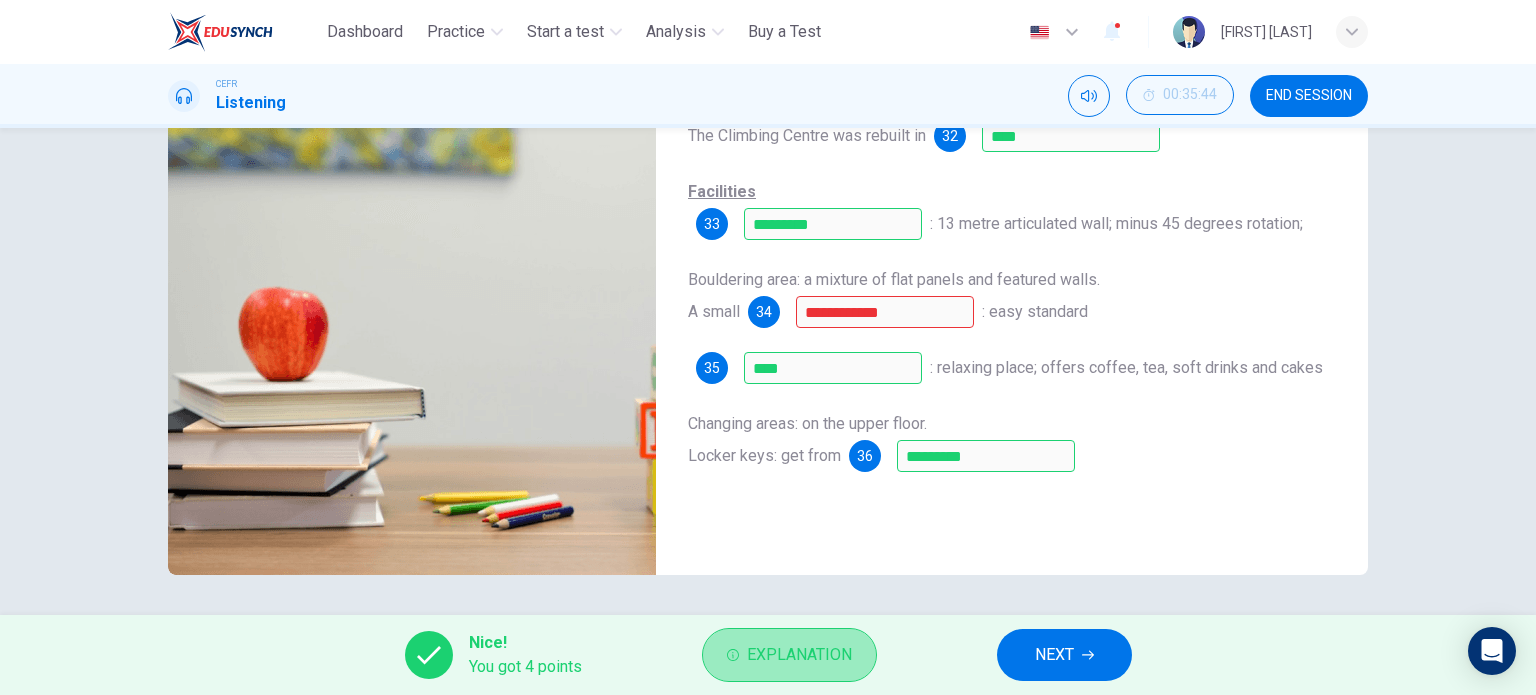 click on "Explanation" at bounding box center [799, 655] 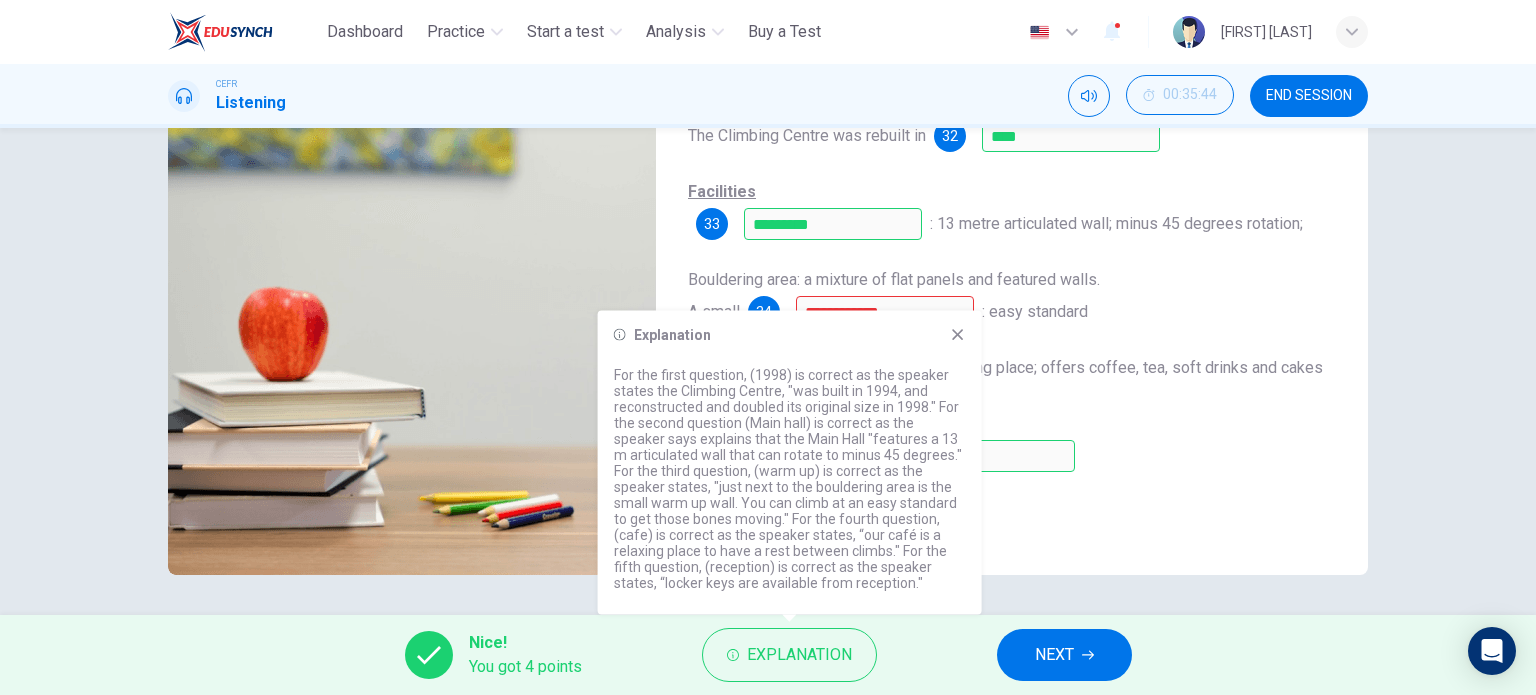 drag, startPoint x: 968, startPoint y: 319, endPoint x: 948, endPoint y: 346, distance: 33.600594 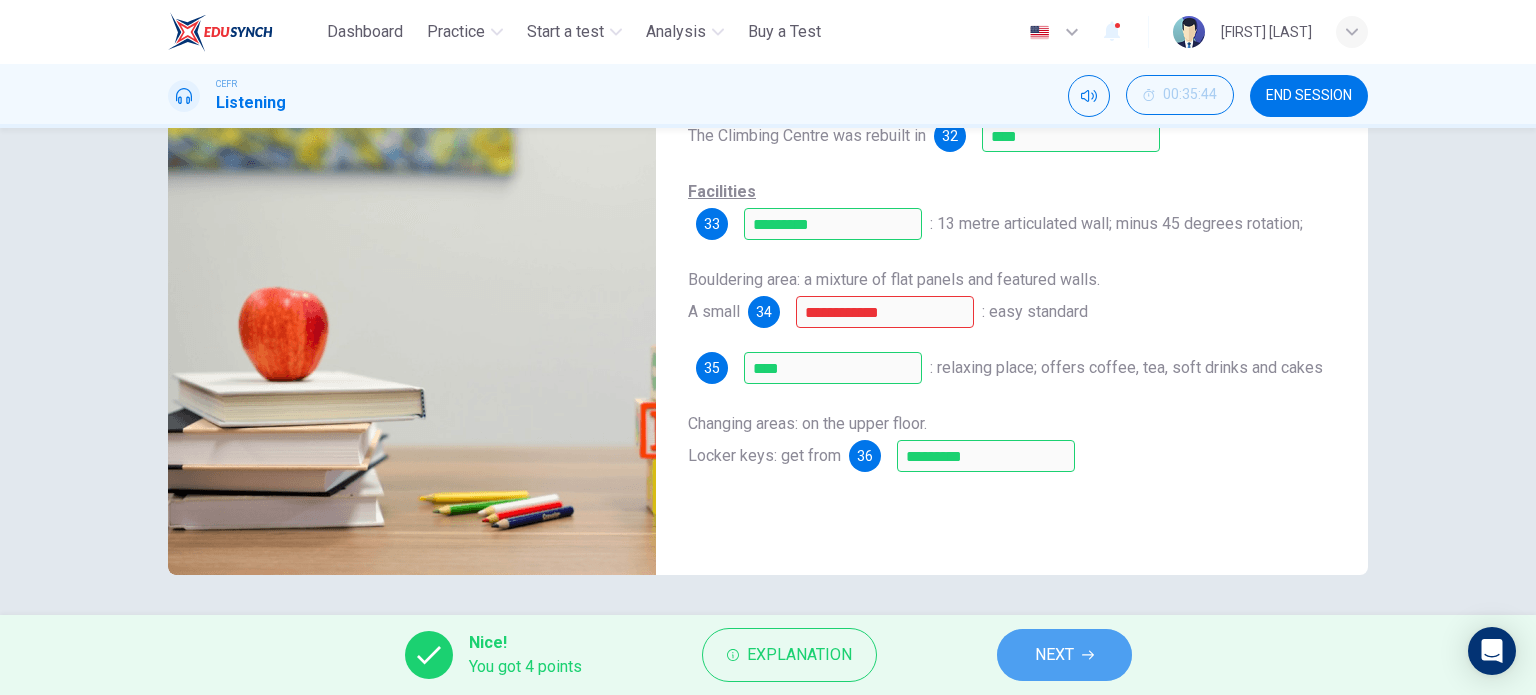 click on "NEXT" at bounding box center (1054, 655) 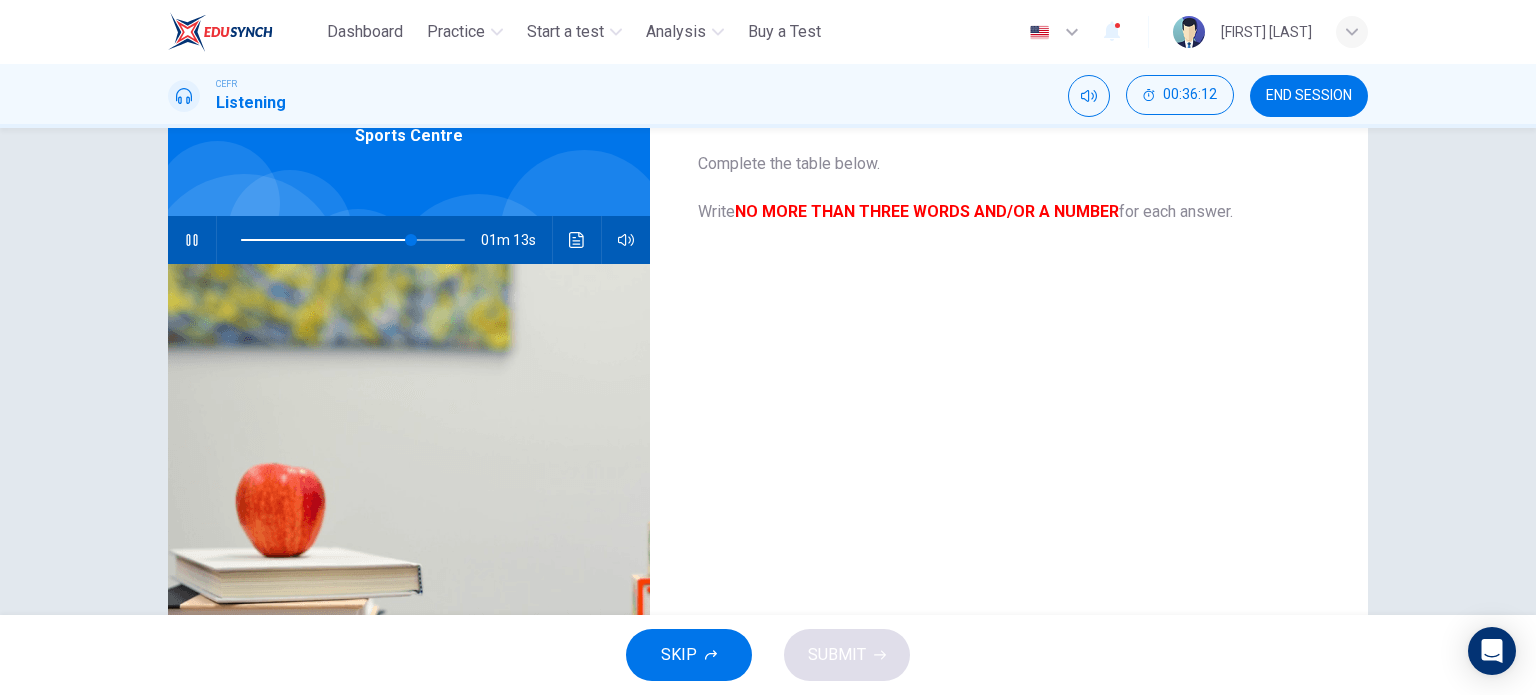 scroll, scrollTop: 111, scrollLeft: 0, axis: vertical 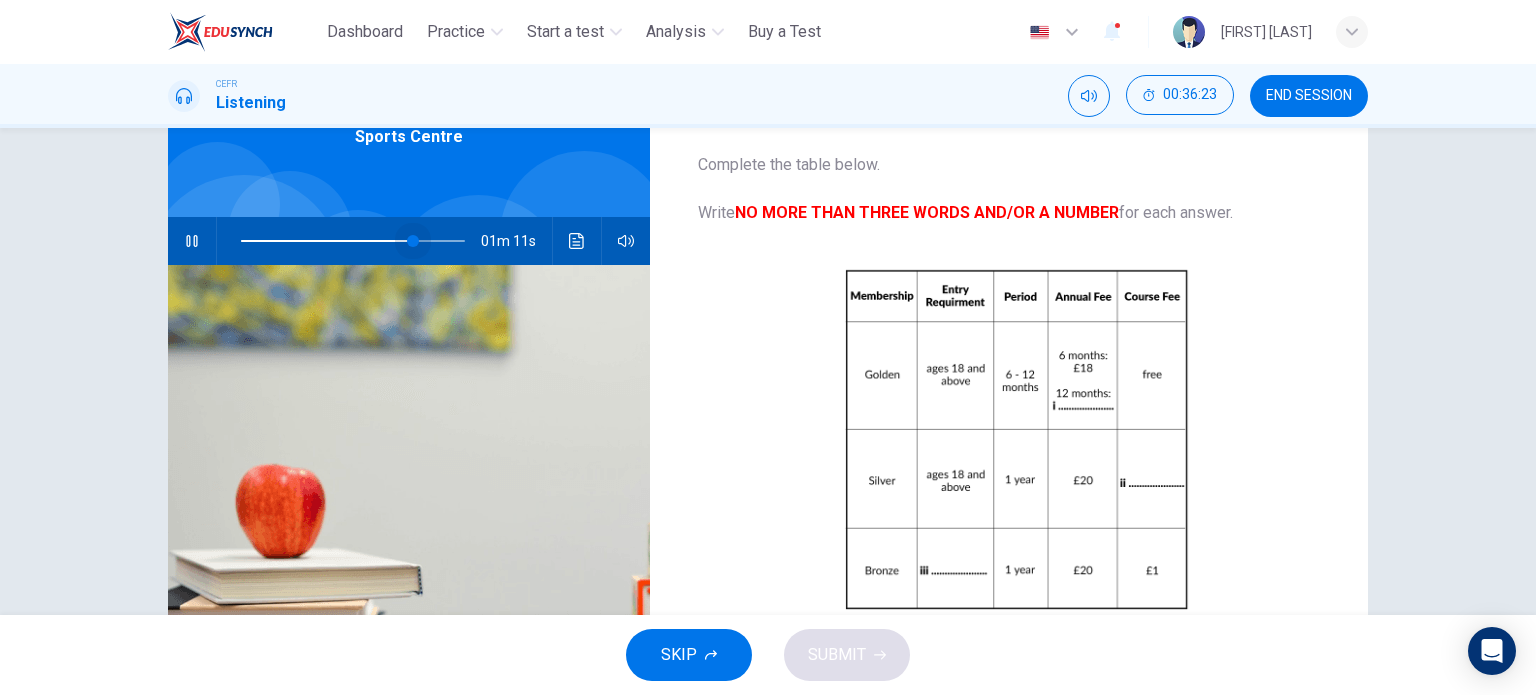 click at bounding box center (413, 241) 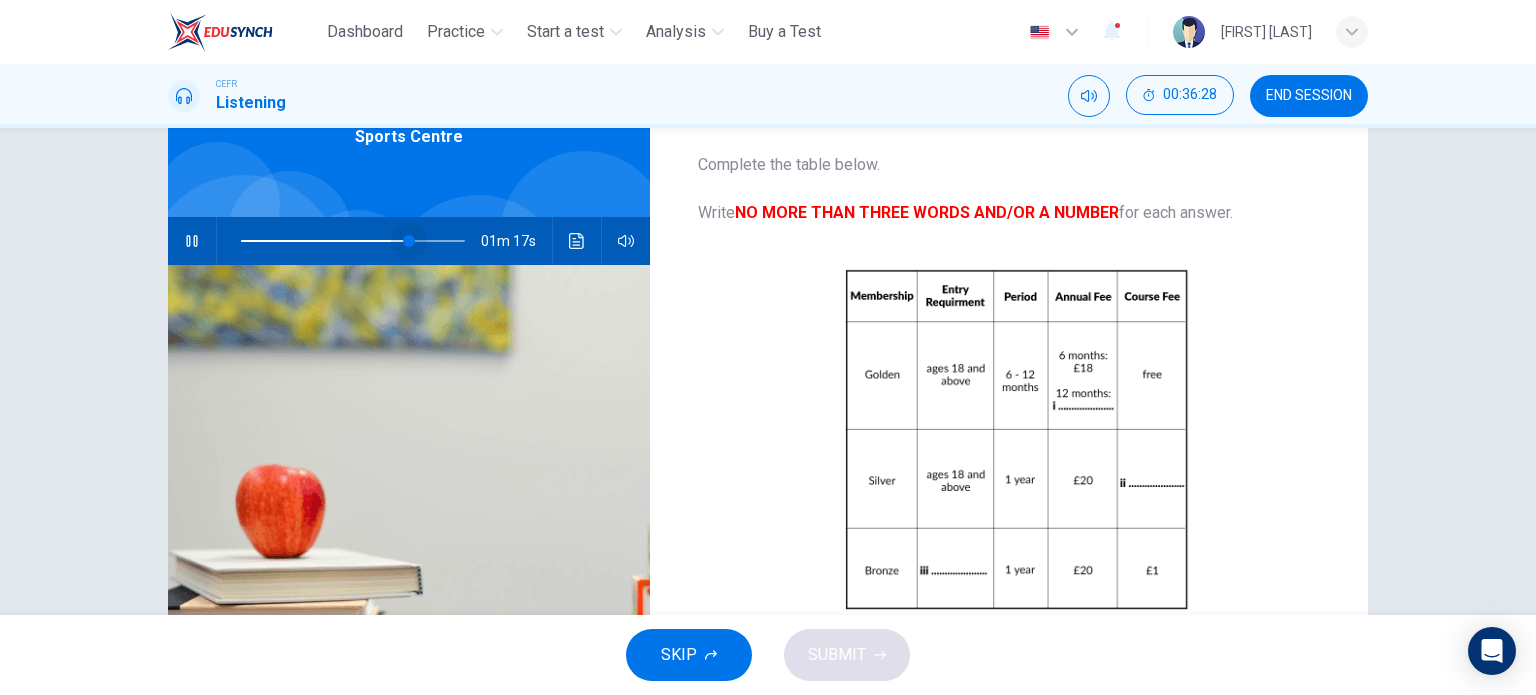 click at bounding box center [409, 241] 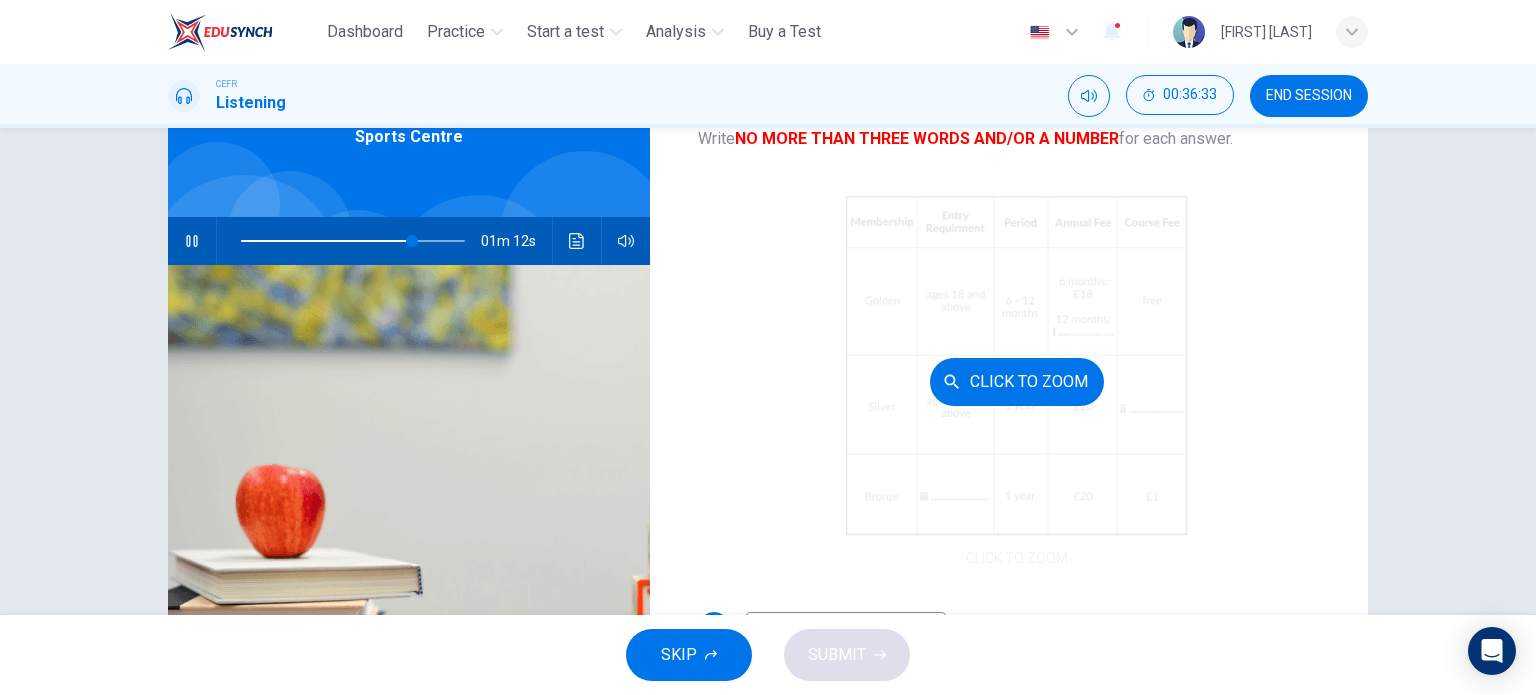 scroll, scrollTop: 117, scrollLeft: 0, axis: vertical 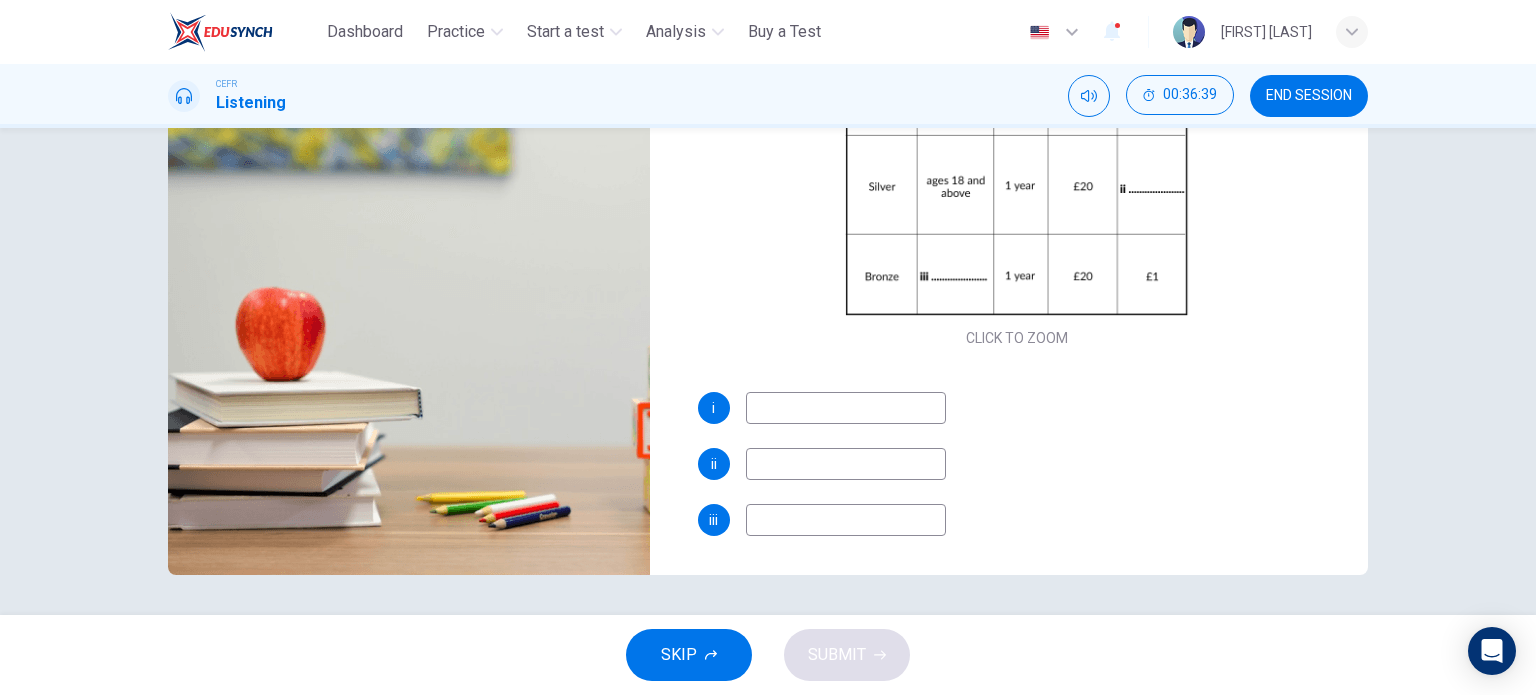 click at bounding box center (846, 408) 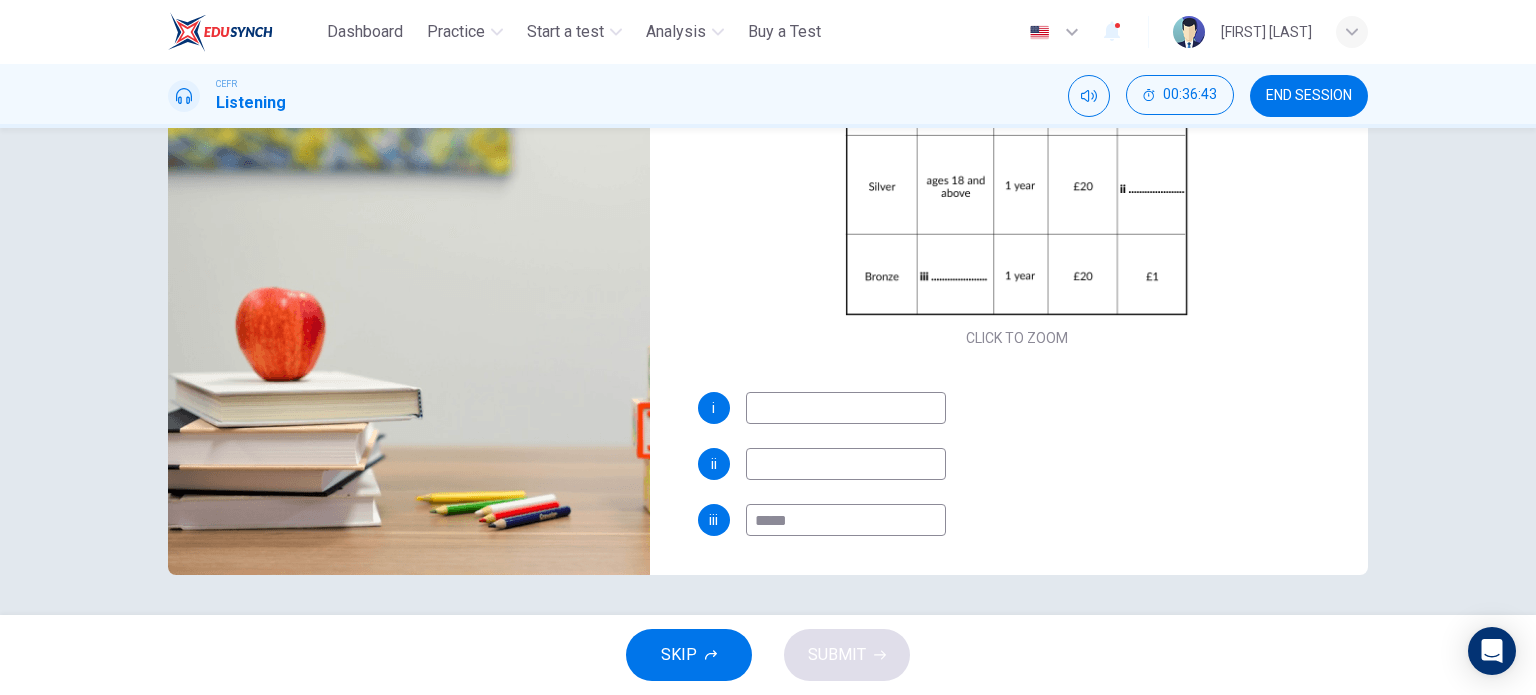 scroll, scrollTop: 0, scrollLeft: 0, axis: both 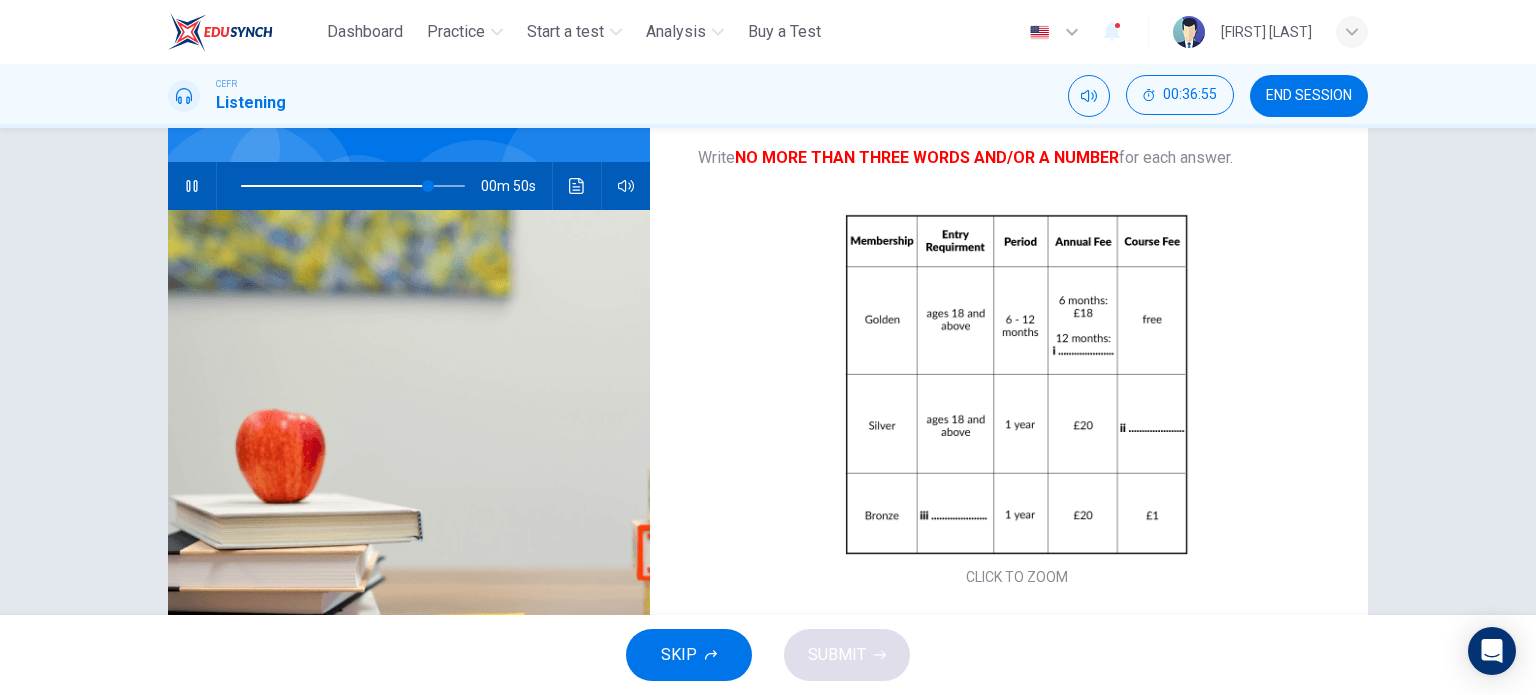 type on "*****" 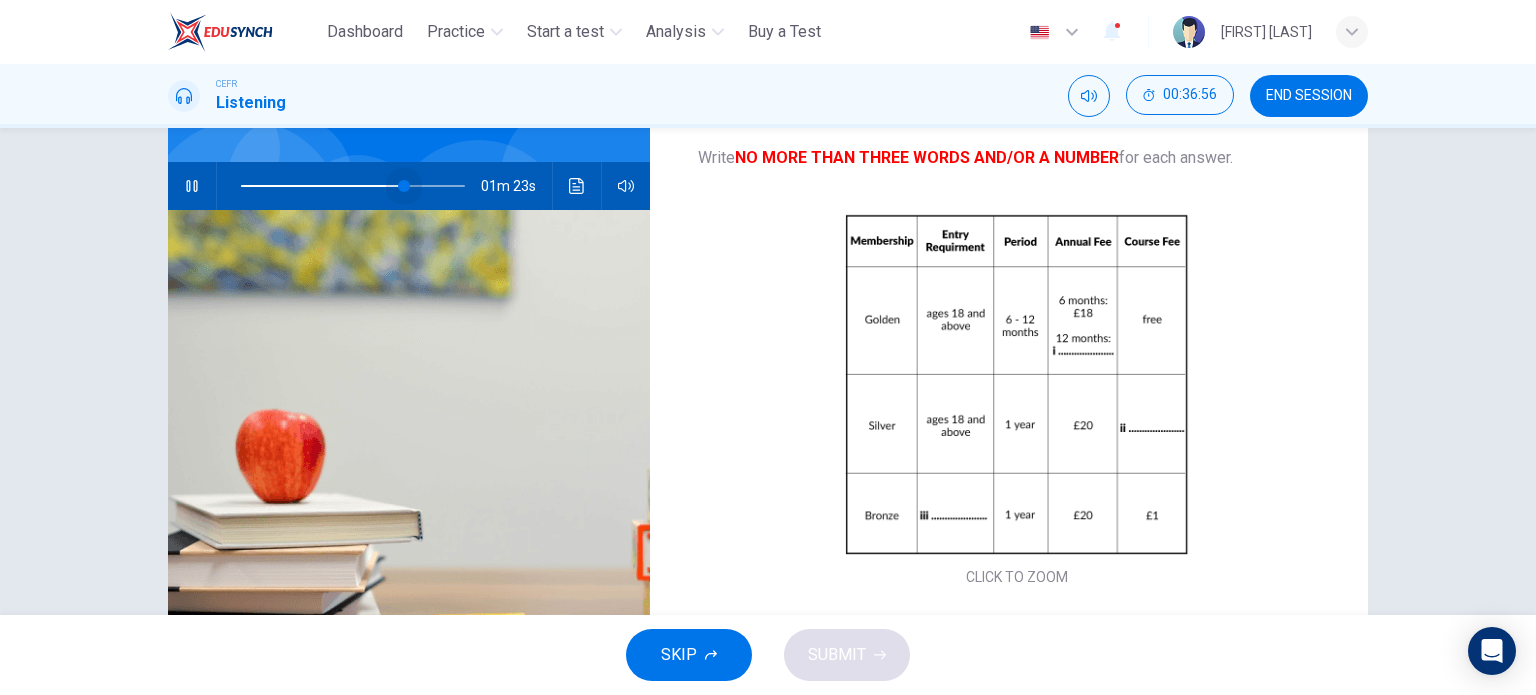 click at bounding box center (353, 186) 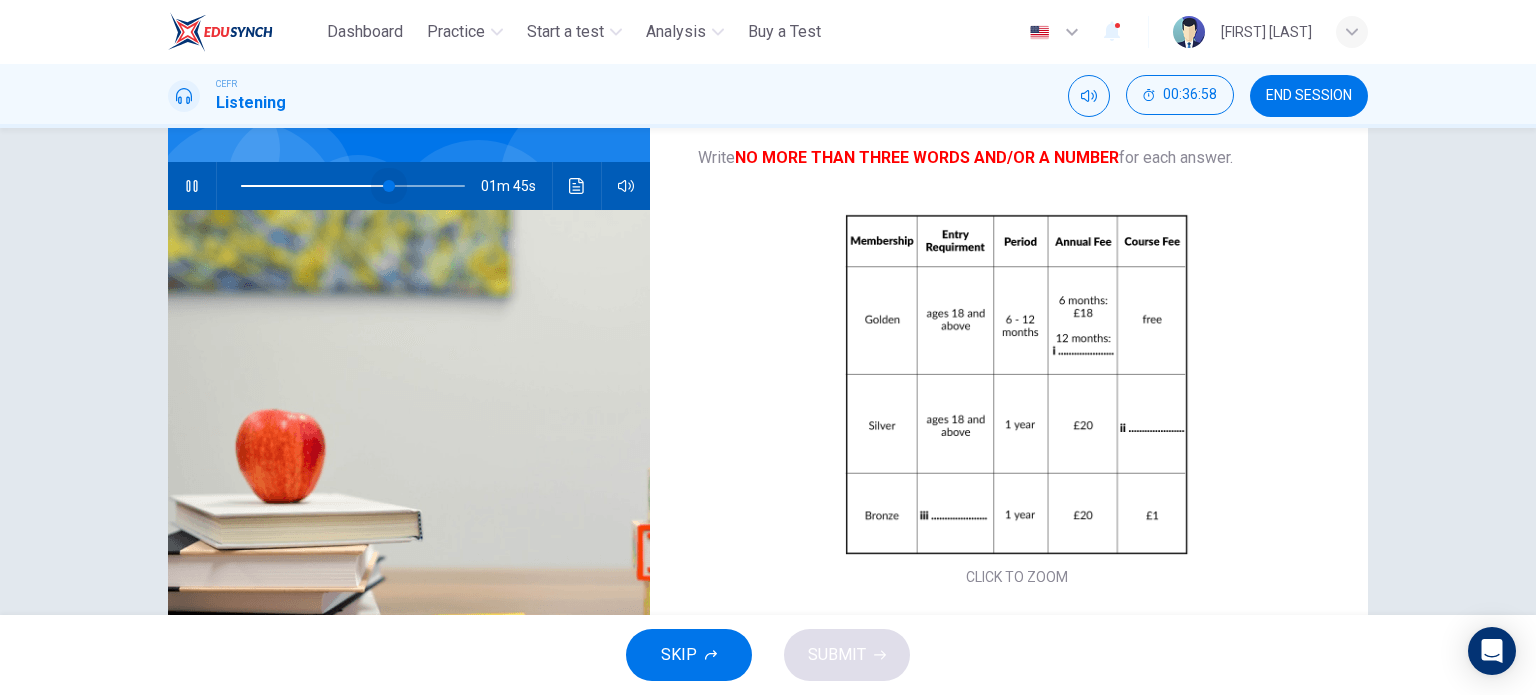 click at bounding box center (389, 186) 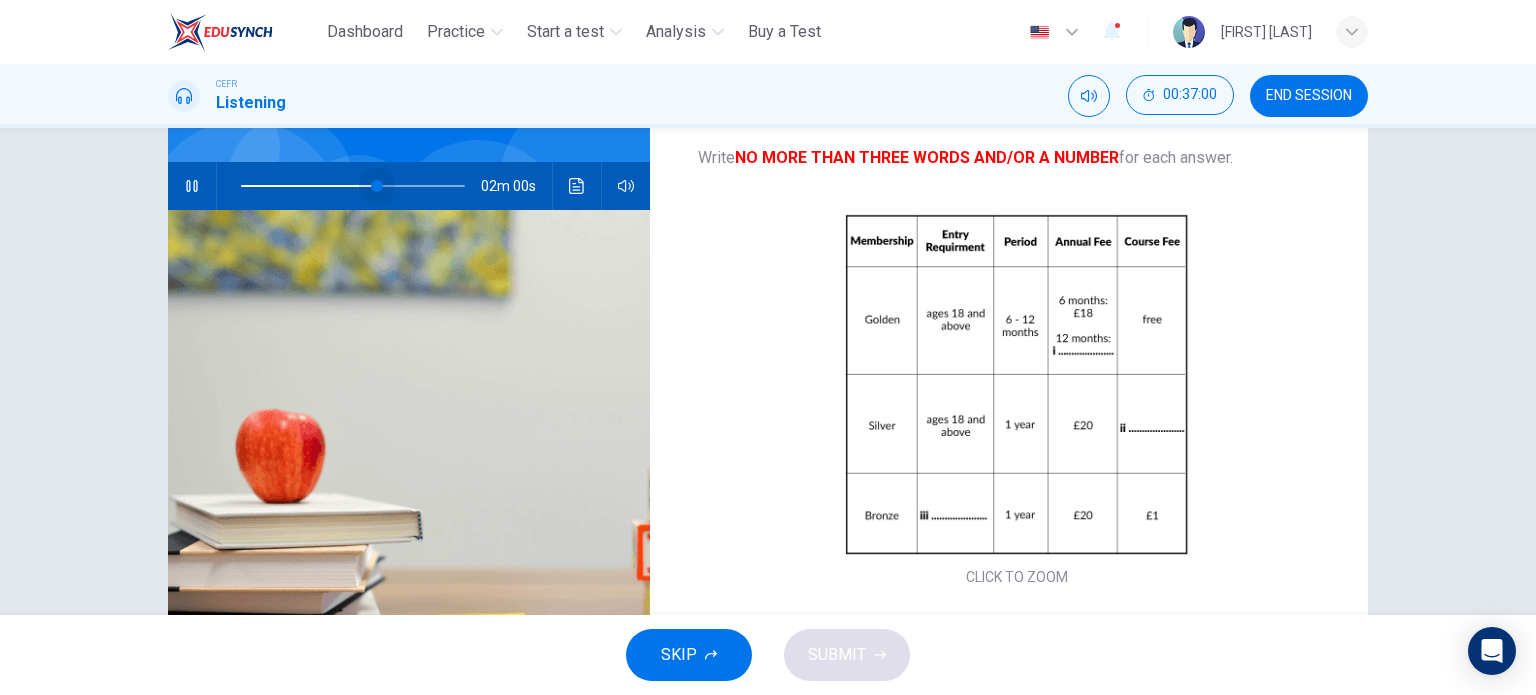 click at bounding box center [377, 186] 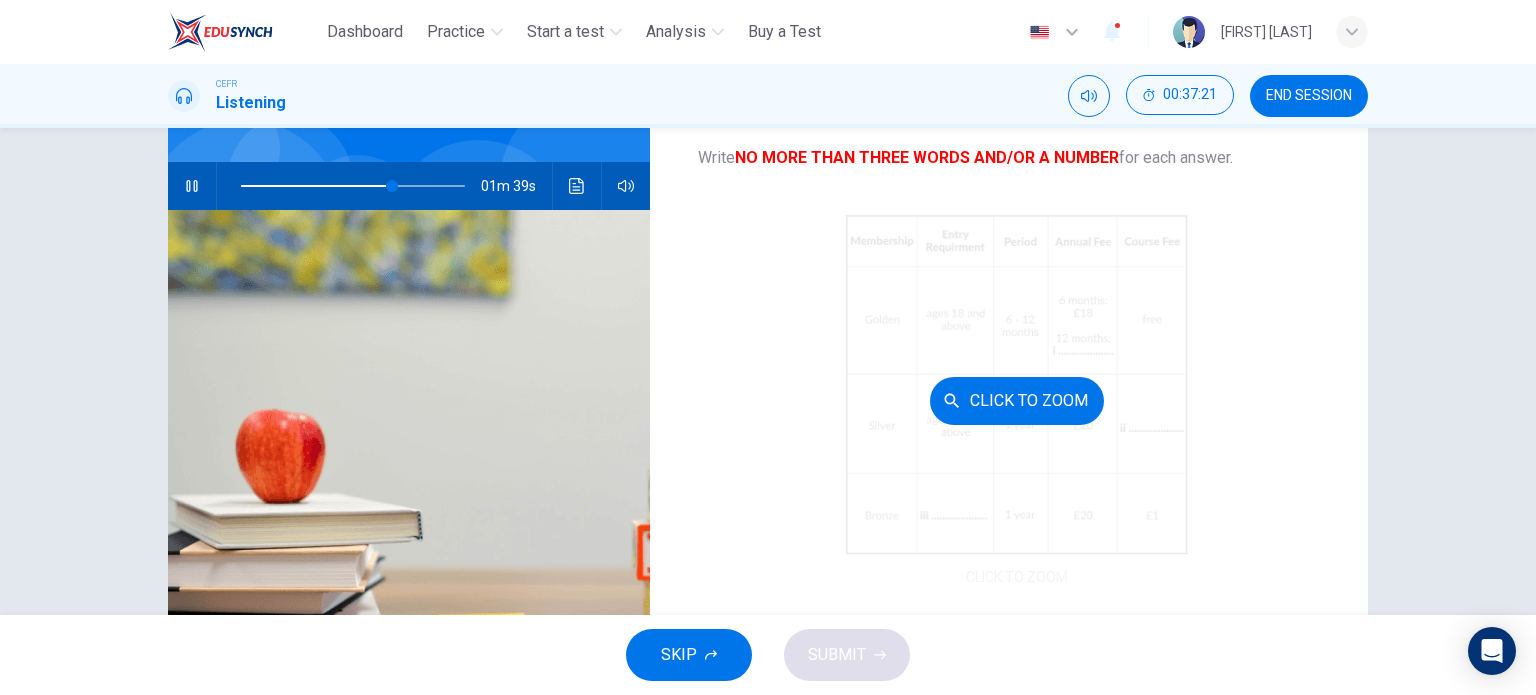 scroll, scrollTop: 117, scrollLeft: 0, axis: vertical 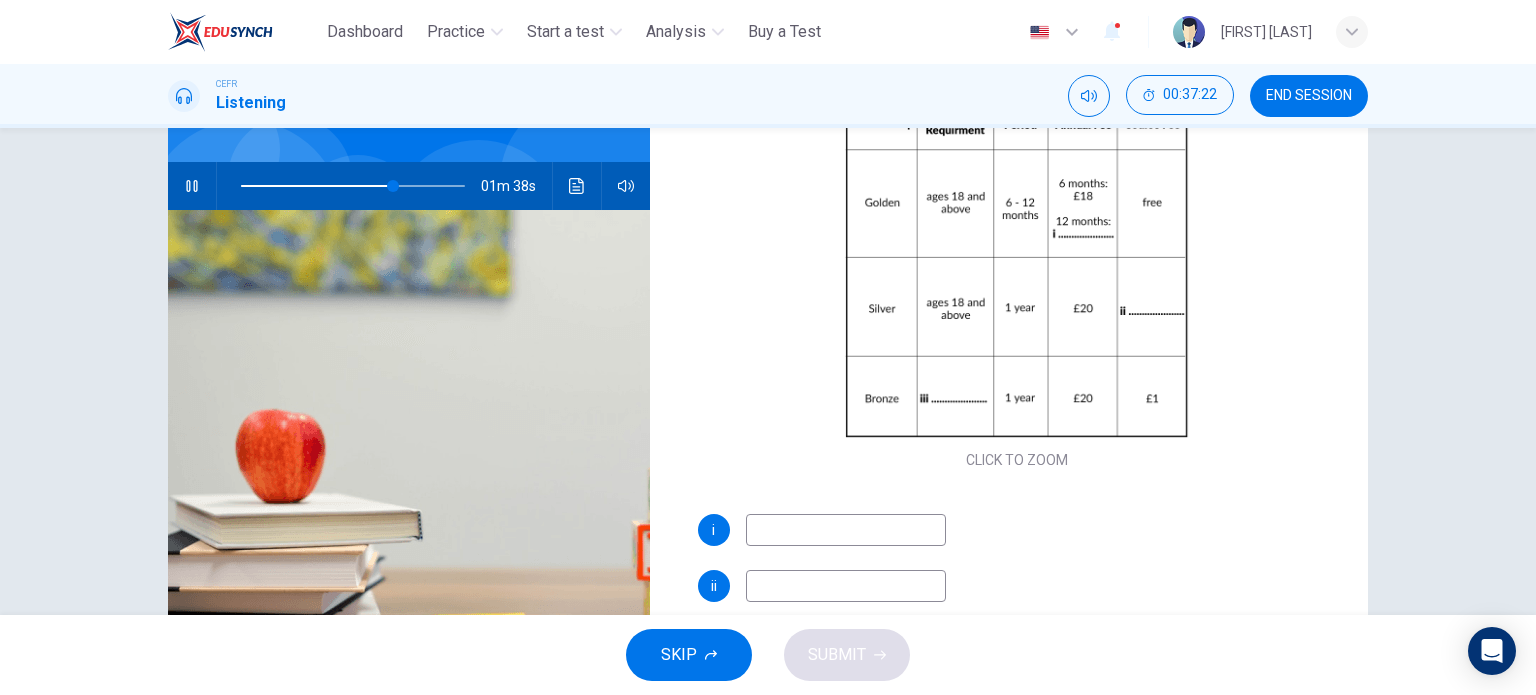 click at bounding box center [846, 530] 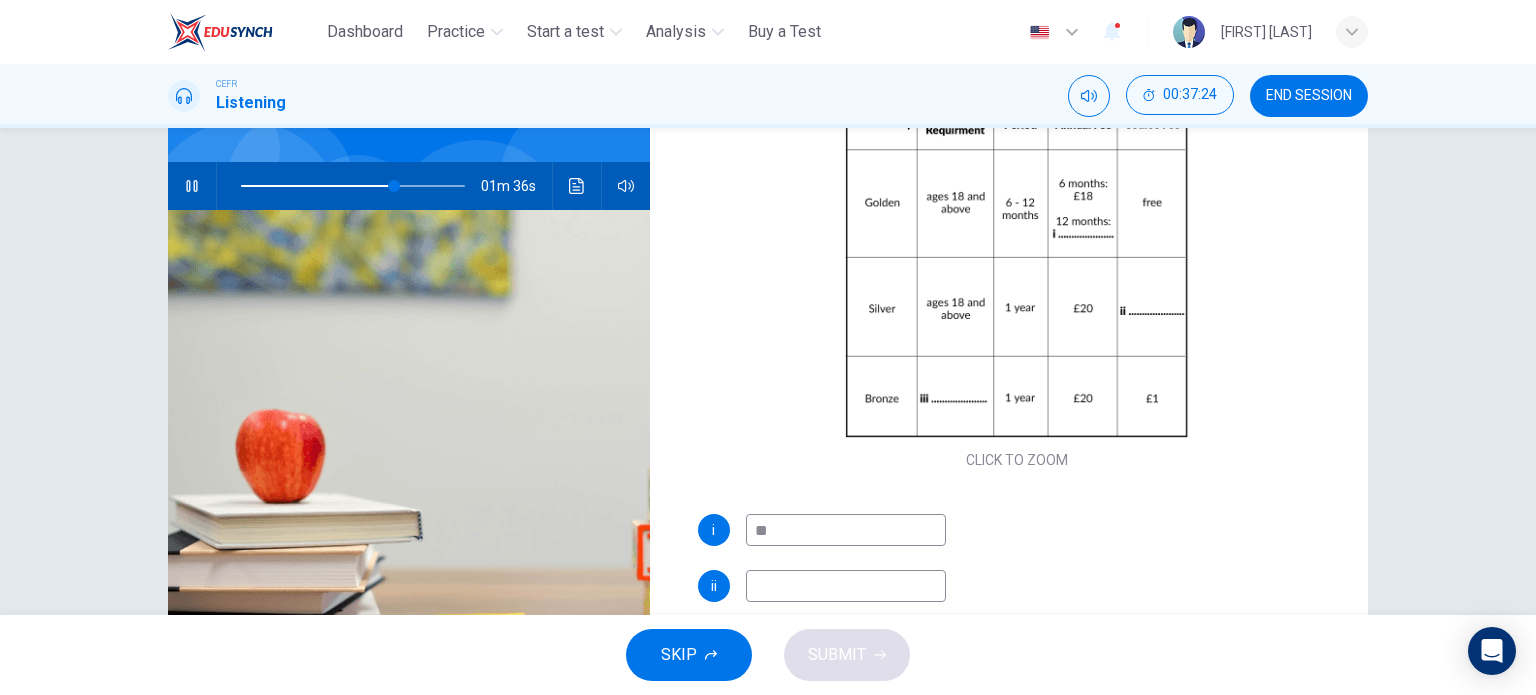 scroll, scrollTop: 0, scrollLeft: 0, axis: both 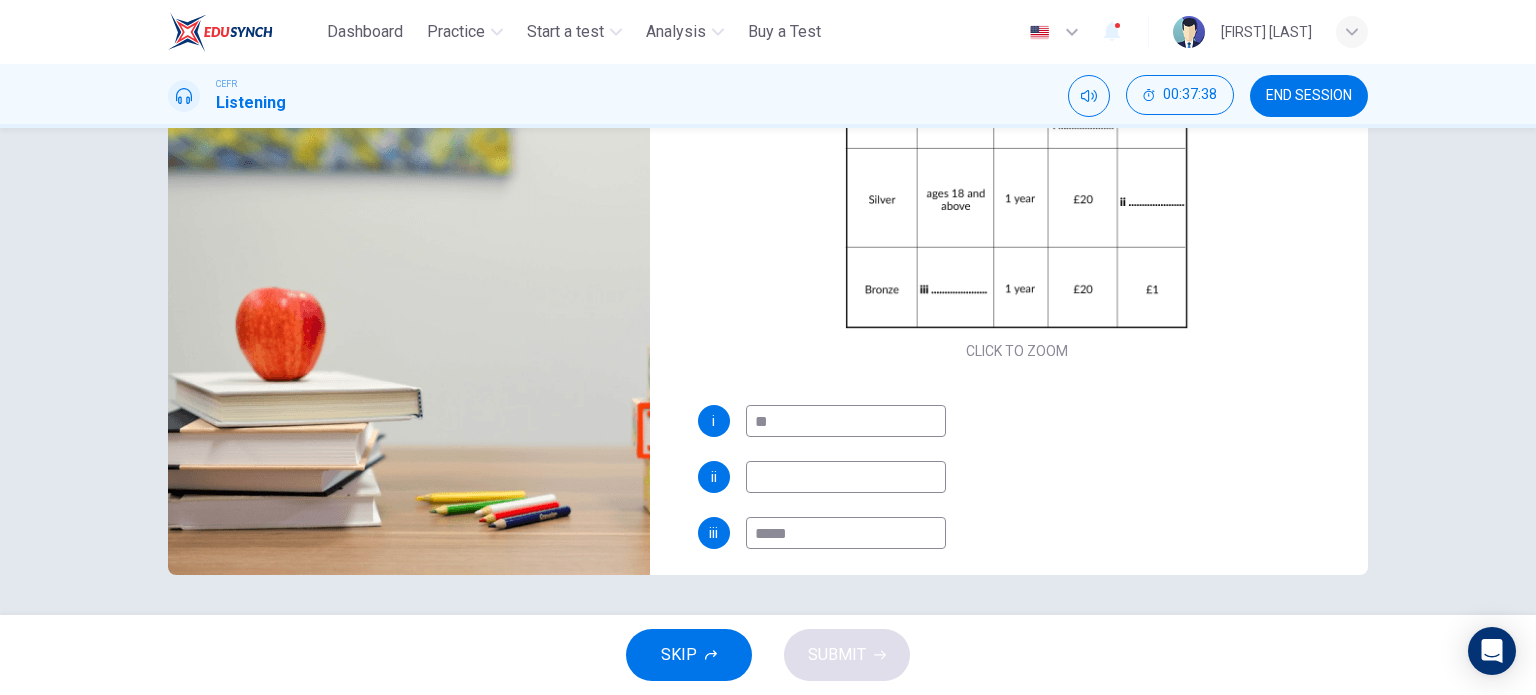 type on "**" 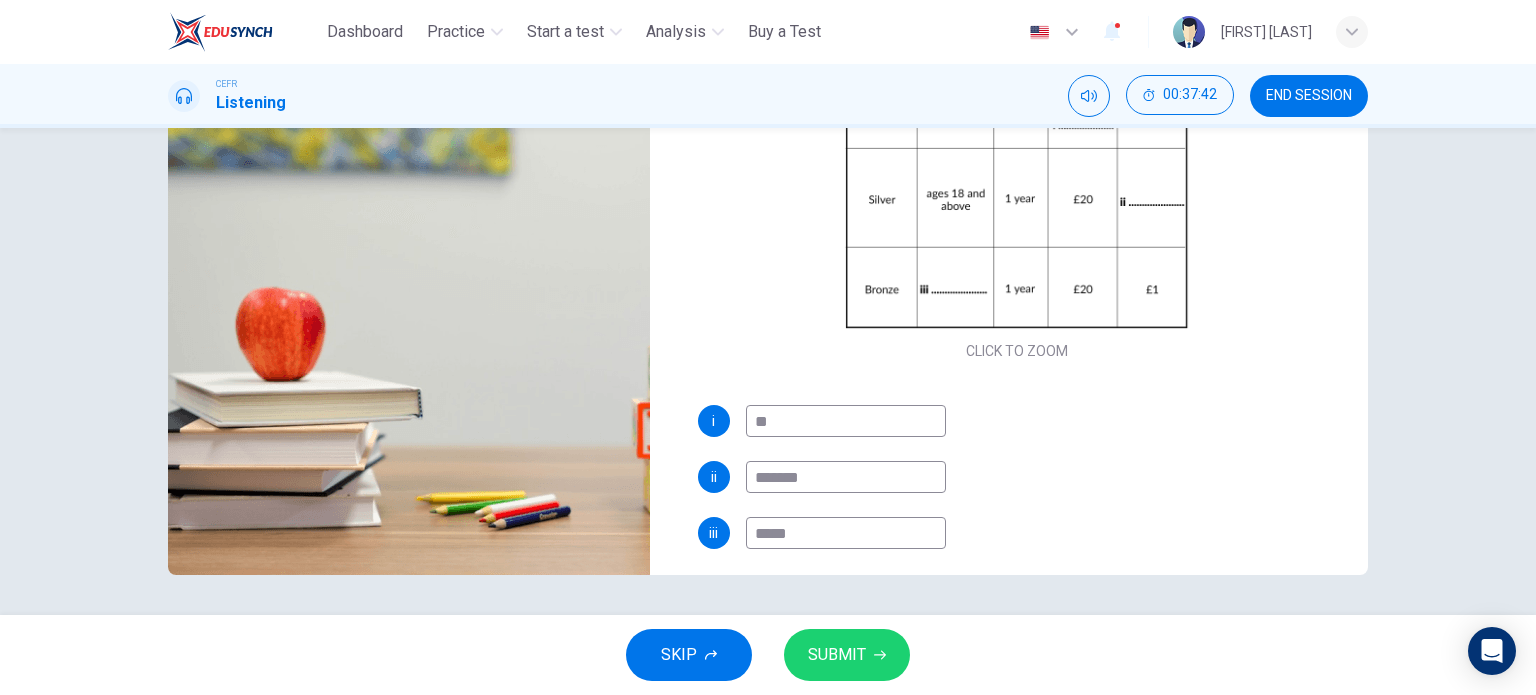 type on "*******" 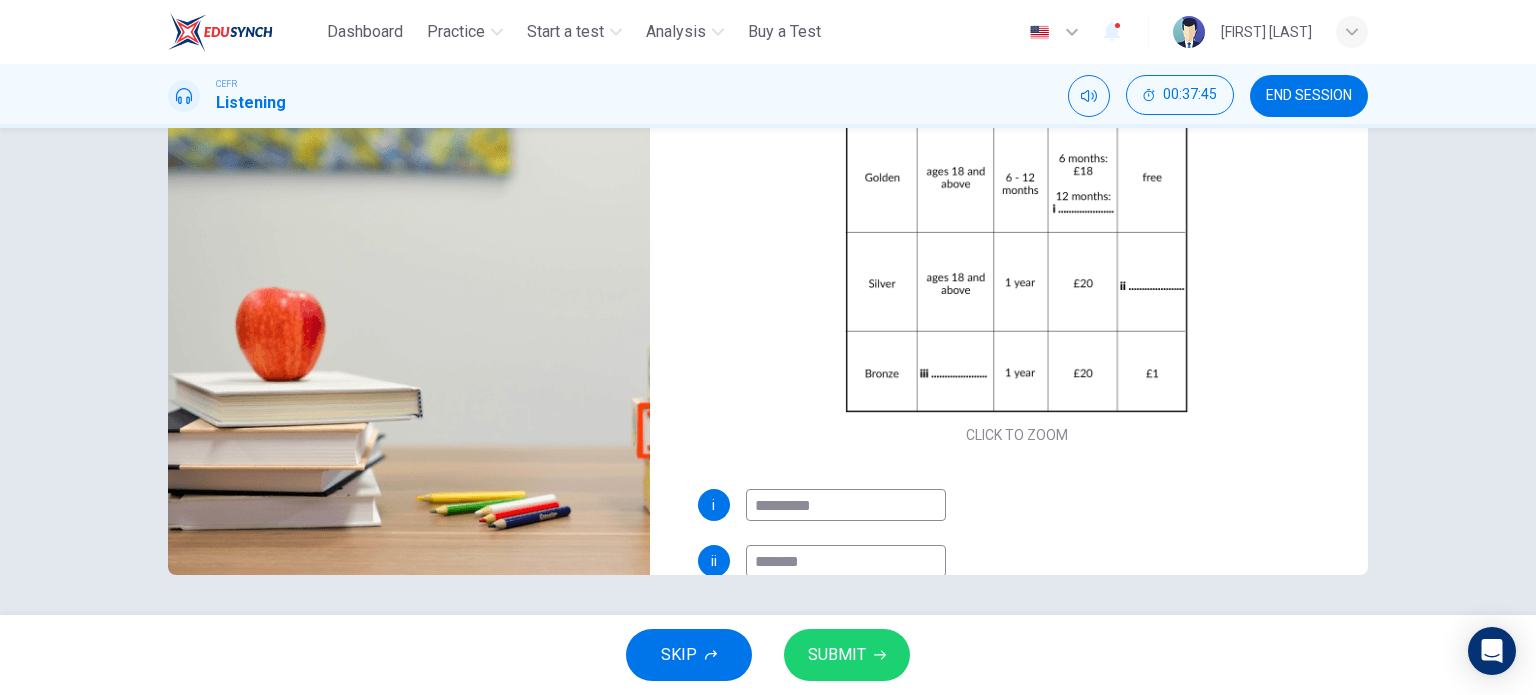 scroll, scrollTop: 117, scrollLeft: 0, axis: vertical 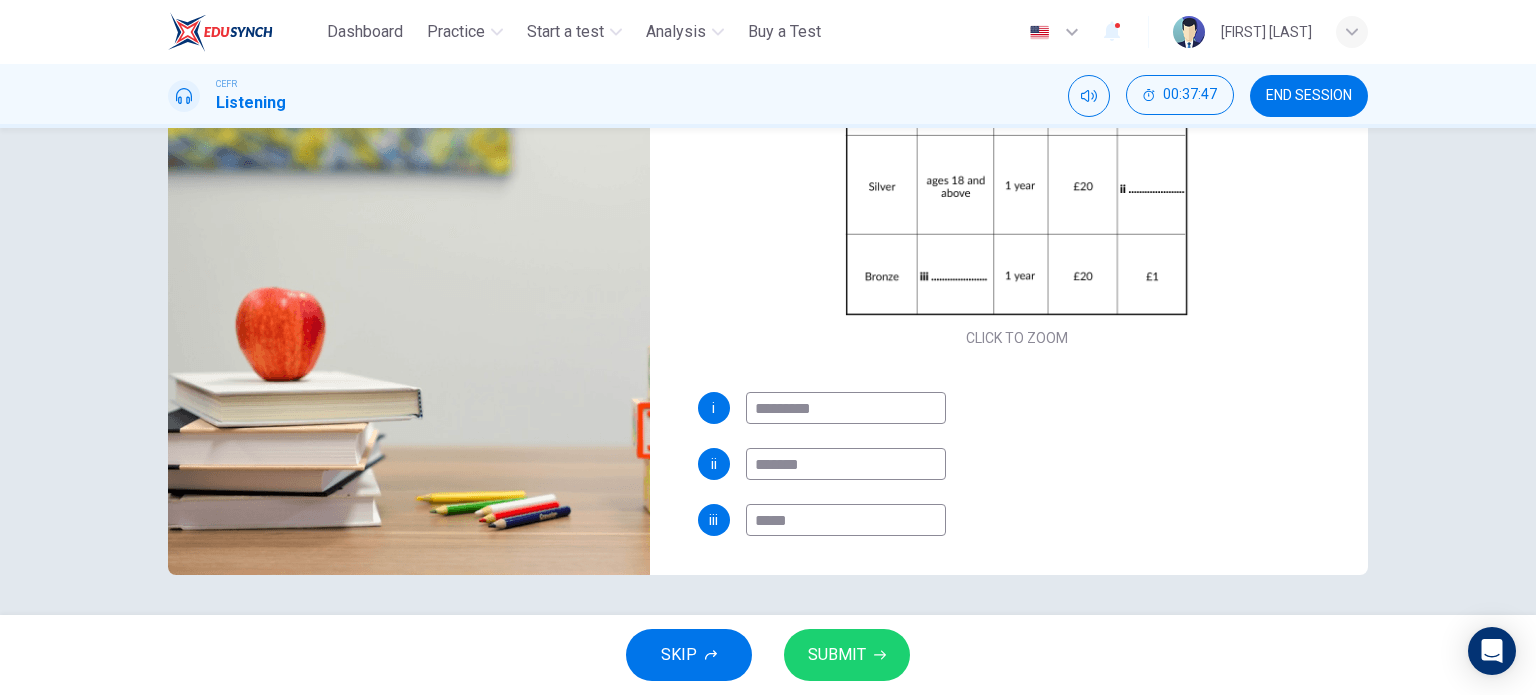 type on "*********" 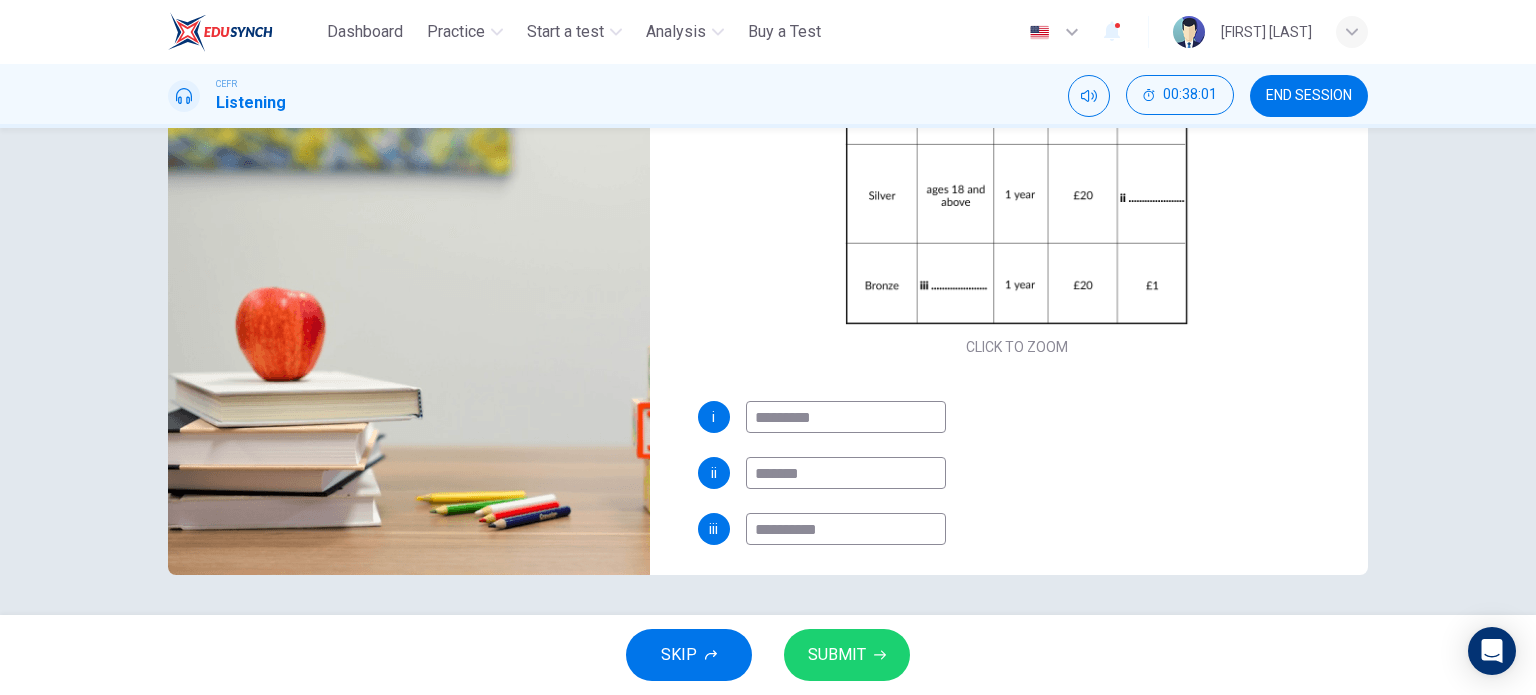 scroll, scrollTop: 117, scrollLeft: 0, axis: vertical 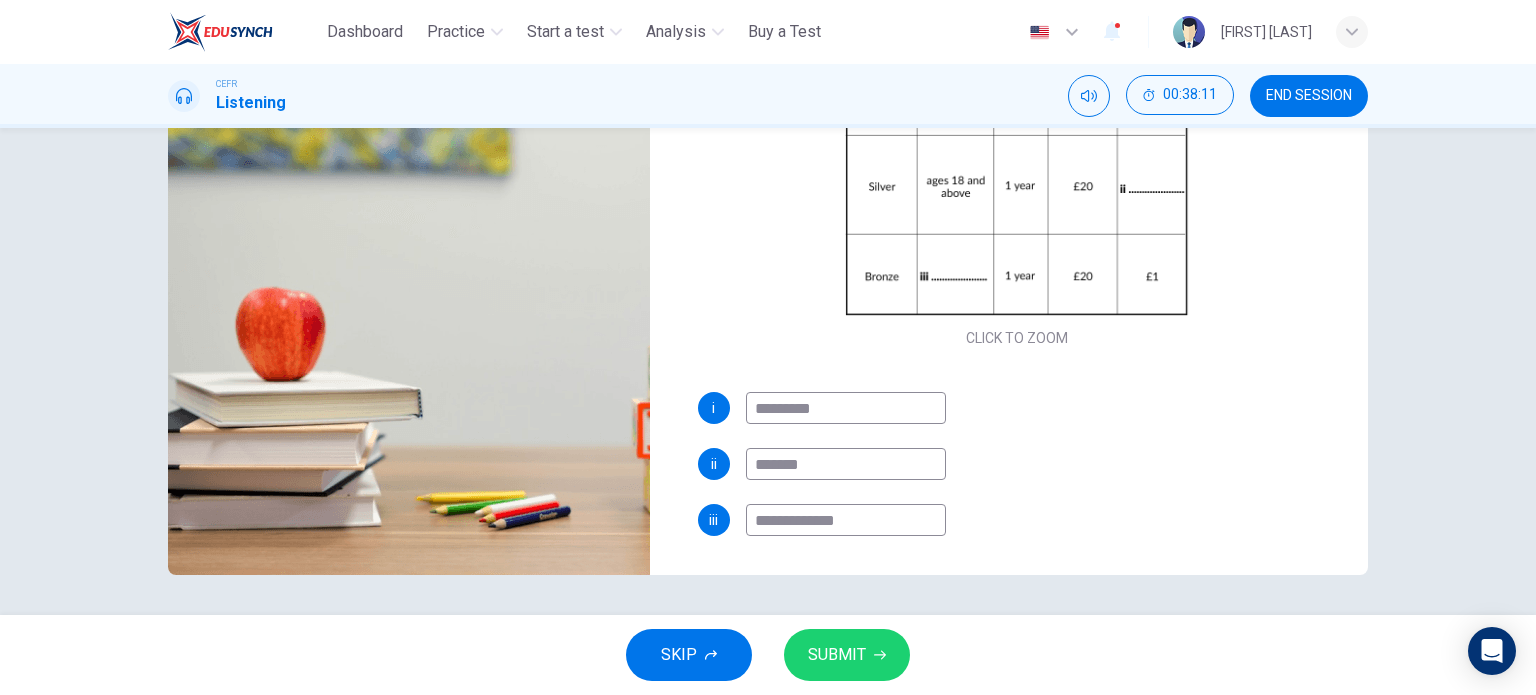 type on "**********" 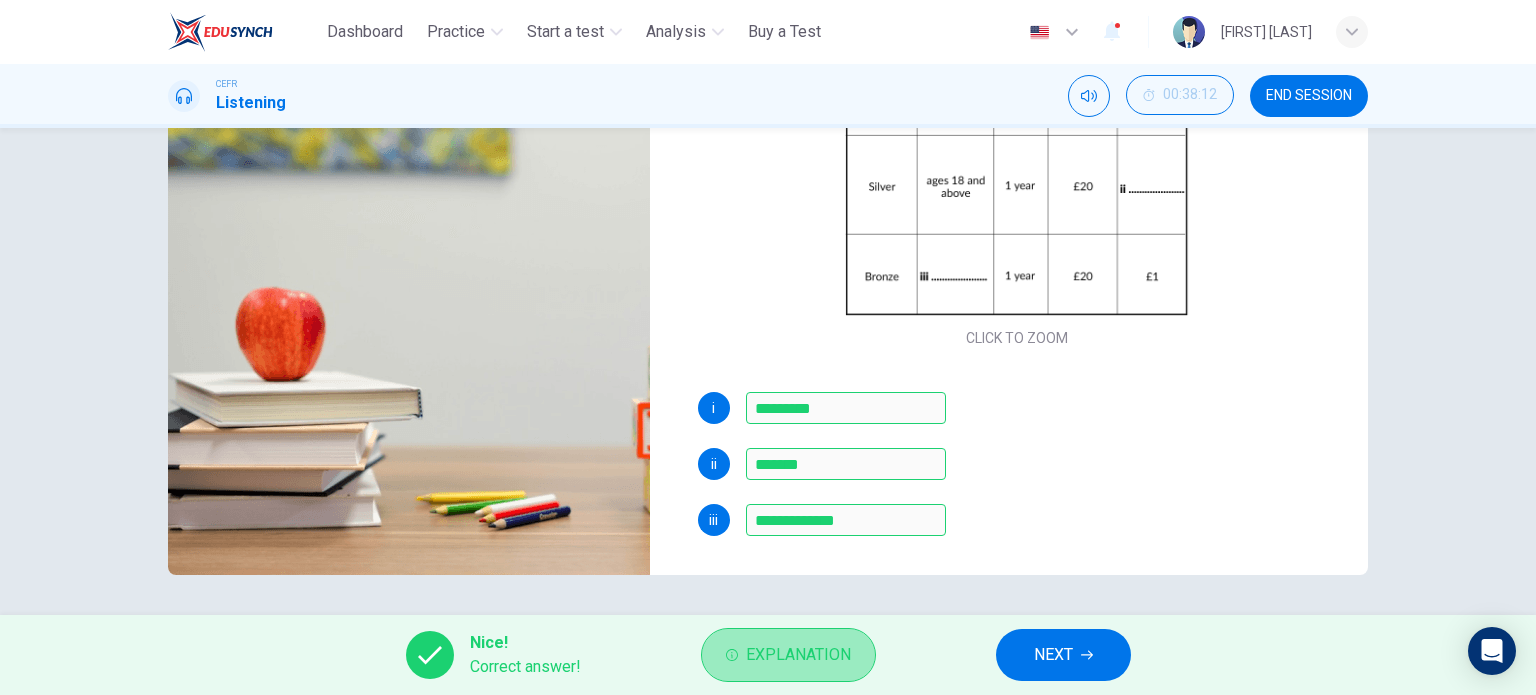 click on "Explanation" at bounding box center (798, 655) 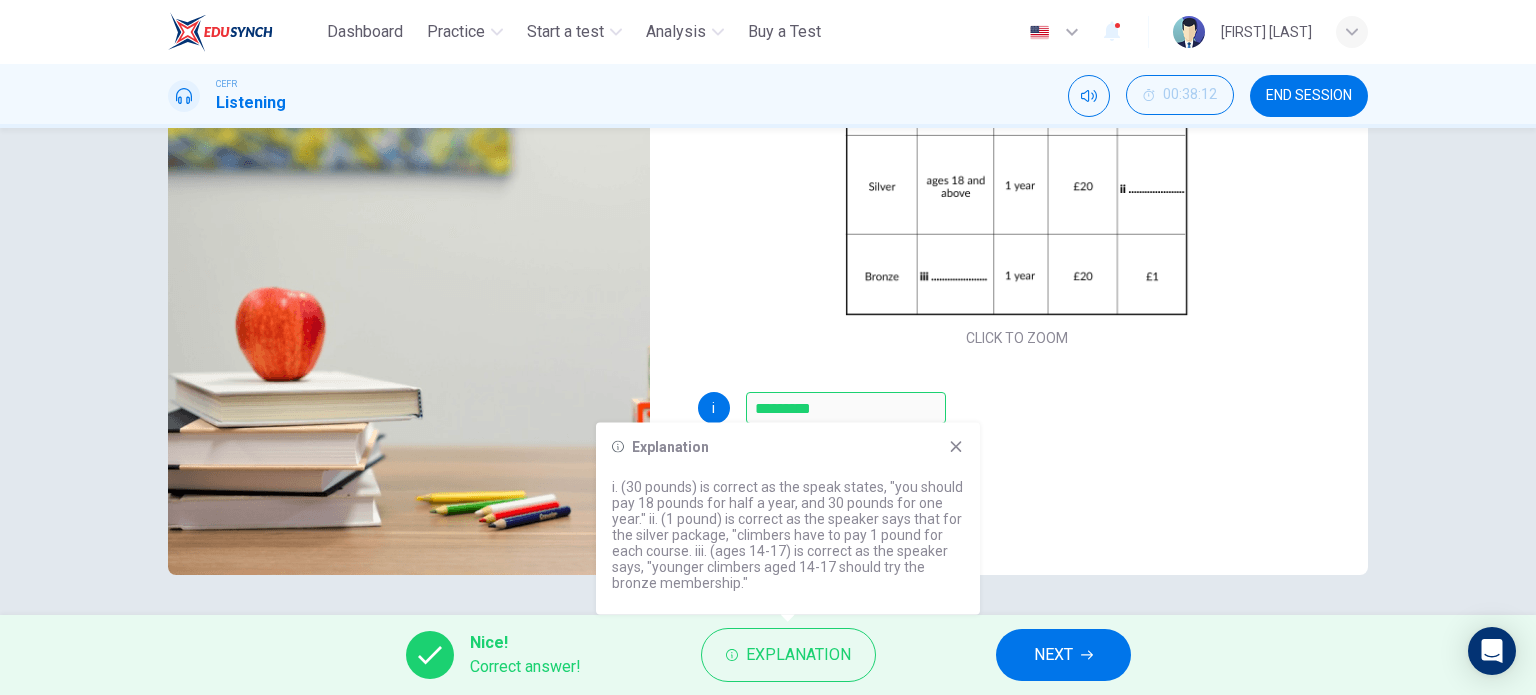 click at bounding box center [956, 447] 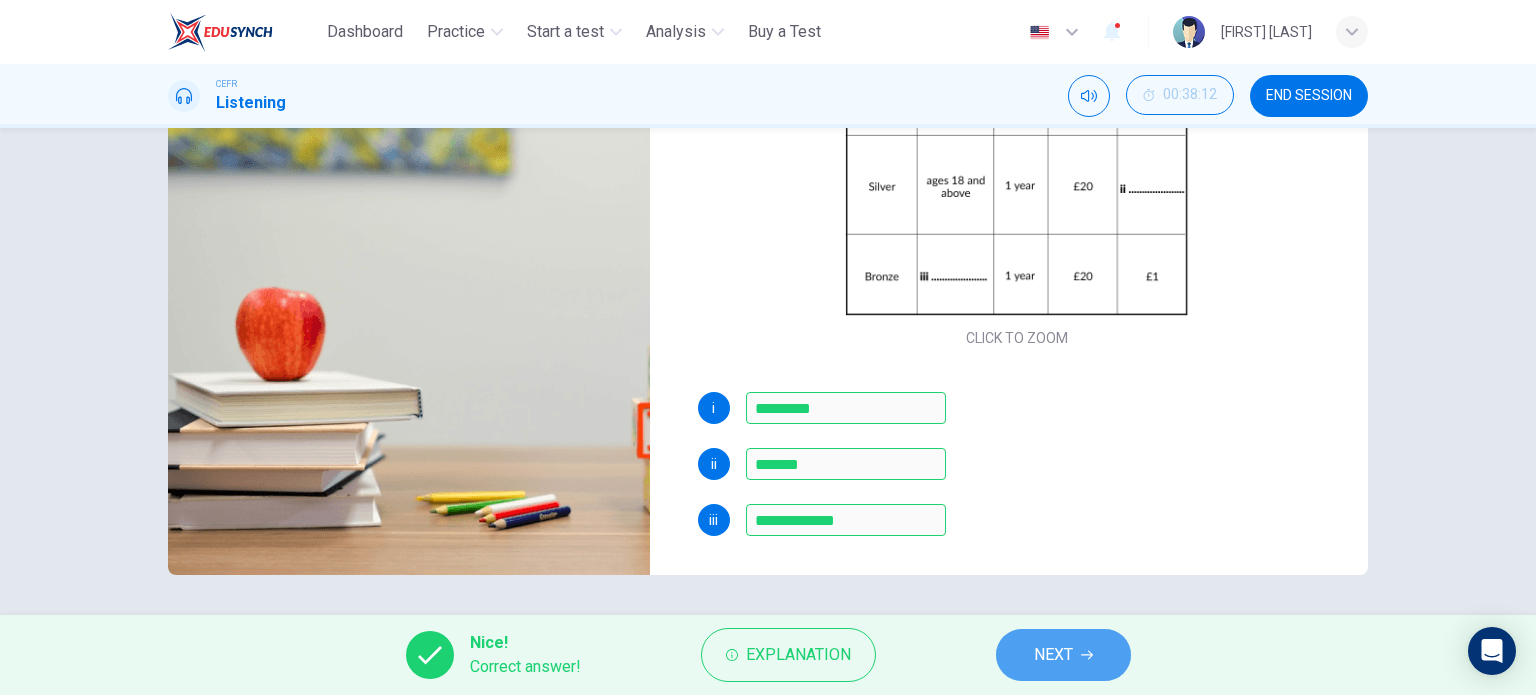 click on "NEXT" at bounding box center [1053, 655] 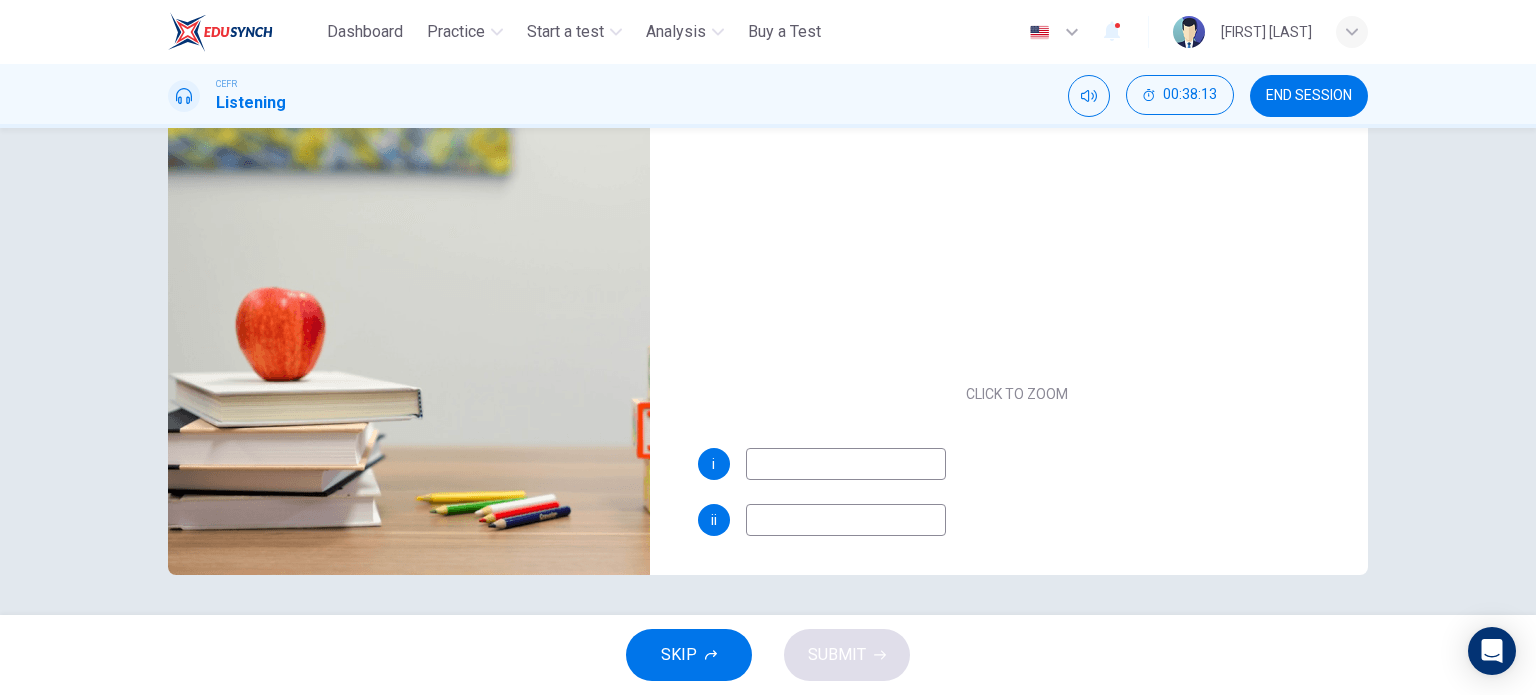 scroll, scrollTop: 0, scrollLeft: 0, axis: both 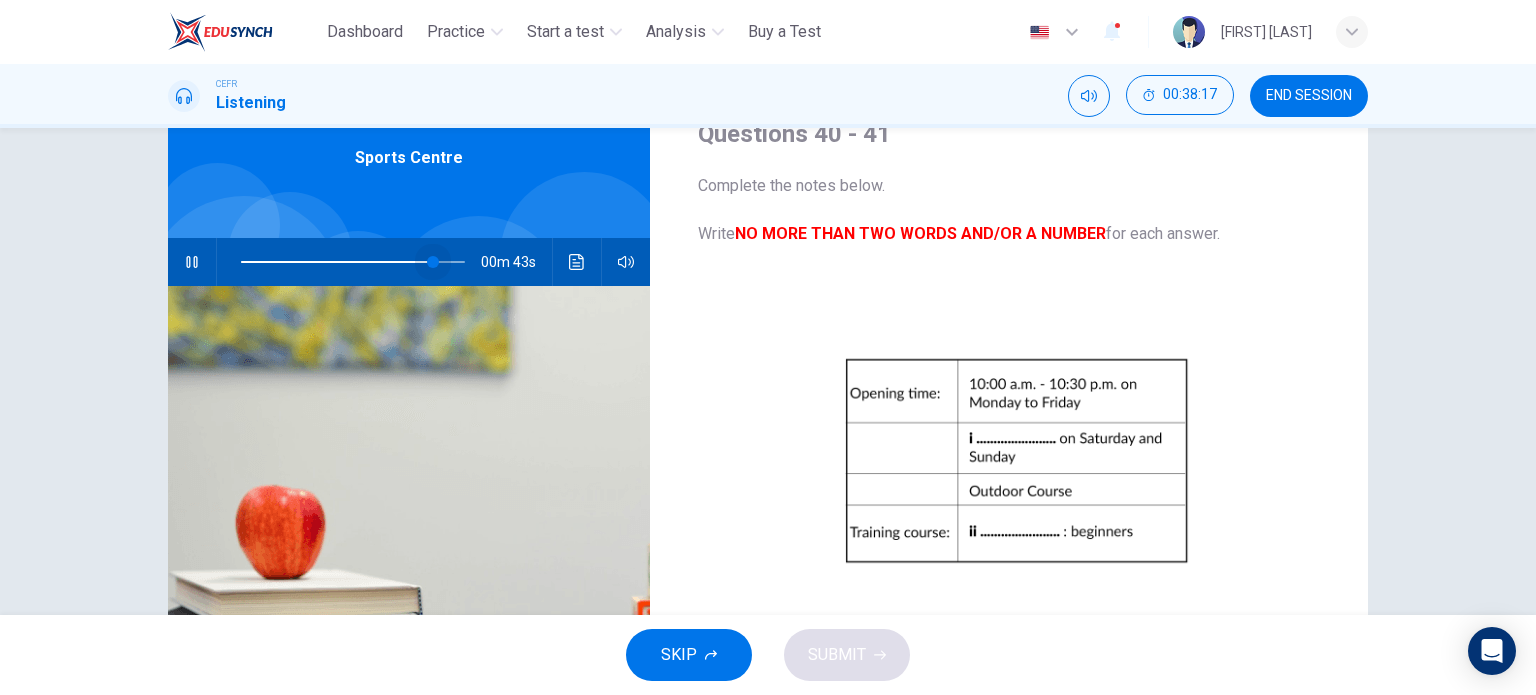 click at bounding box center (433, 262) 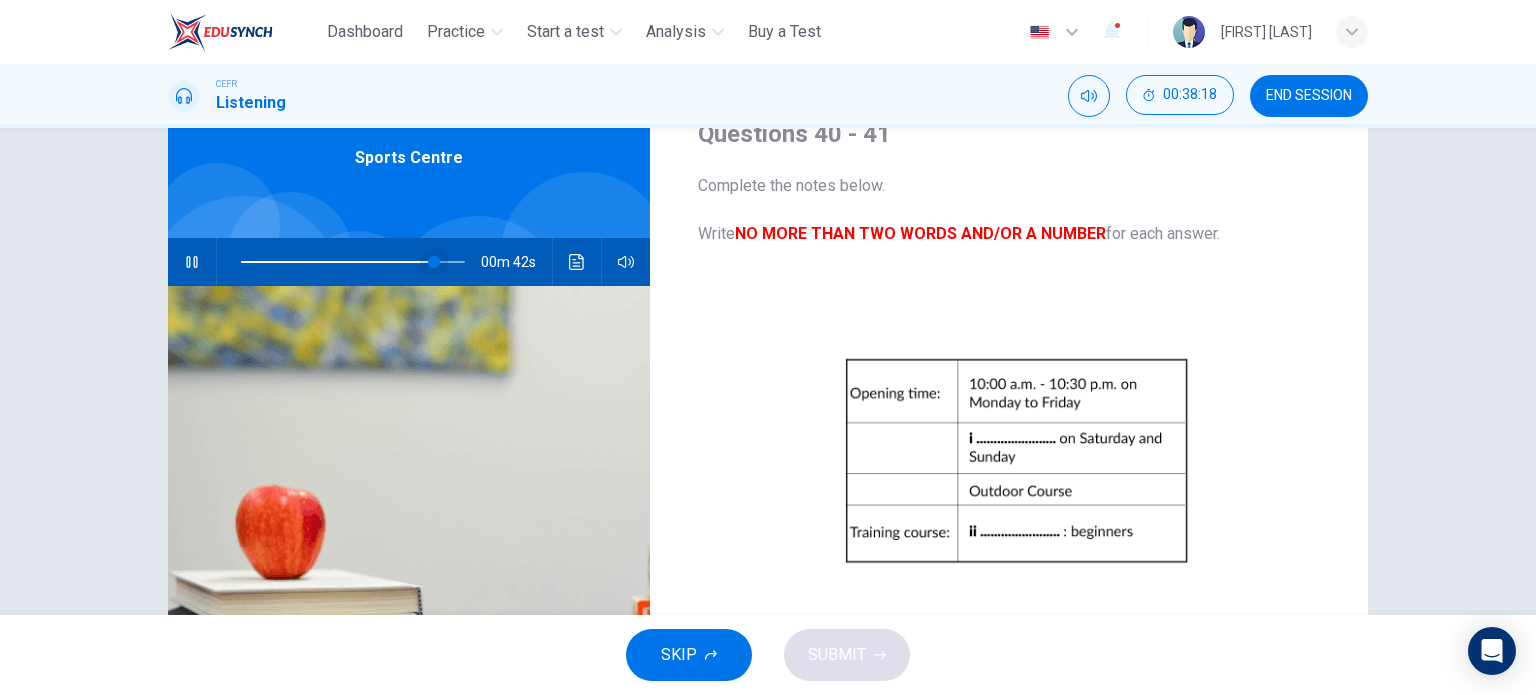 click at bounding box center [434, 262] 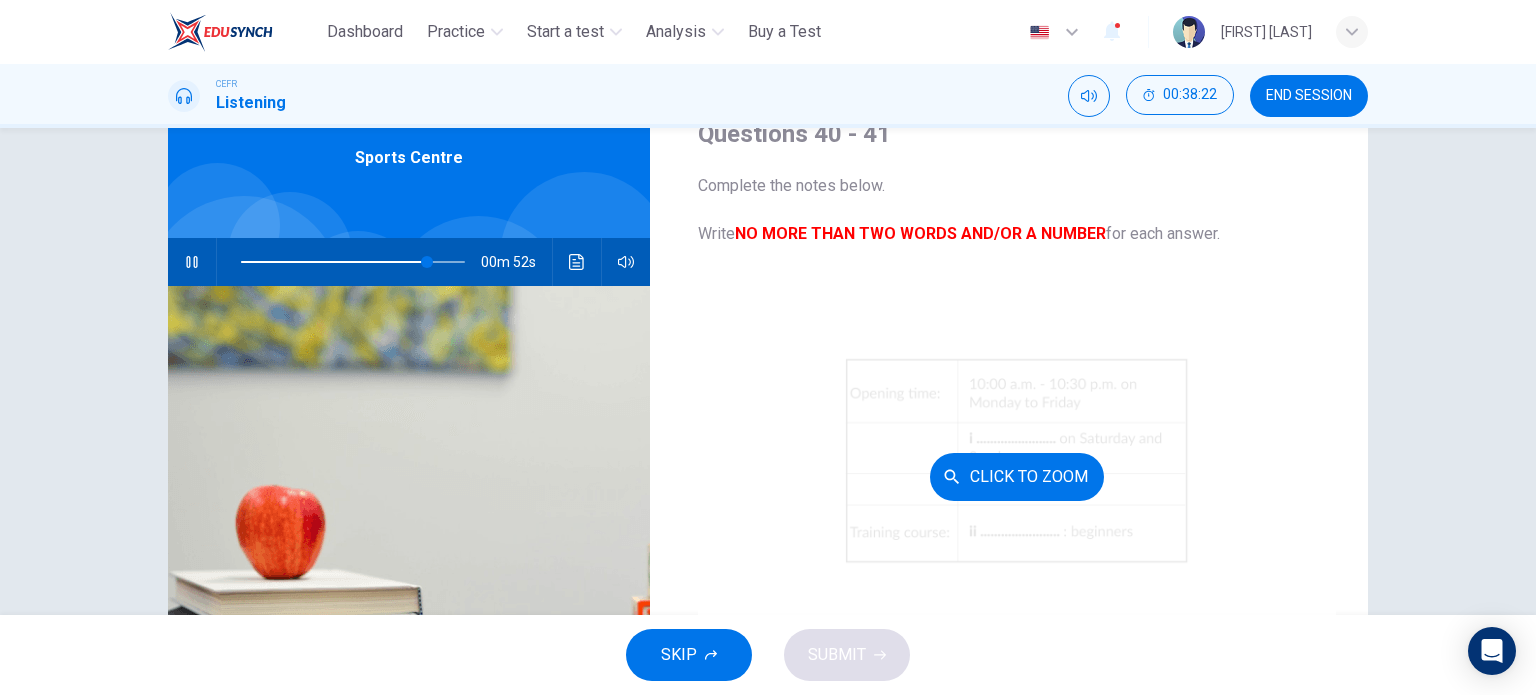scroll, scrollTop: 61, scrollLeft: 0, axis: vertical 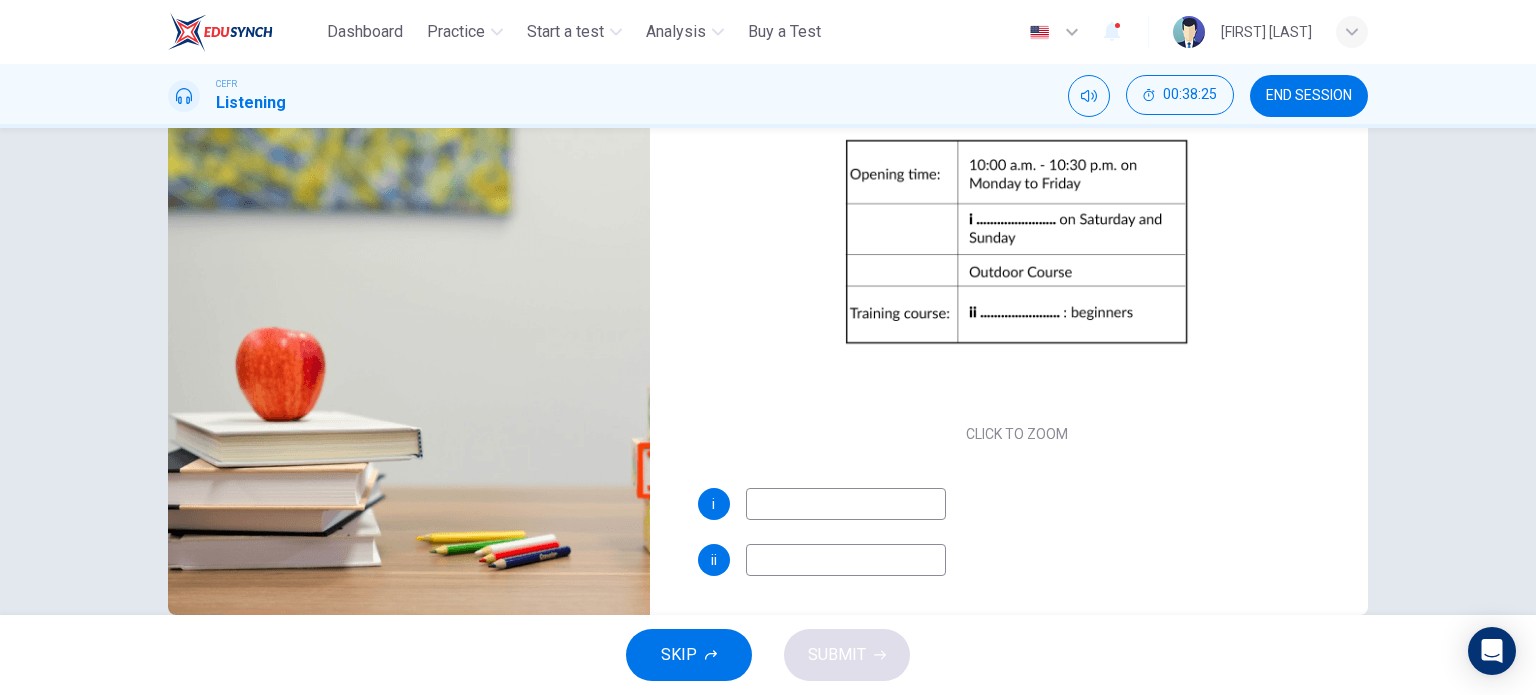 click at bounding box center (846, 504) 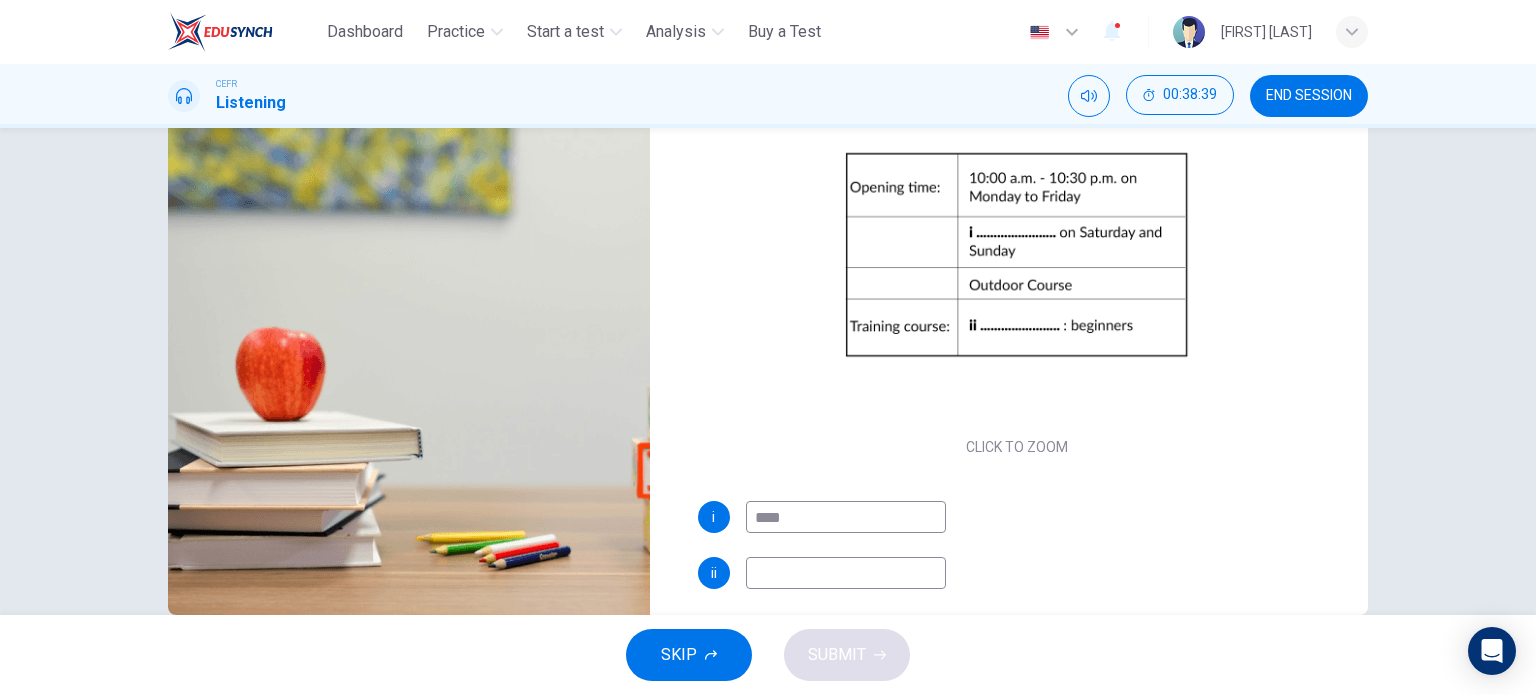 scroll, scrollTop: 61, scrollLeft: 0, axis: vertical 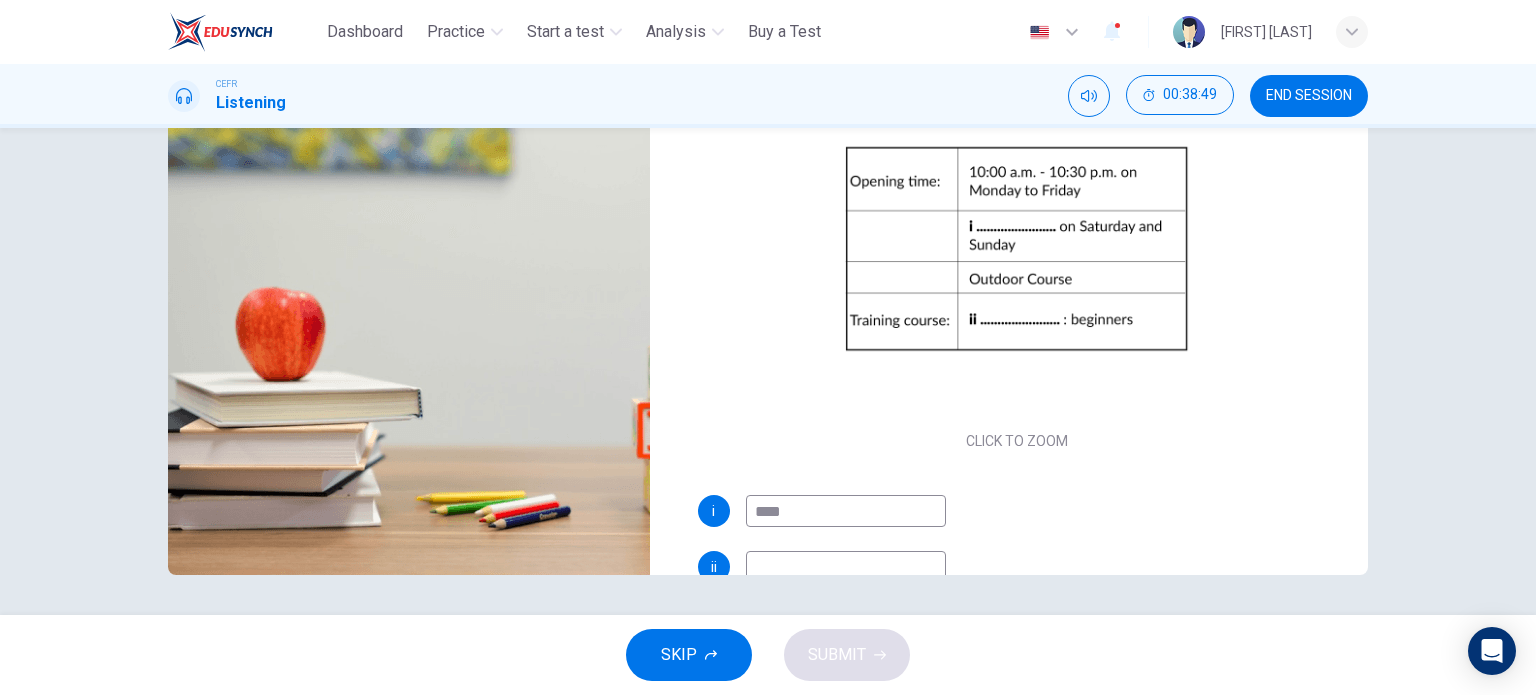 click on "****" at bounding box center [846, 511] 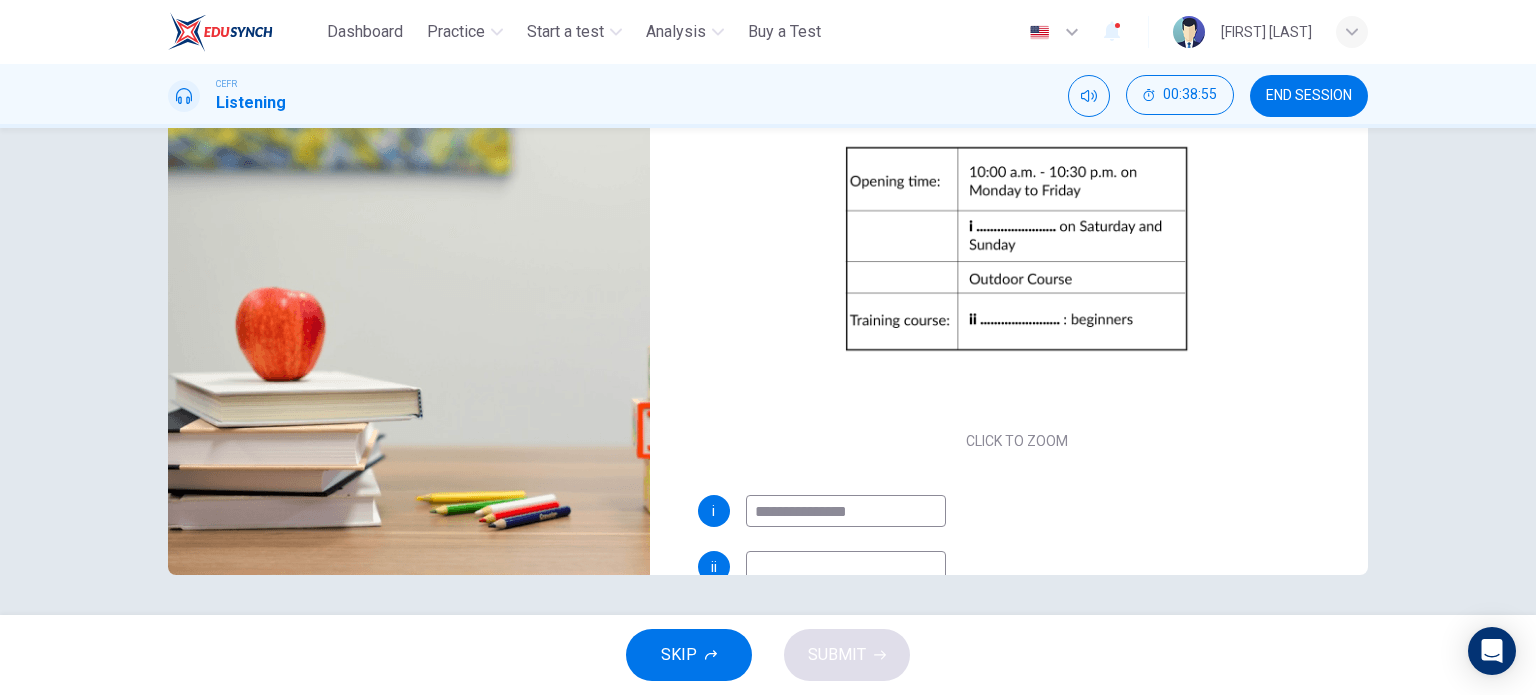 scroll, scrollTop: 61, scrollLeft: 0, axis: vertical 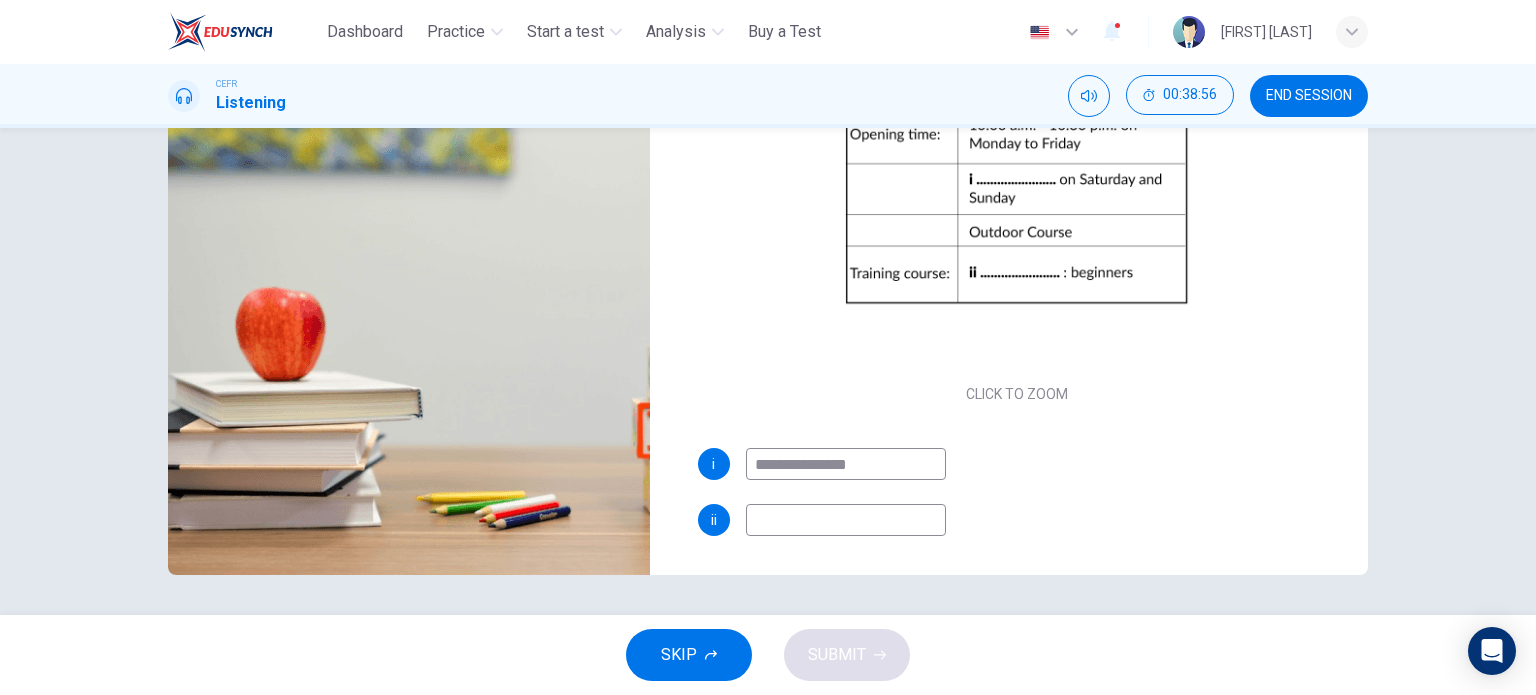 type on "**********" 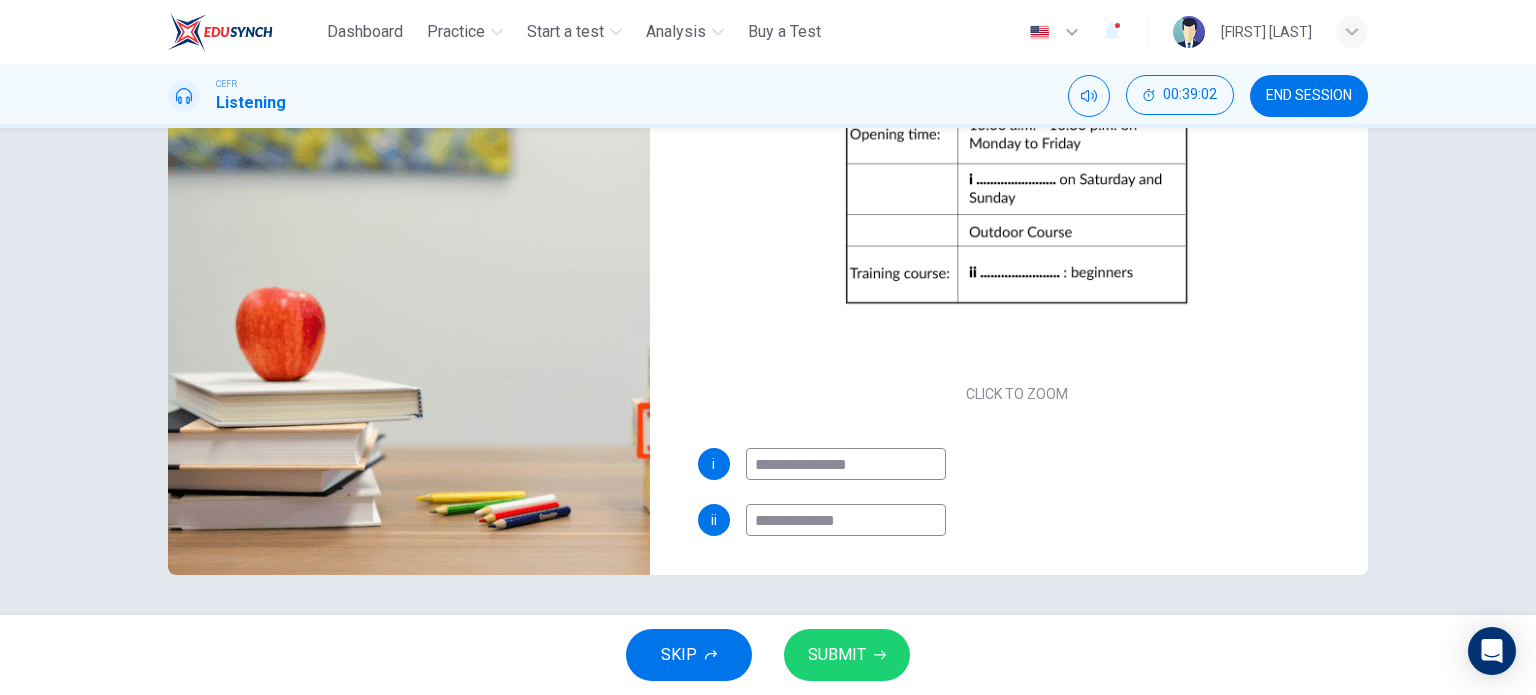type on "**********" 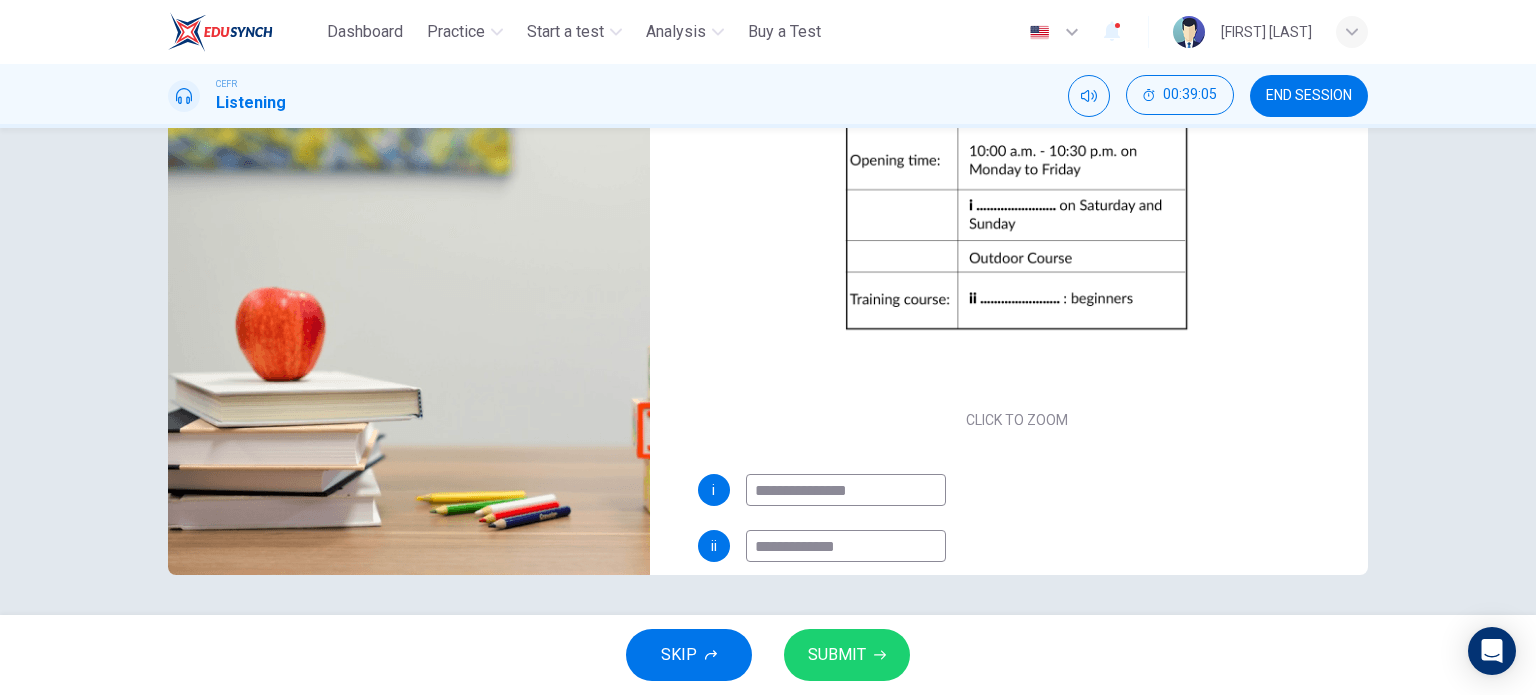 scroll, scrollTop: 36, scrollLeft: 0, axis: vertical 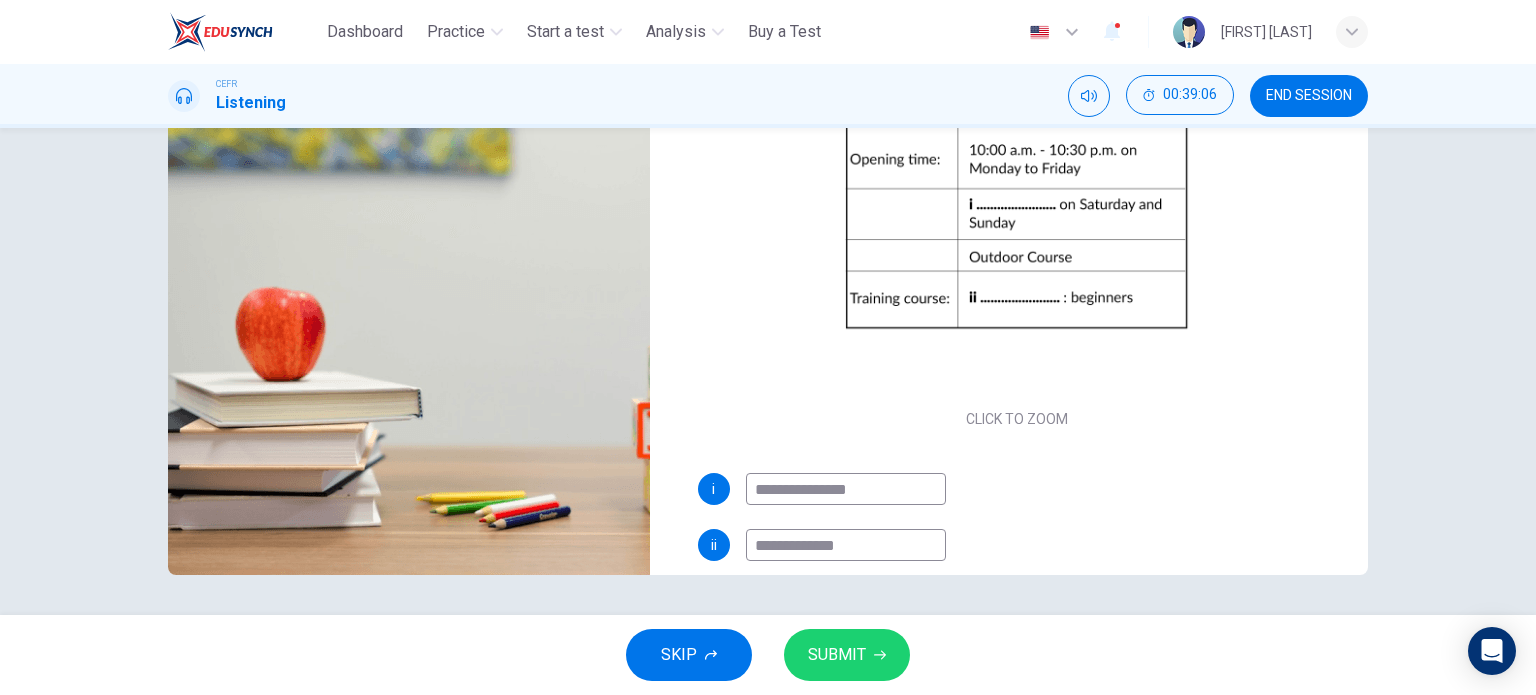 click on "**********" at bounding box center [846, 489] 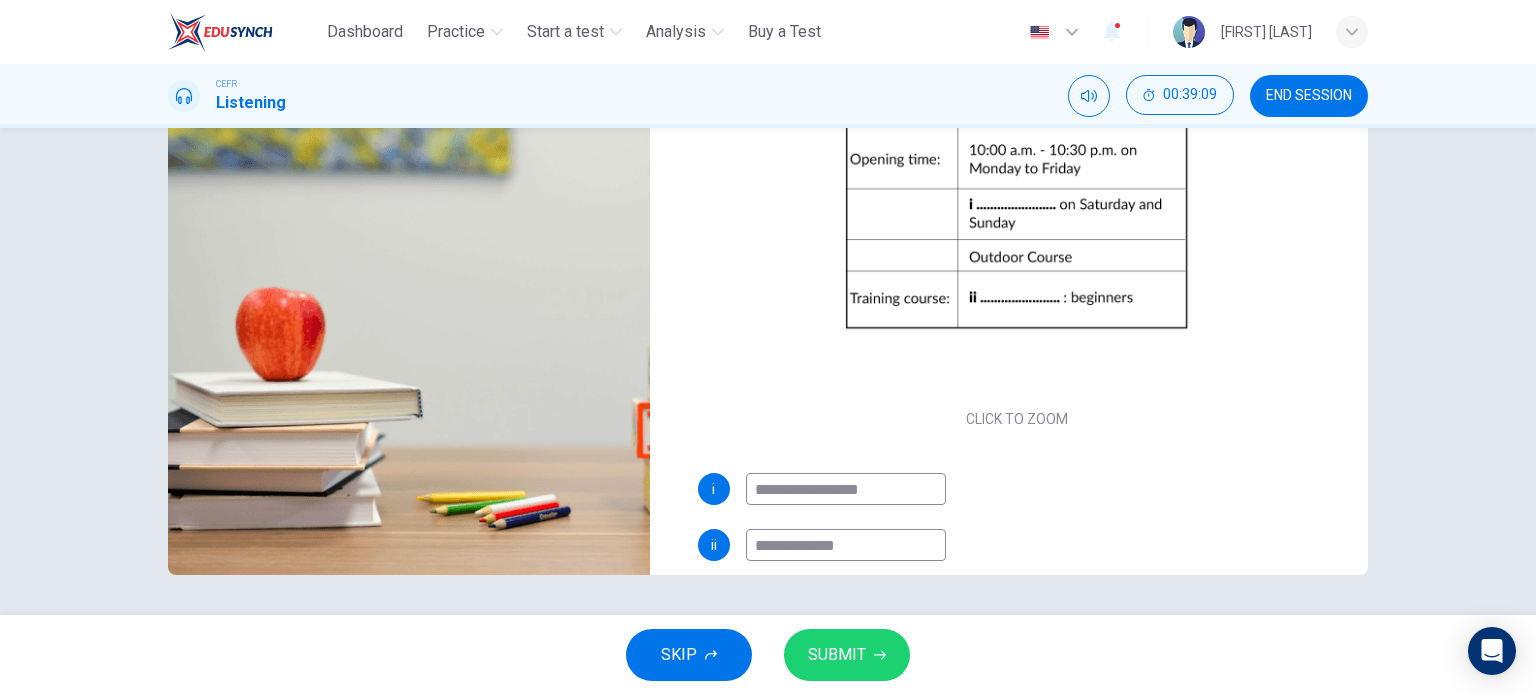 click on "**********" at bounding box center [846, 489] 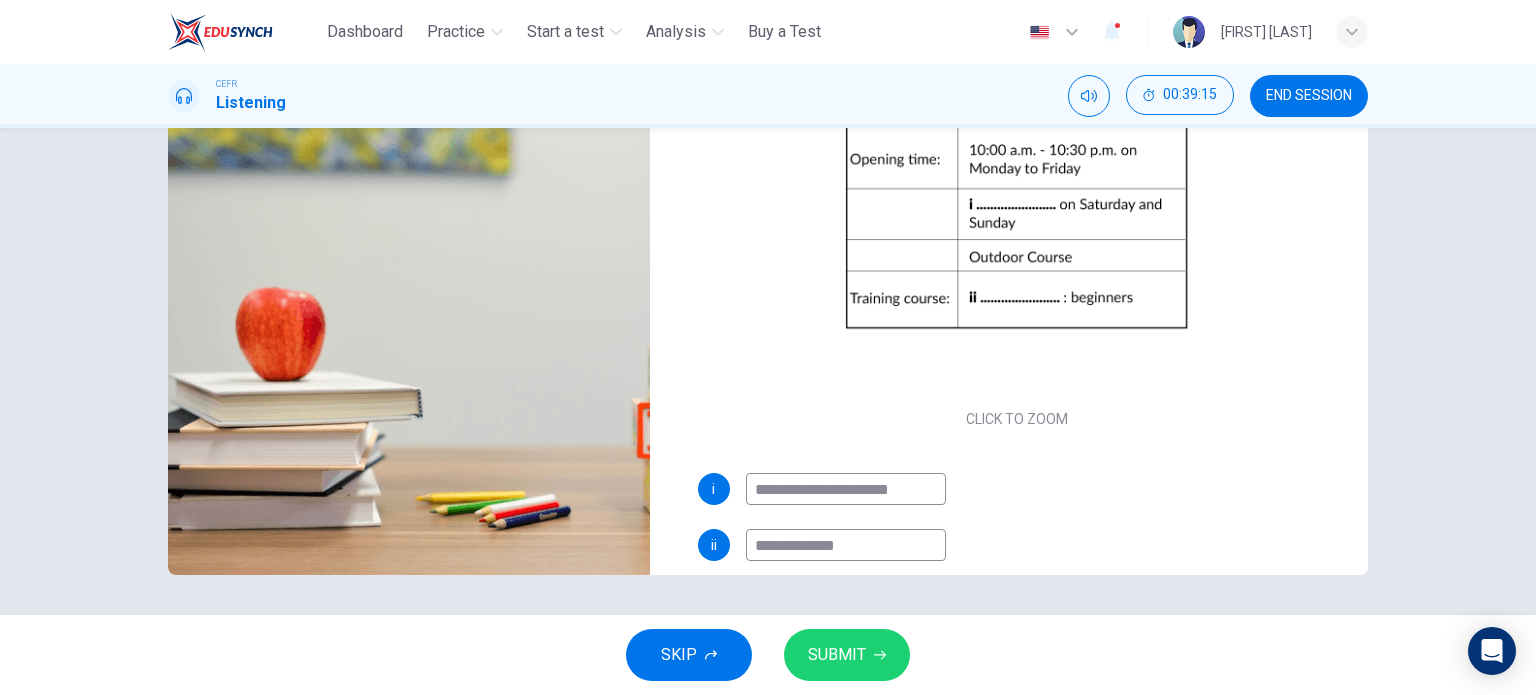 scroll, scrollTop: 61, scrollLeft: 0, axis: vertical 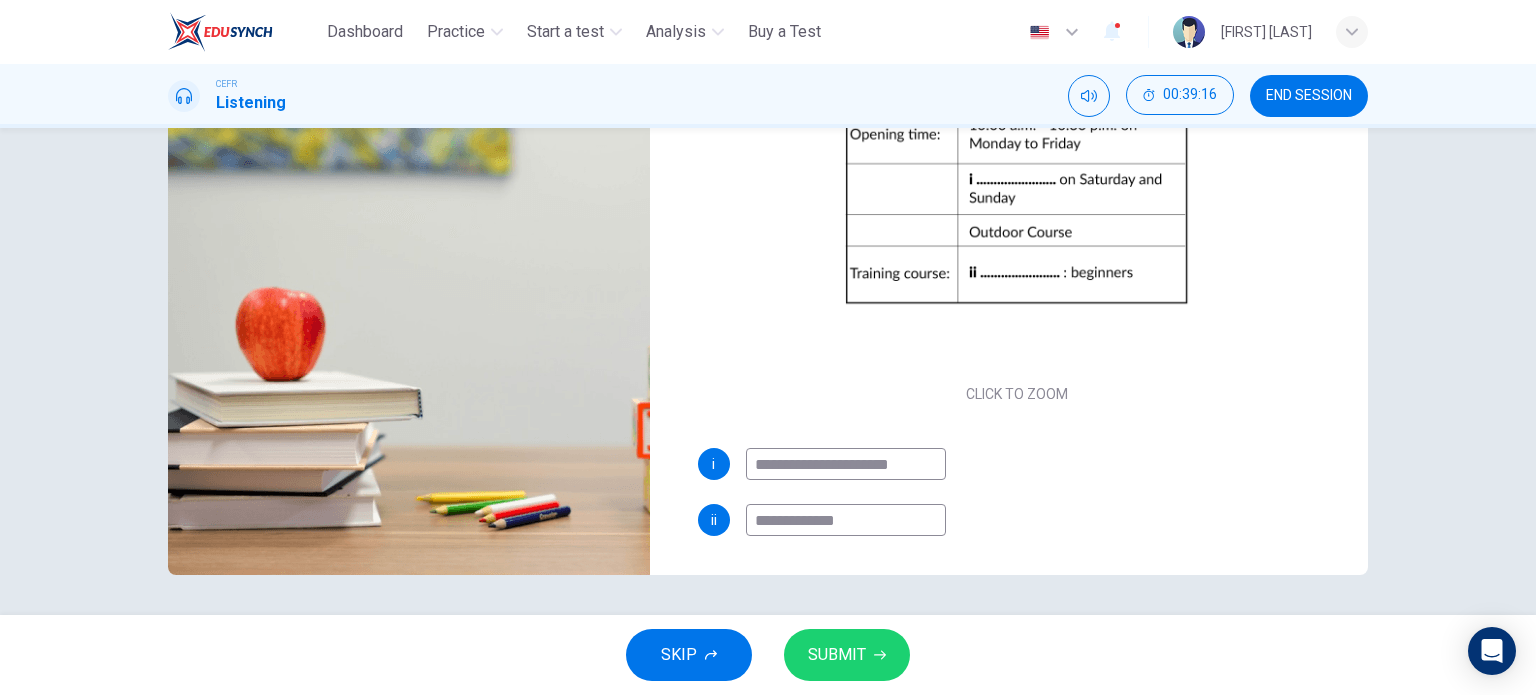 type on "**********" 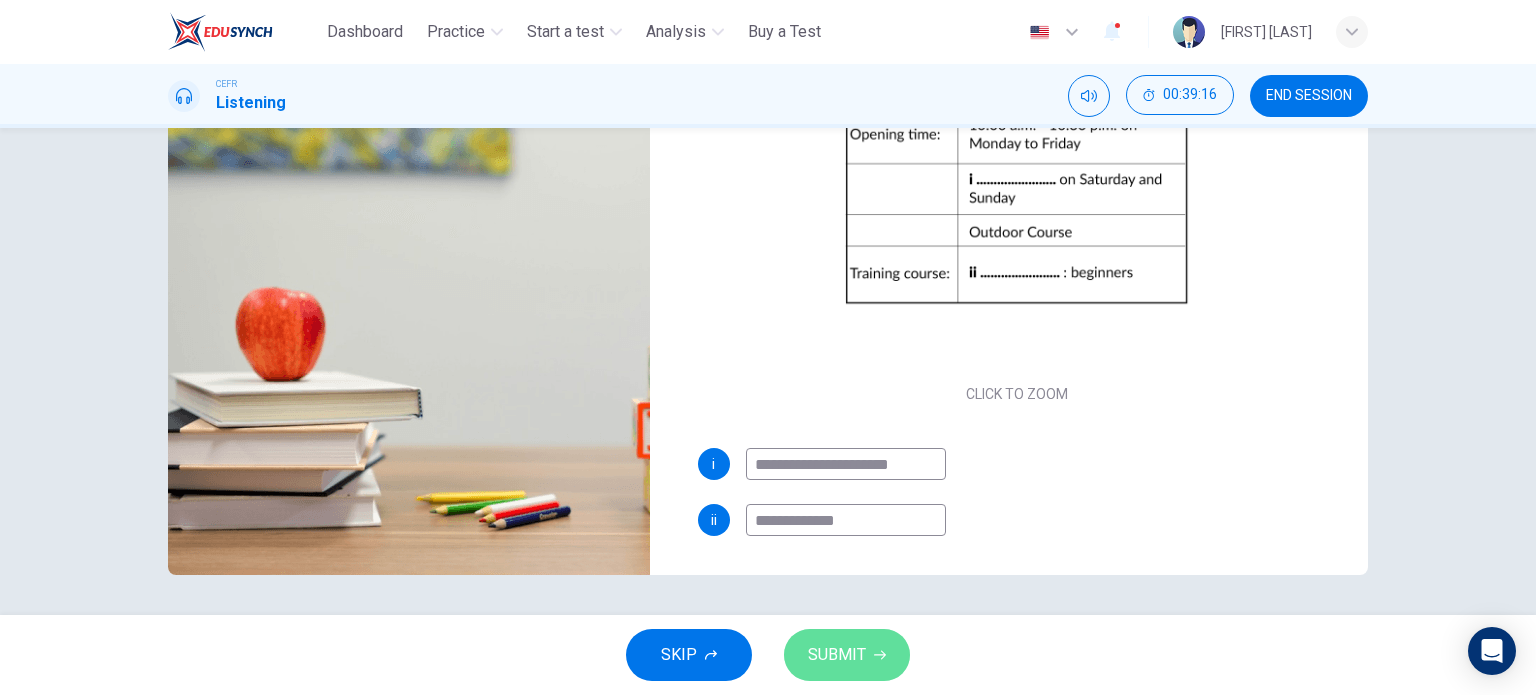 click on "SUBMIT" at bounding box center (837, 655) 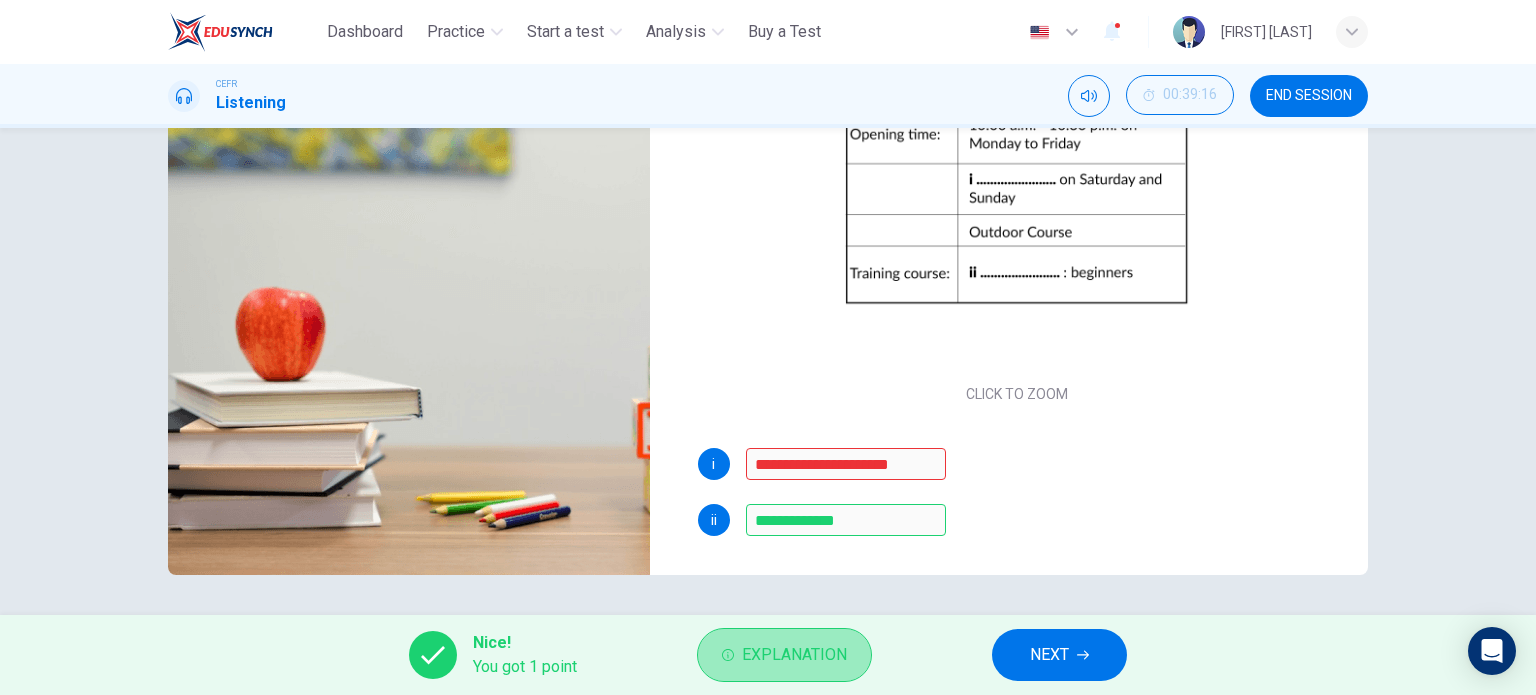 click on "Explanation" at bounding box center [794, 655] 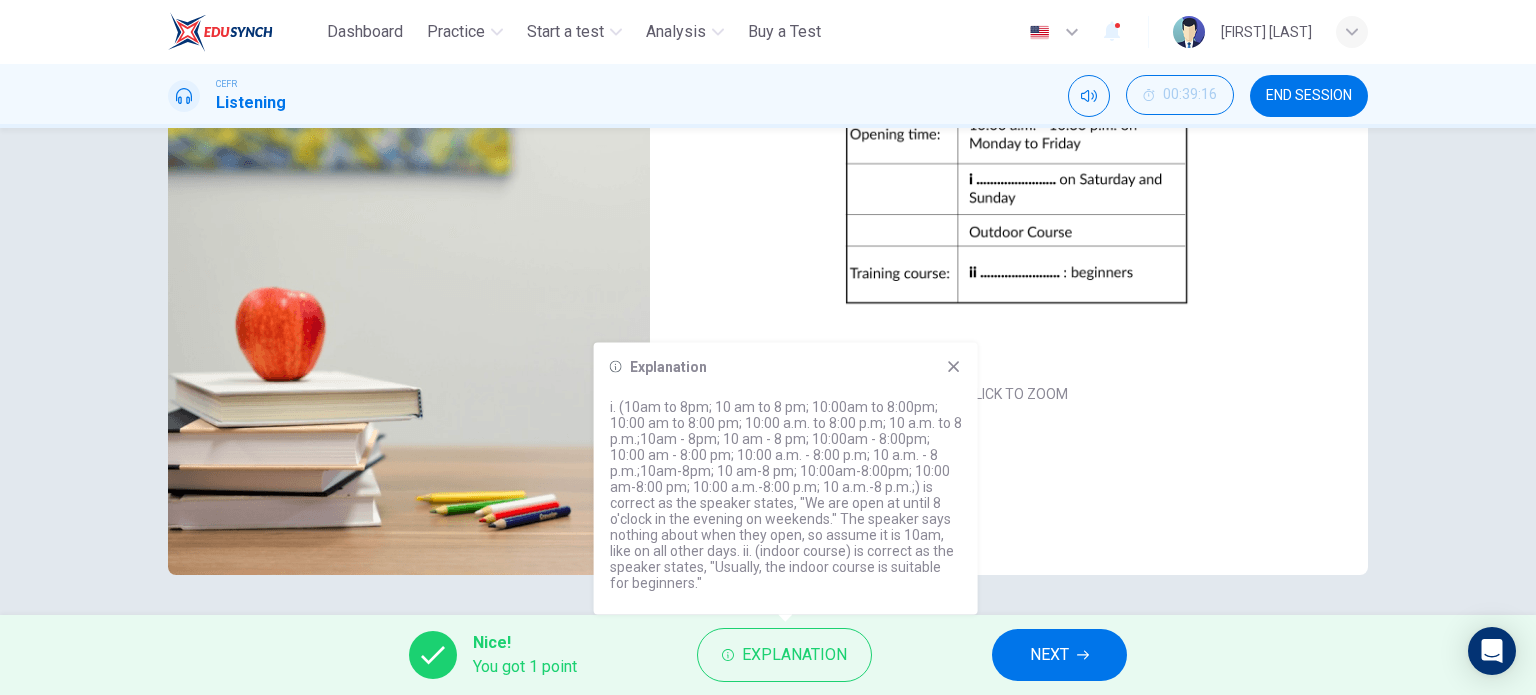 click at bounding box center (953, 366) 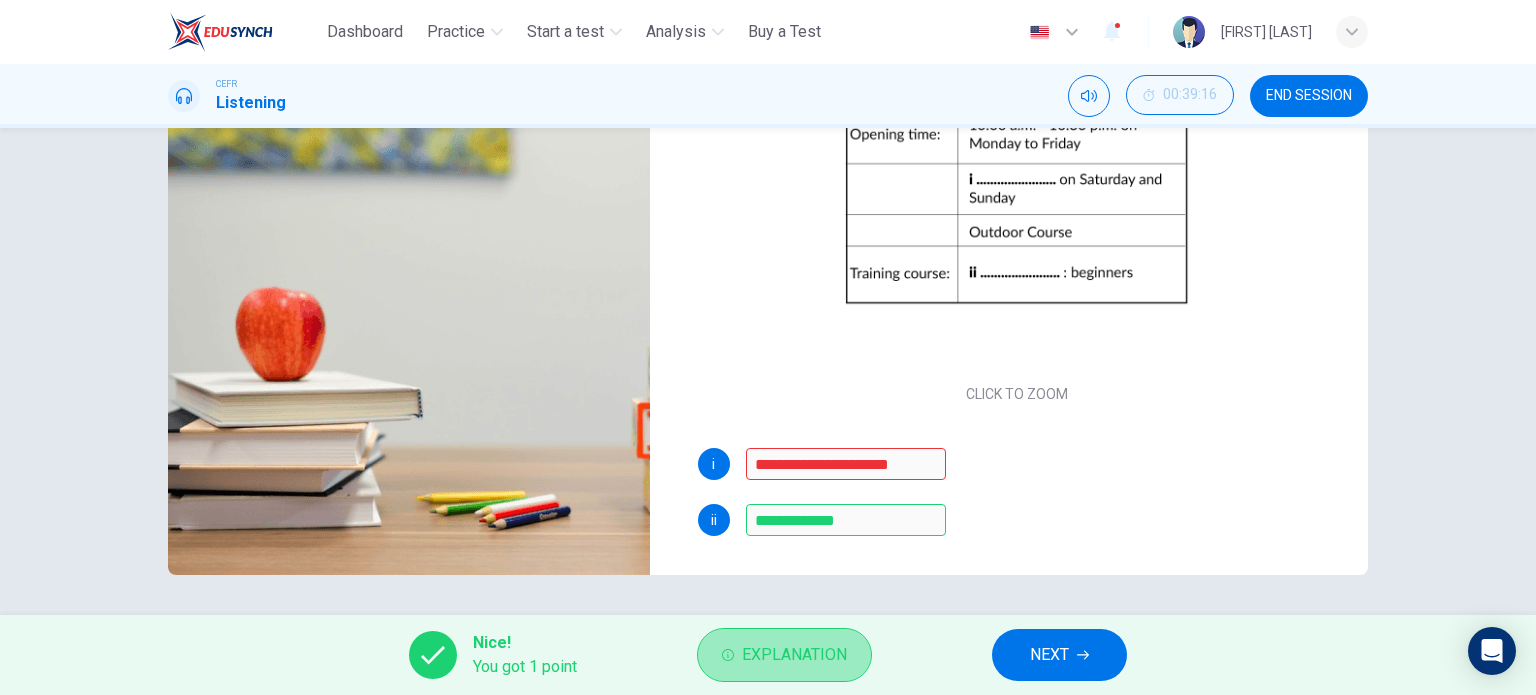 click on "Explanation" at bounding box center (784, 655) 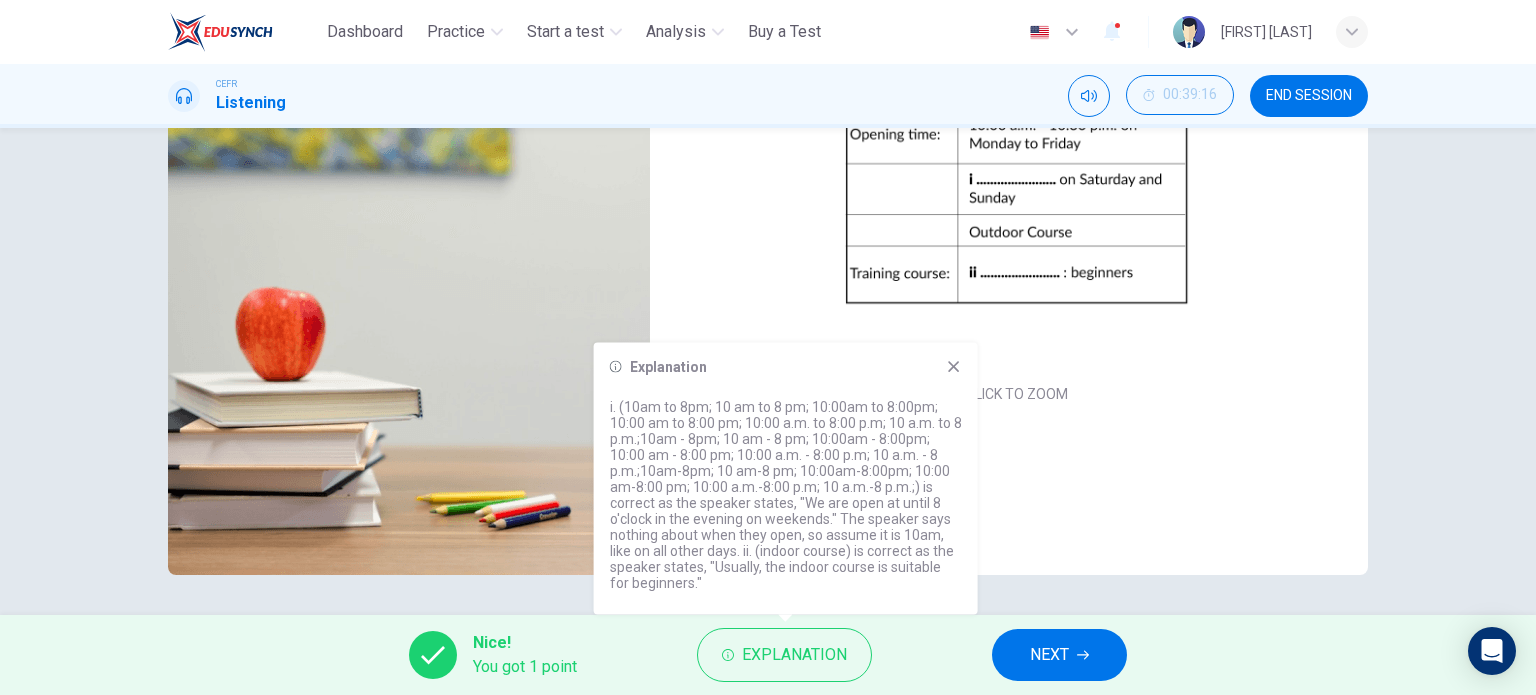 click at bounding box center (954, 367) 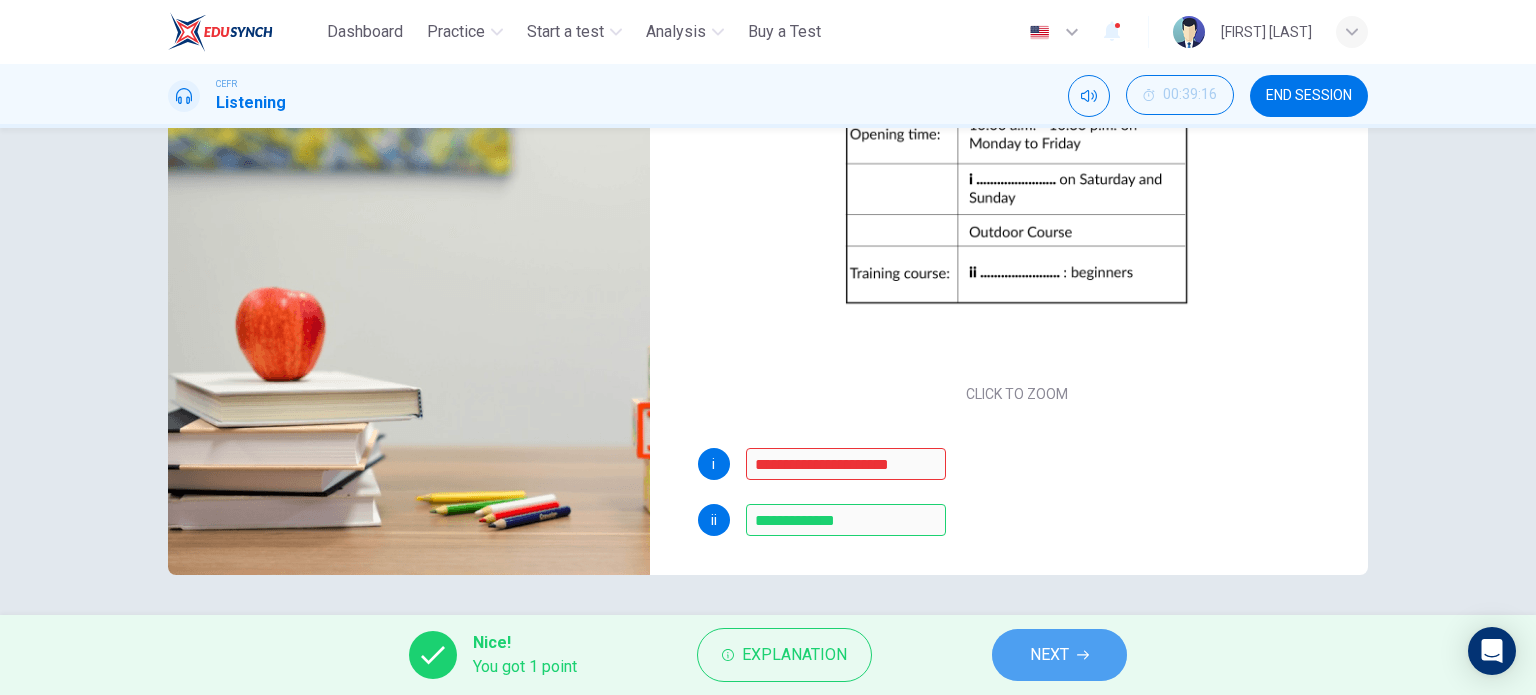 click on "NEXT" at bounding box center [1049, 655] 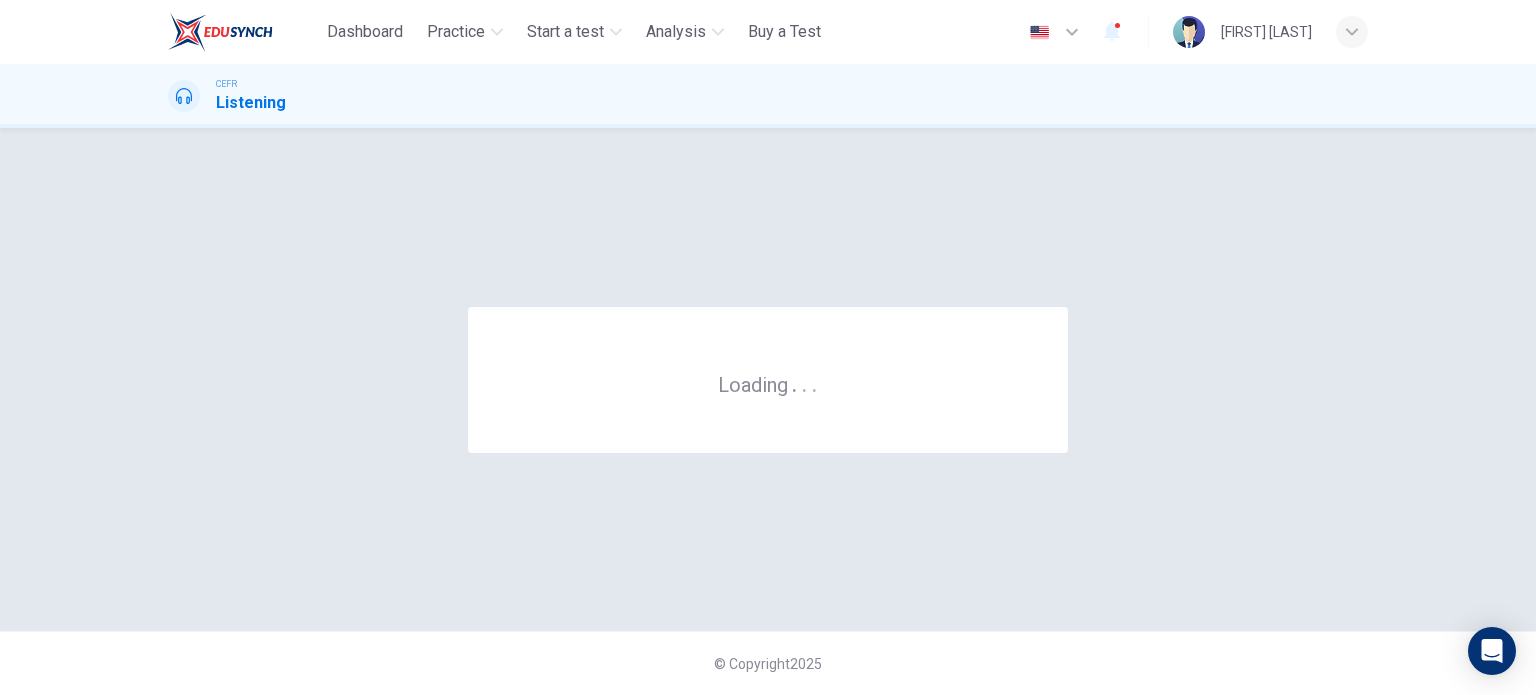 scroll, scrollTop: 0, scrollLeft: 0, axis: both 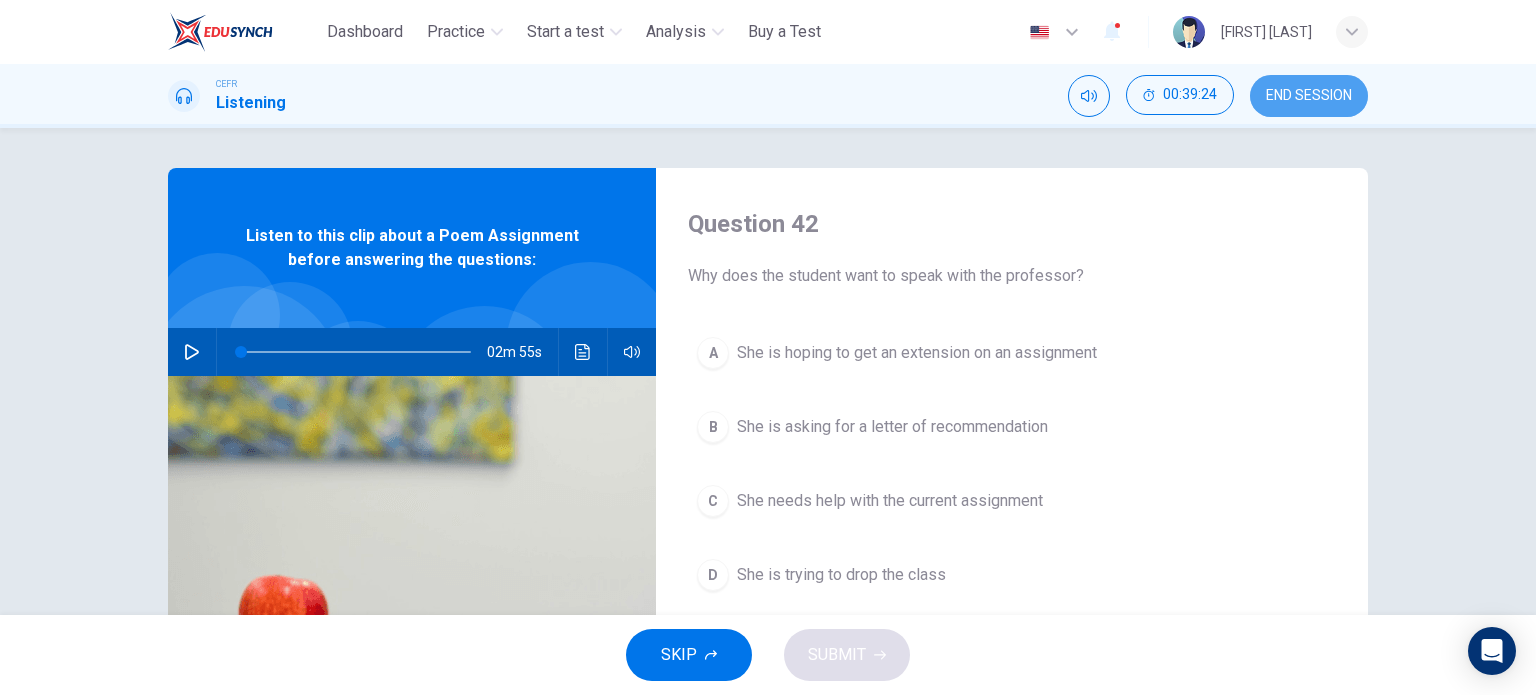 click on "END SESSION" at bounding box center [1309, 96] 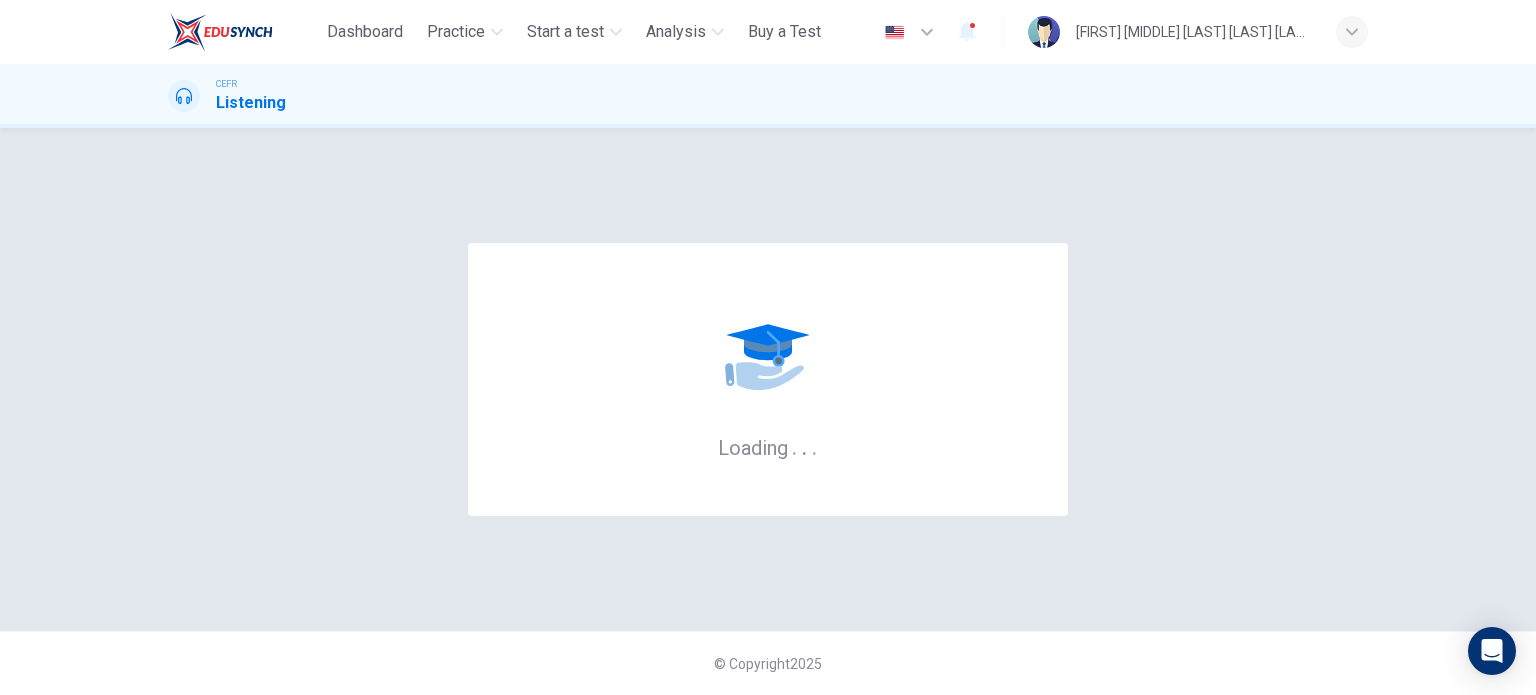 scroll, scrollTop: 0, scrollLeft: 0, axis: both 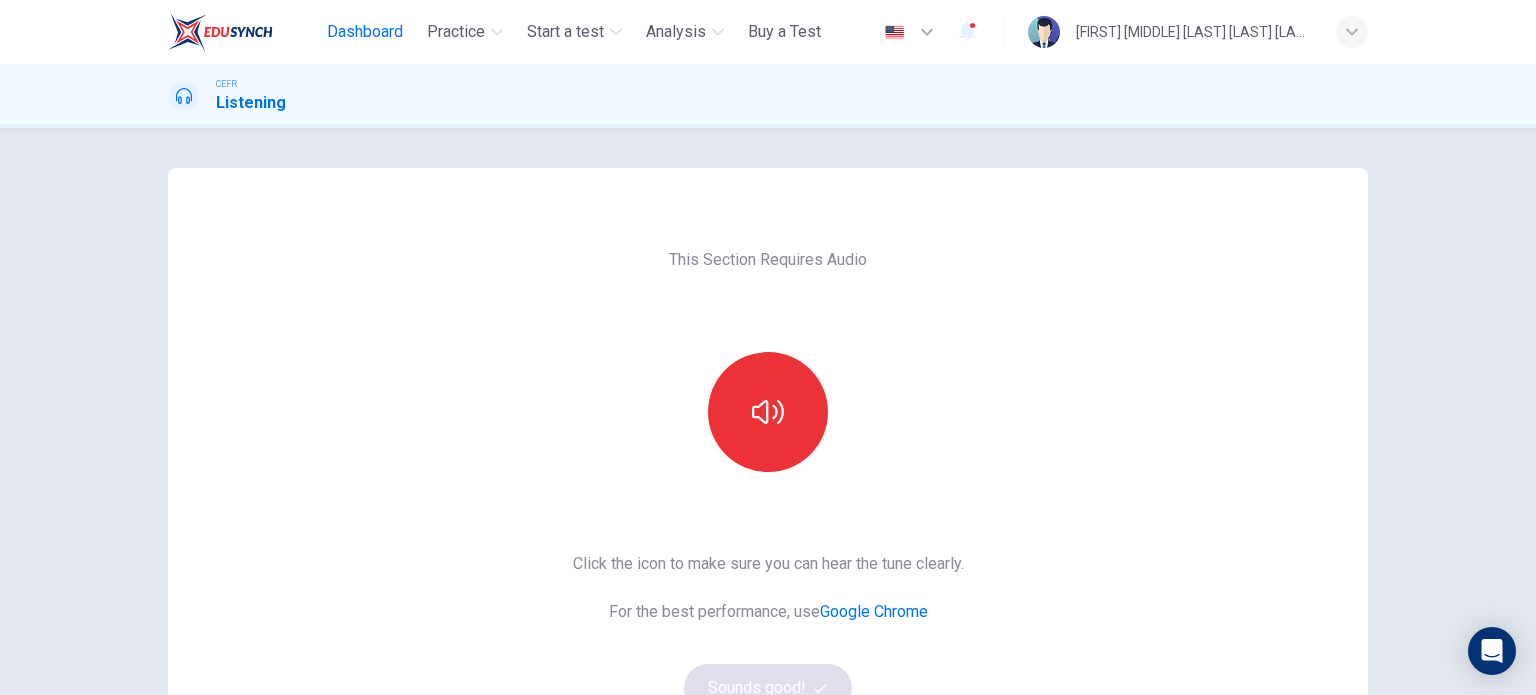 click on "Dashboard" at bounding box center [365, 32] 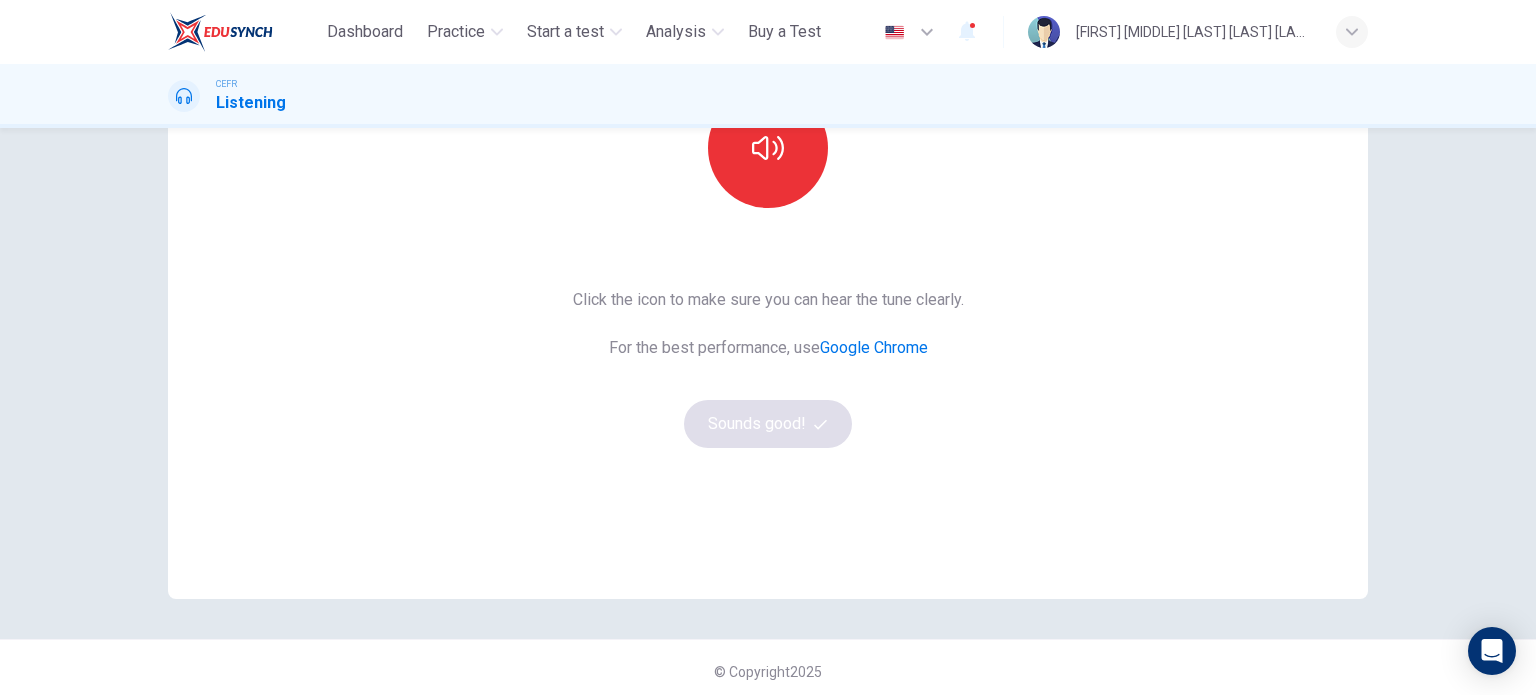 scroll, scrollTop: 266, scrollLeft: 0, axis: vertical 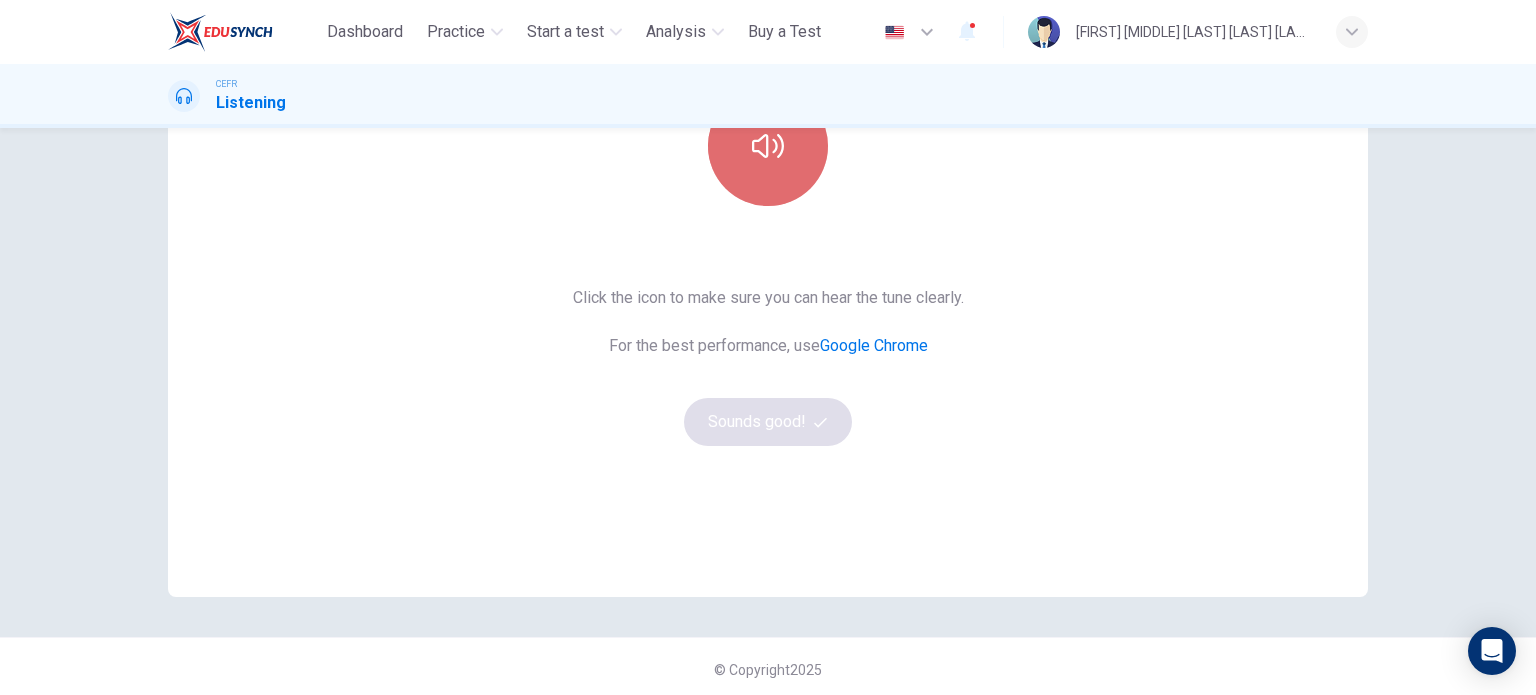 click at bounding box center (768, 146) 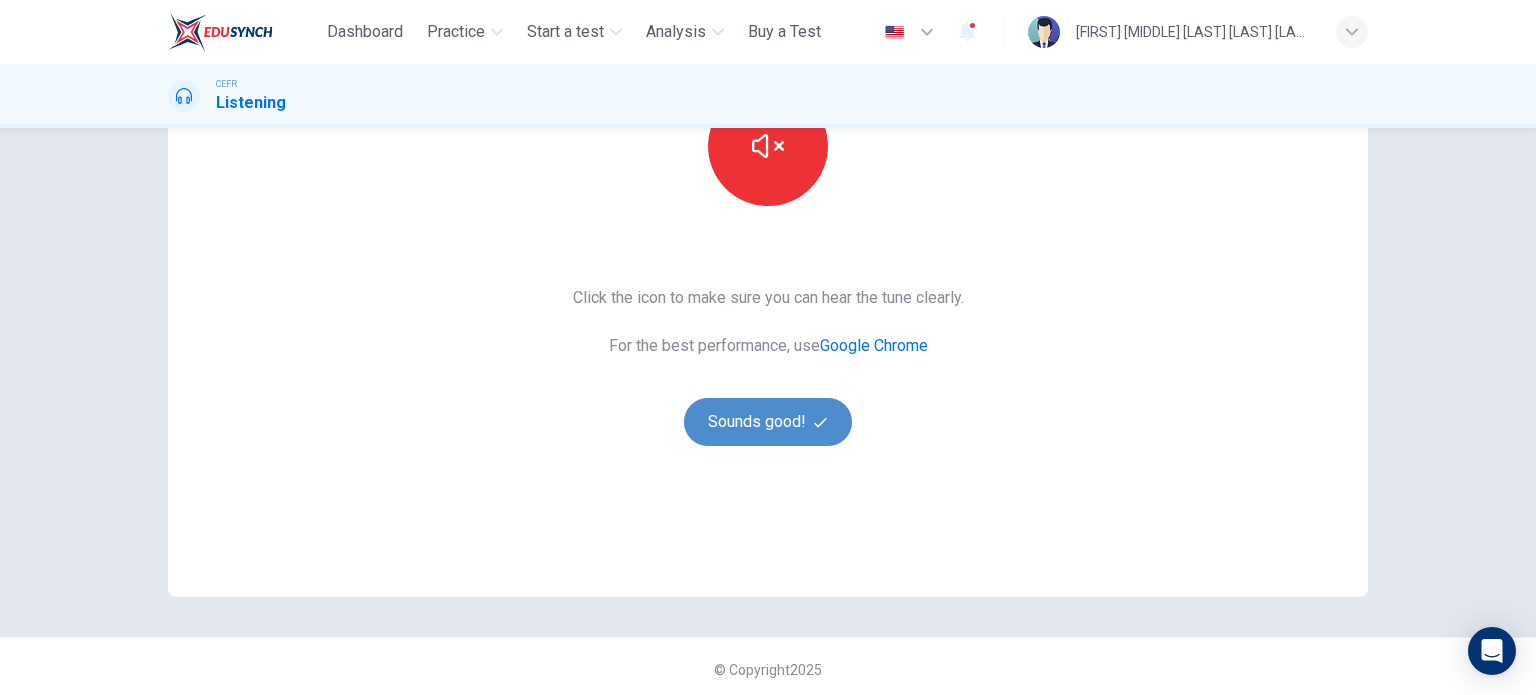 click on "Sounds good!" at bounding box center [768, 422] 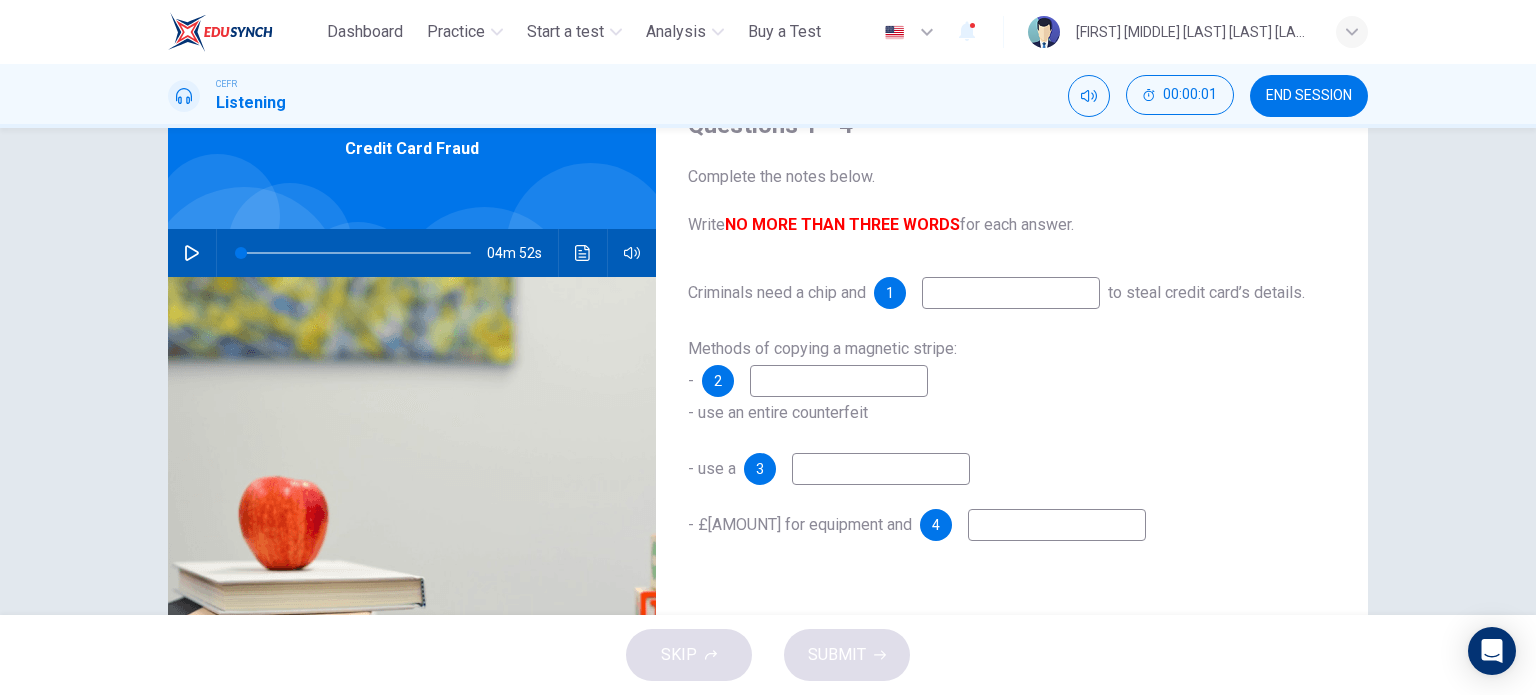 scroll, scrollTop: 94, scrollLeft: 0, axis: vertical 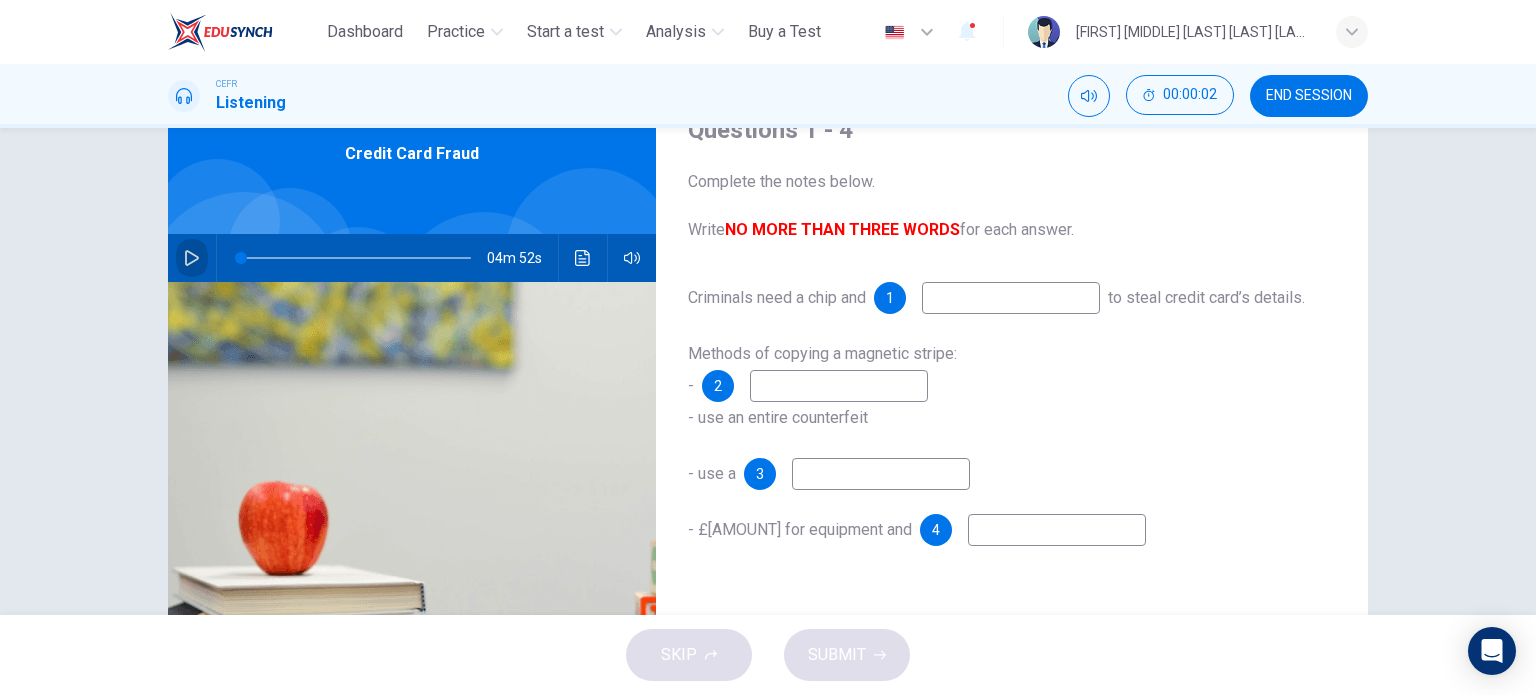 click at bounding box center (192, 258) 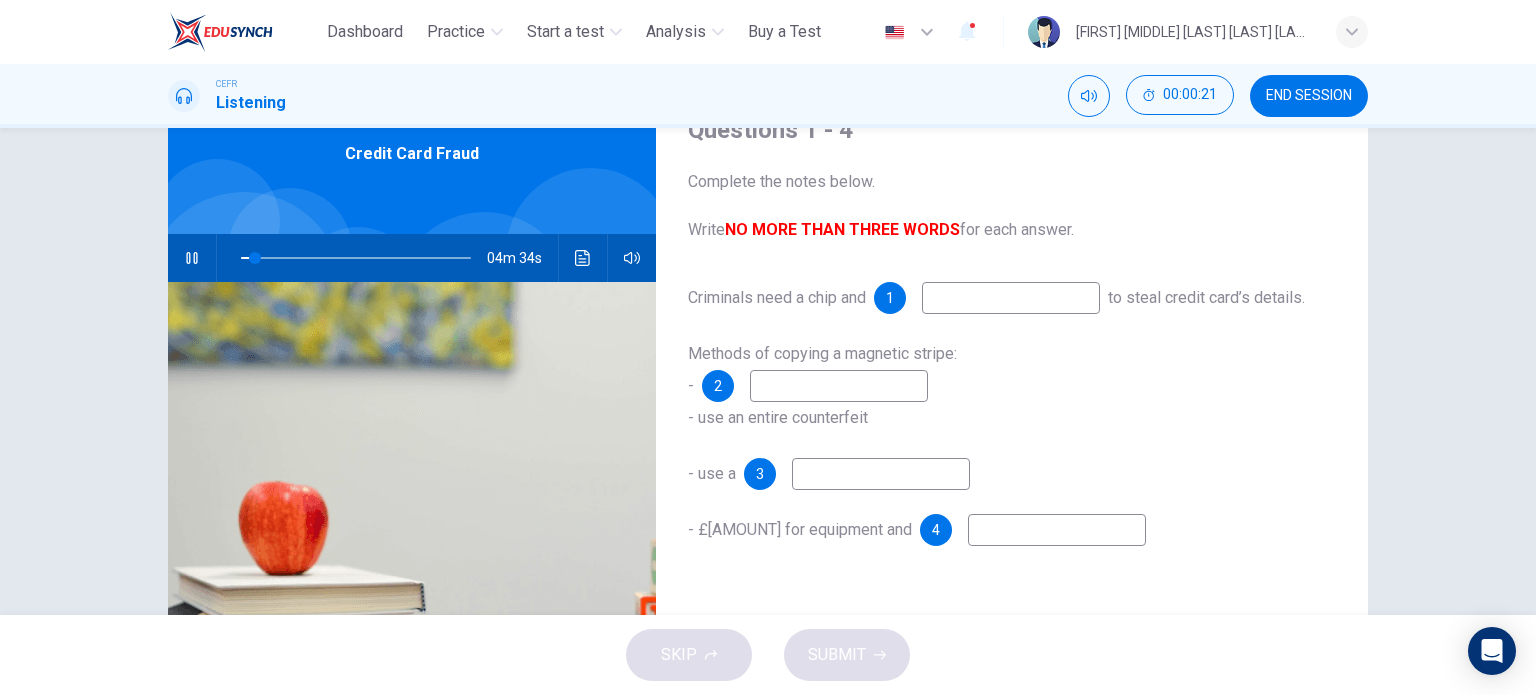 type 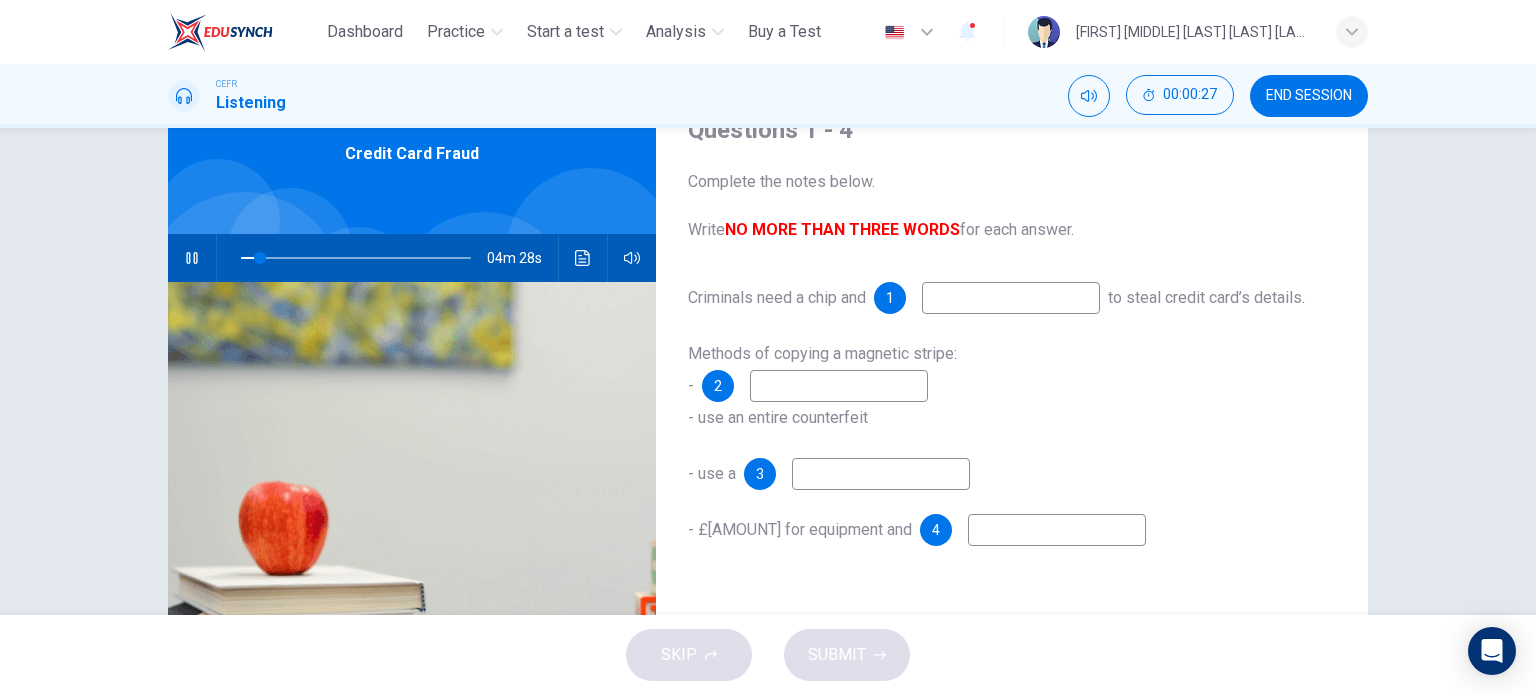 click at bounding box center [1011, 298] 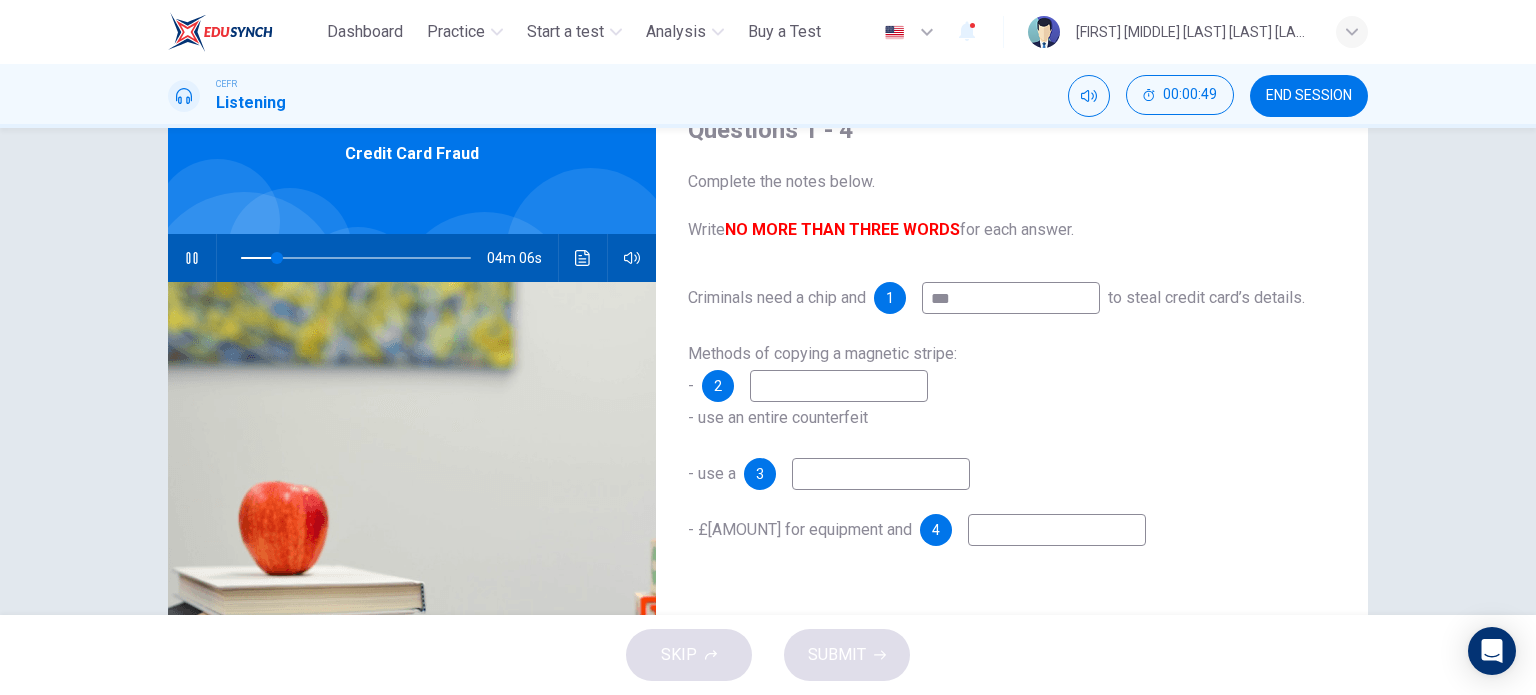 type on "***" 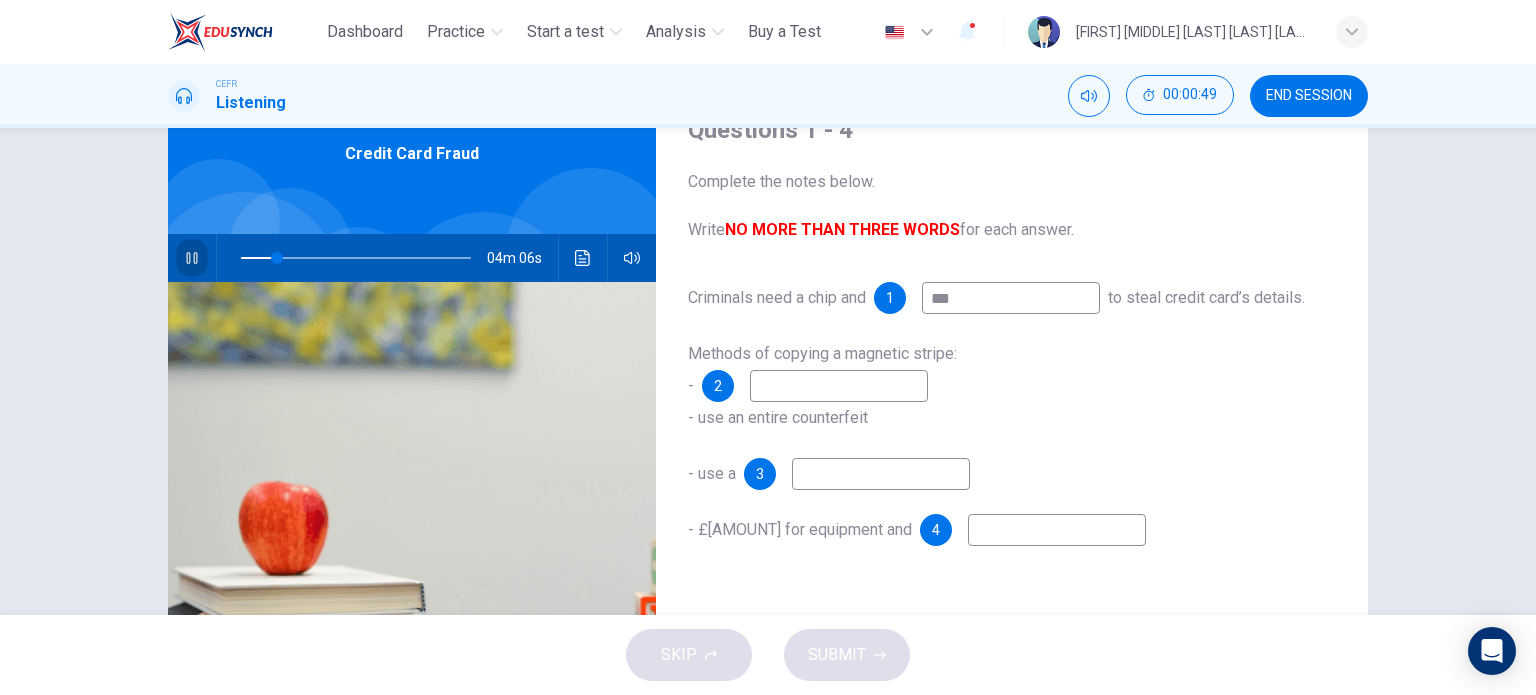 click at bounding box center [191, 258] 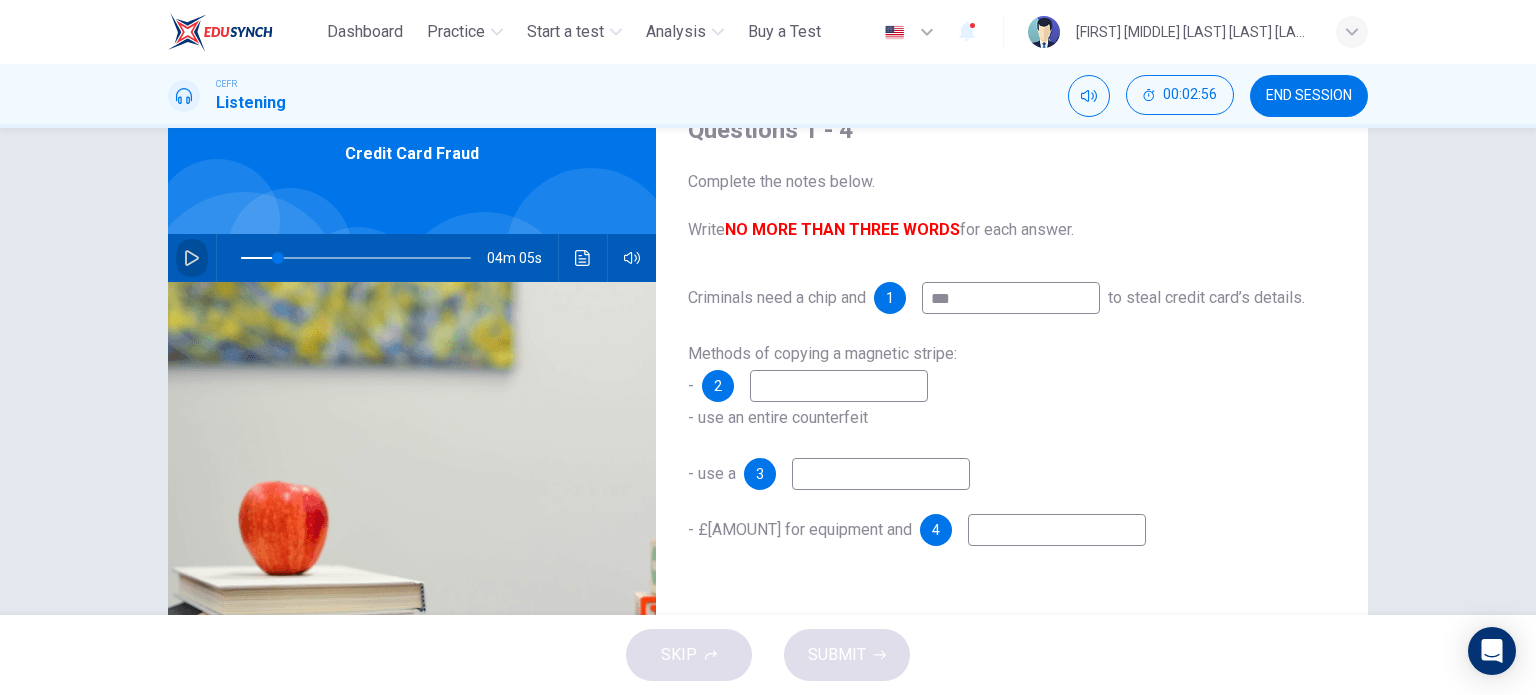 click at bounding box center [192, 258] 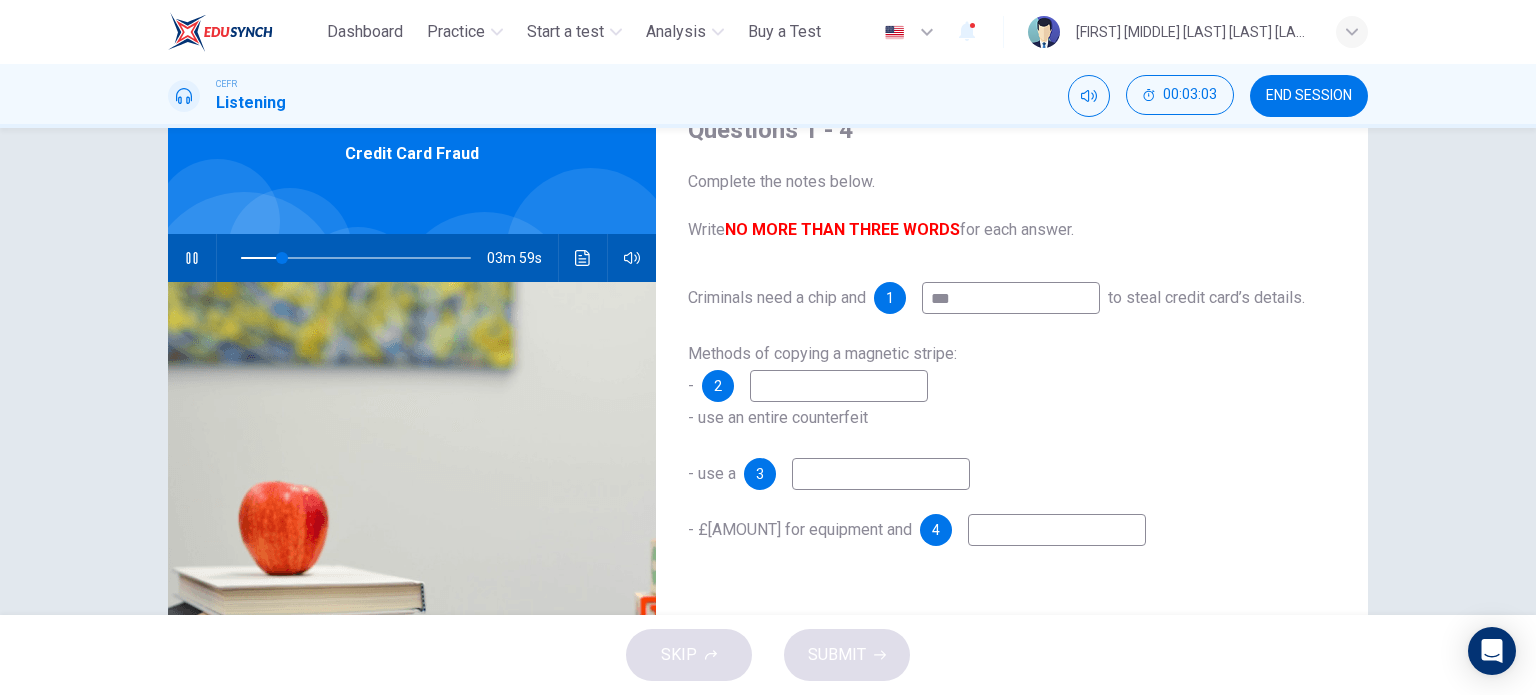 click at bounding box center (1011, 298) 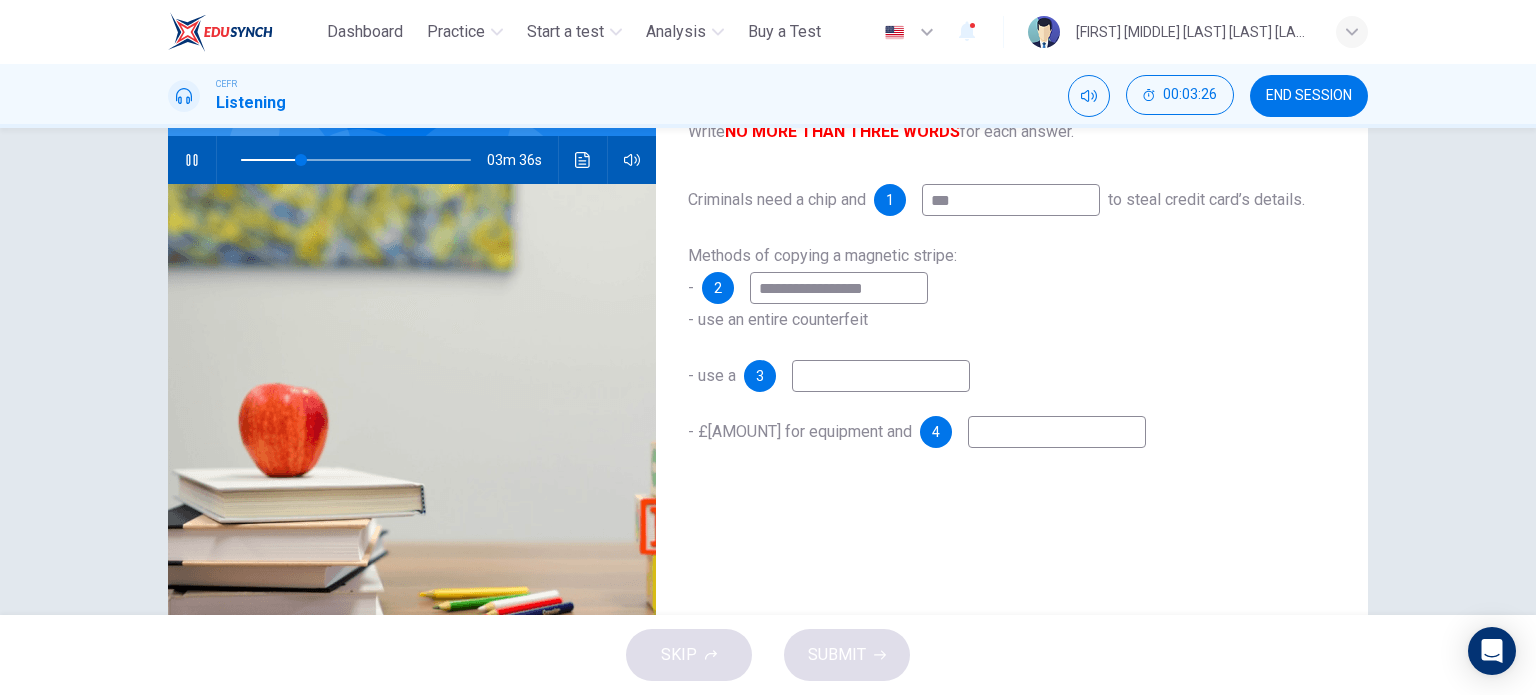 scroll, scrollTop: 204, scrollLeft: 0, axis: vertical 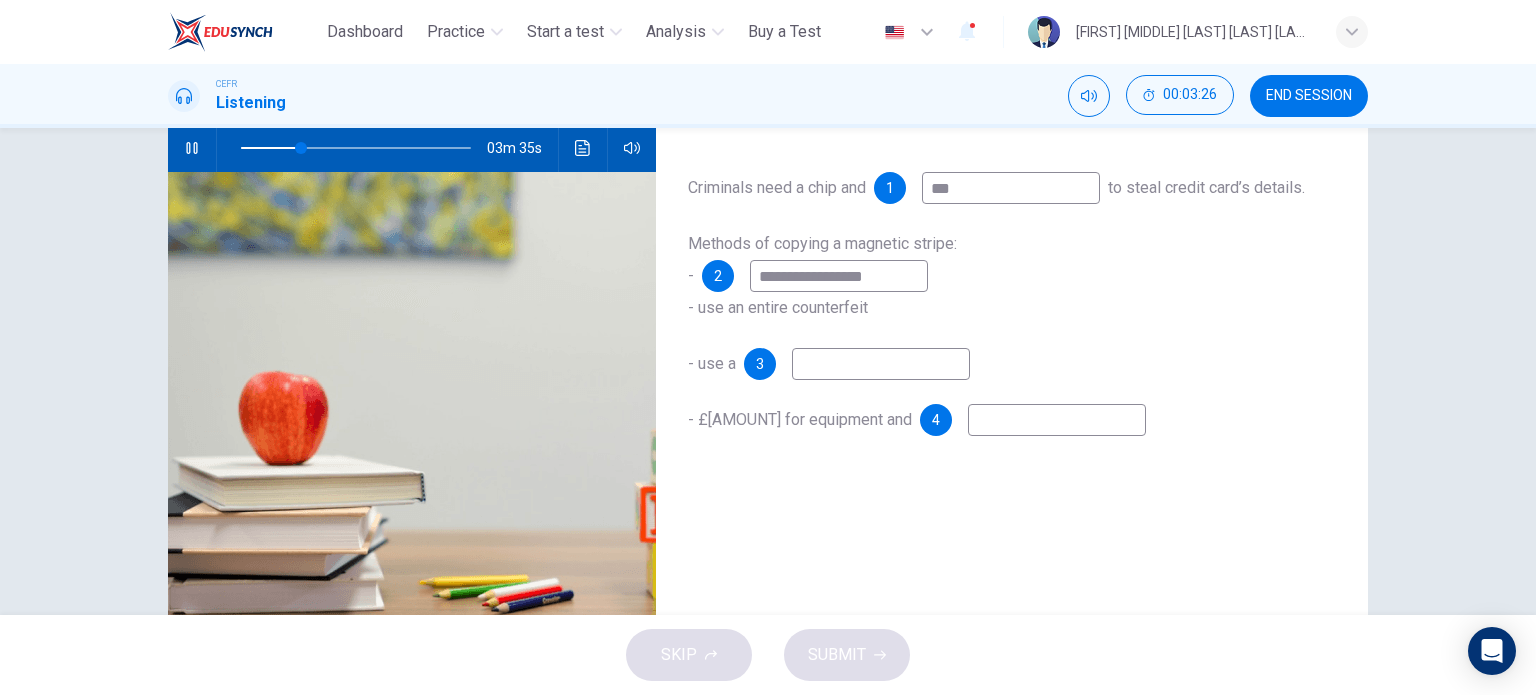 type on "**********" 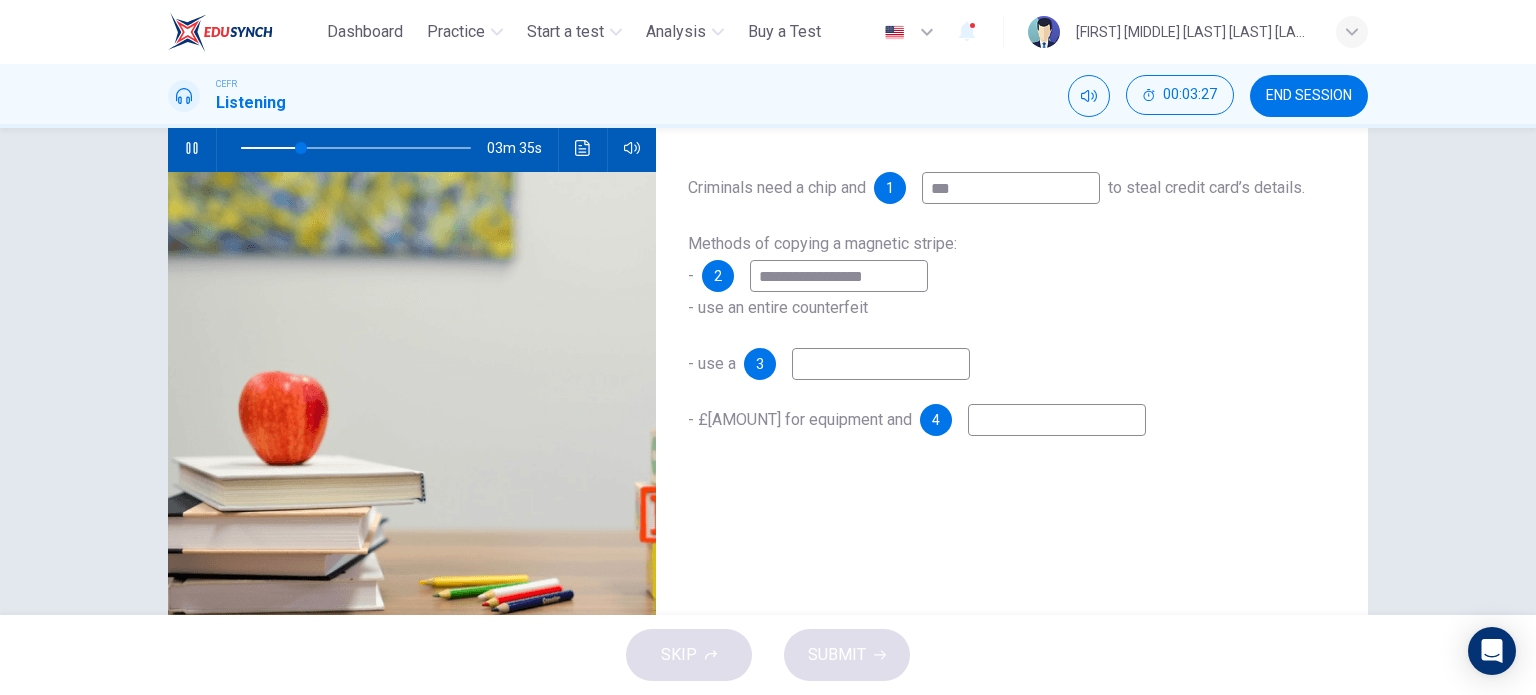 click at bounding box center [1011, 188] 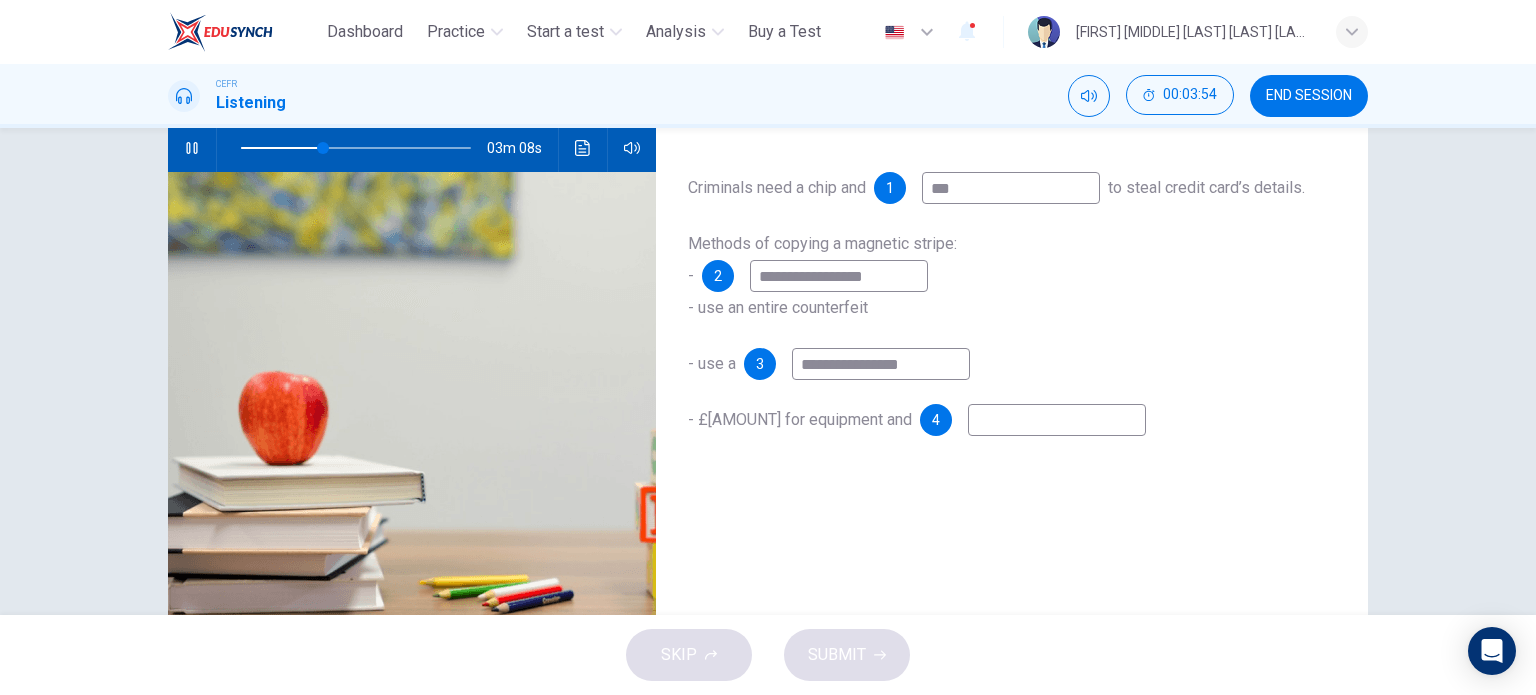 type on "**********" 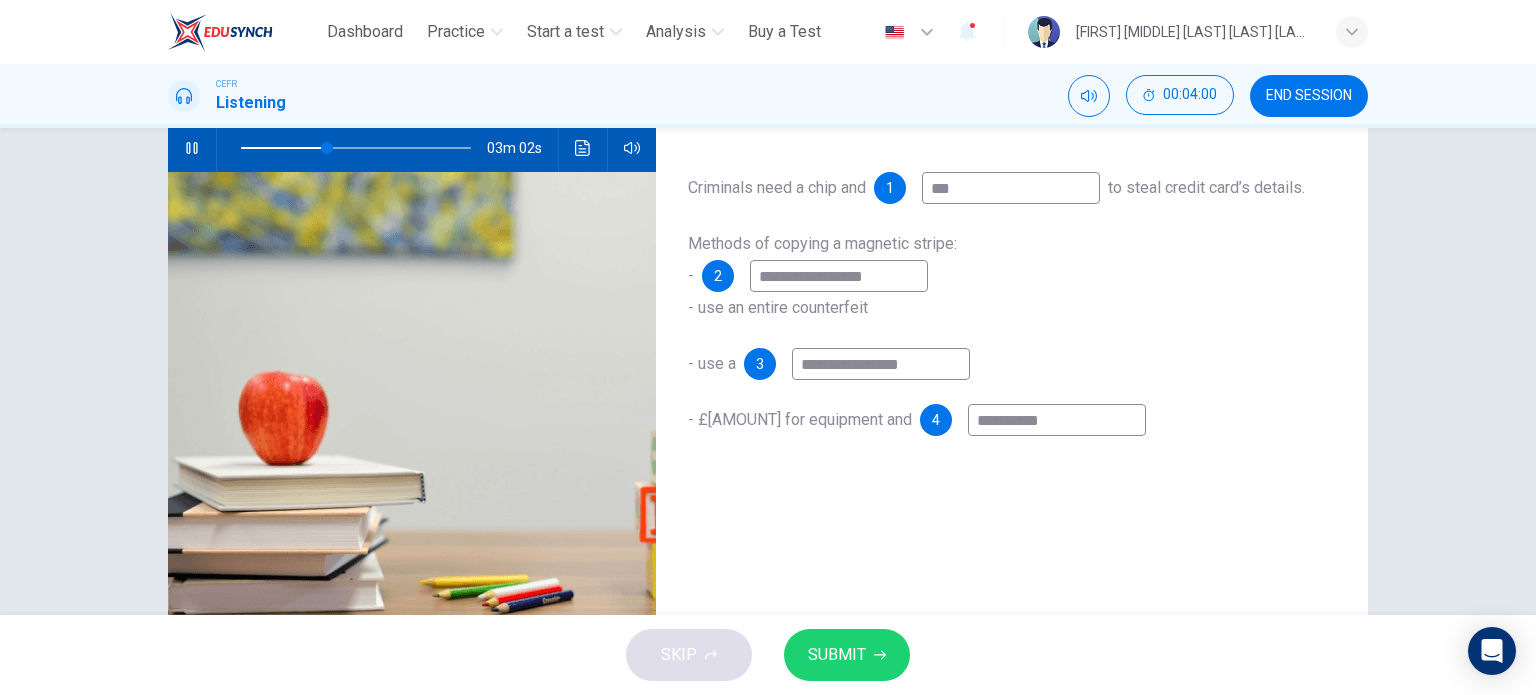 type on "*********" 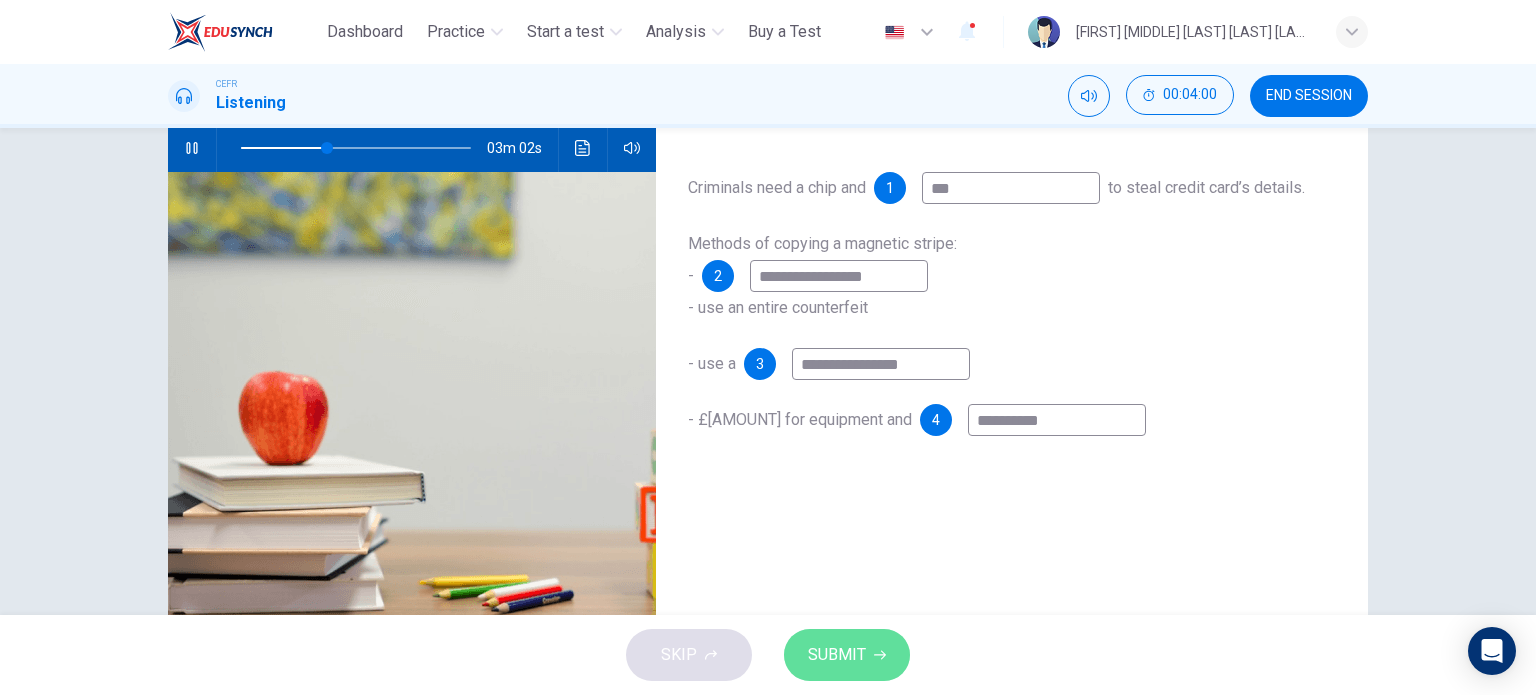 click on "SUBMIT" at bounding box center [837, 655] 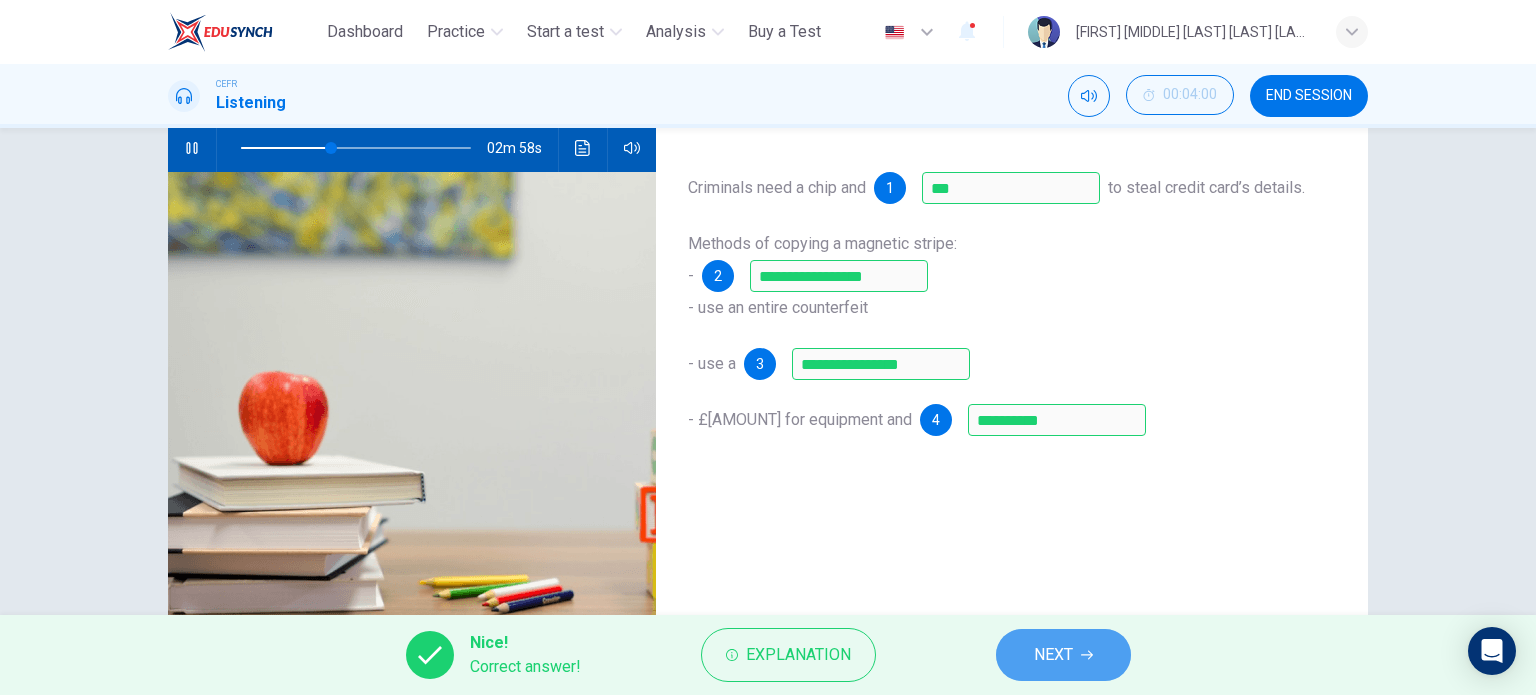 click on "NEXT" at bounding box center (1053, 655) 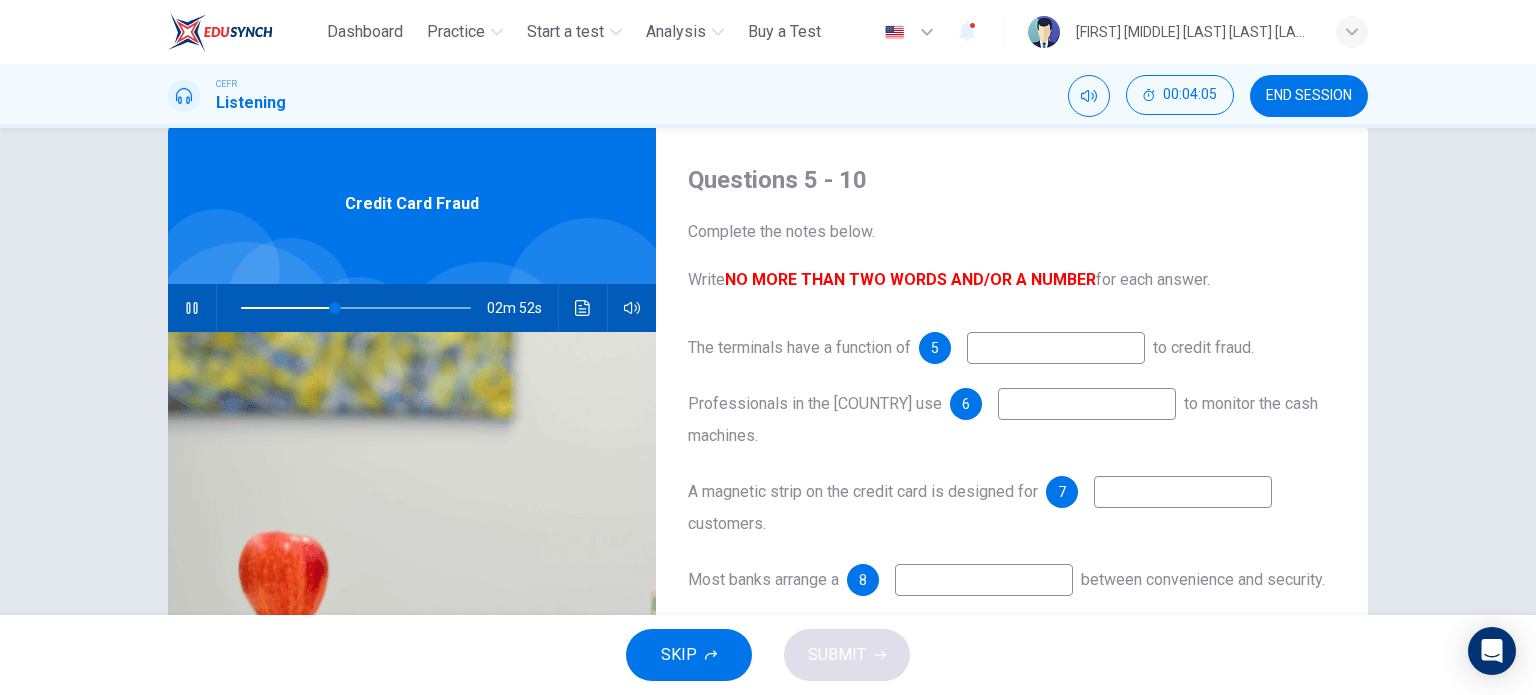 scroll, scrollTop: 40, scrollLeft: 0, axis: vertical 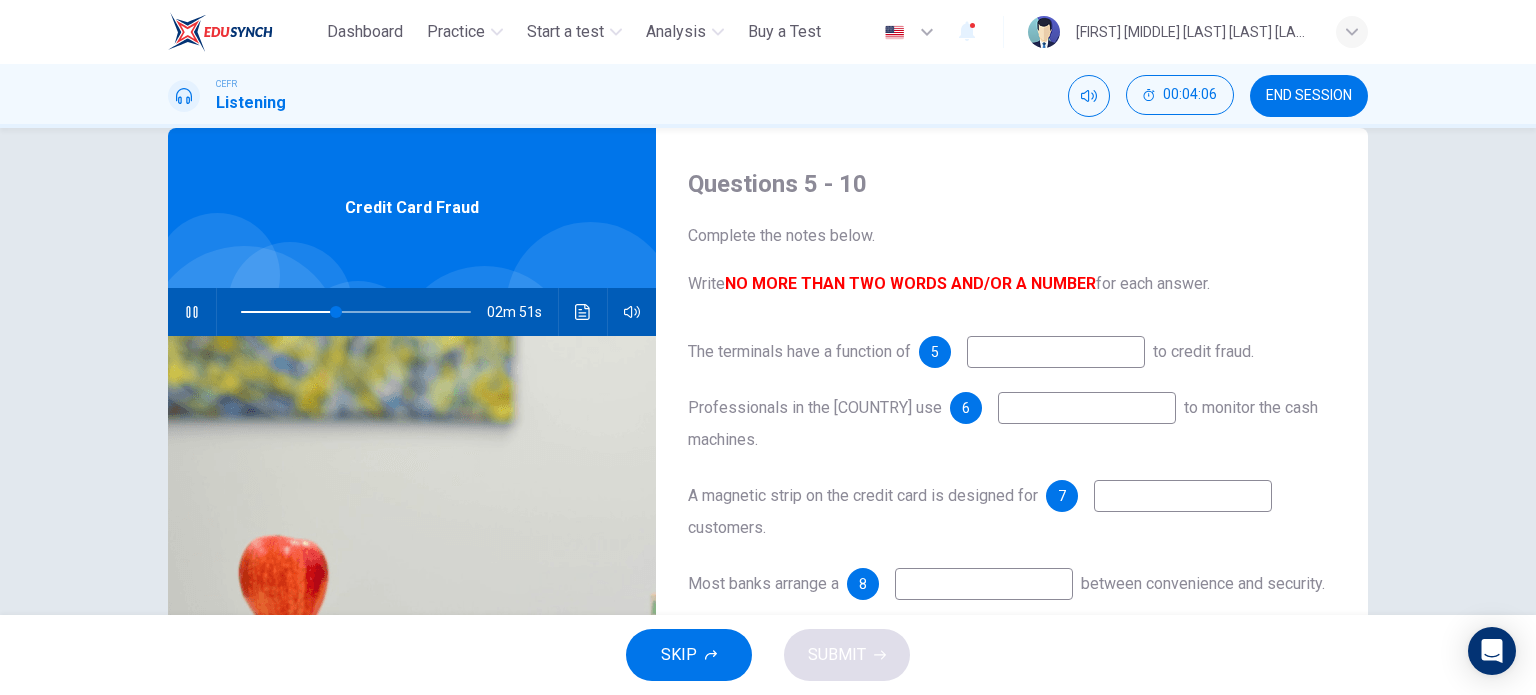 click at bounding box center [1056, 352] 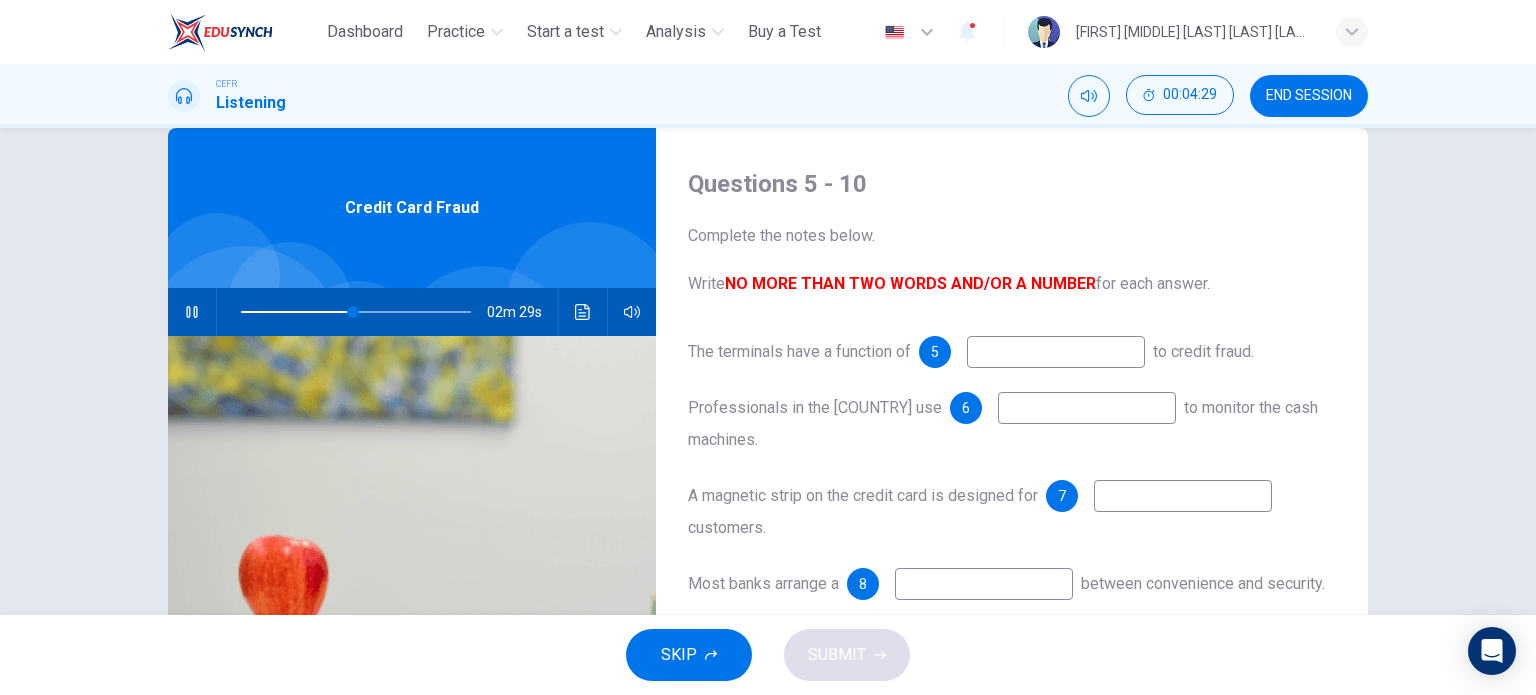 click at bounding box center [1056, 352] 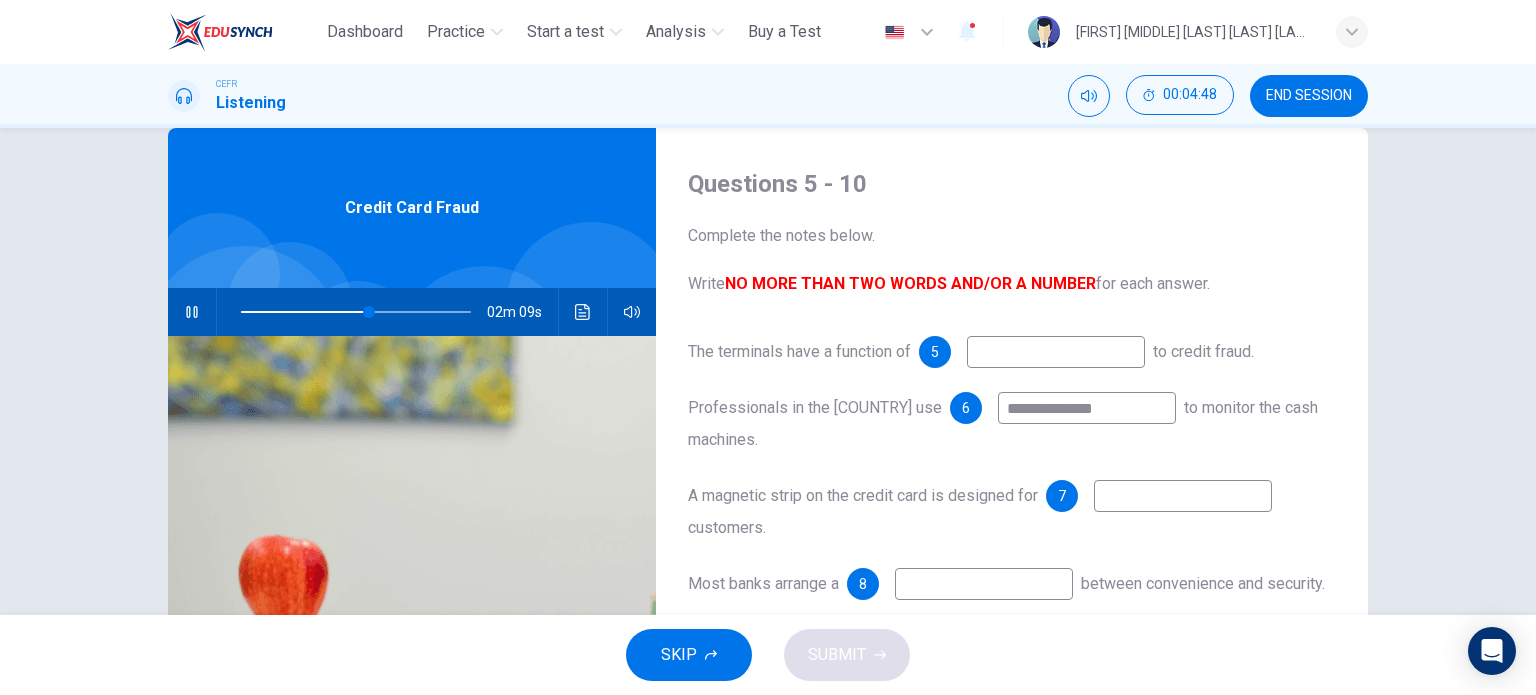 click on "**********" at bounding box center (1056, 352) 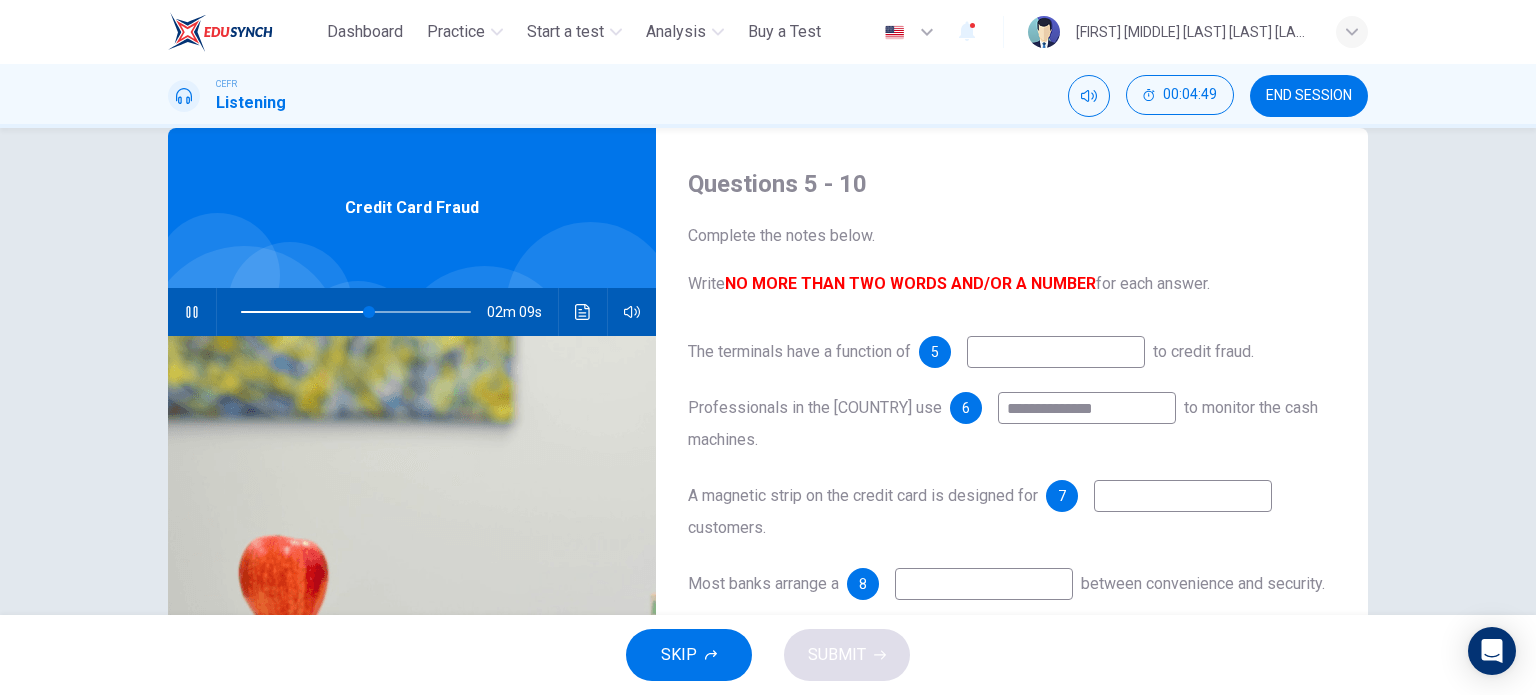 click on "**********" at bounding box center [1056, 352] 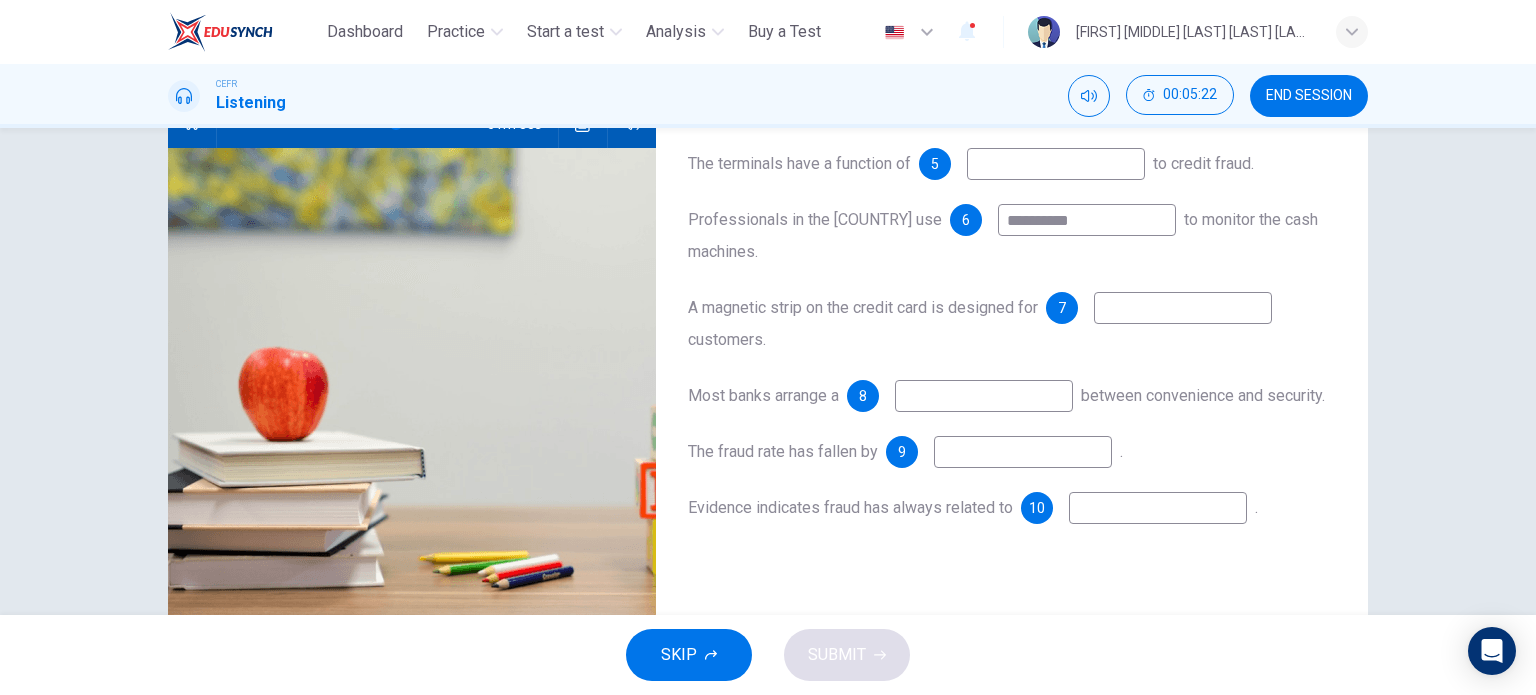 scroll, scrollTop: 230, scrollLeft: 0, axis: vertical 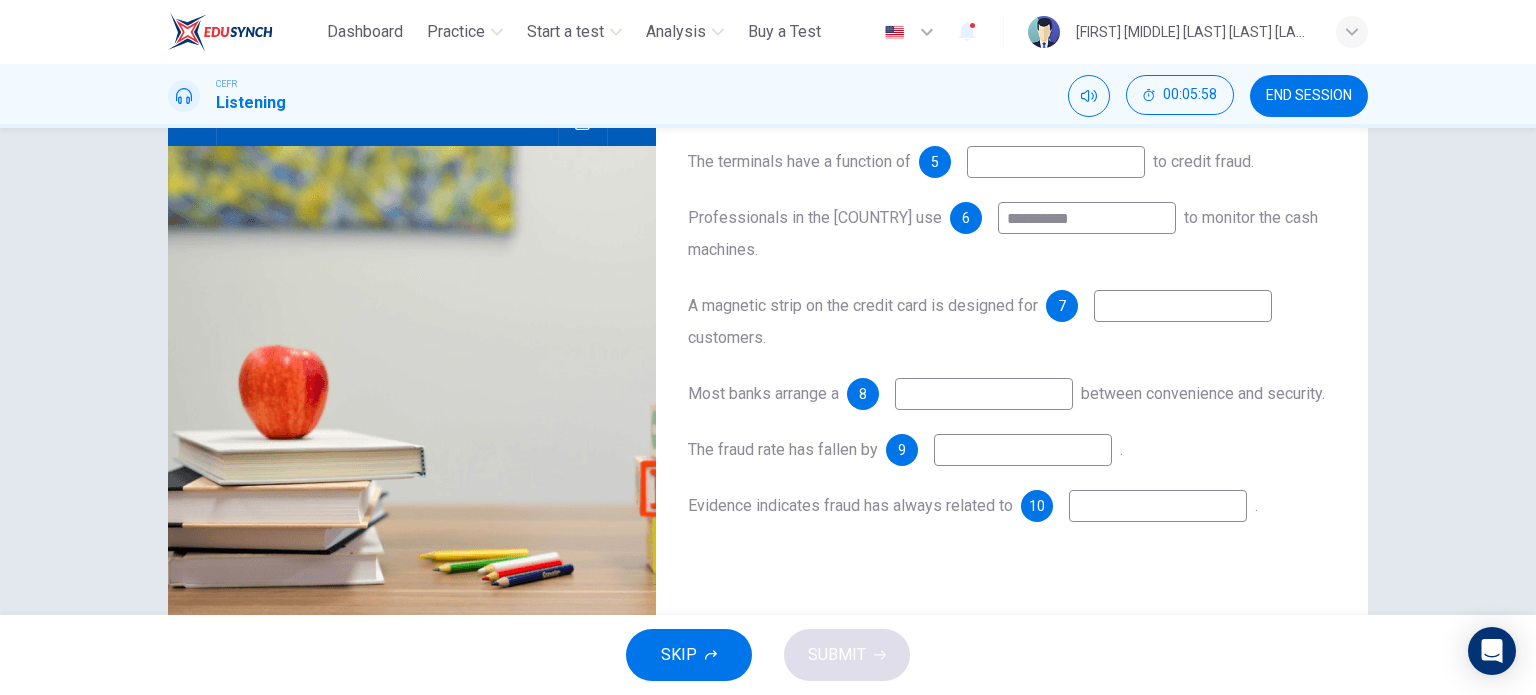 type on "**********" 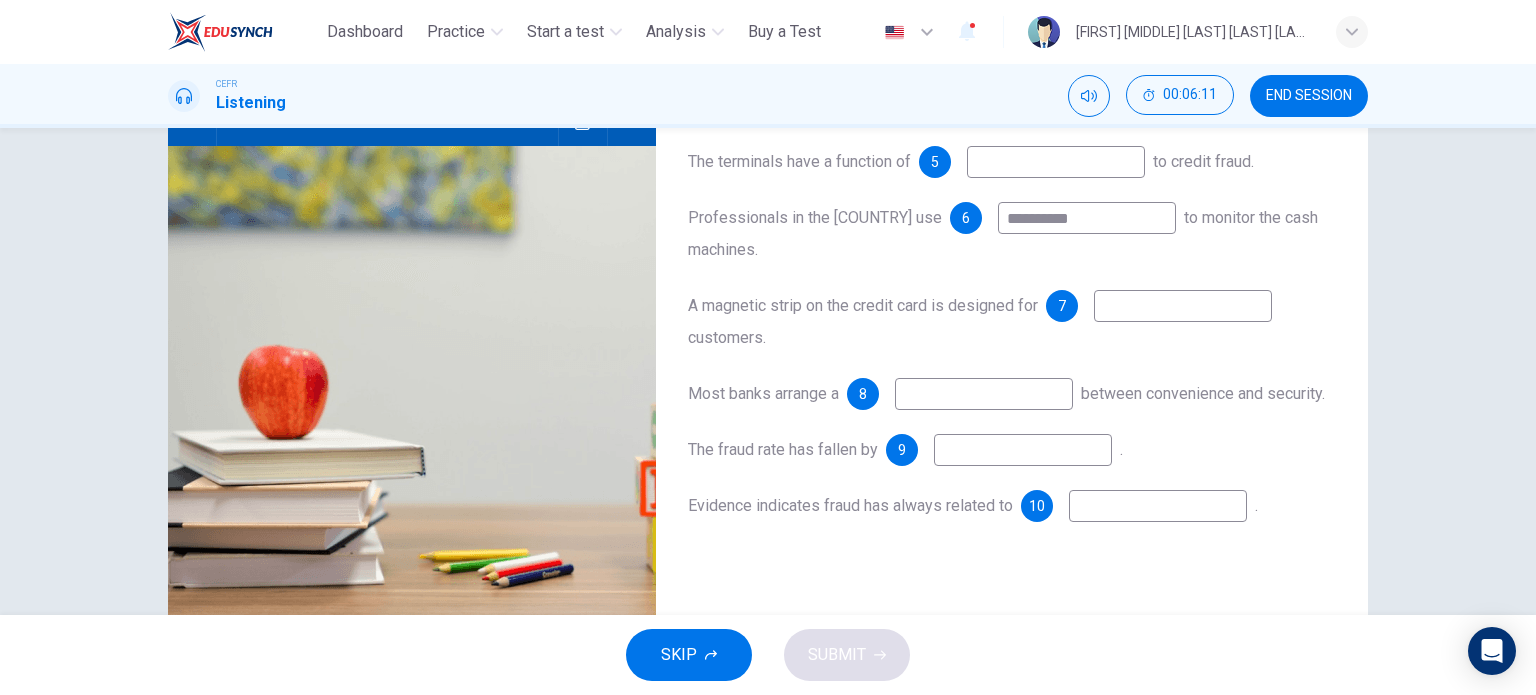 click at bounding box center [1056, 162] 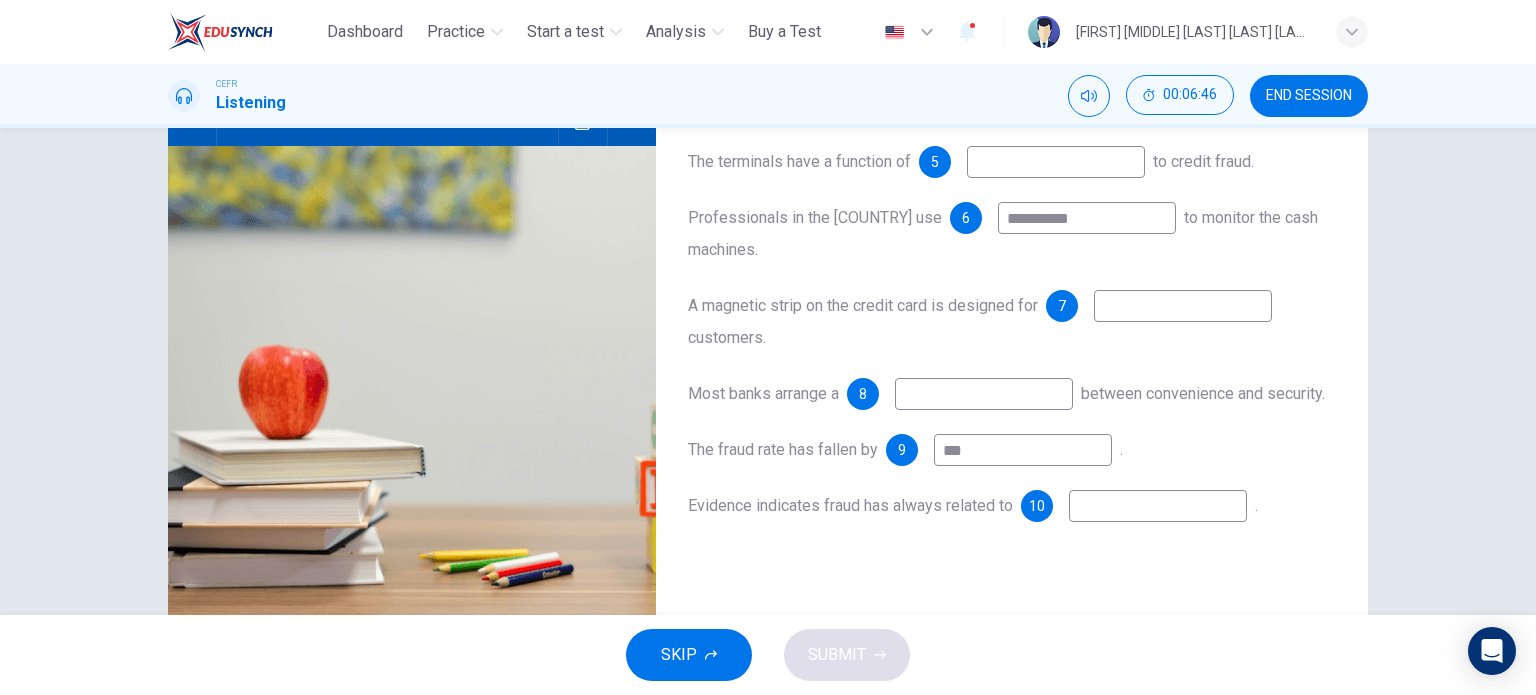 type on "***" 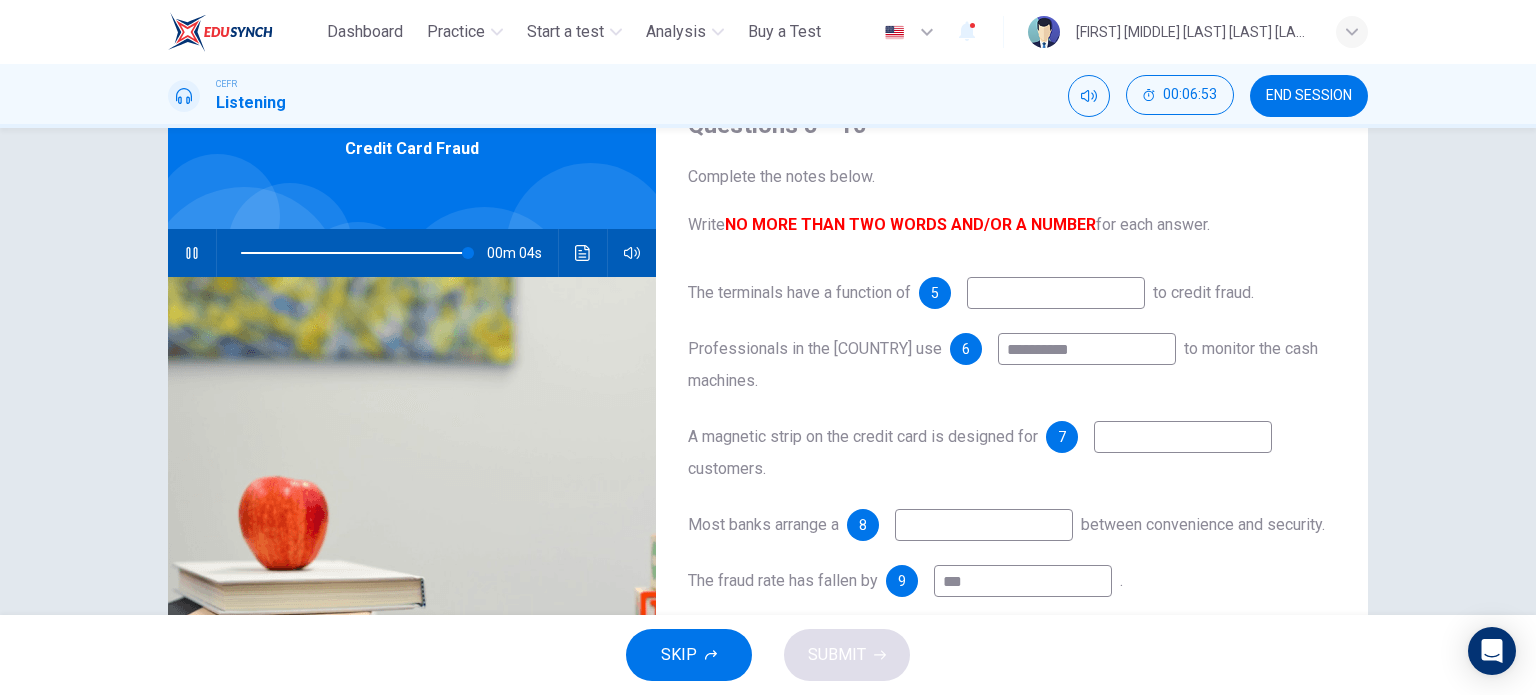scroll, scrollTop: 98, scrollLeft: 0, axis: vertical 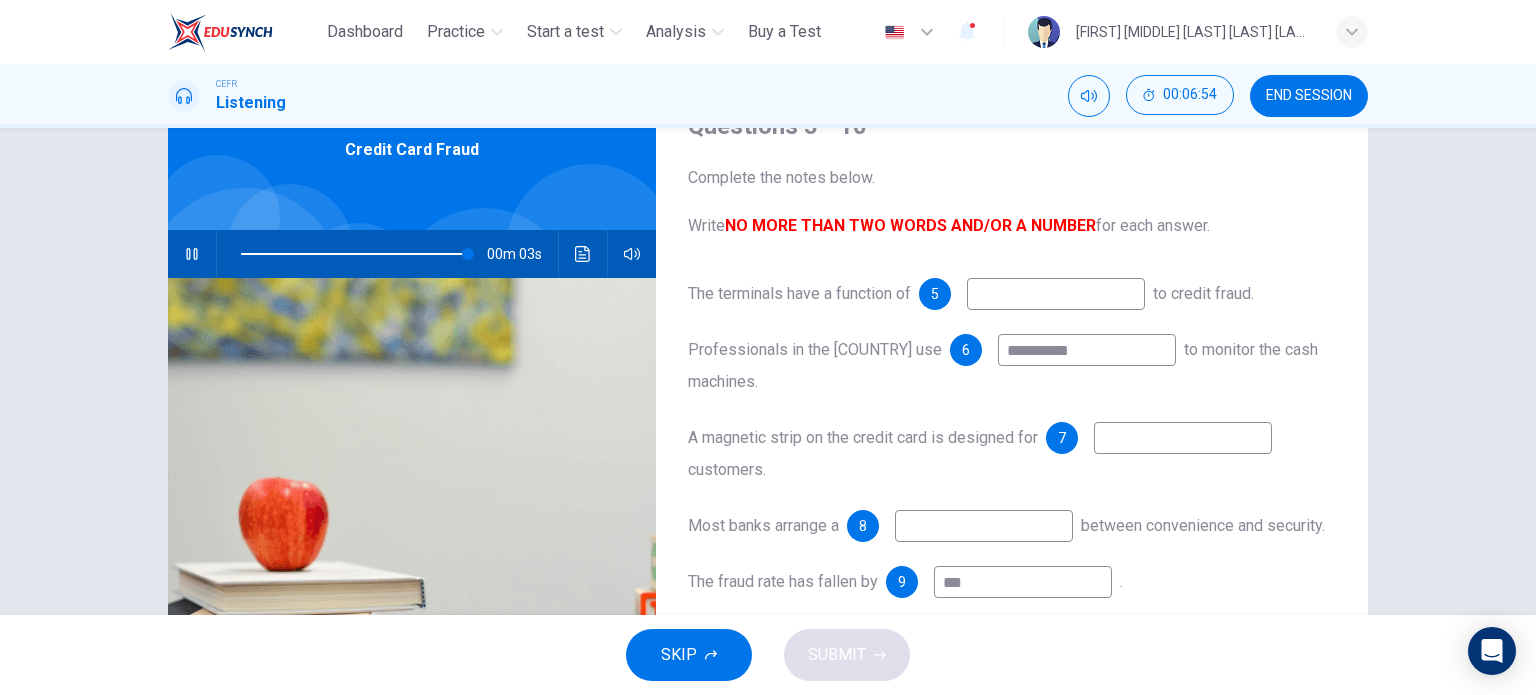 type on "**********" 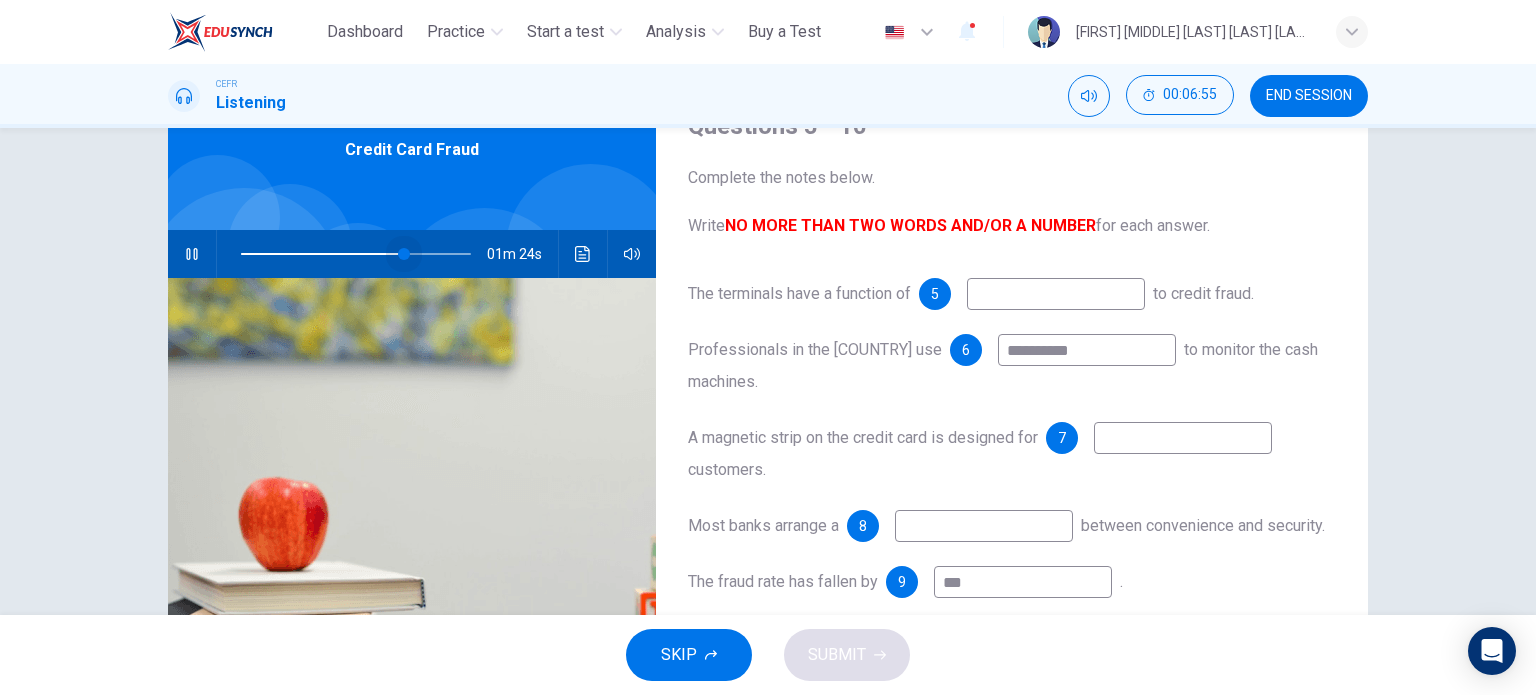 click at bounding box center [356, 254] 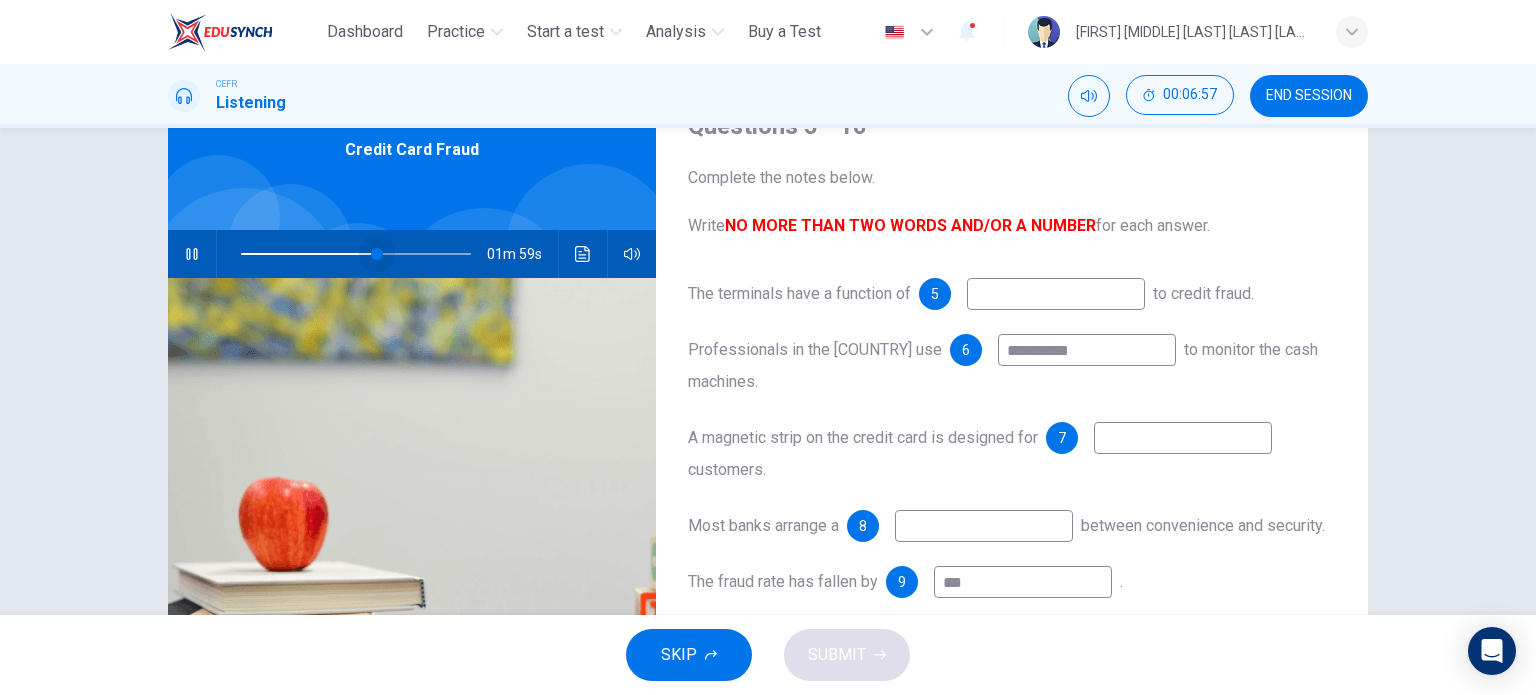 click at bounding box center [356, 254] 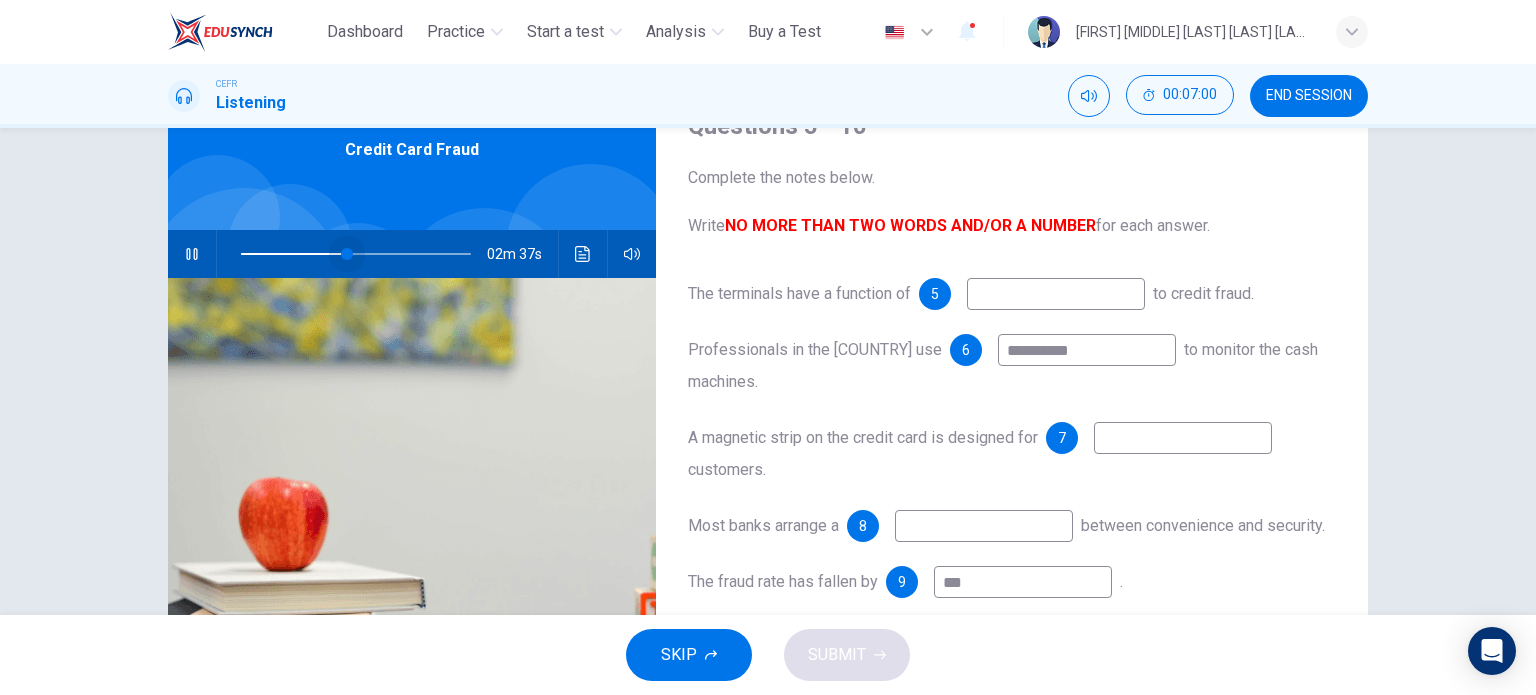 click at bounding box center (356, 254) 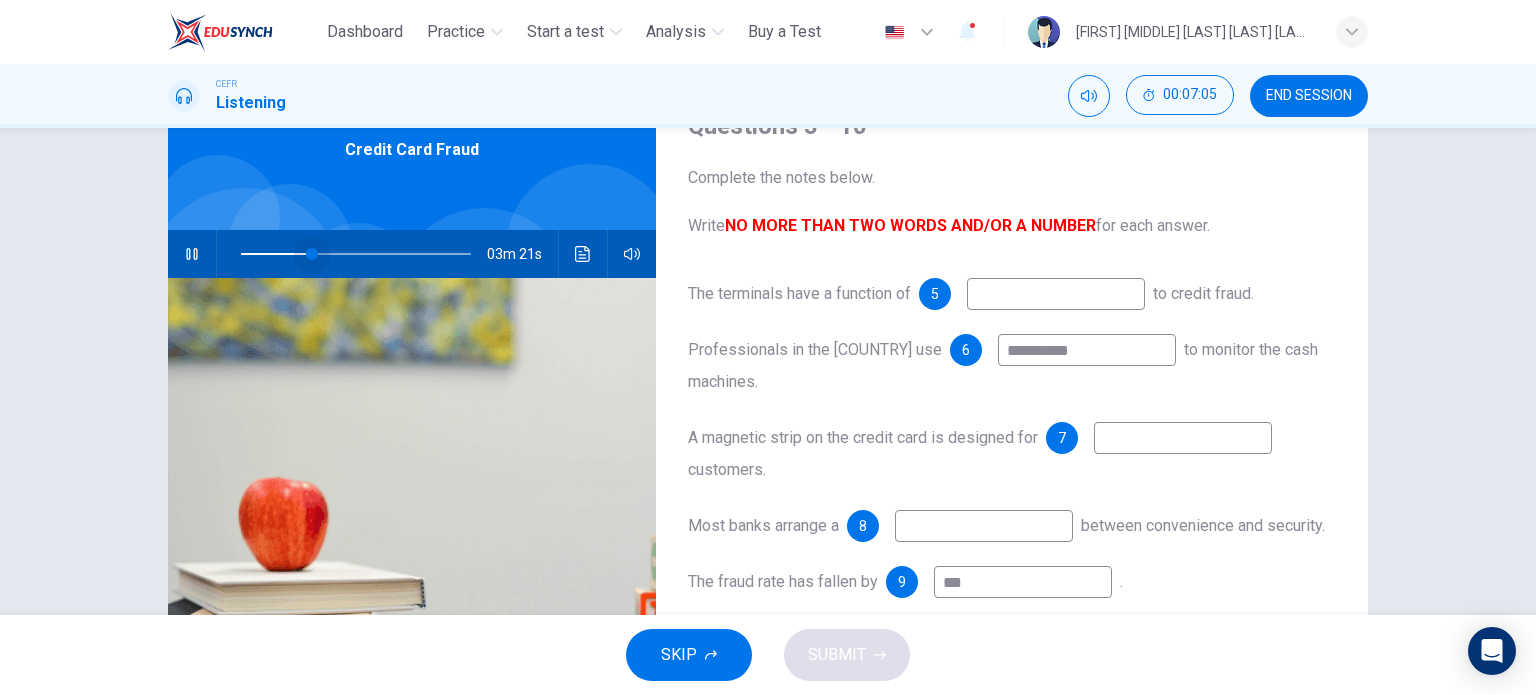 click at bounding box center (356, 254) 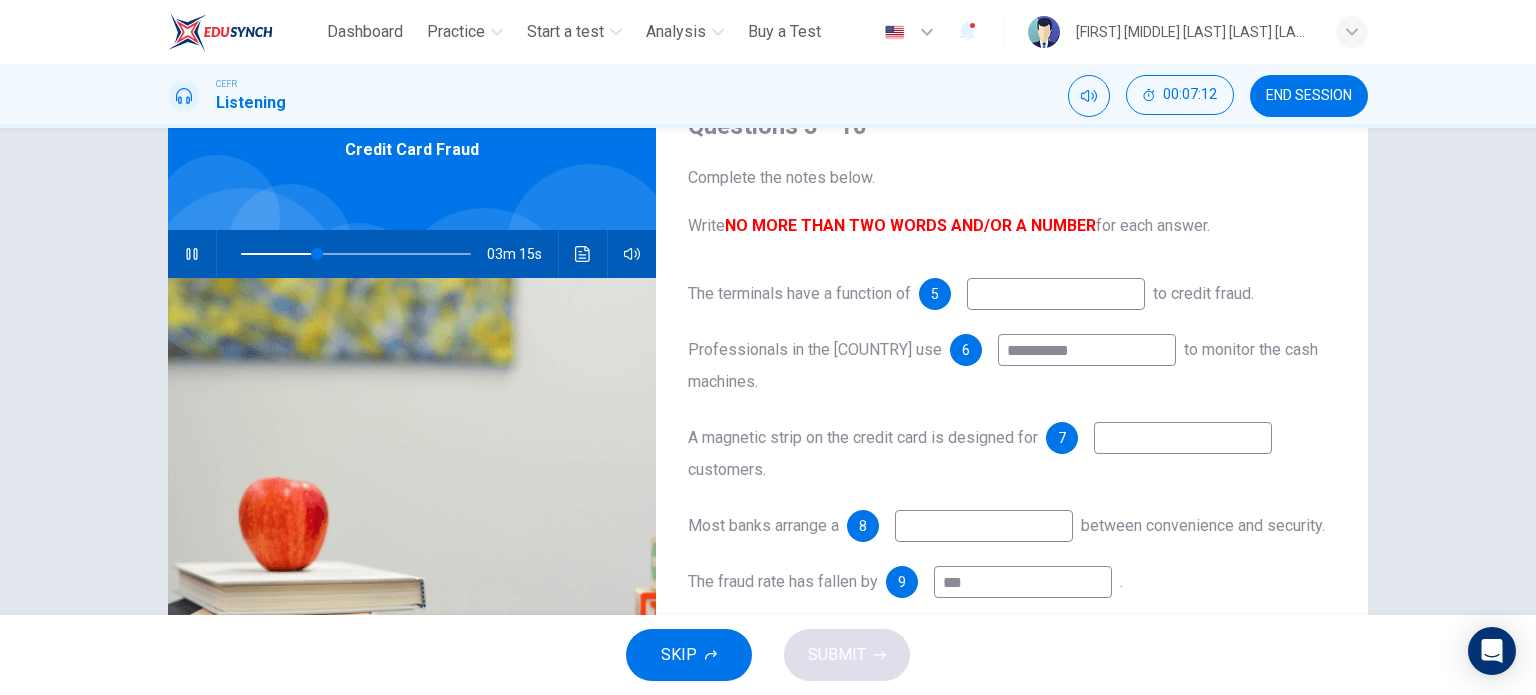click at bounding box center [1056, 294] 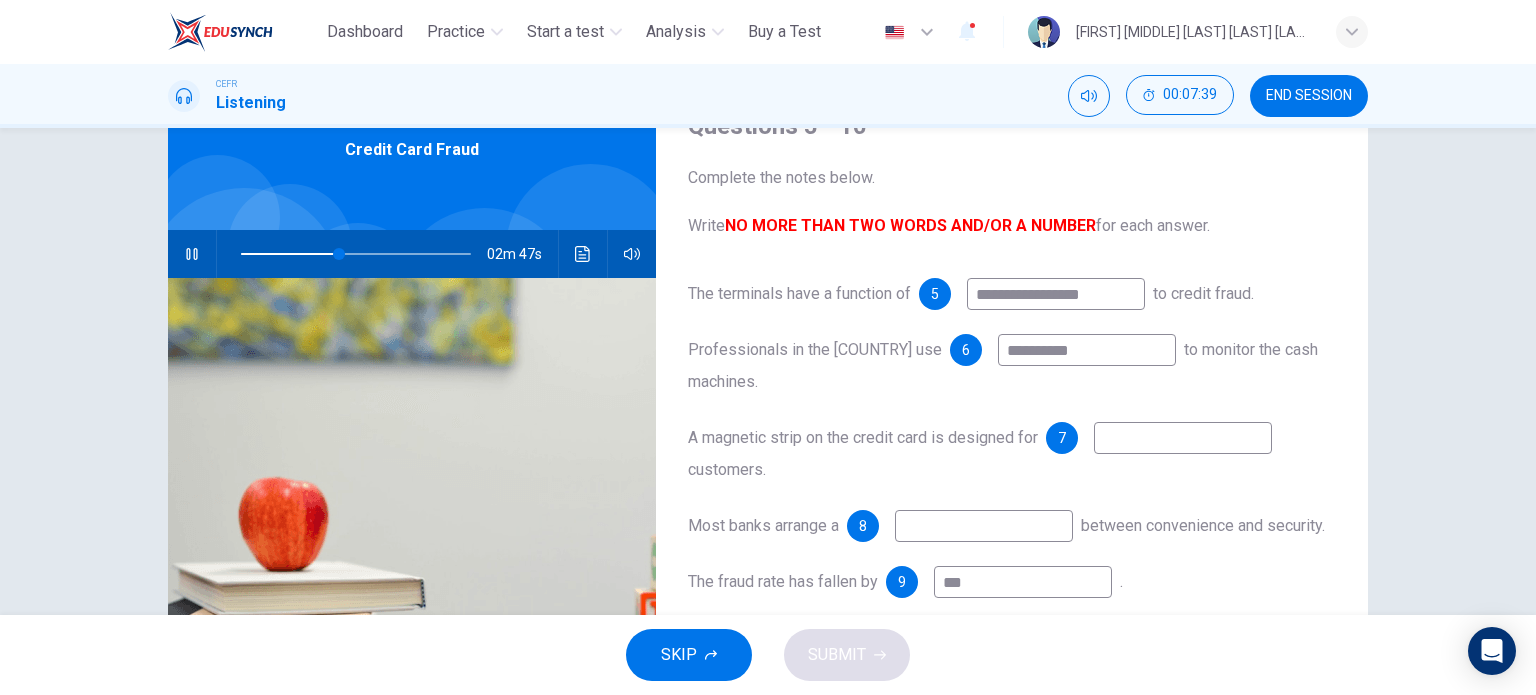 click on "**********" at bounding box center [1056, 294] 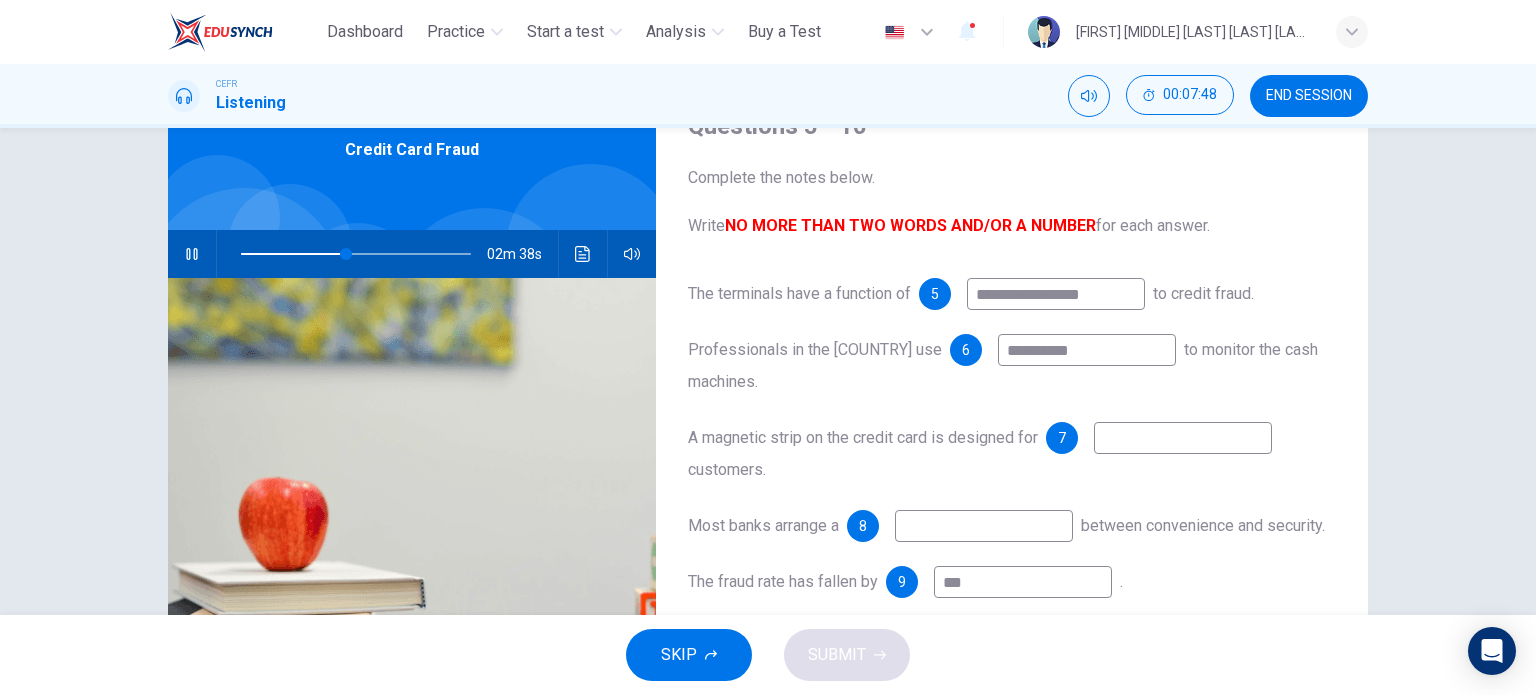 click on "**********" at bounding box center [1056, 294] 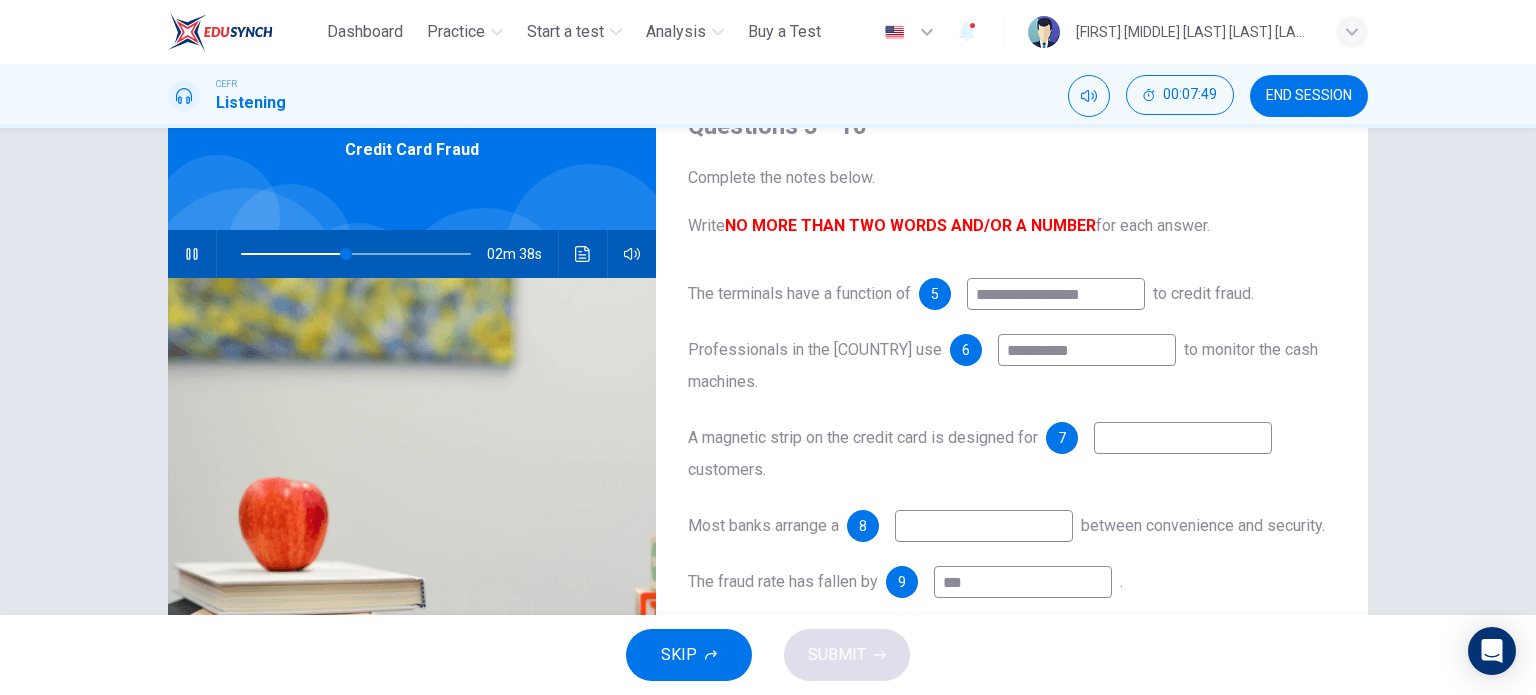 click on "**********" at bounding box center (1056, 294) 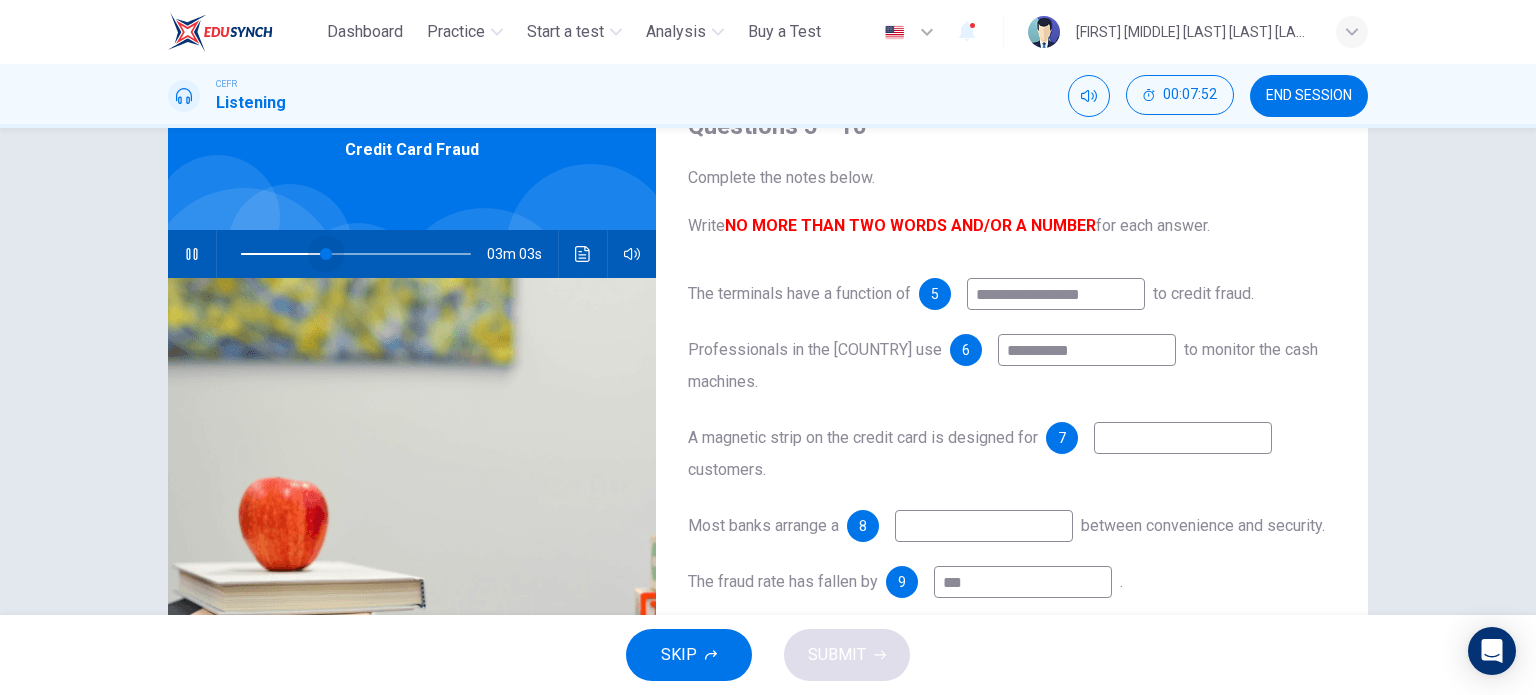 click at bounding box center (356, 254) 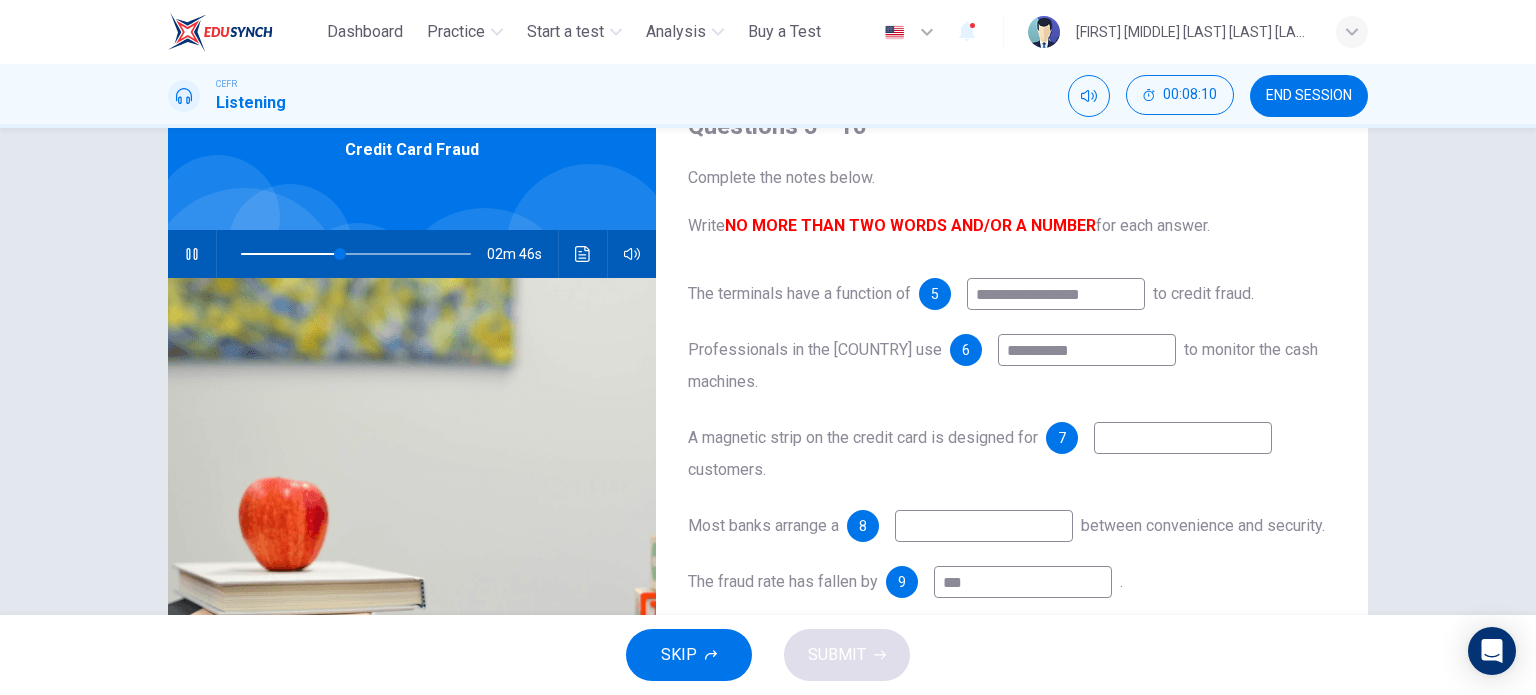 click on "02m 46s" at bounding box center (412, 254) 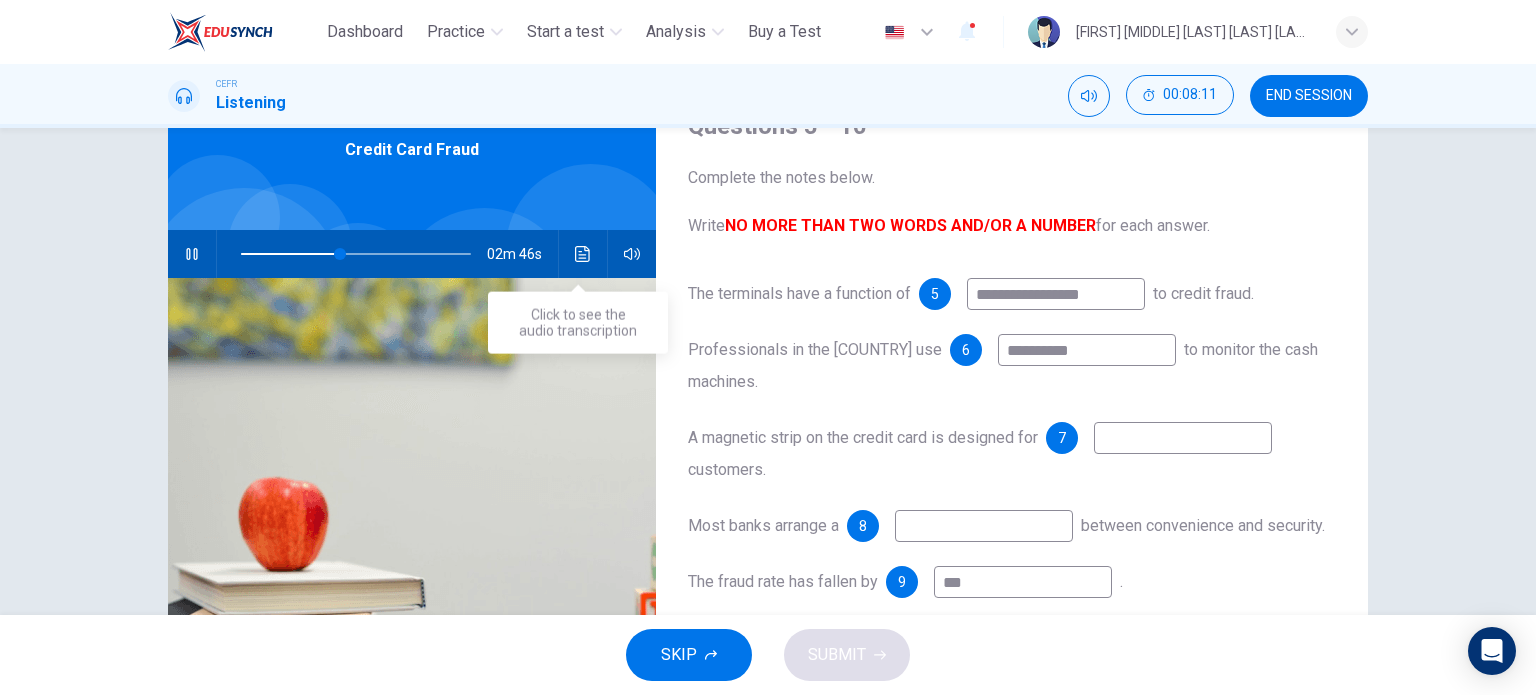 click at bounding box center (583, 254) 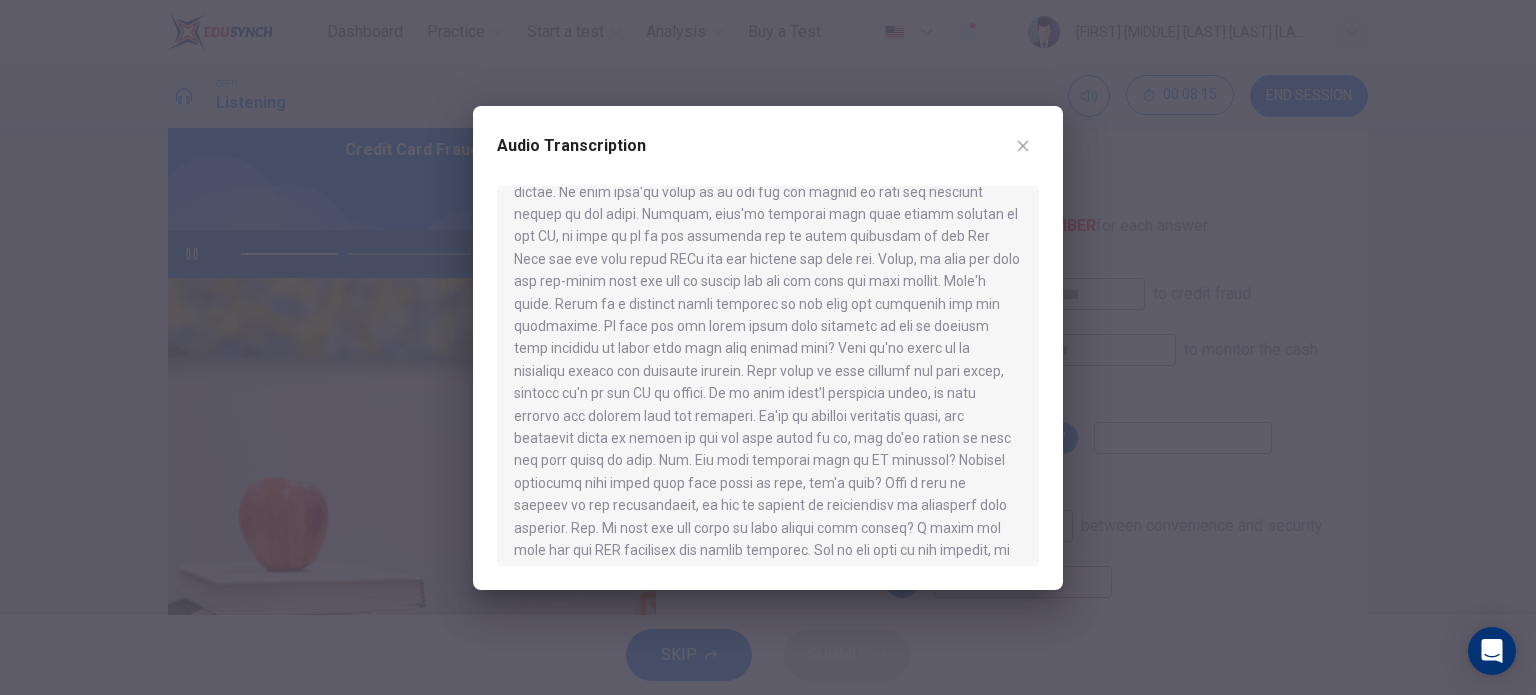 scroll, scrollTop: 604, scrollLeft: 0, axis: vertical 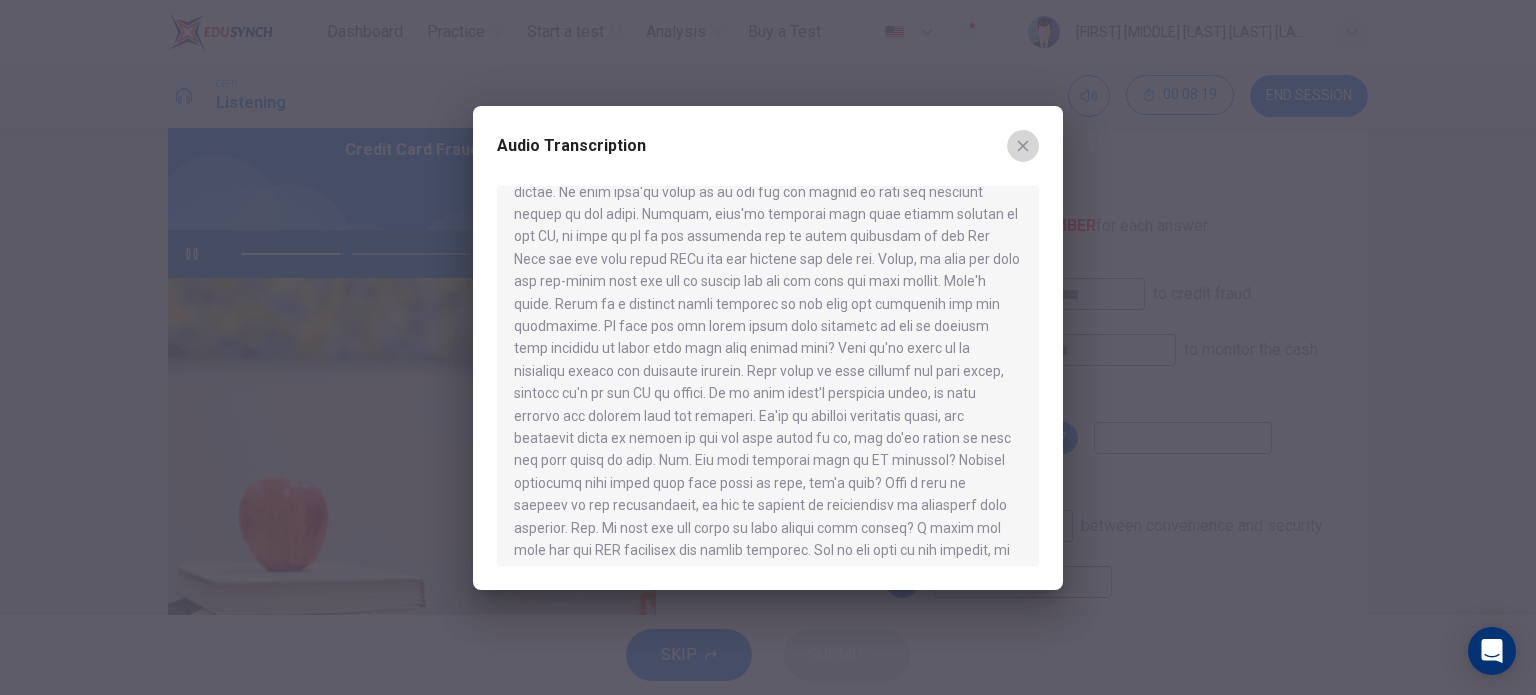 click at bounding box center (1023, 146) 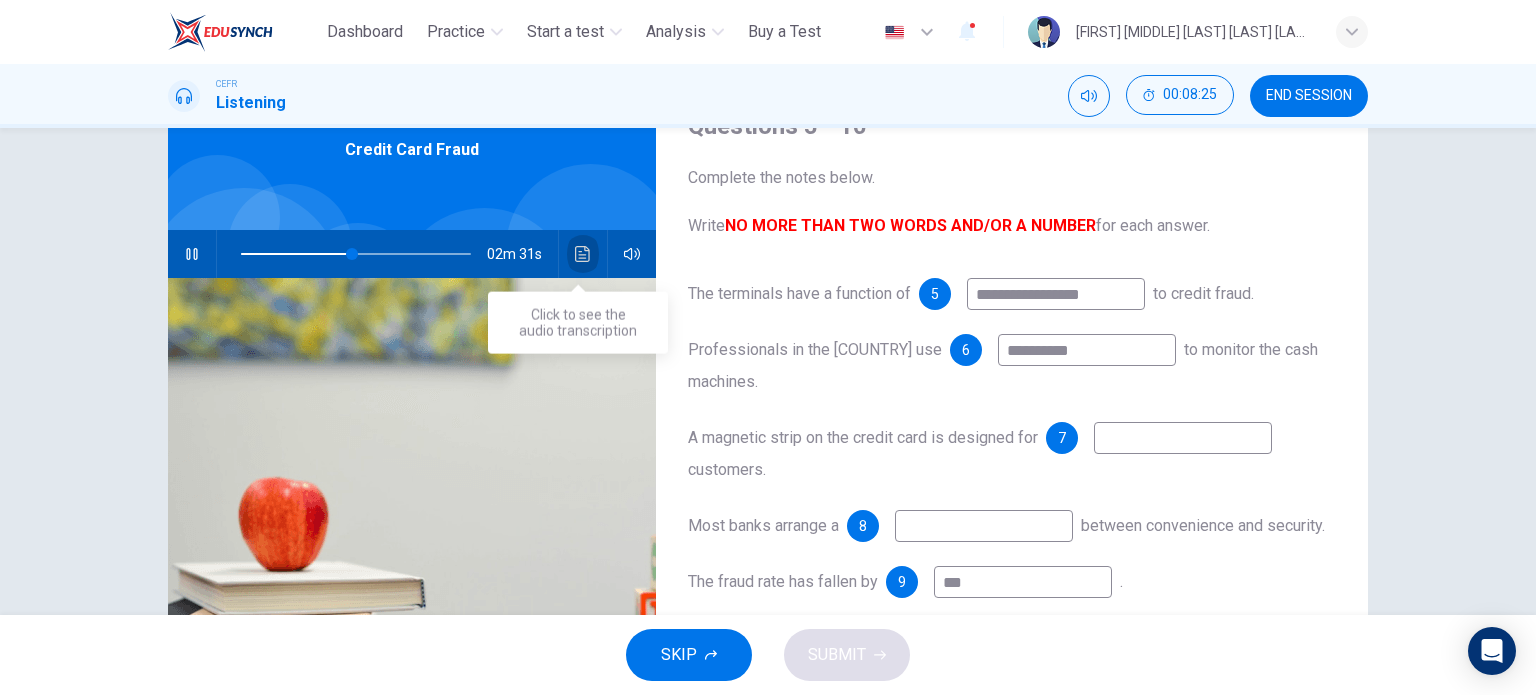 click at bounding box center (583, 254) 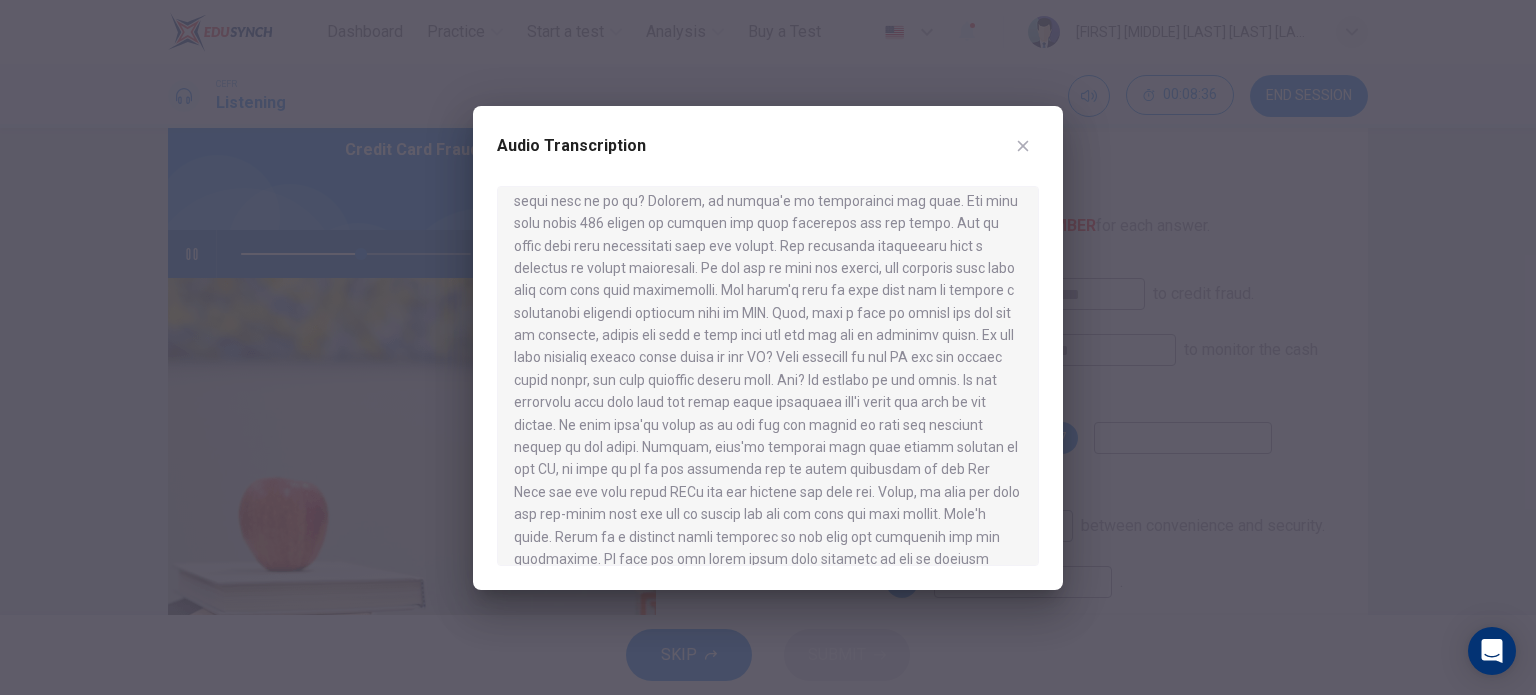 scroll, scrollTop: 380, scrollLeft: 0, axis: vertical 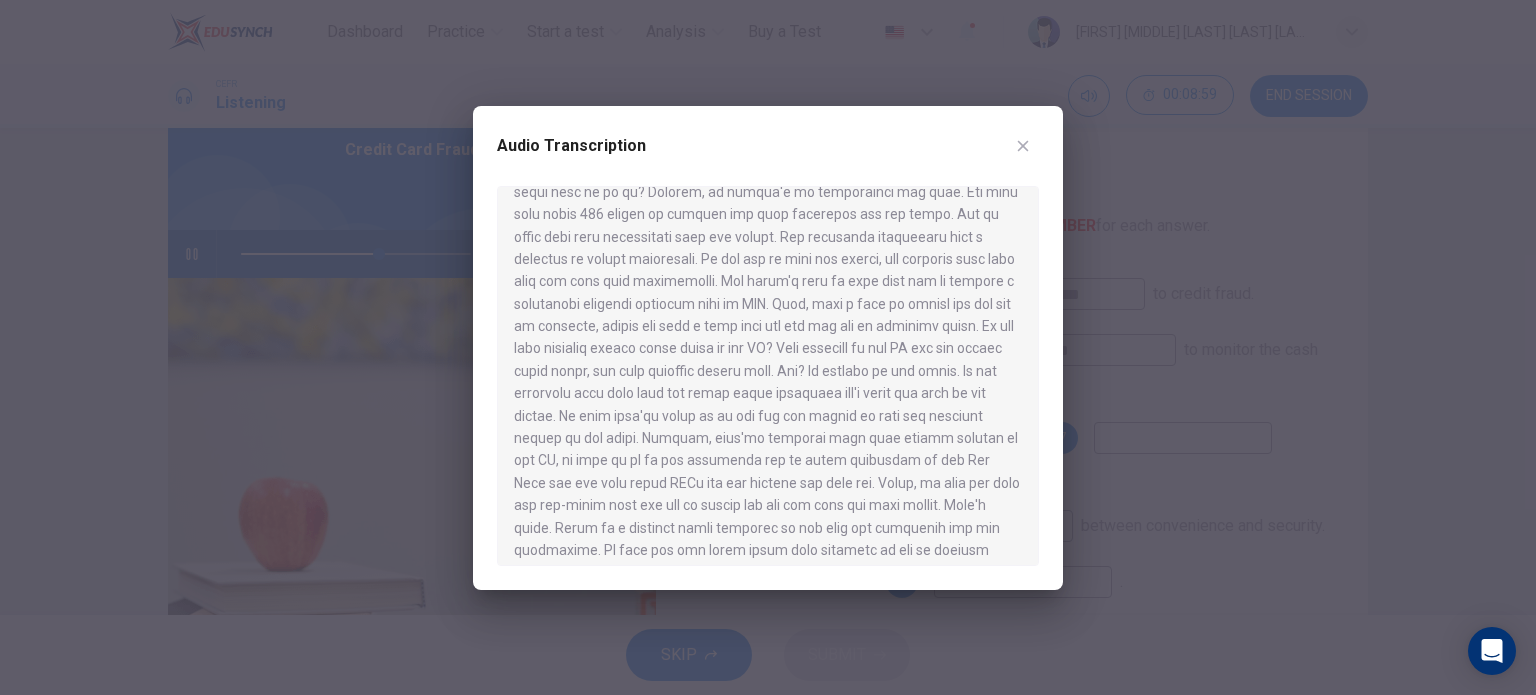 click at bounding box center (1023, 146) 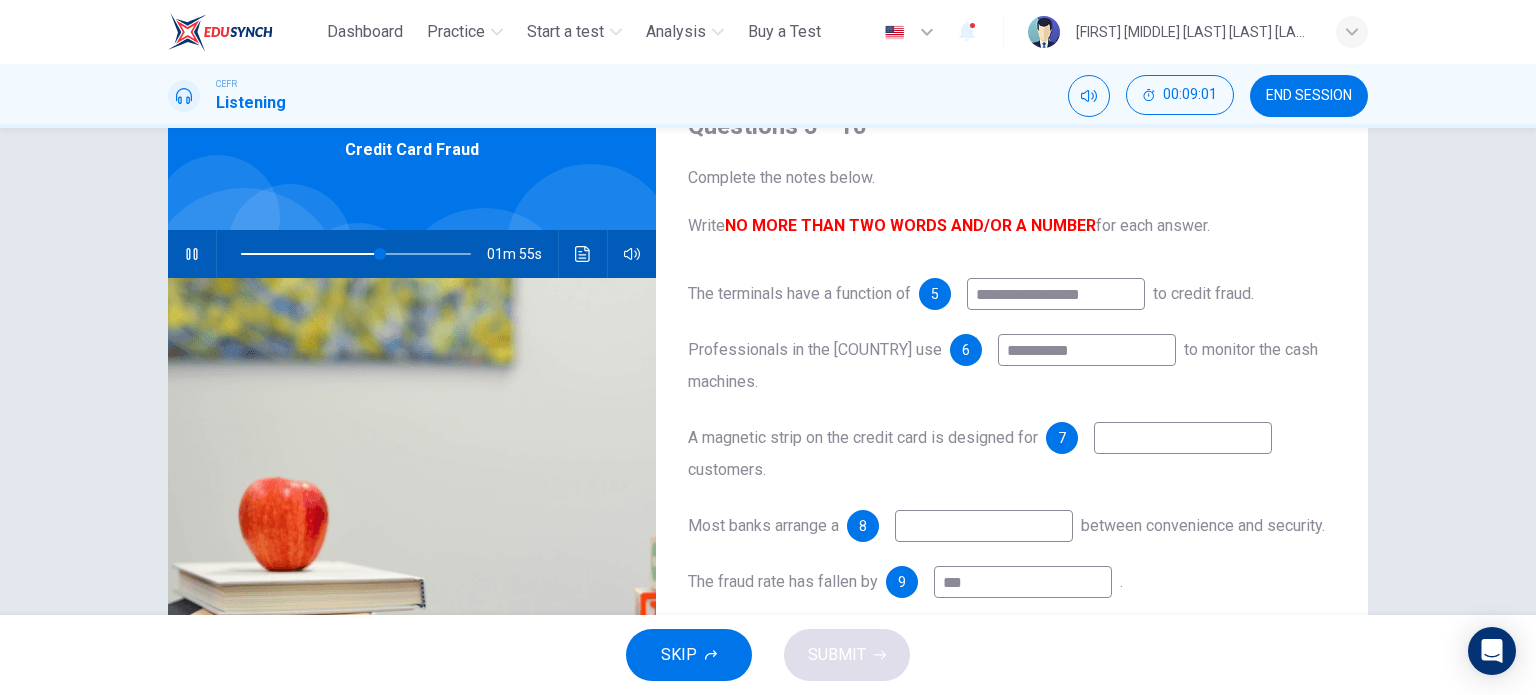 click on "**********" at bounding box center [1056, 294] 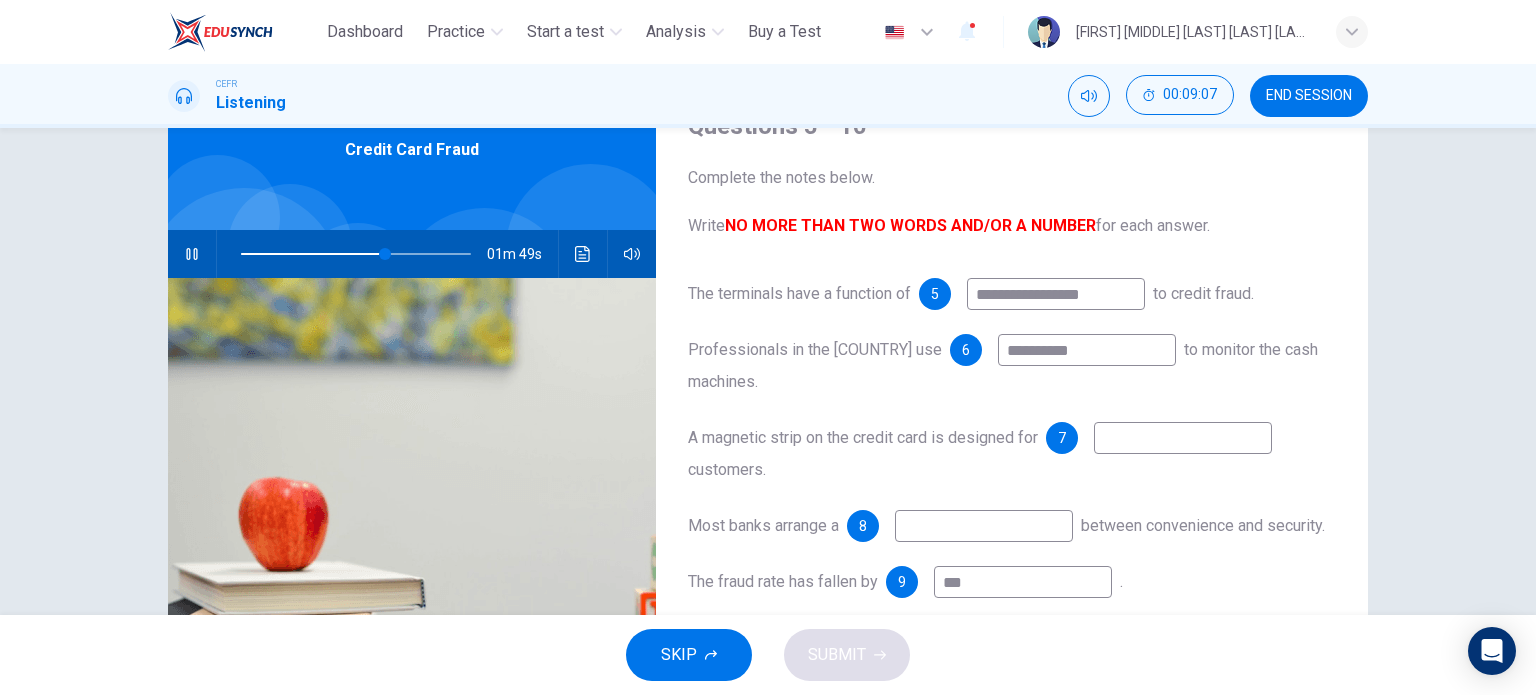 type on "**********" 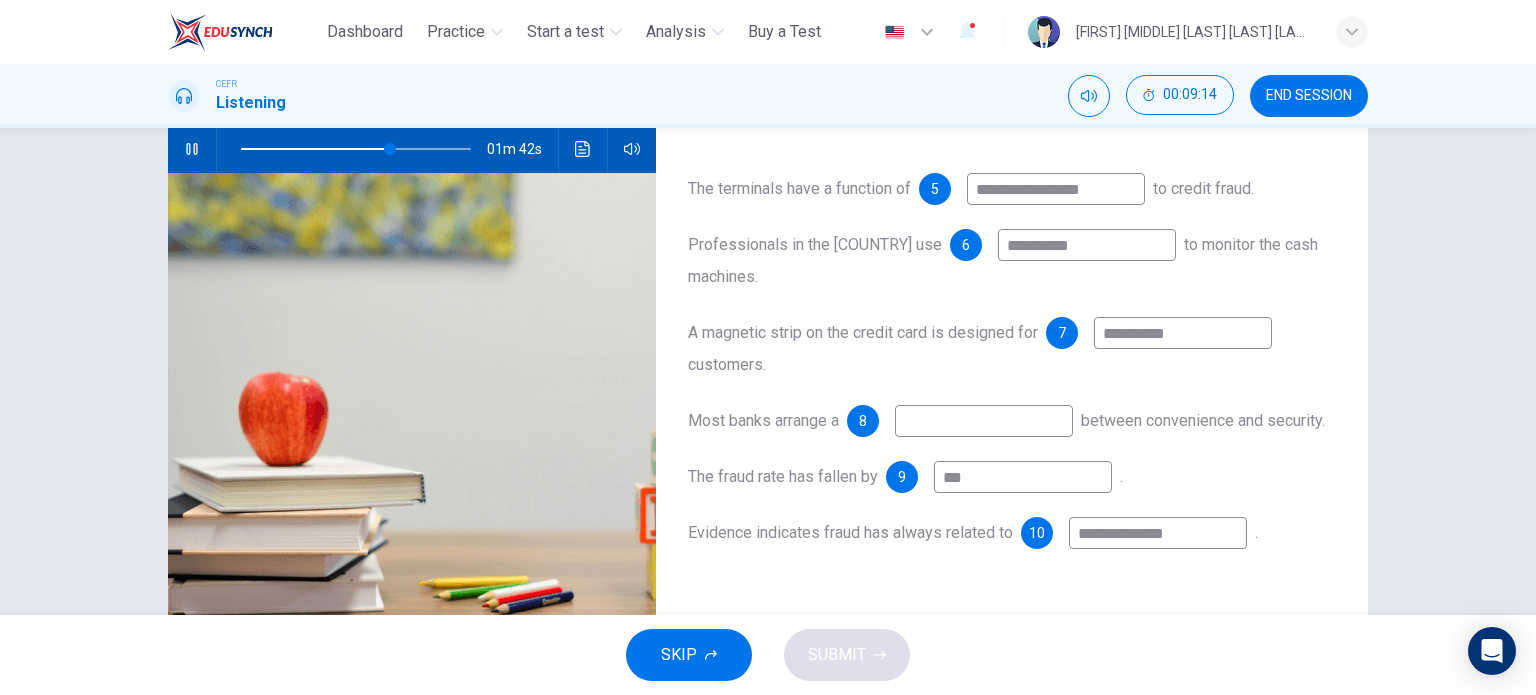scroll, scrollTop: 207, scrollLeft: 0, axis: vertical 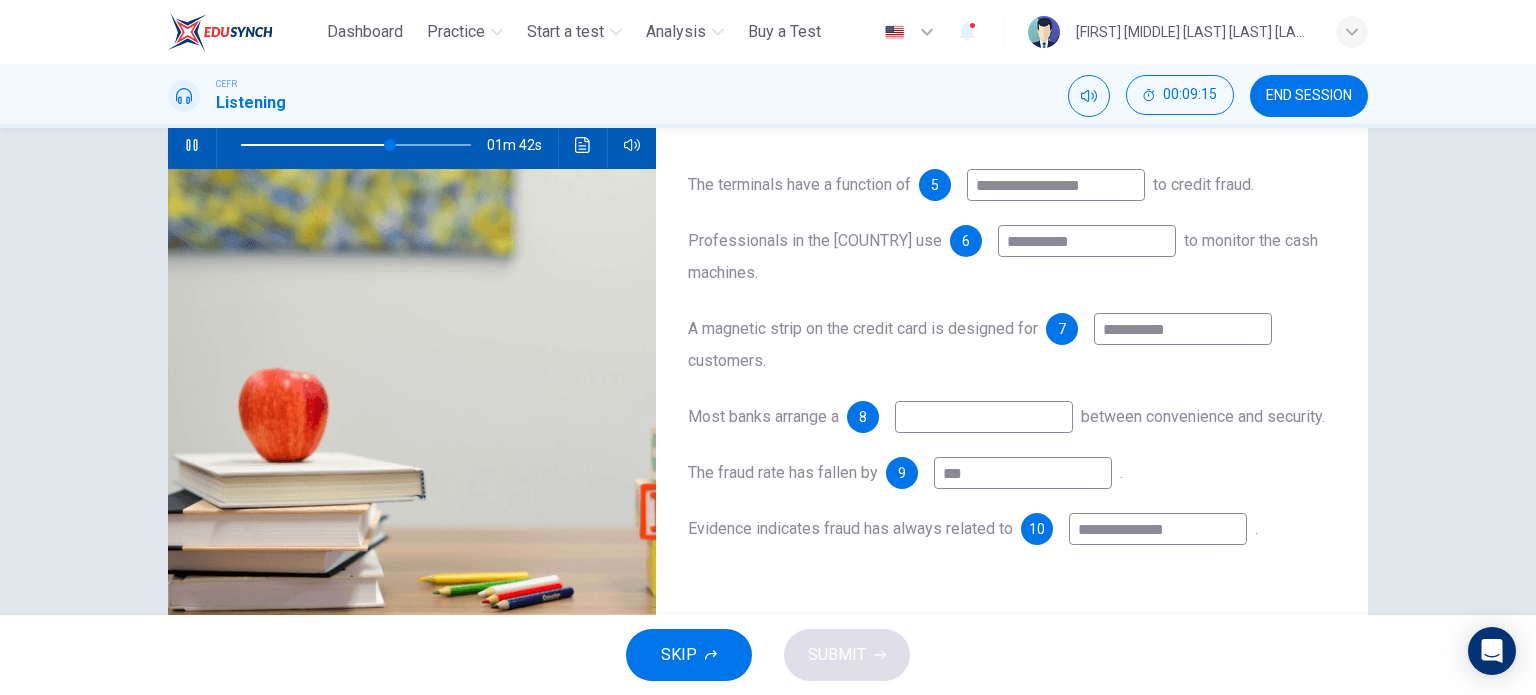 type on "**********" 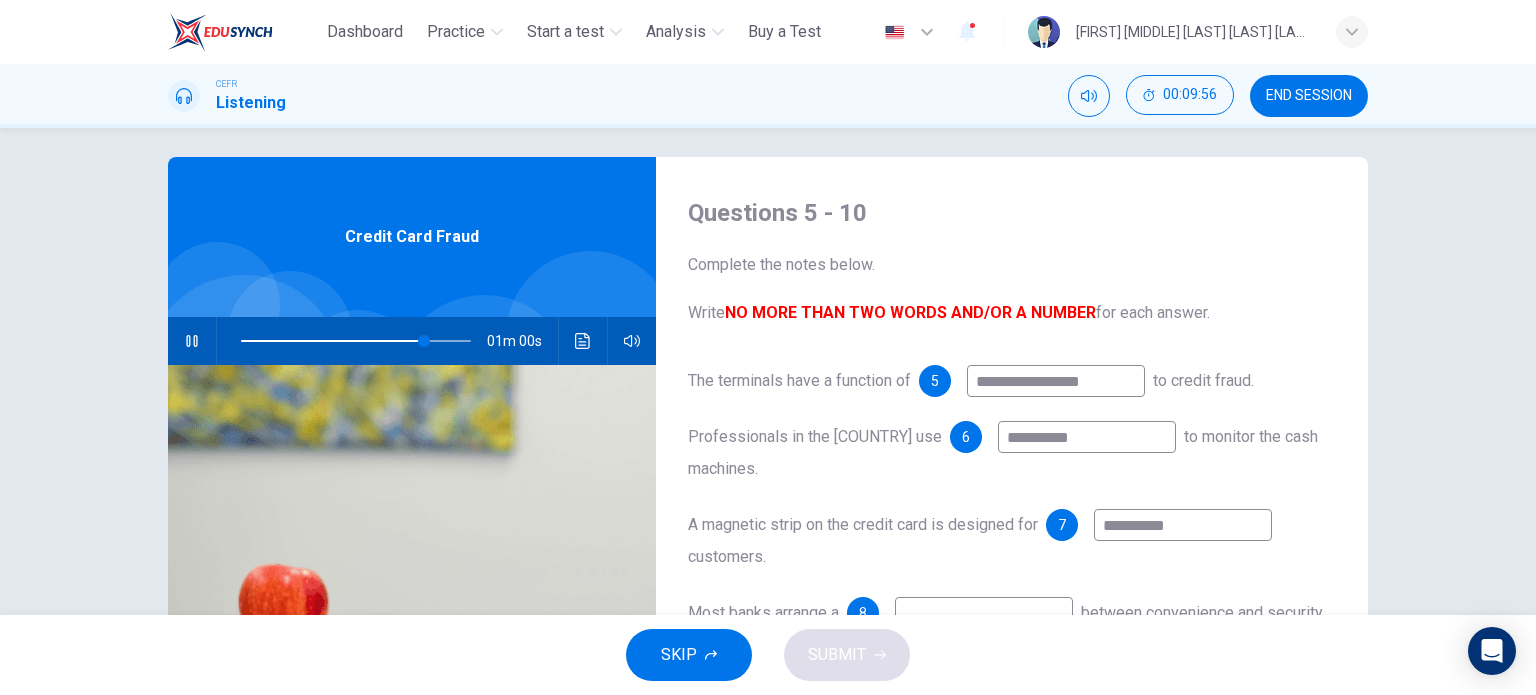 scroll, scrollTop: 0, scrollLeft: 0, axis: both 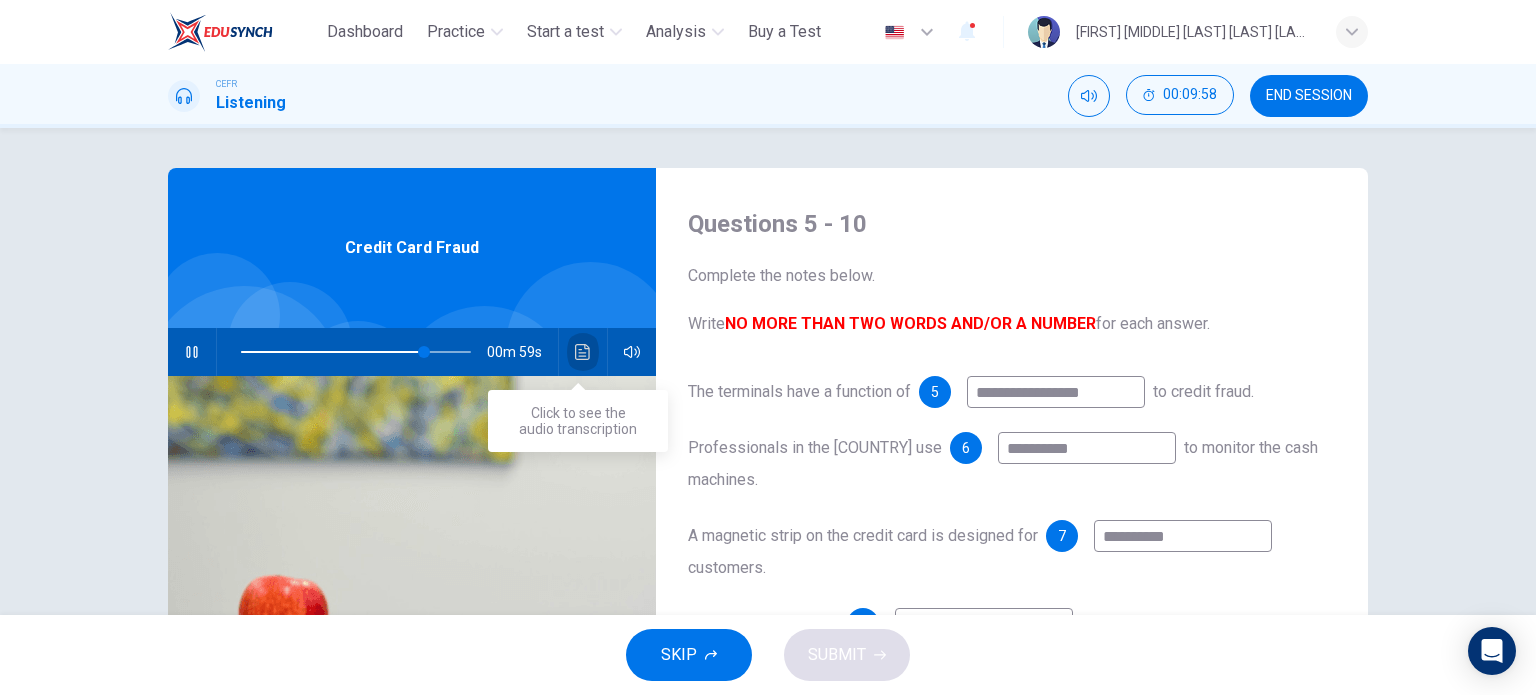 click at bounding box center (583, 352) 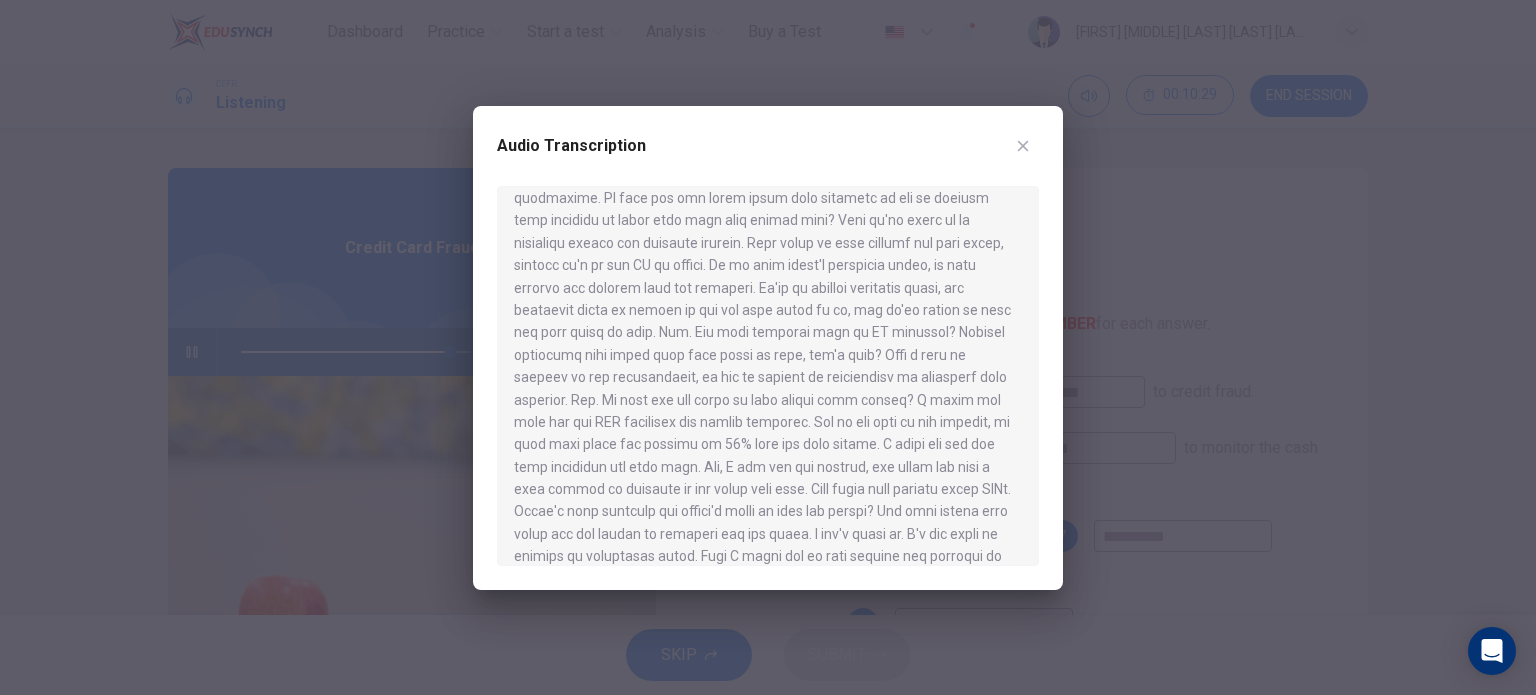 scroll, scrollTop: 840, scrollLeft: 0, axis: vertical 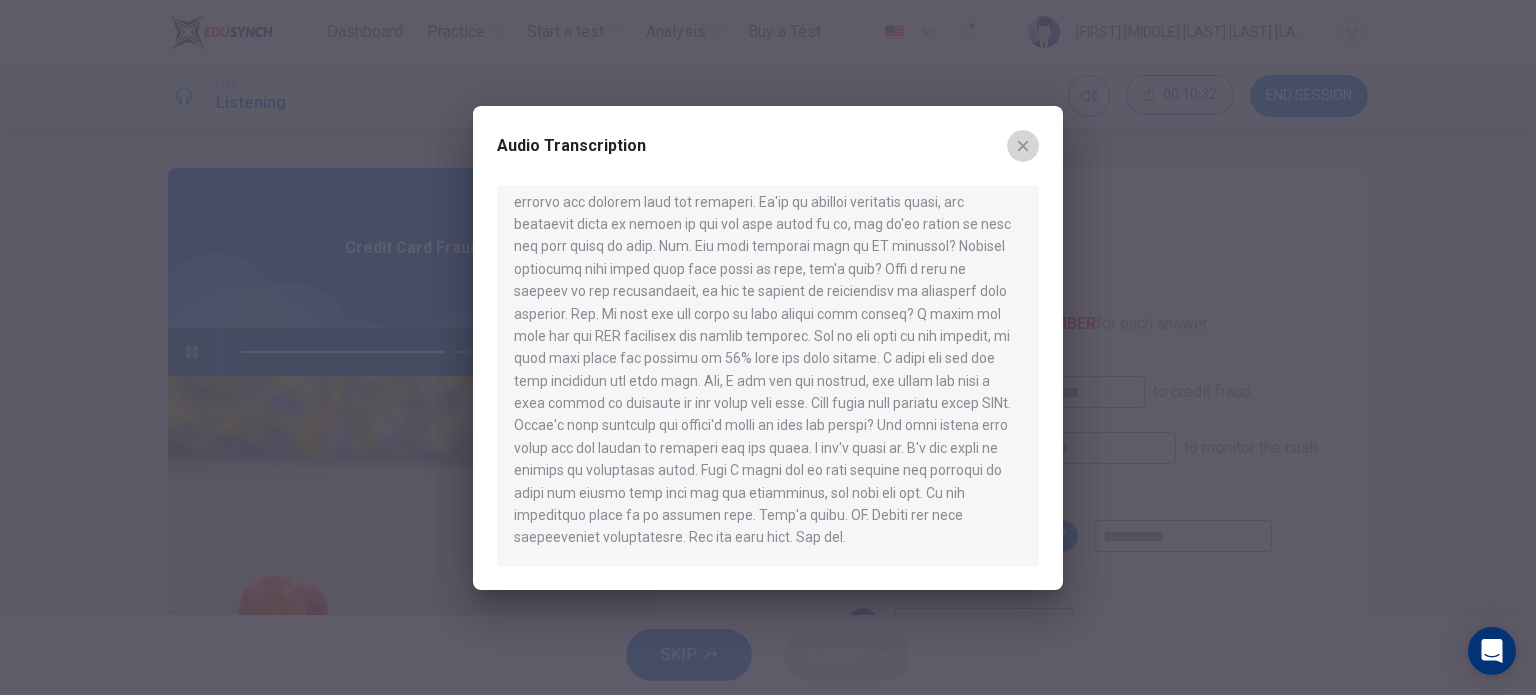 click at bounding box center [1023, 146] 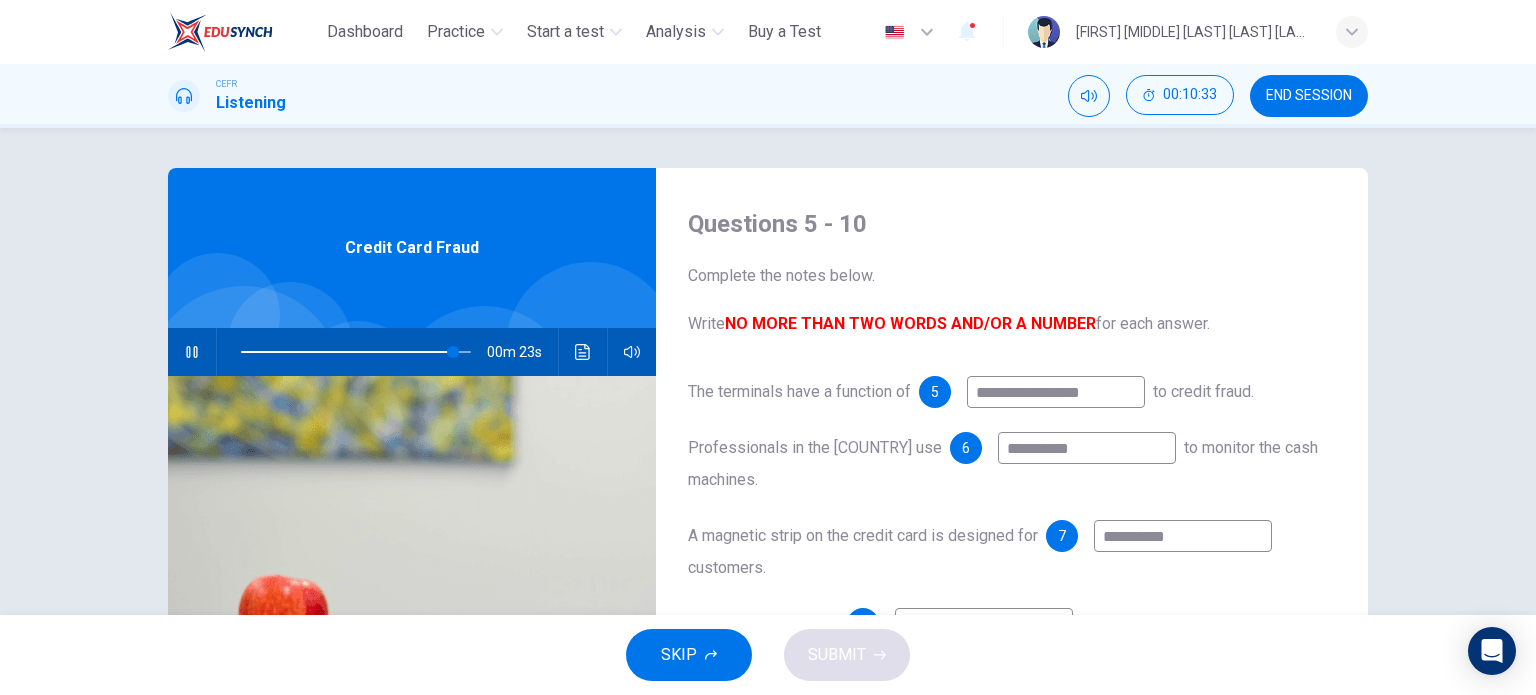 scroll, scrollTop: 288, scrollLeft: 0, axis: vertical 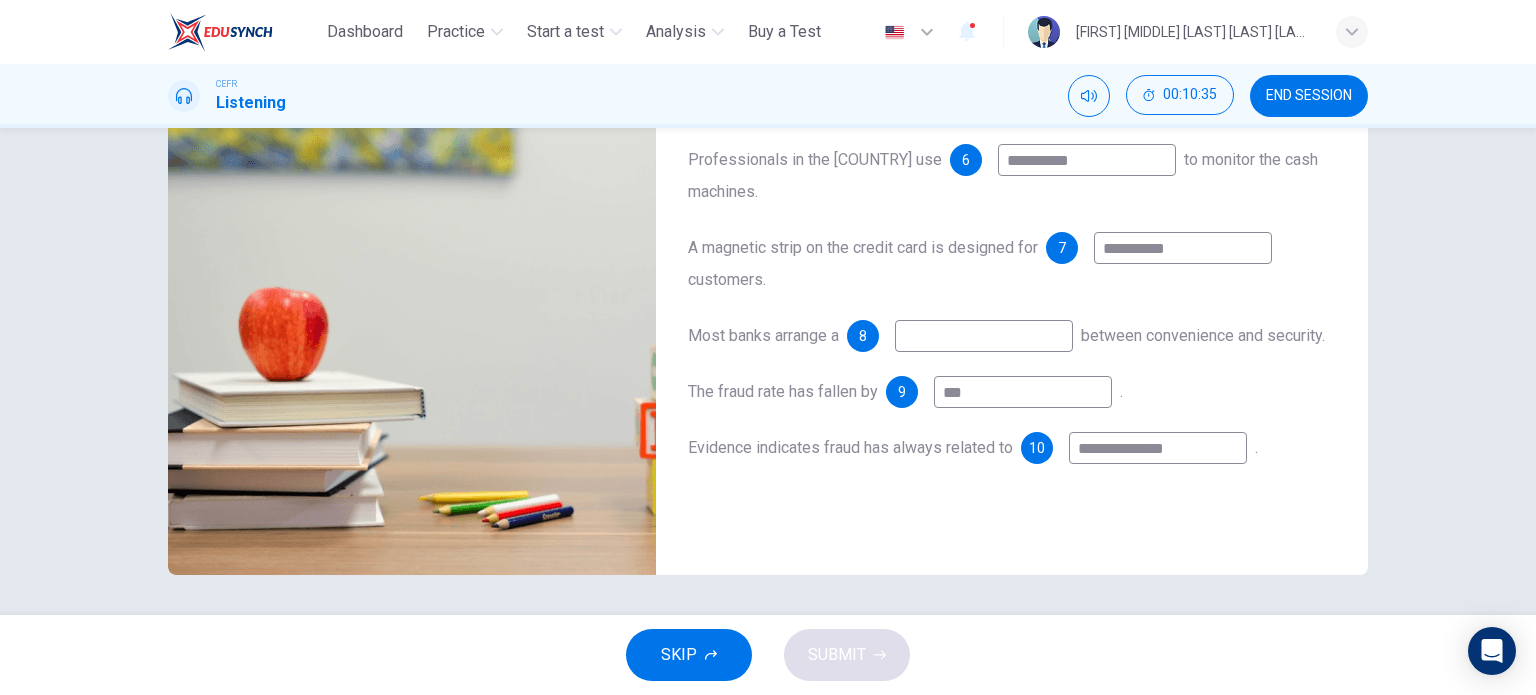click at bounding box center (1056, 104) 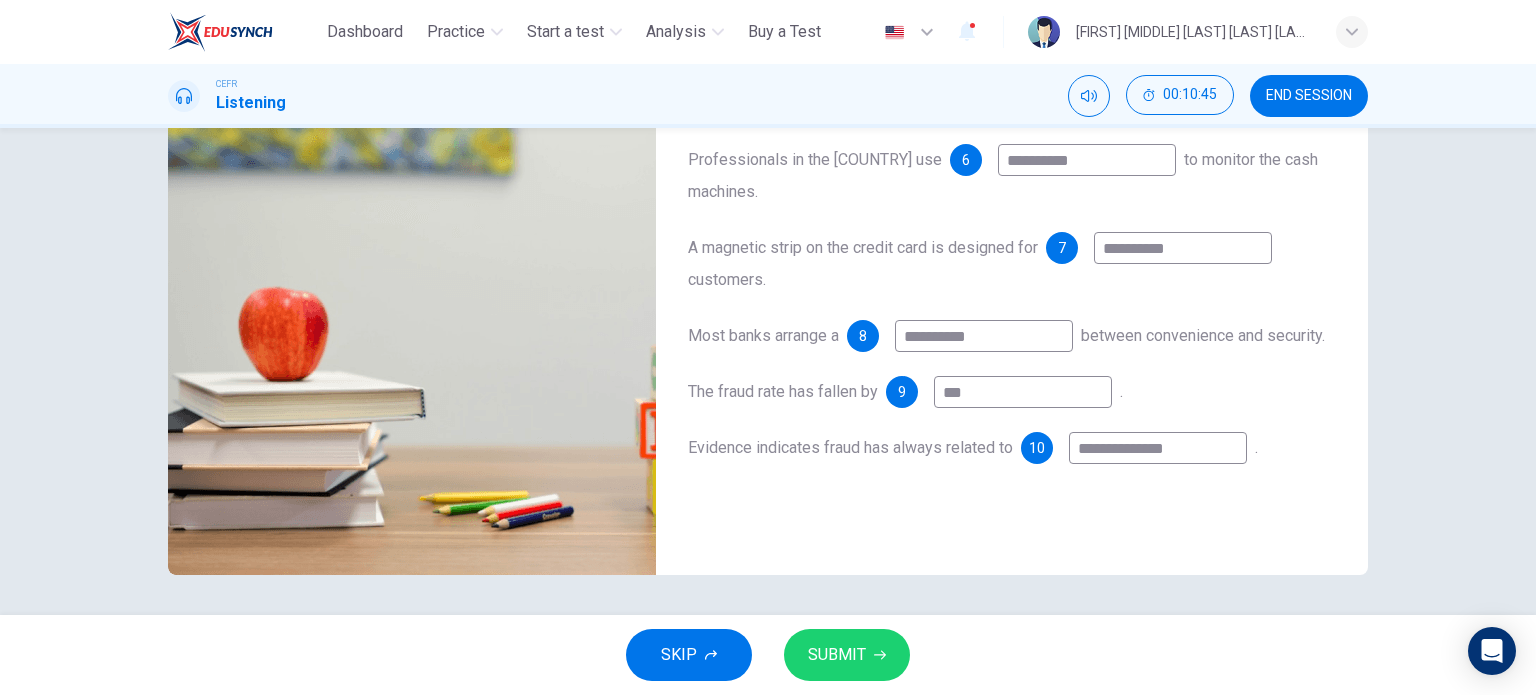 type on "**********" 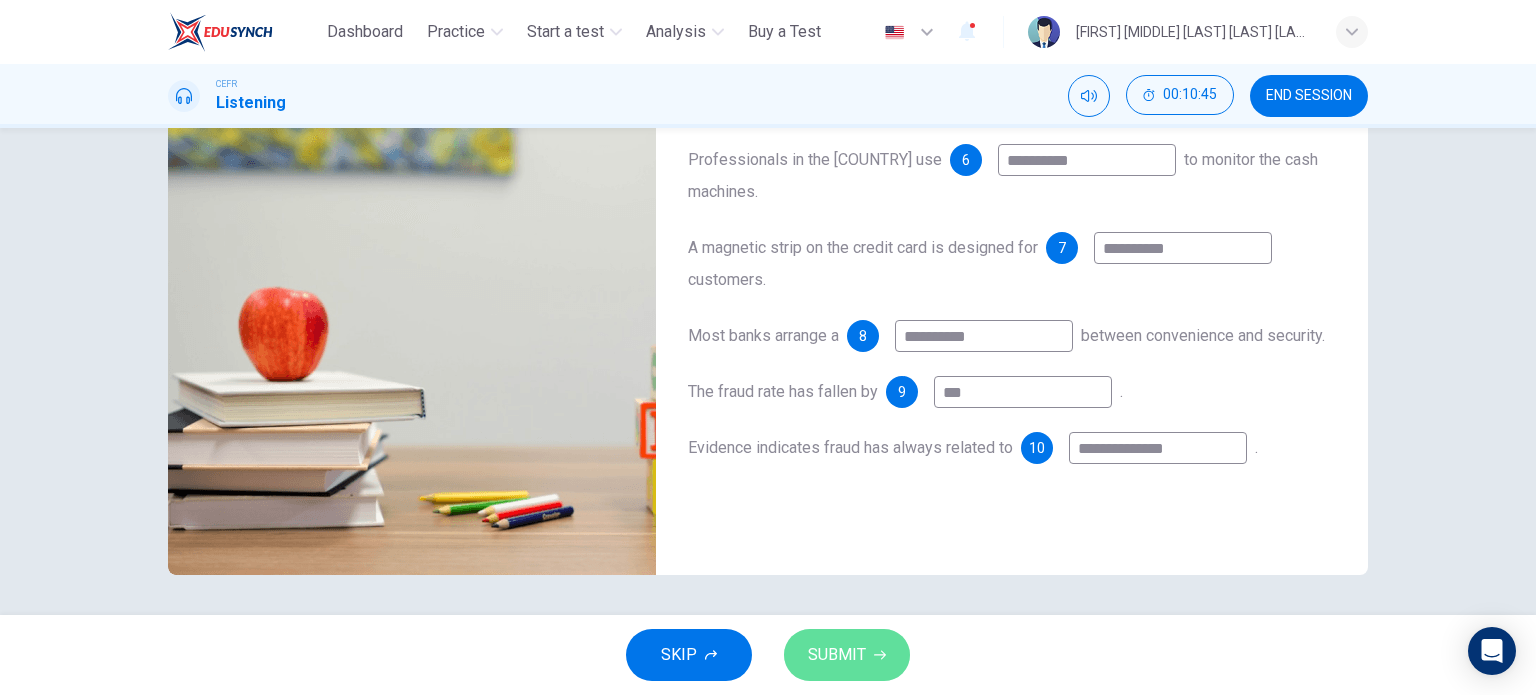 click on "SUBMIT" at bounding box center (837, 655) 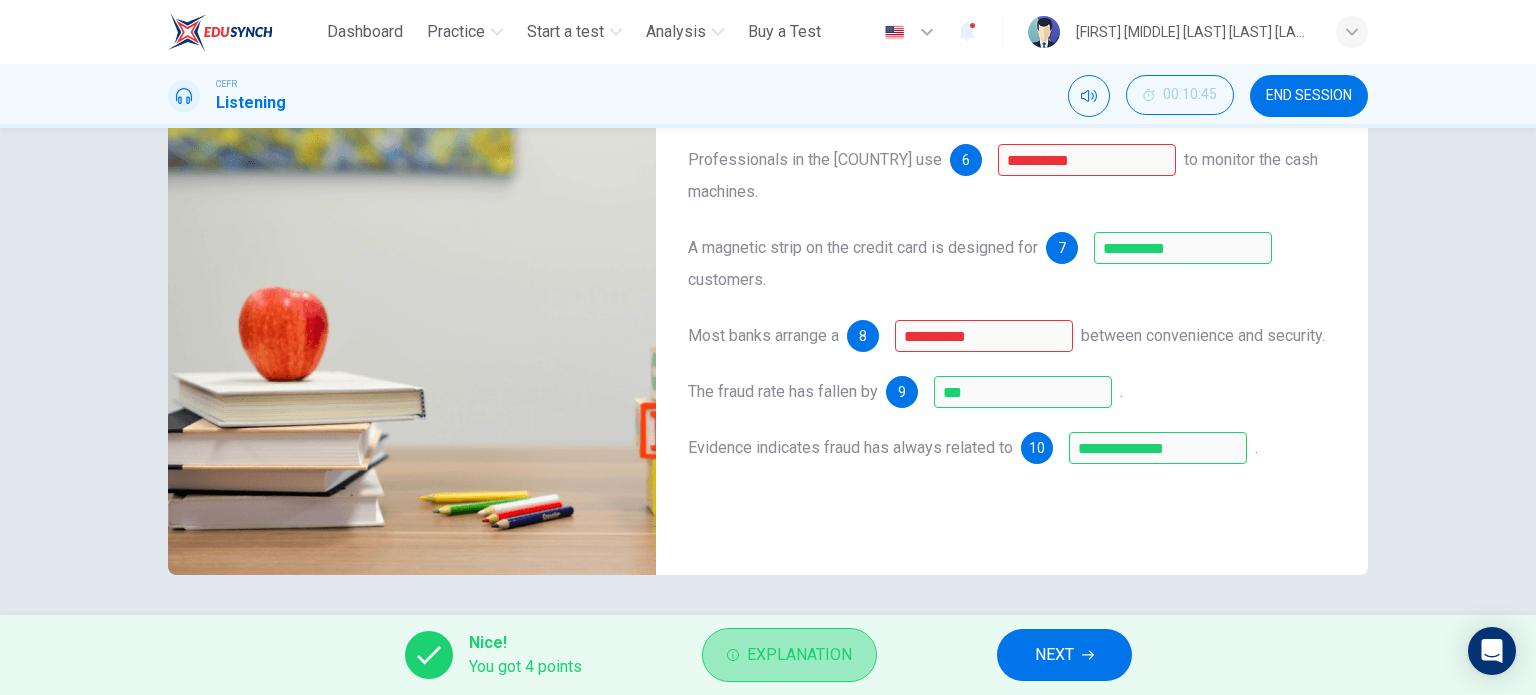 click on "Explanation" at bounding box center (799, 655) 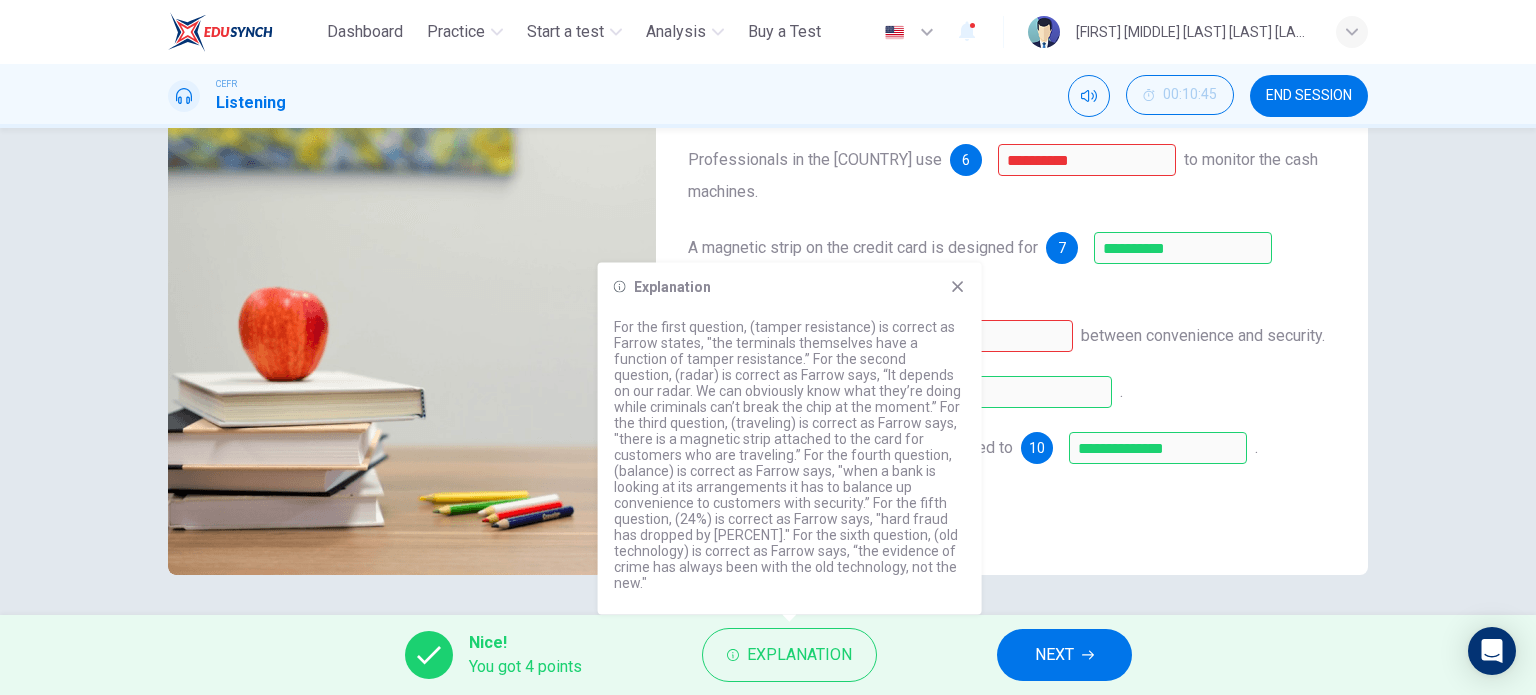 click at bounding box center [958, 287] 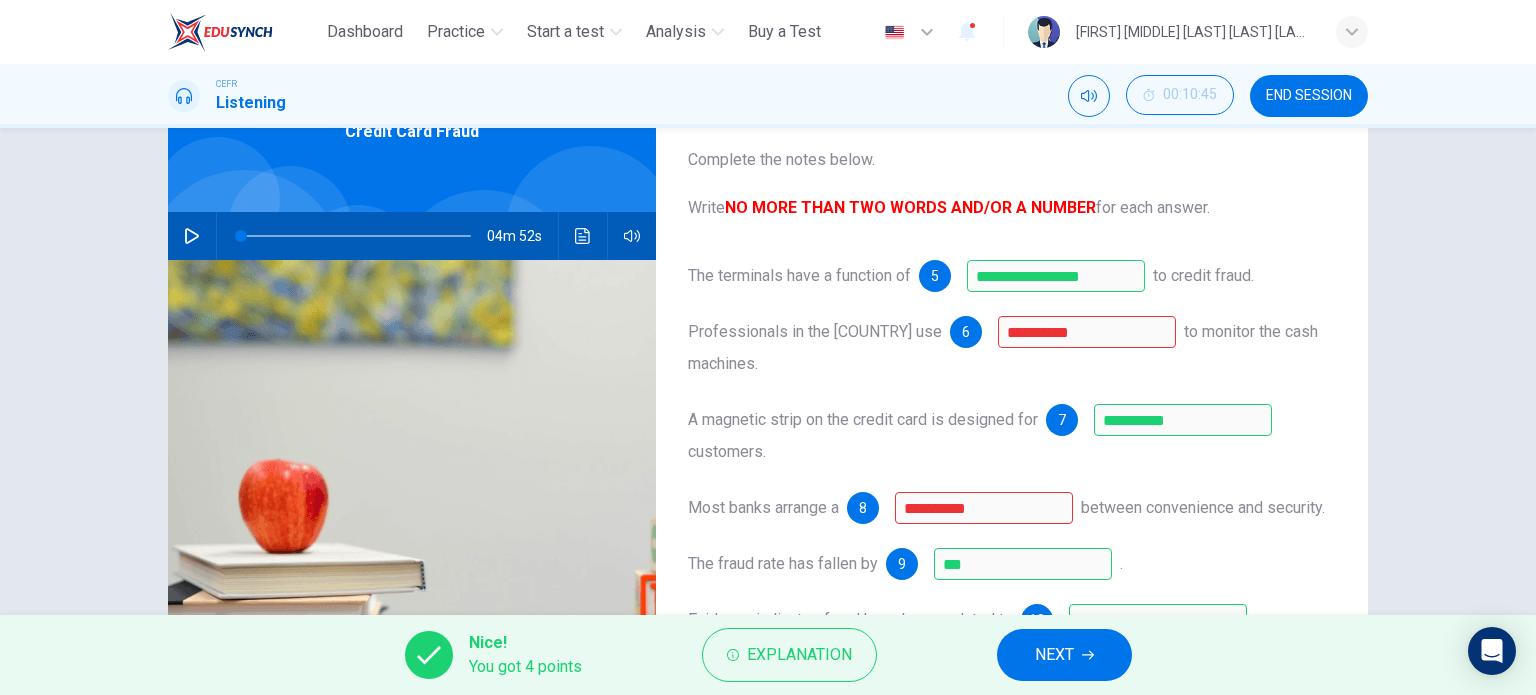 scroll, scrollTop: 116, scrollLeft: 0, axis: vertical 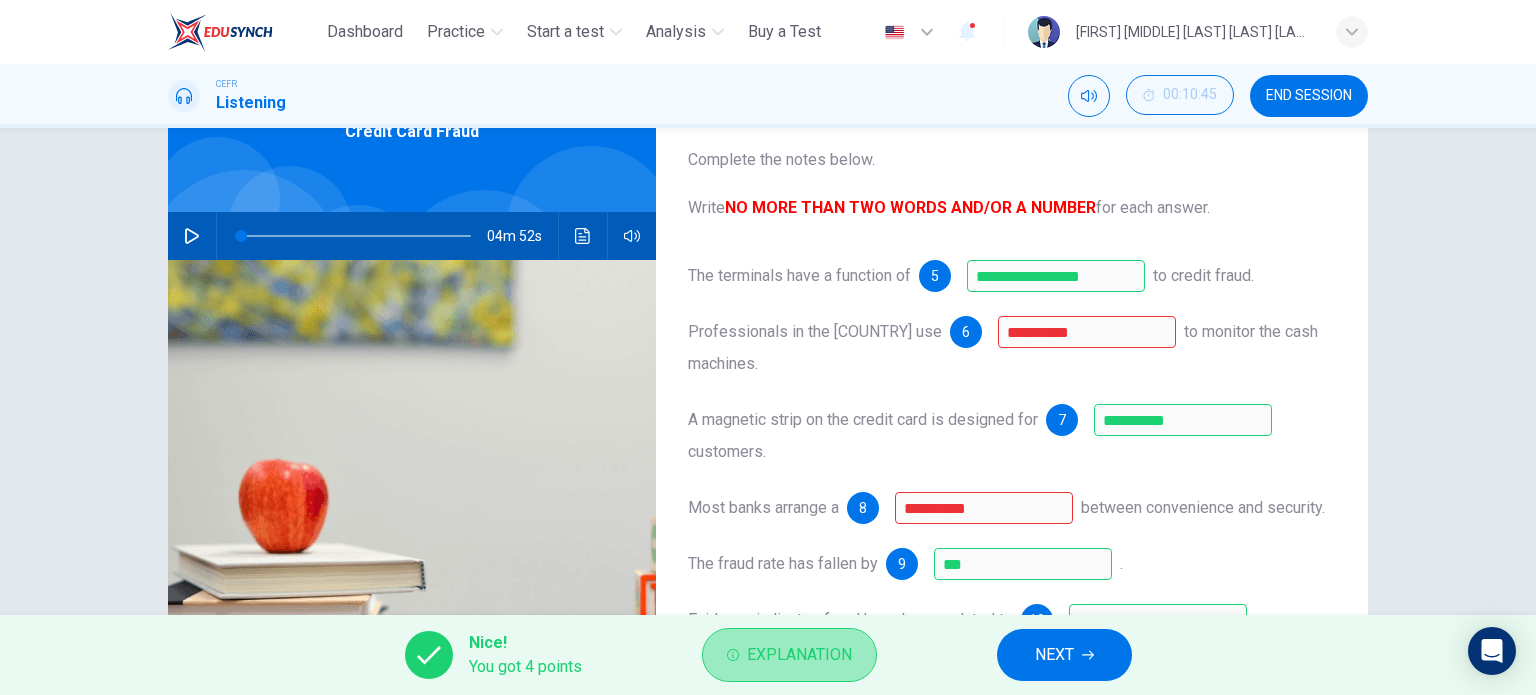 click on "Explanation" at bounding box center (799, 655) 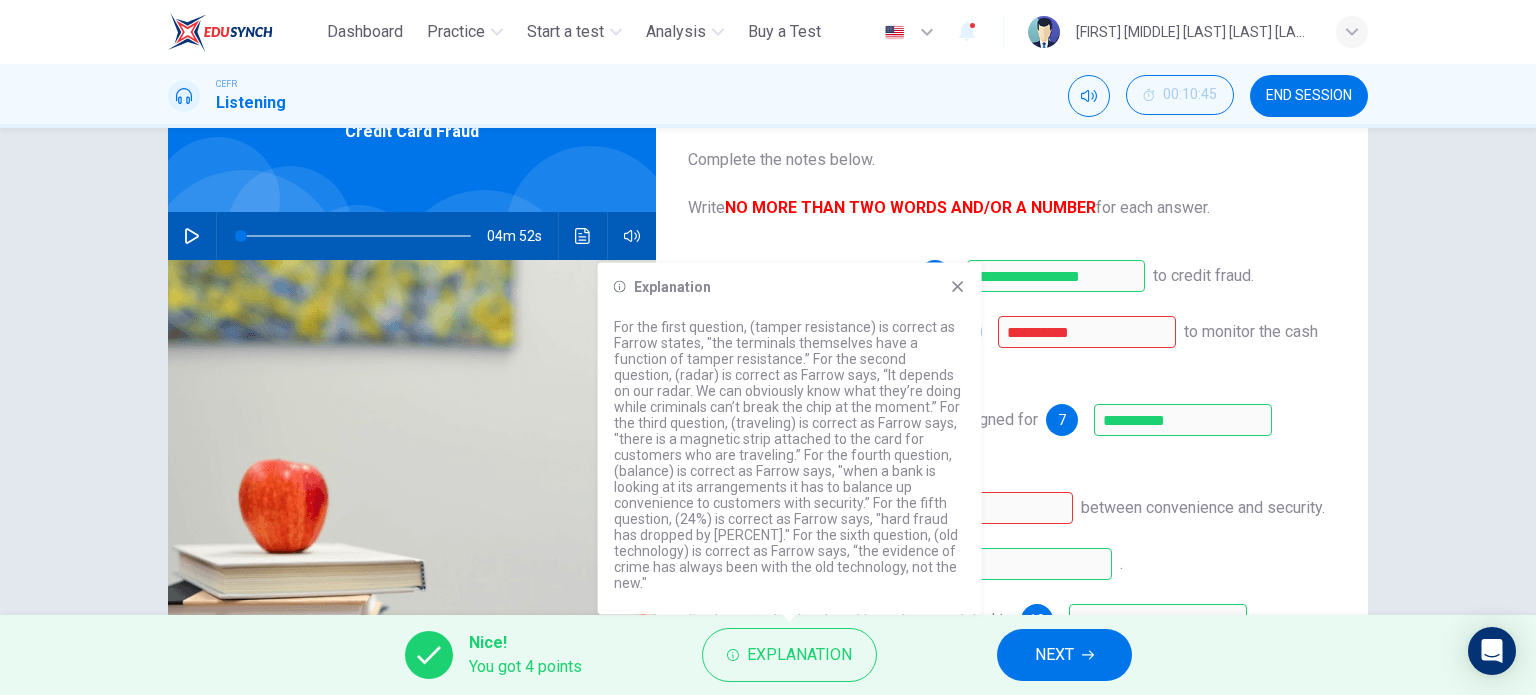 click at bounding box center [958, 287] 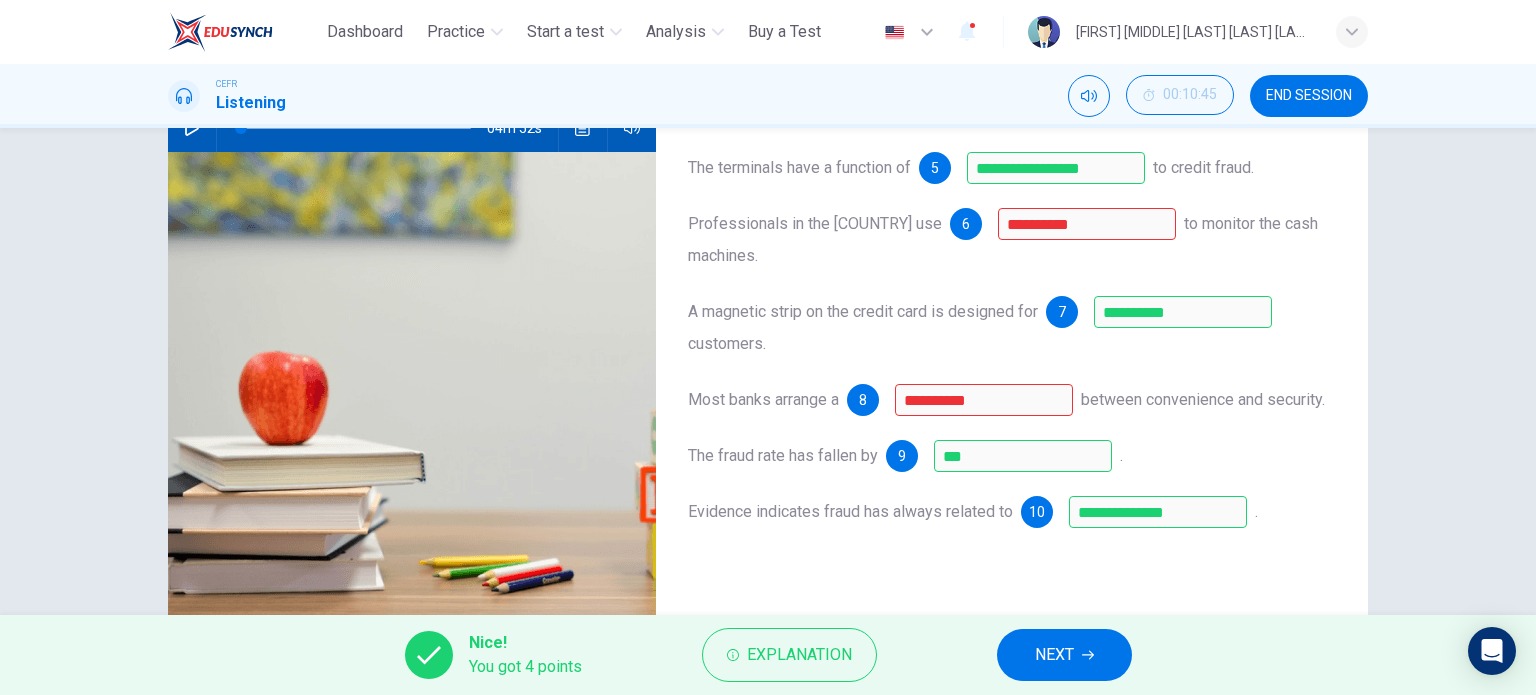 scroll, scrollTop: 288, scrollLeft: 0, axis: vertical 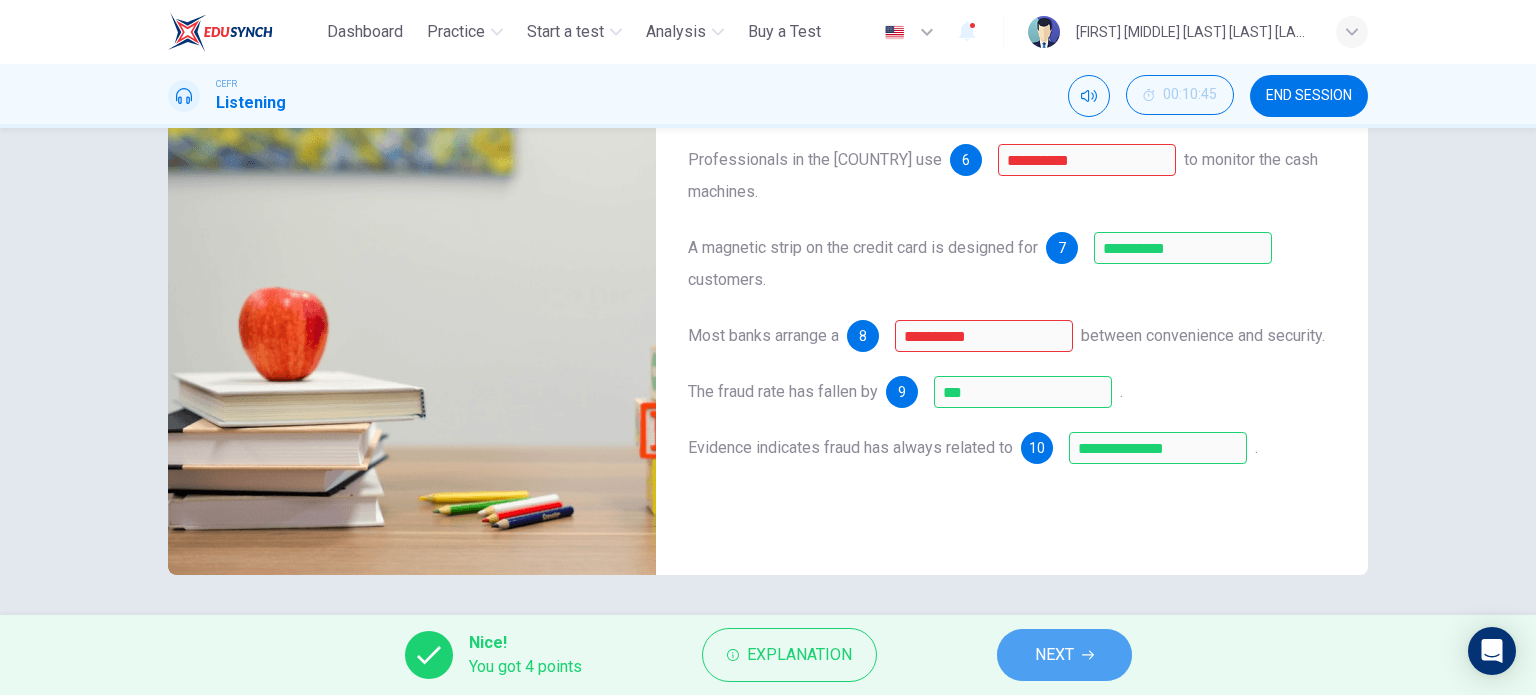 click on "NEXT" at bounding box center (1054, 655) 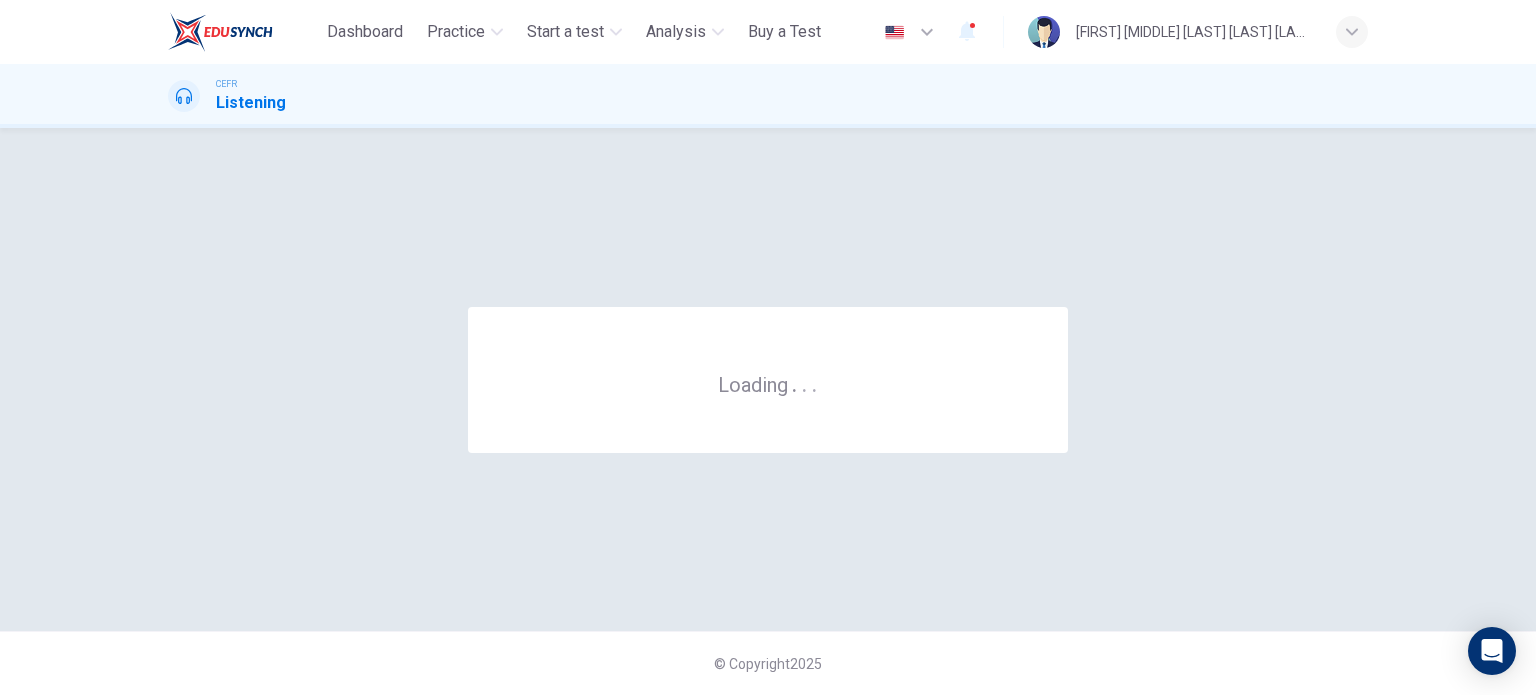 scroll, scrollTop: 0, scrollLeft: 0, axis: both 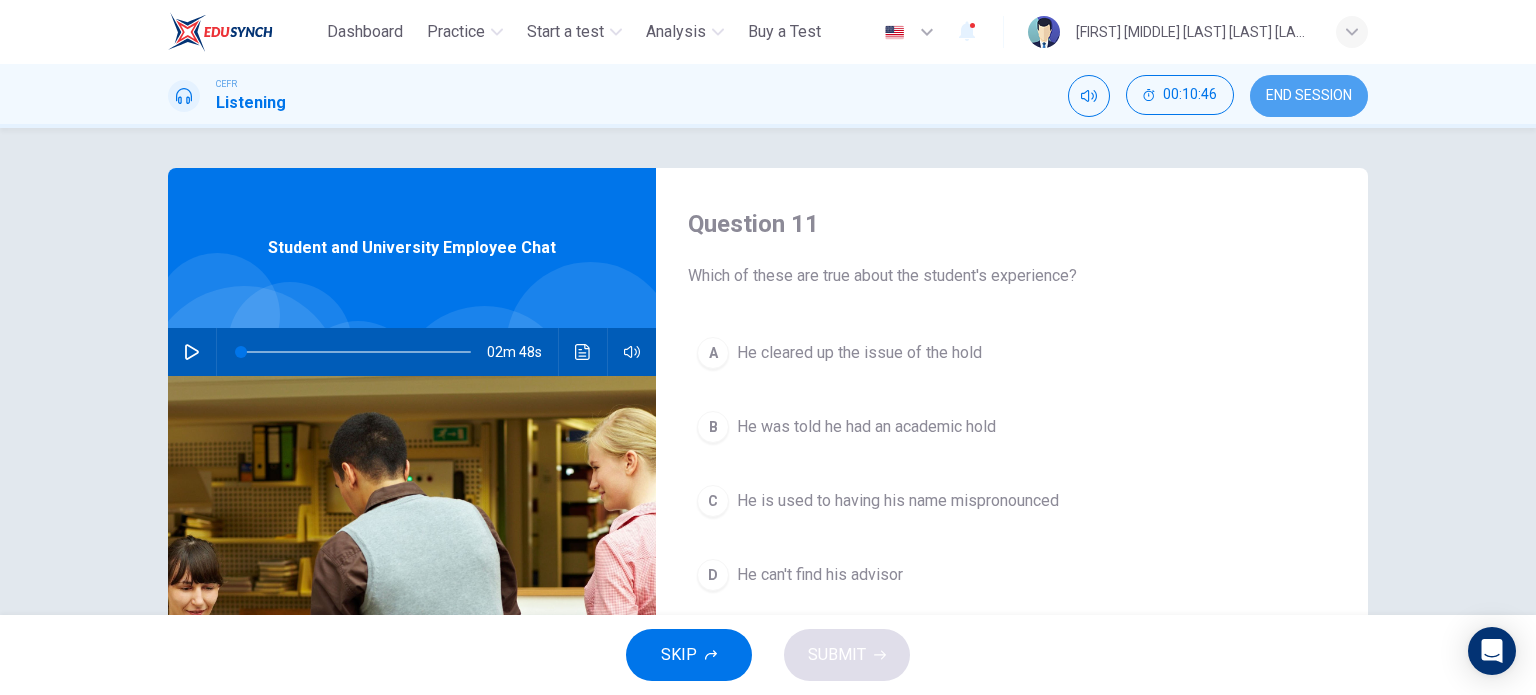 click on "END SESSION" at bounding box center (1309, 96) 